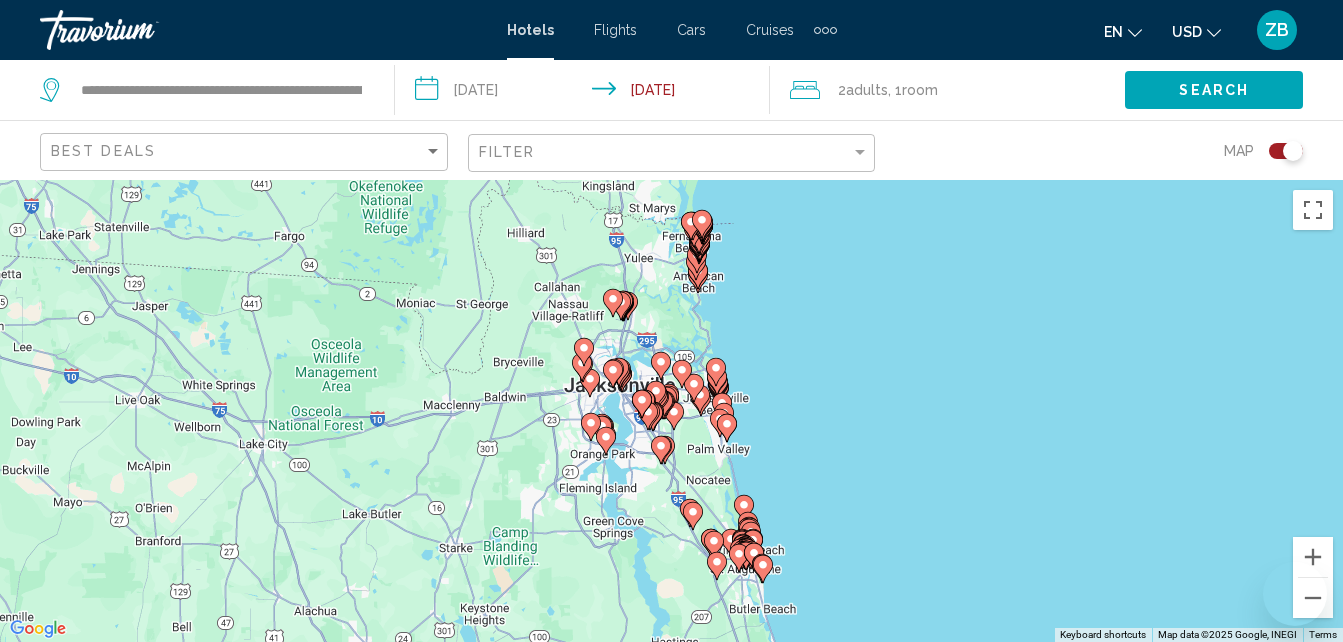 scroll, scrollTop: 0, scrollLeft: 0, axis: both 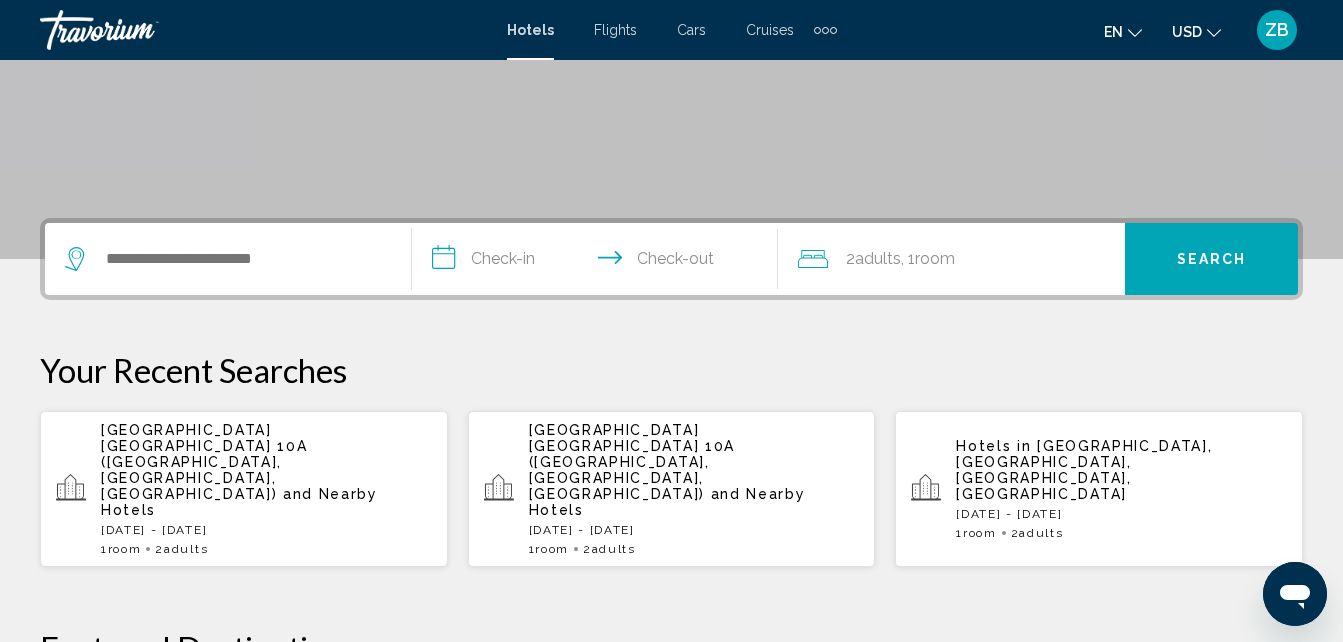 click at bounding box center [228, 259] 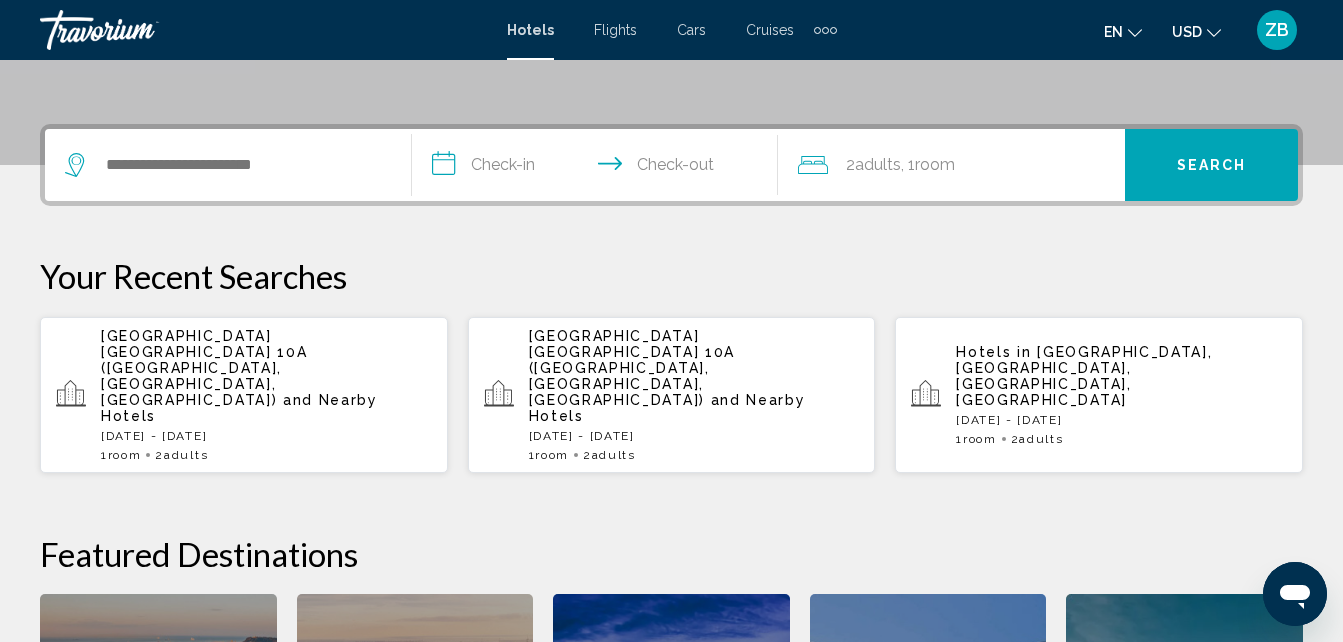 scroll, scrollTop: 494, scrollLeft: 0, axis: vertical 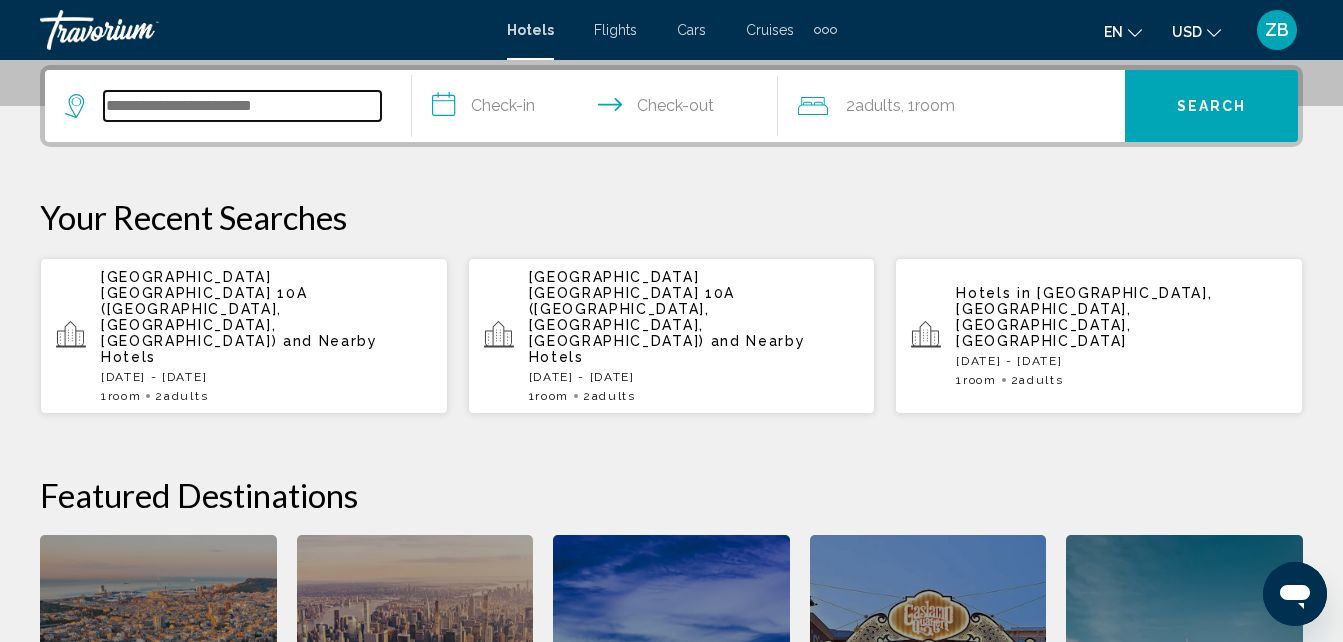 click at bounding box center (242, 106) 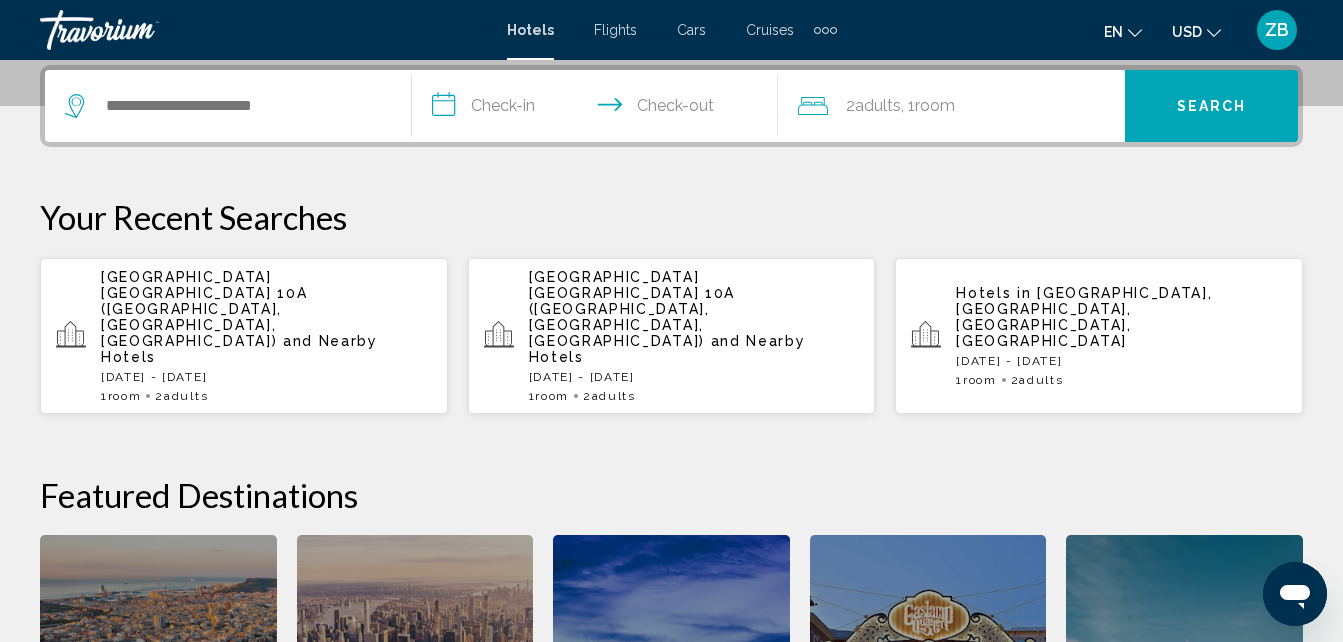 click on "Mon, 21 Jul - Fri, 25 Jul" at bounding box center (266, 377) 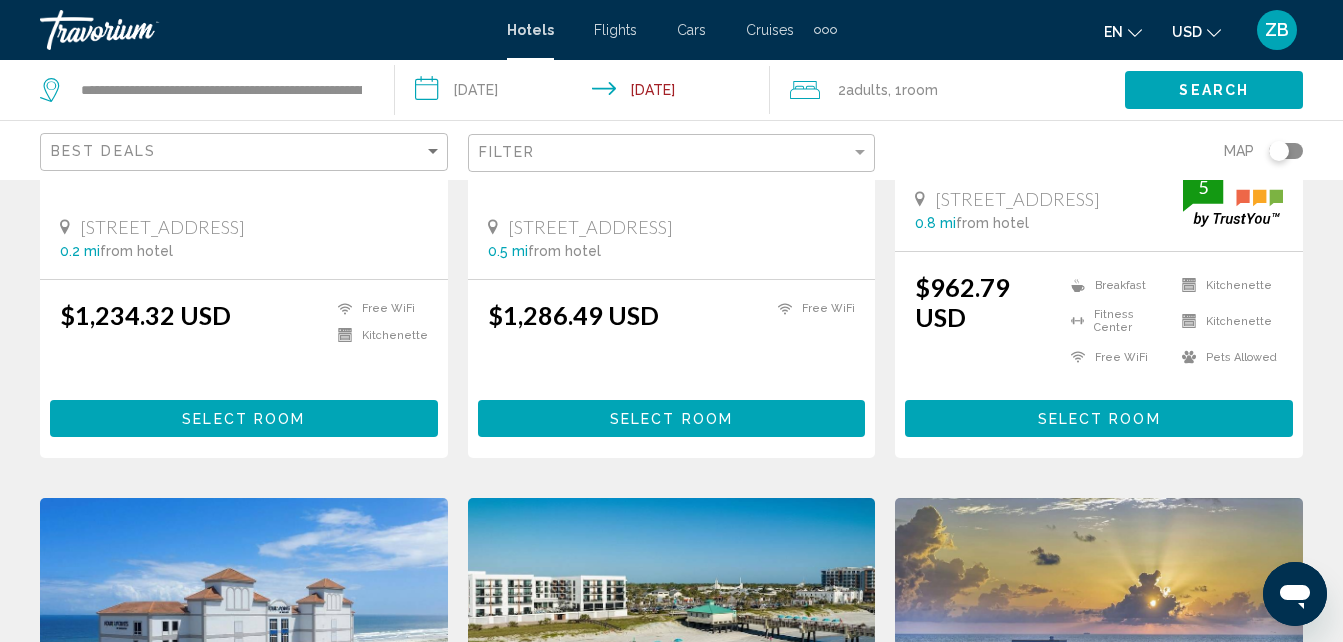 scroll, scrollTop: 0, scrollLeft: 0, axis: both 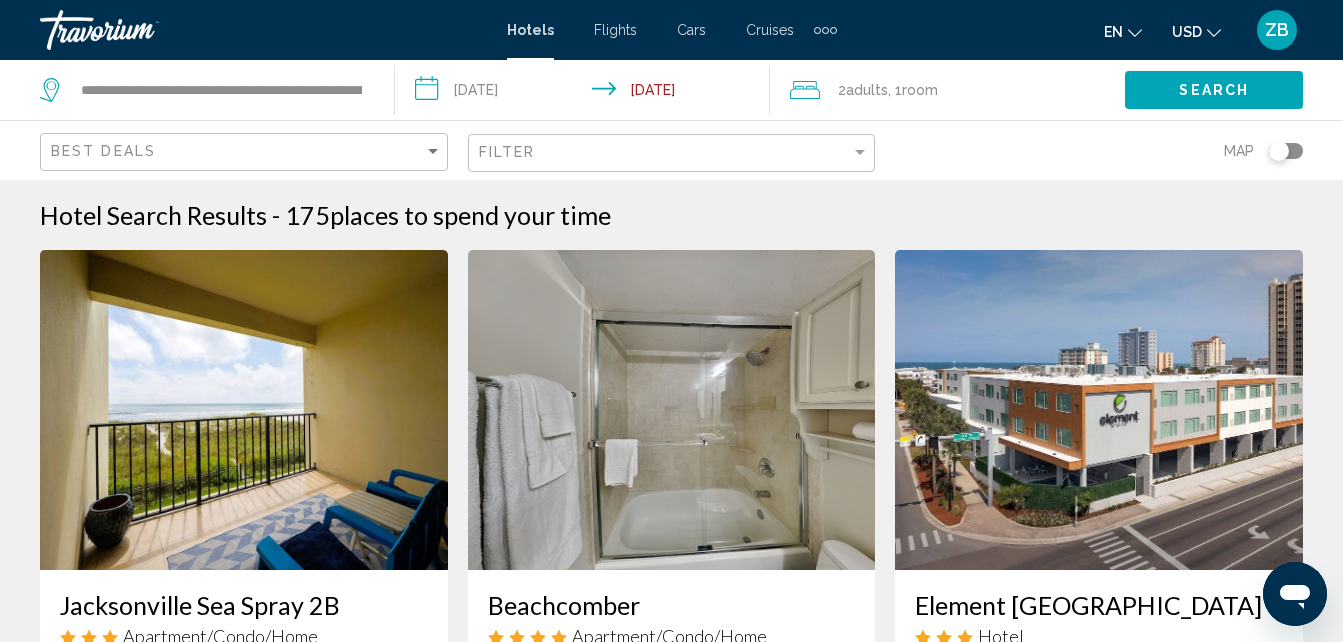 click 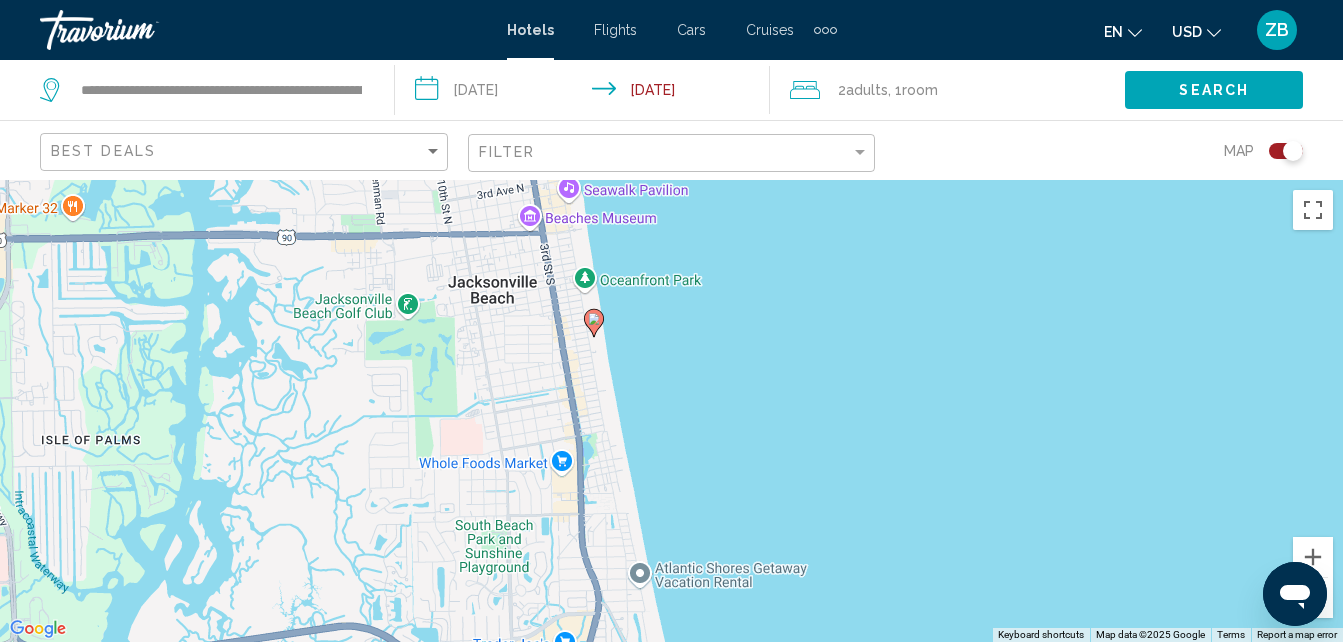 drag, startPoint x: 527, startPoint y: 288, endPoint x: 596, endPoint y: 614, distance: 333.22214 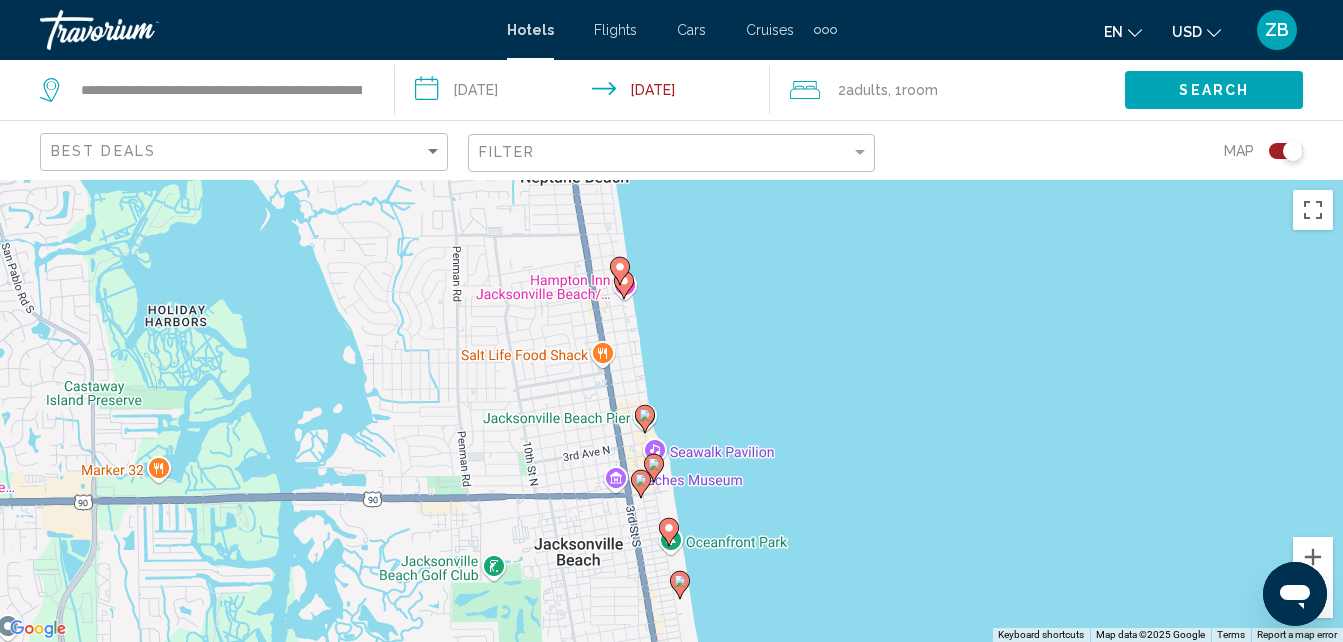 drag, startPoint x: 542, startPoint y: 367, endPoint x: 623, endPoint y: 624, distance: 269.46243 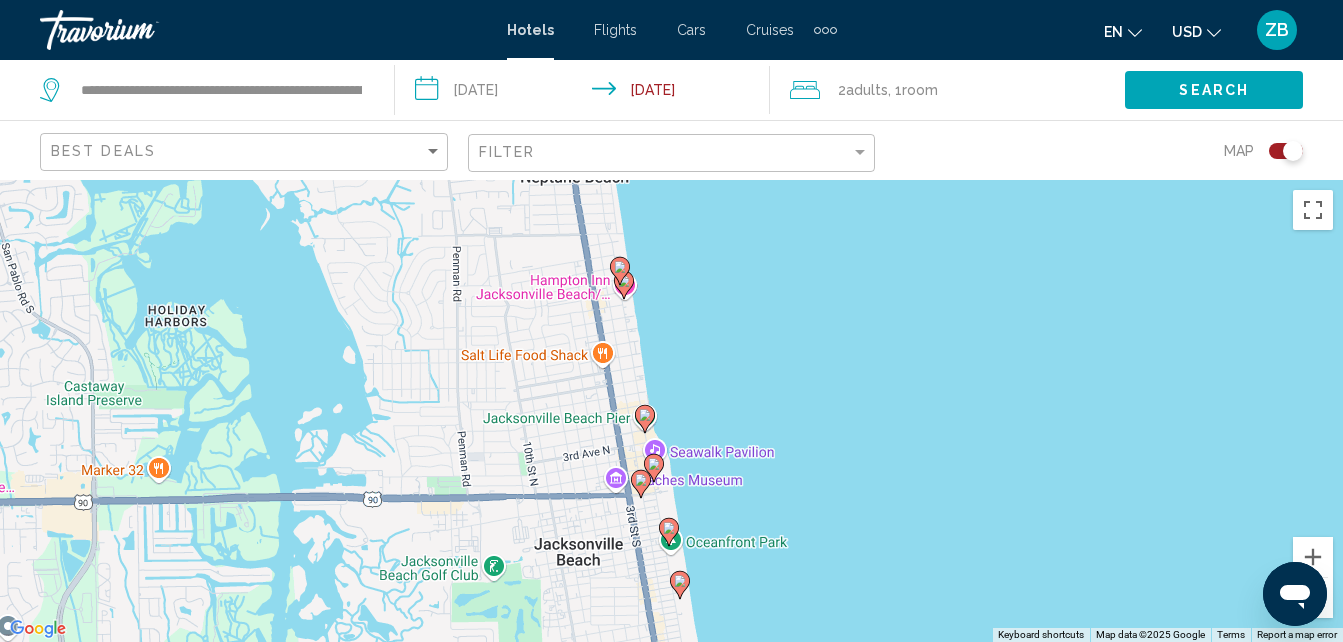click on "To navigate, press the arrow keys. To activate drag with keyboard, press Alt + Enter. Once in keyboard drag state, use the arrow keys to move the marker. To complete the drag, press the Enter key. To cancel, press Escape." at bounding box center (671, 411) 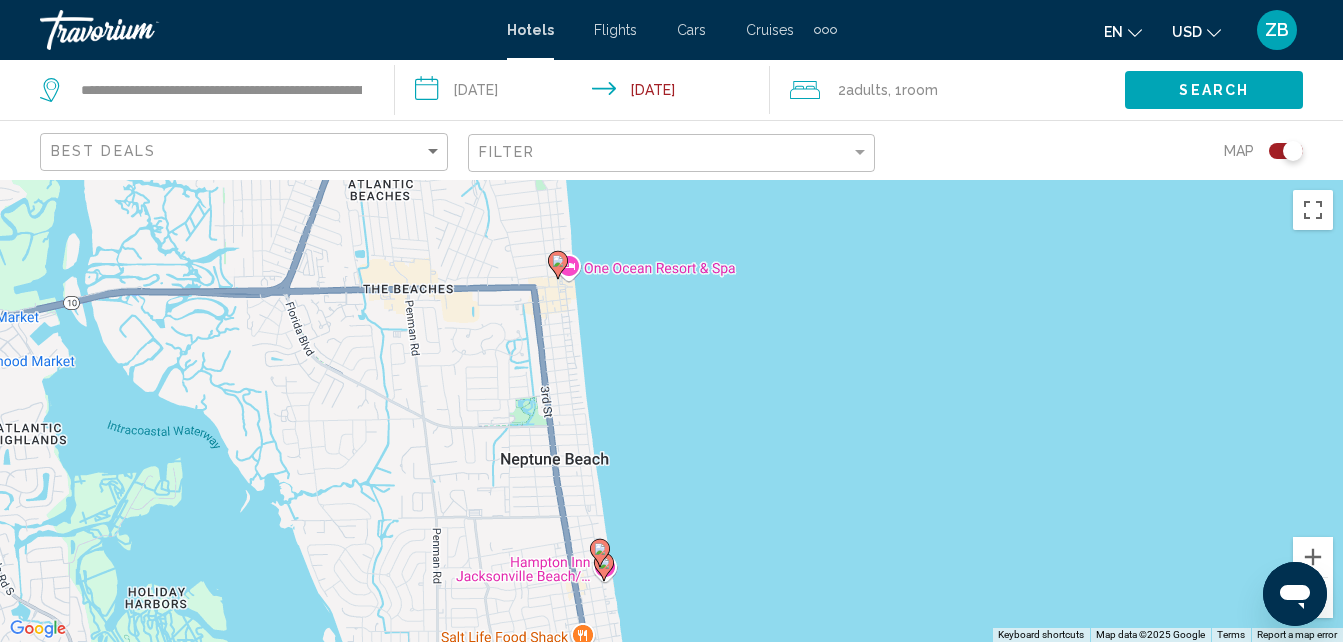 drag, startPoint x: 556, startPoint y: 397, endPoint x: 528, endPoint y: 624, distance: 228.72035 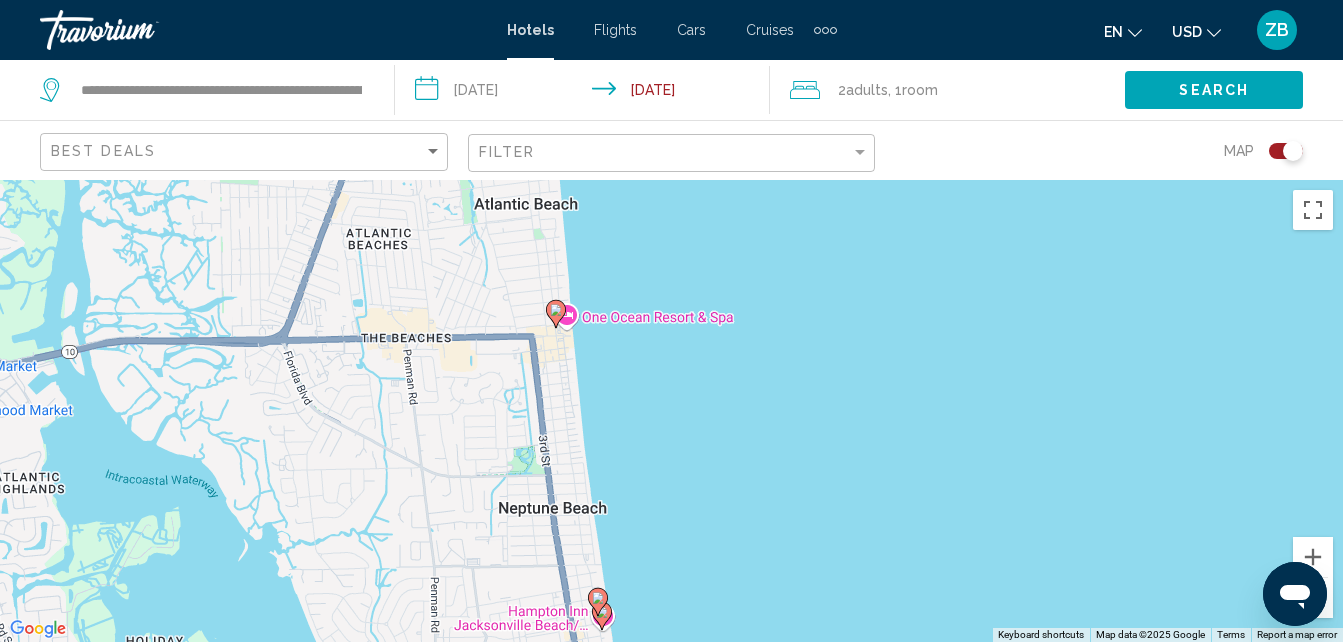 click 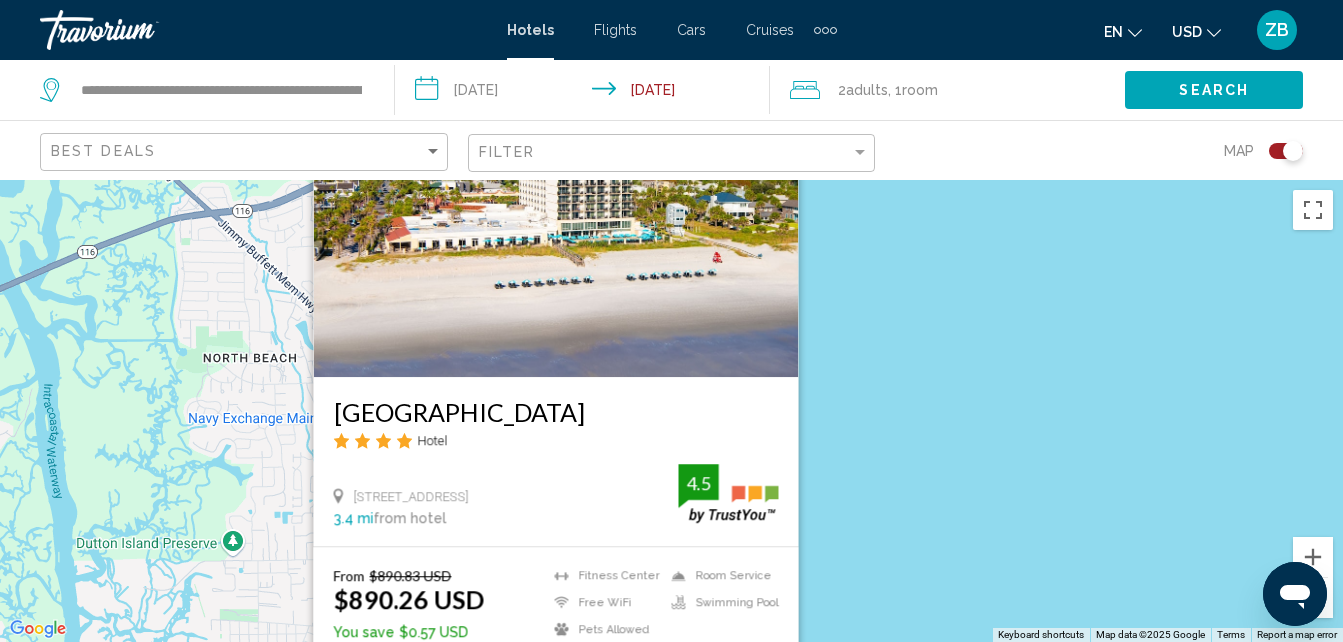click on "One Ocean Resort and Spa" at bounding box center [555, 412] 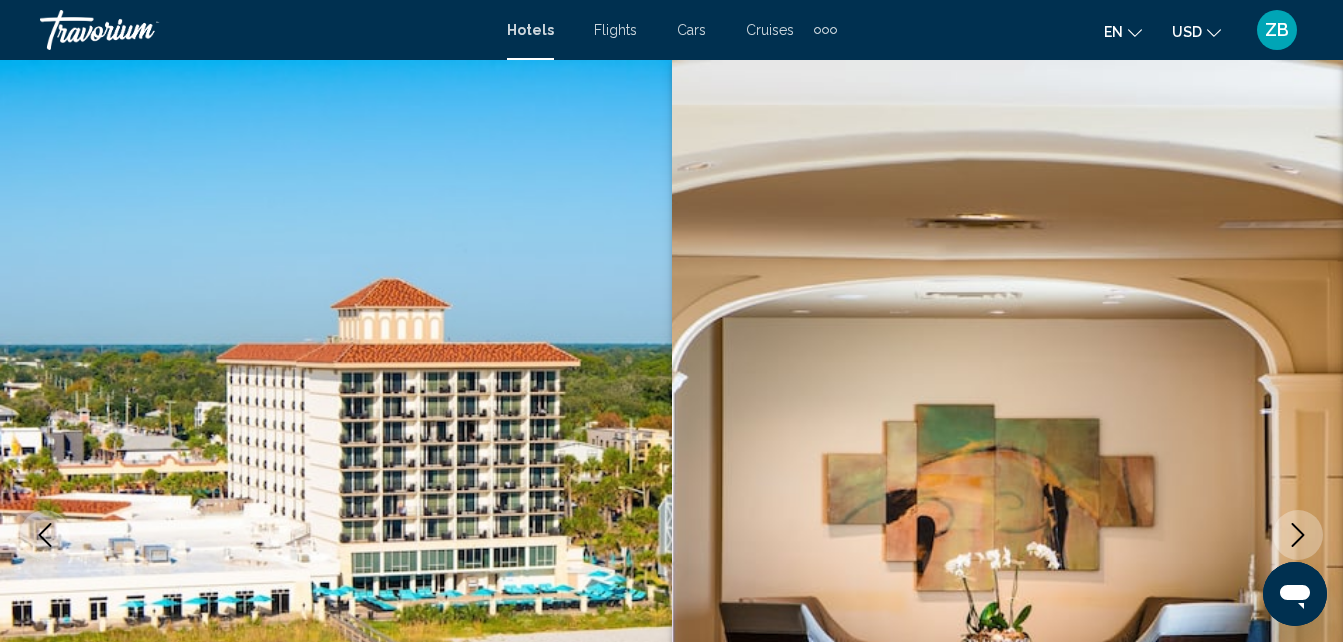 scroll, scrollTop: 214, scrollLeft: 0, axis: vertical 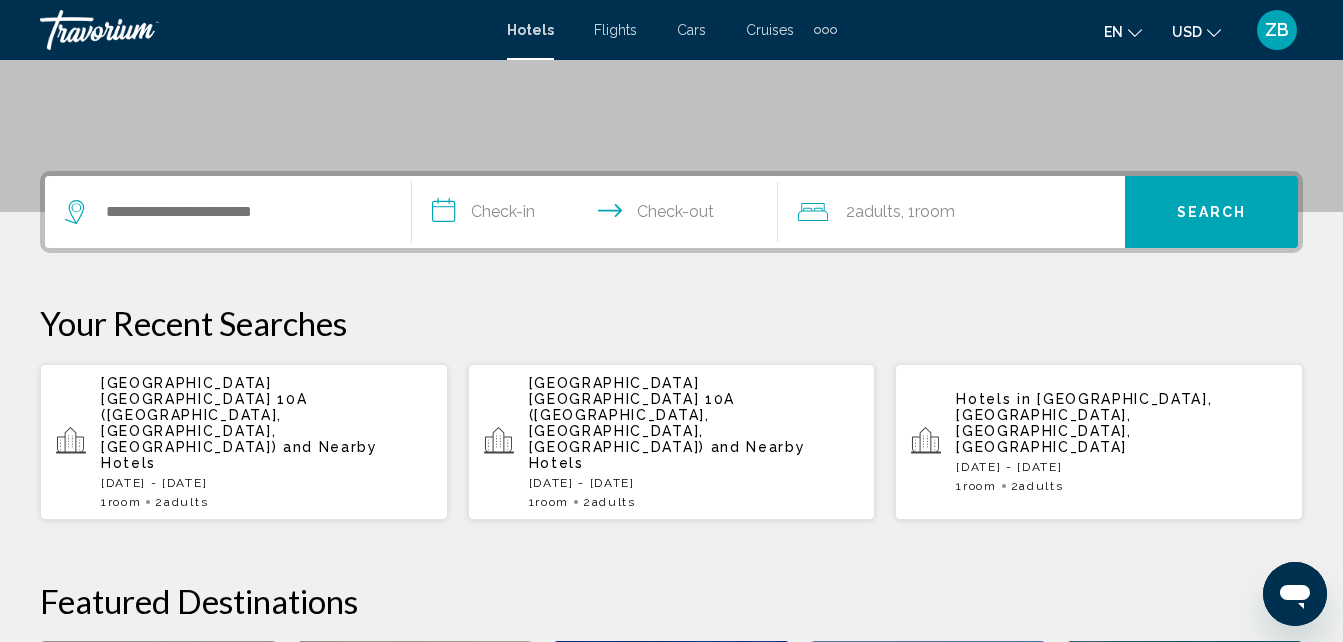 click on "Jacksonville Beach Waterford 10A (Jacksonville Beach, FL, US)" at bounding box center [204, 415] 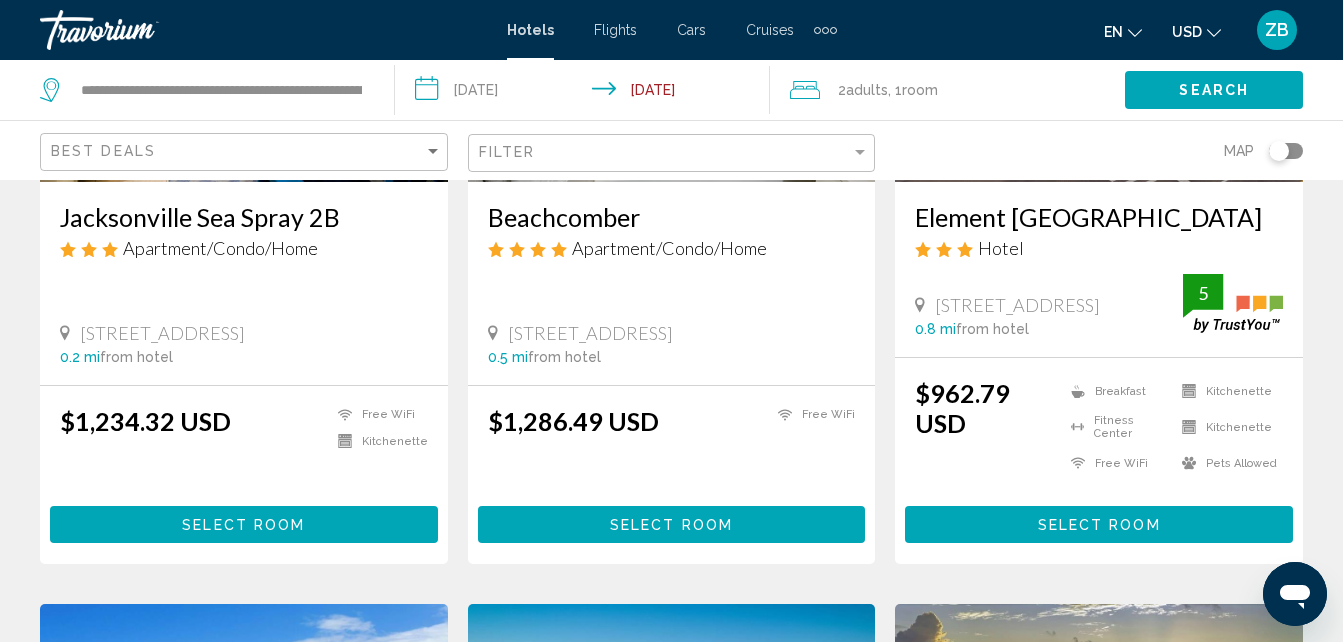 scroll, scrollTop: 0, scrollLeft: 0, axis: both 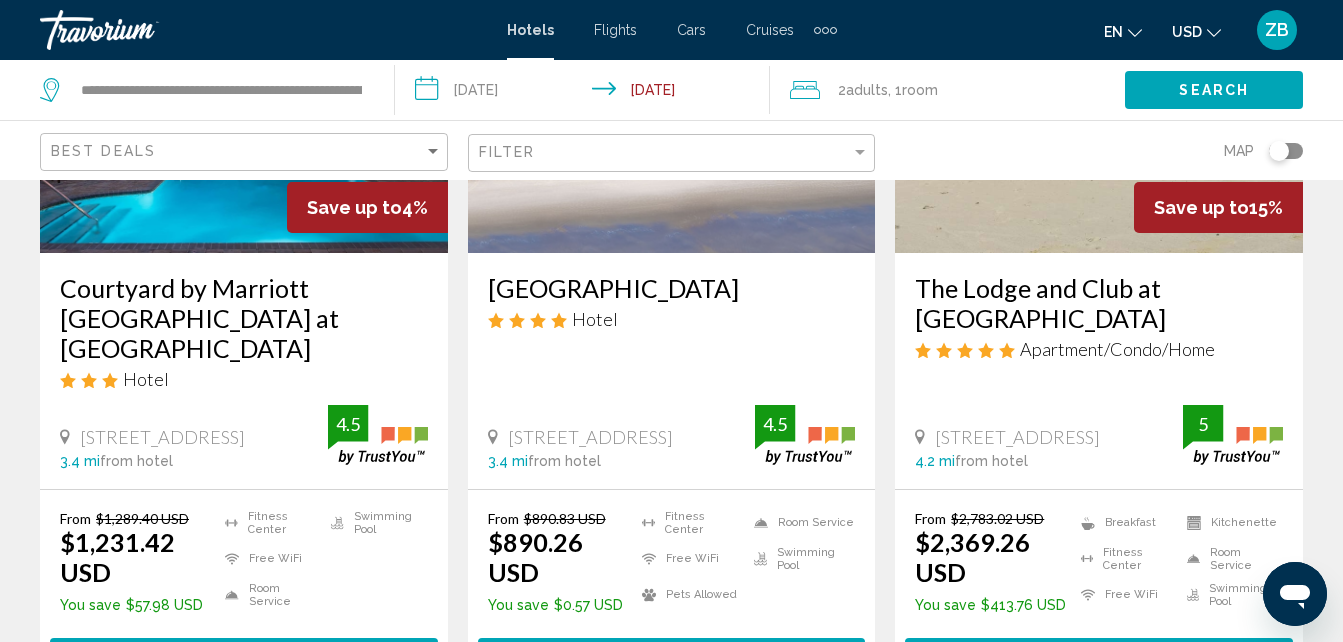 click on "One Ocean Resort and Spa" at bounding box center (672, 288) 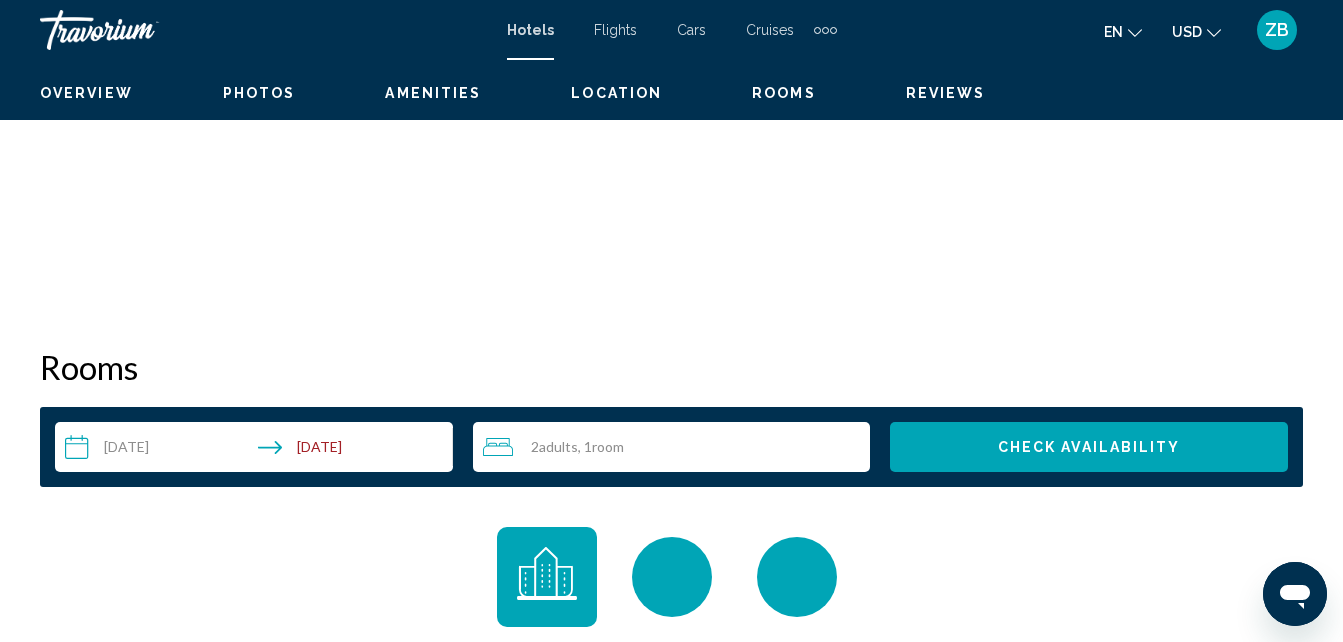 scroll, scrollTop: 214, scrollLeft: 0, axis: vertical 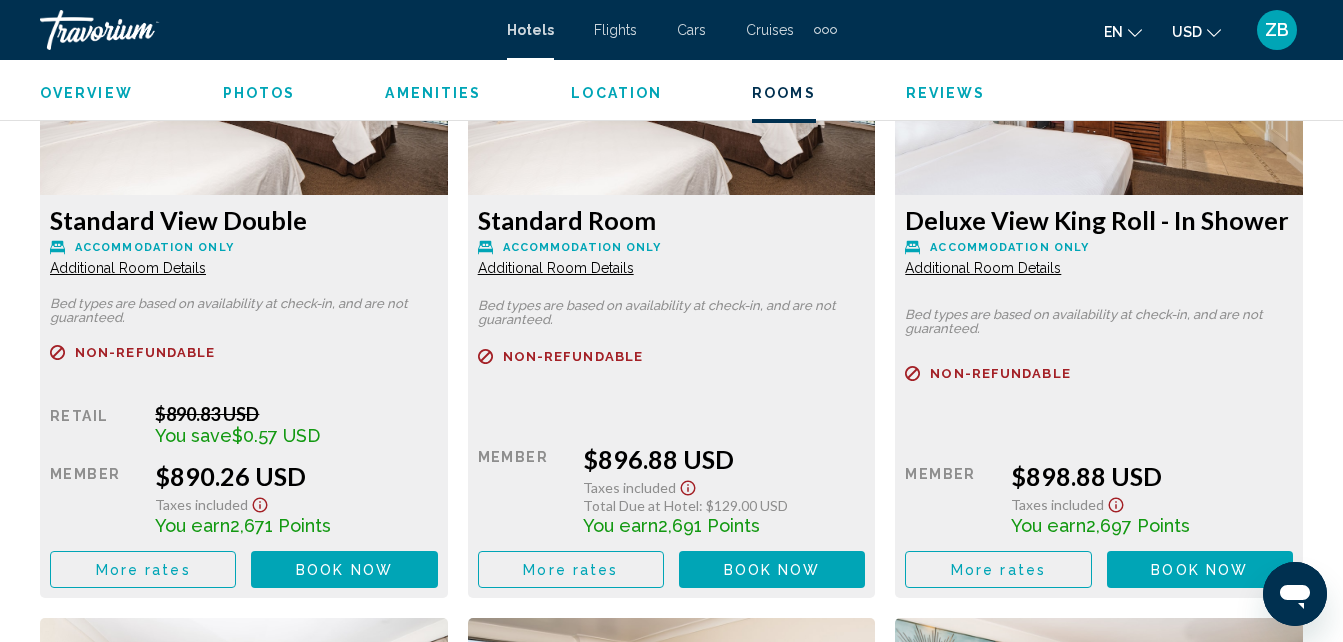 click 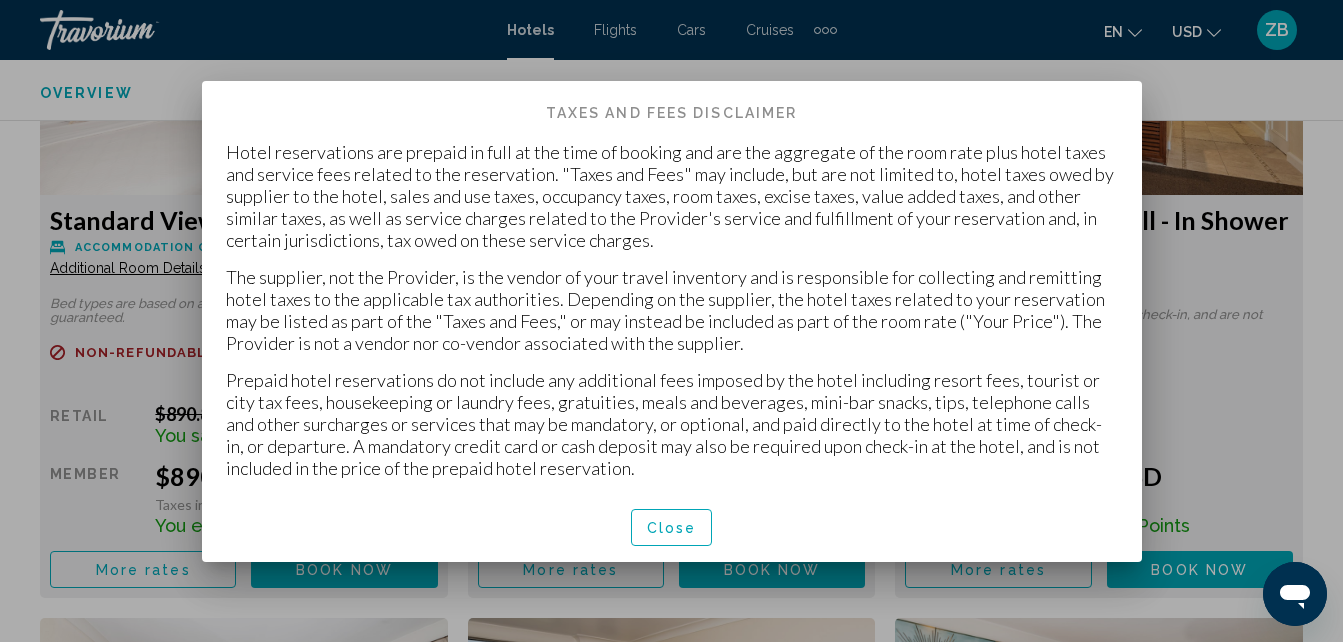 click on "Close" at bounding box center [672, 527] 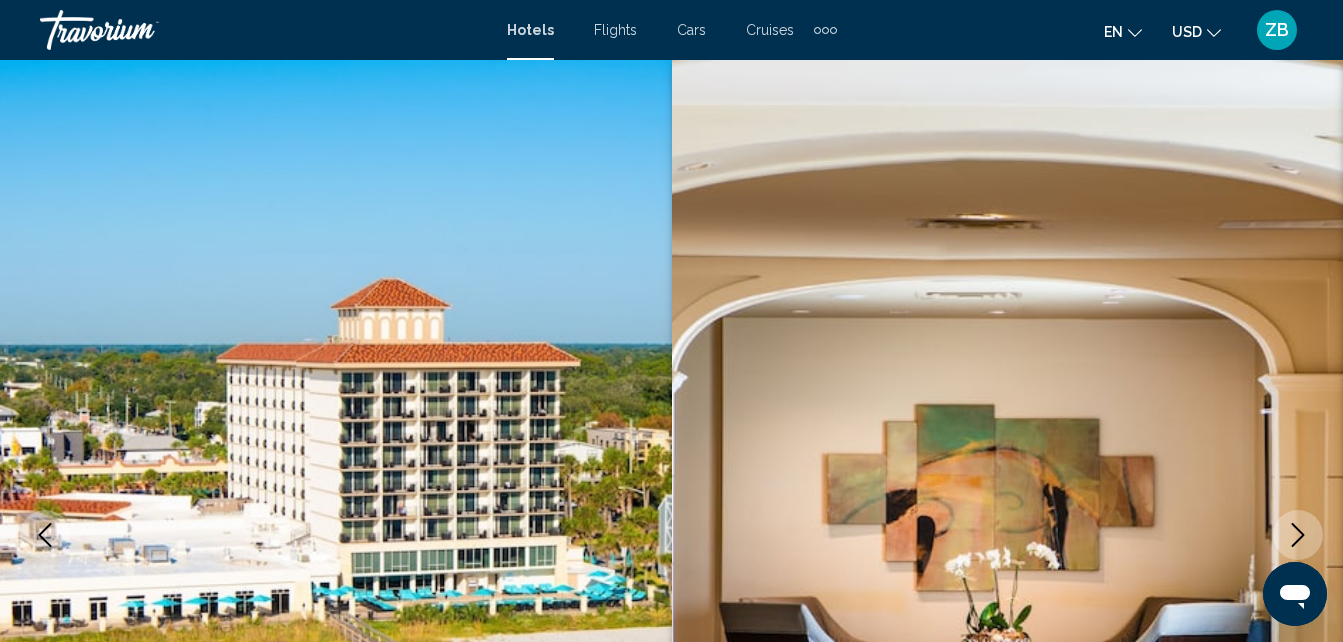 scroll, scrollTop: 3237, scrollLeft: 0, axis: vertical 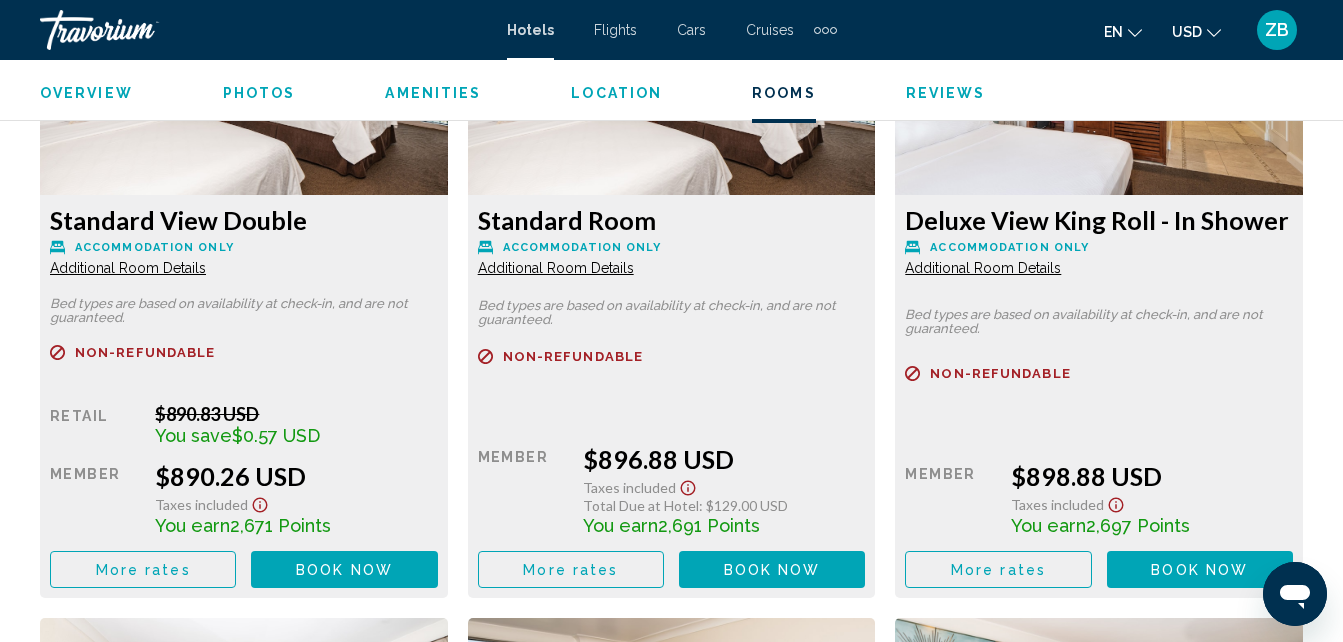 click on "Book now" at bounding box center [344, 570] 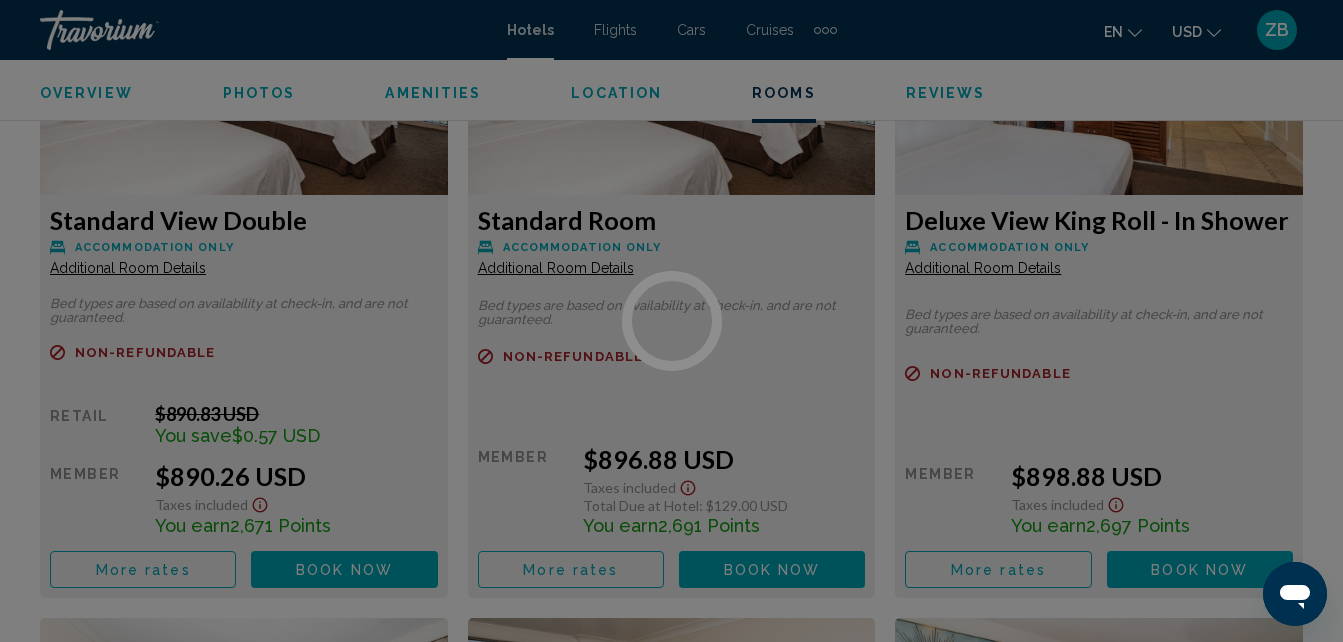 scroll, scrollTop: 0, scrollLeft: 0, axis: both 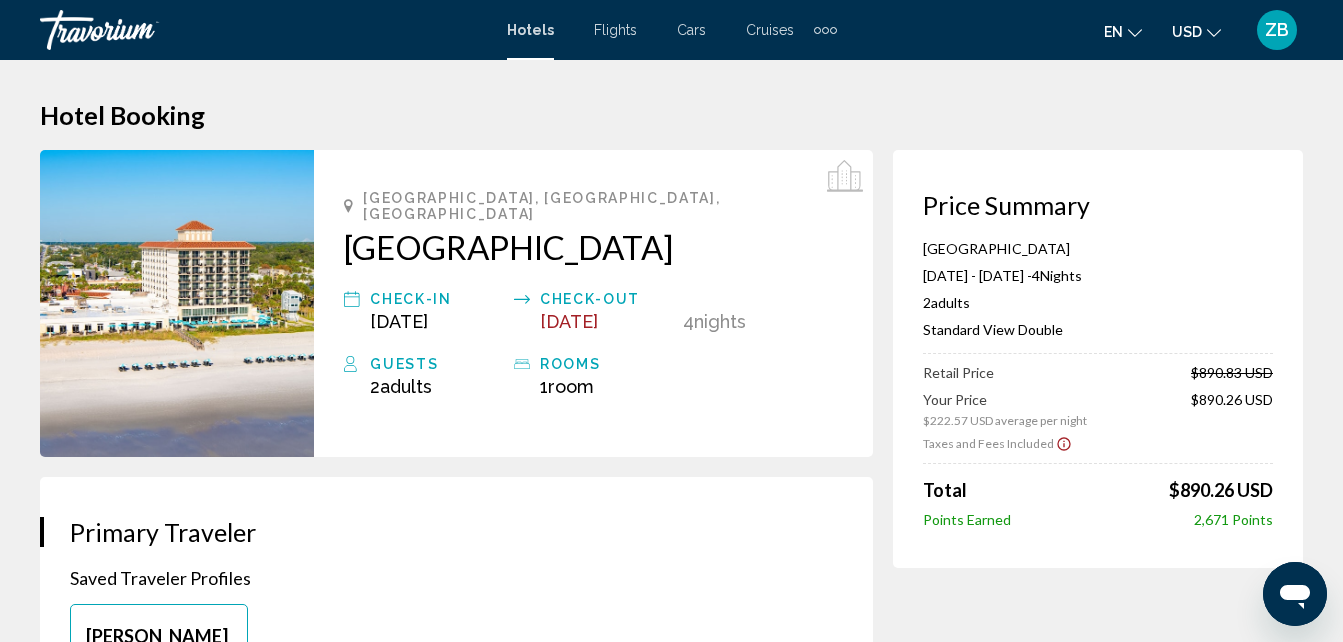 click 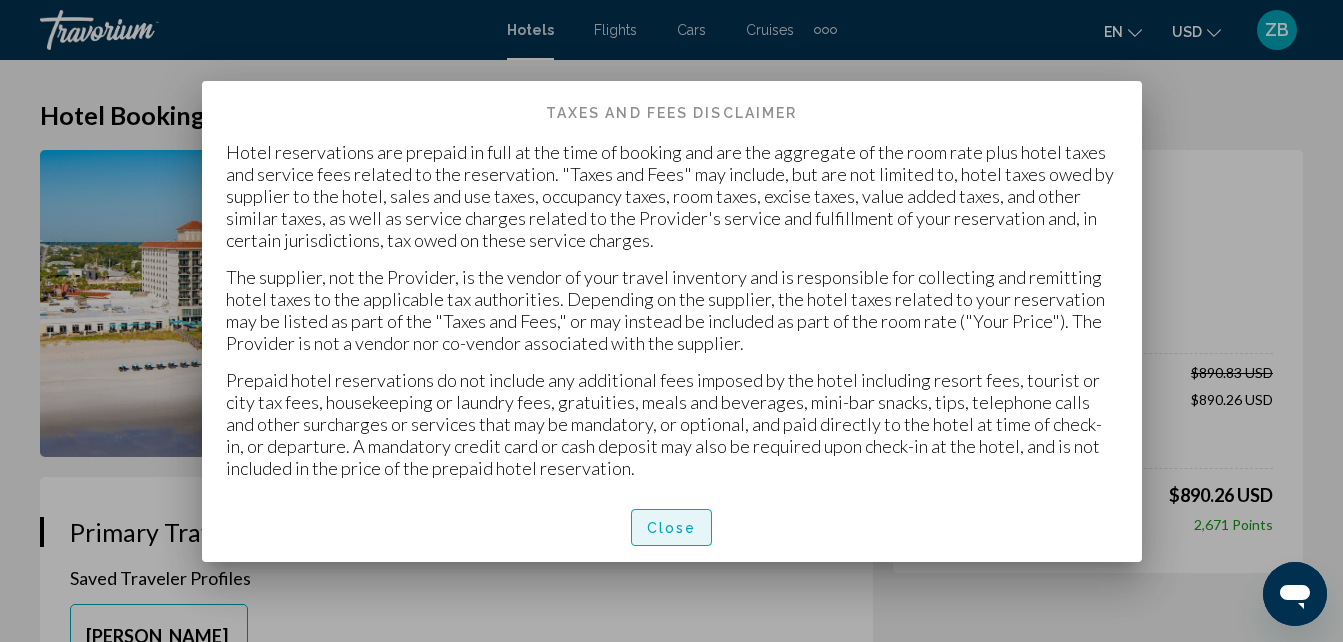click on "Close" at bounding box center [672, 527] 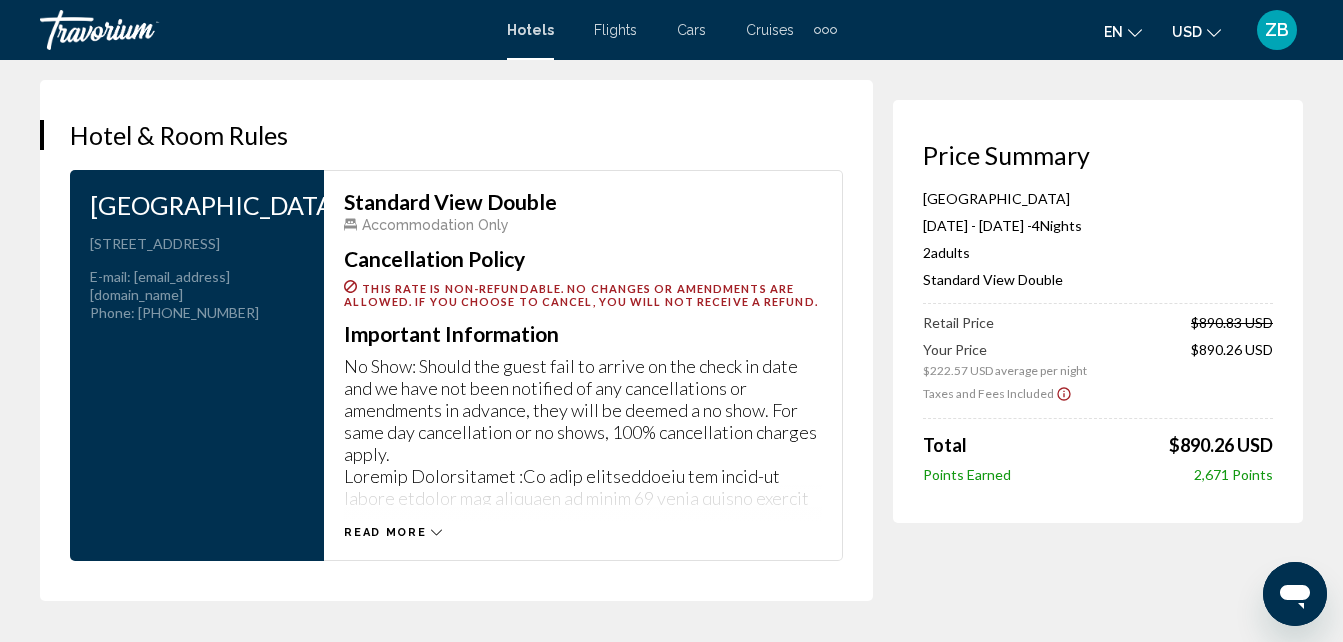 scroll, scrollTop: 2680, scrollLeft: 0, axis: vertical 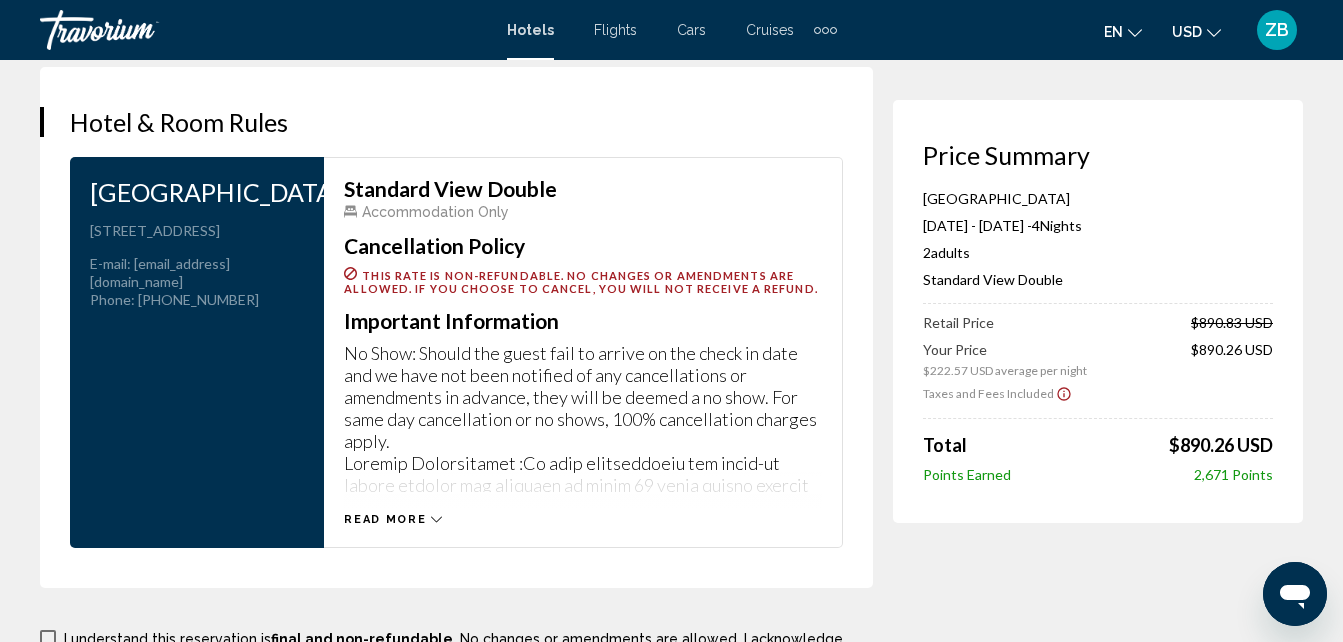 click on "Read more" at bounding box center [385, 519] 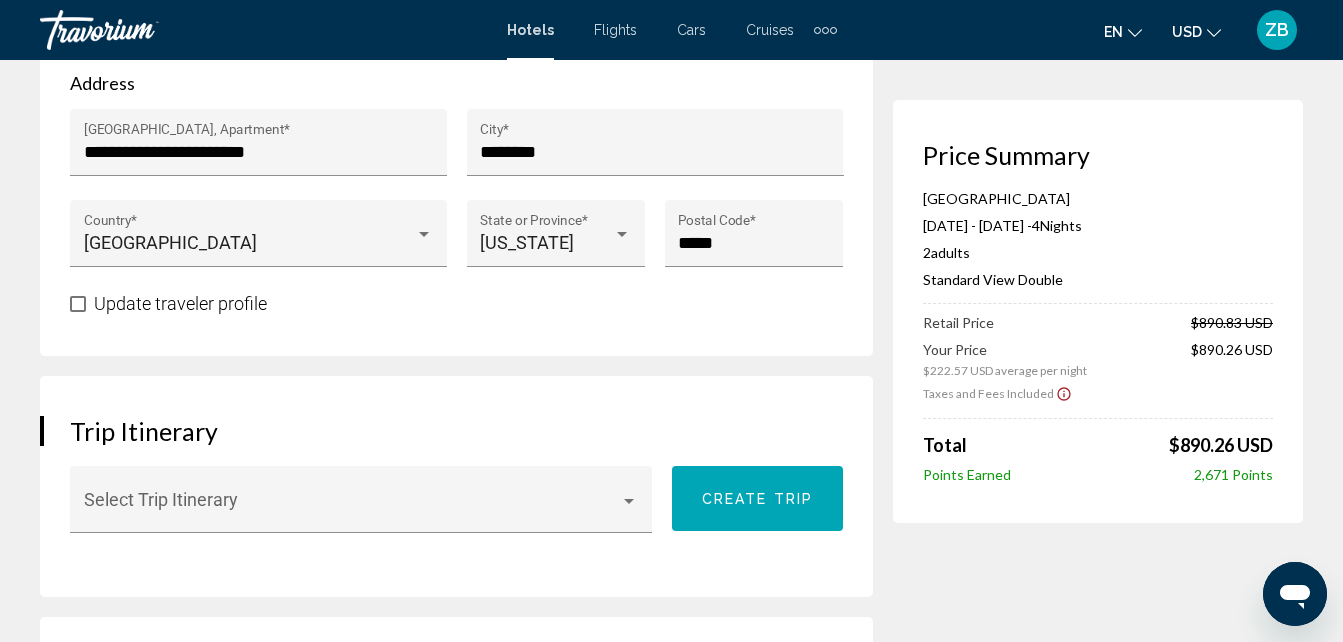 scroll, scrollTop: 919, scrollLeft: 0, axis: vertical 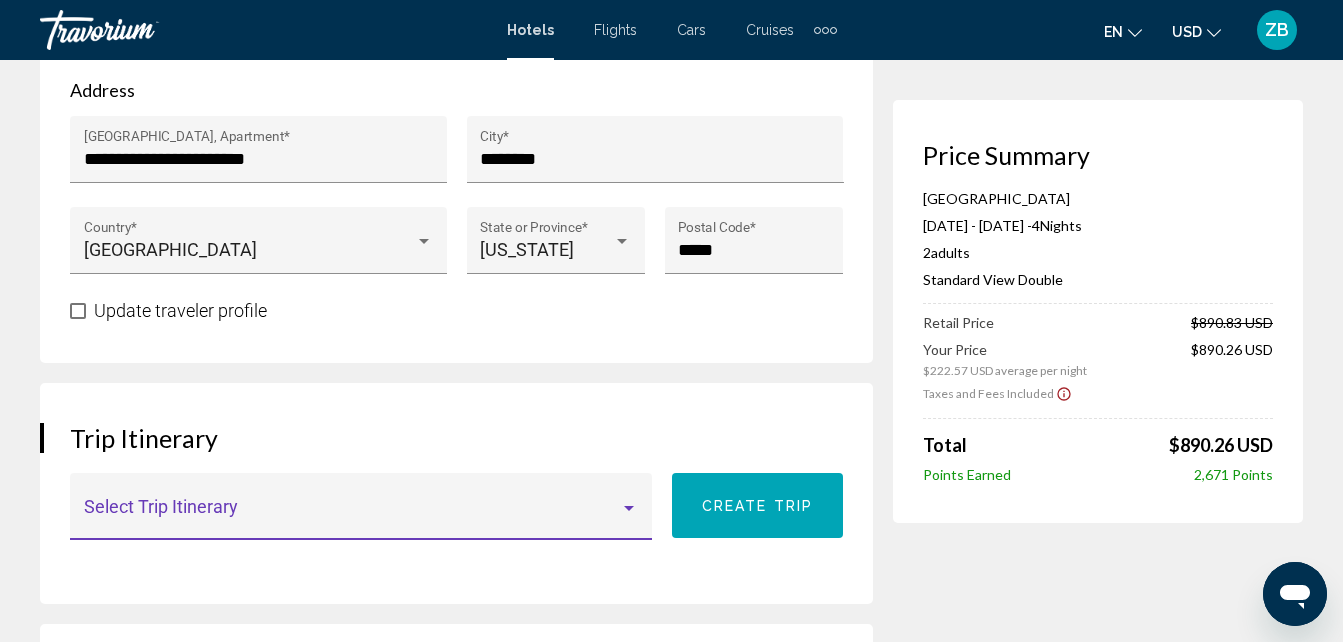 click at bounding box center (352, 516) 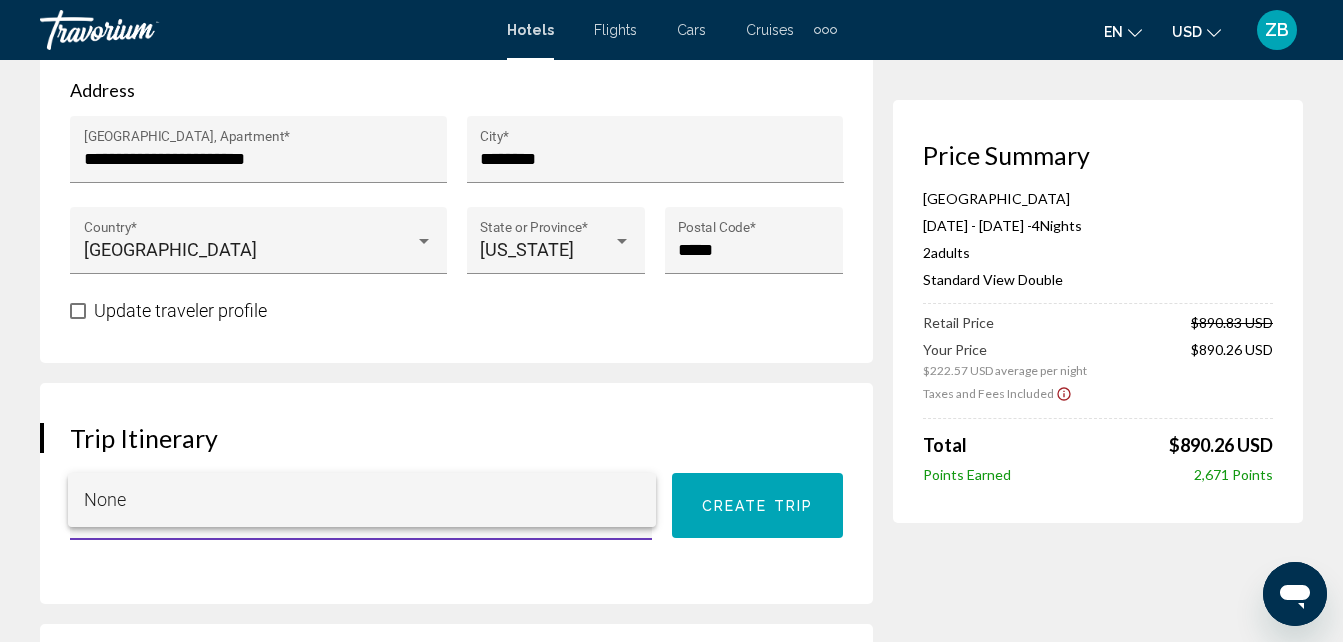 click on "None" at bounding box center [362, 500] 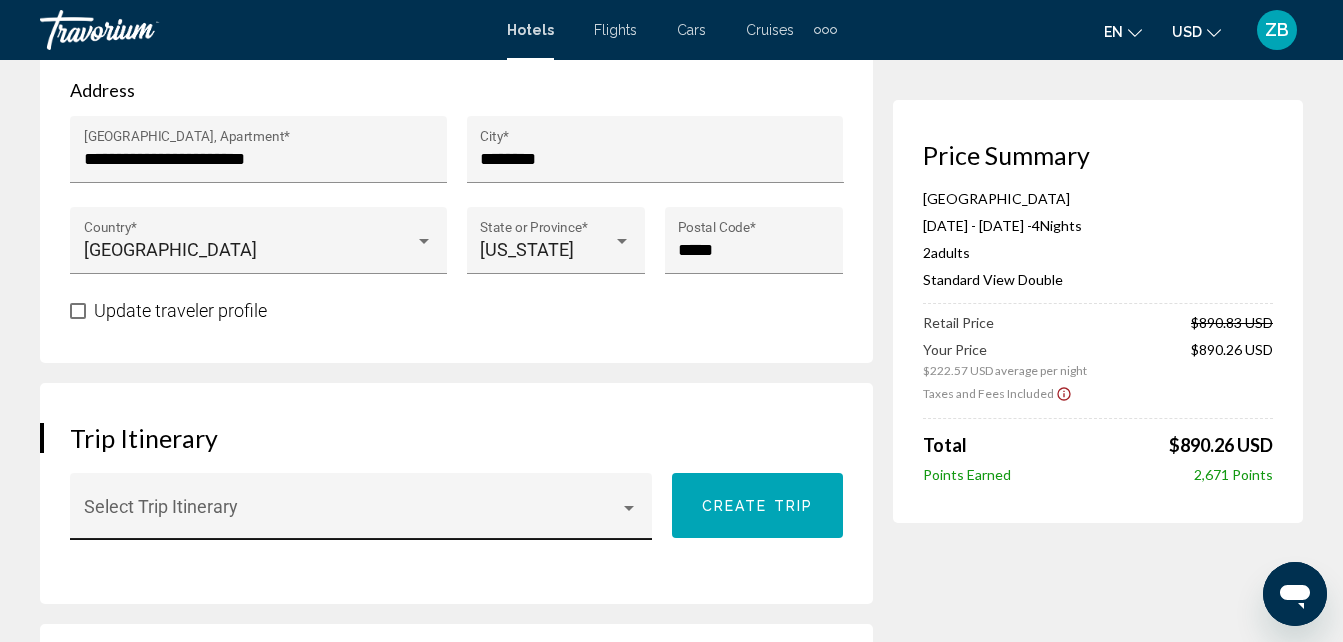 click on "Select Trip Itinerary" at bounding box center [361, 513] 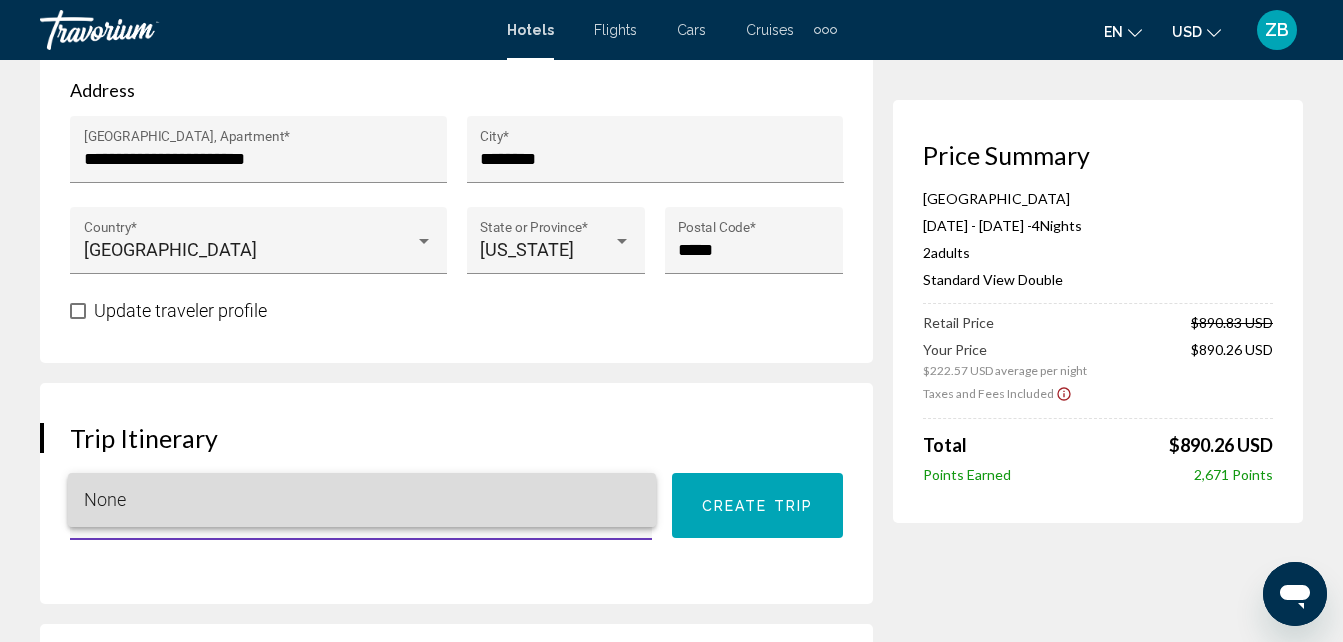 click on "None" at bounding box center (362, 500) 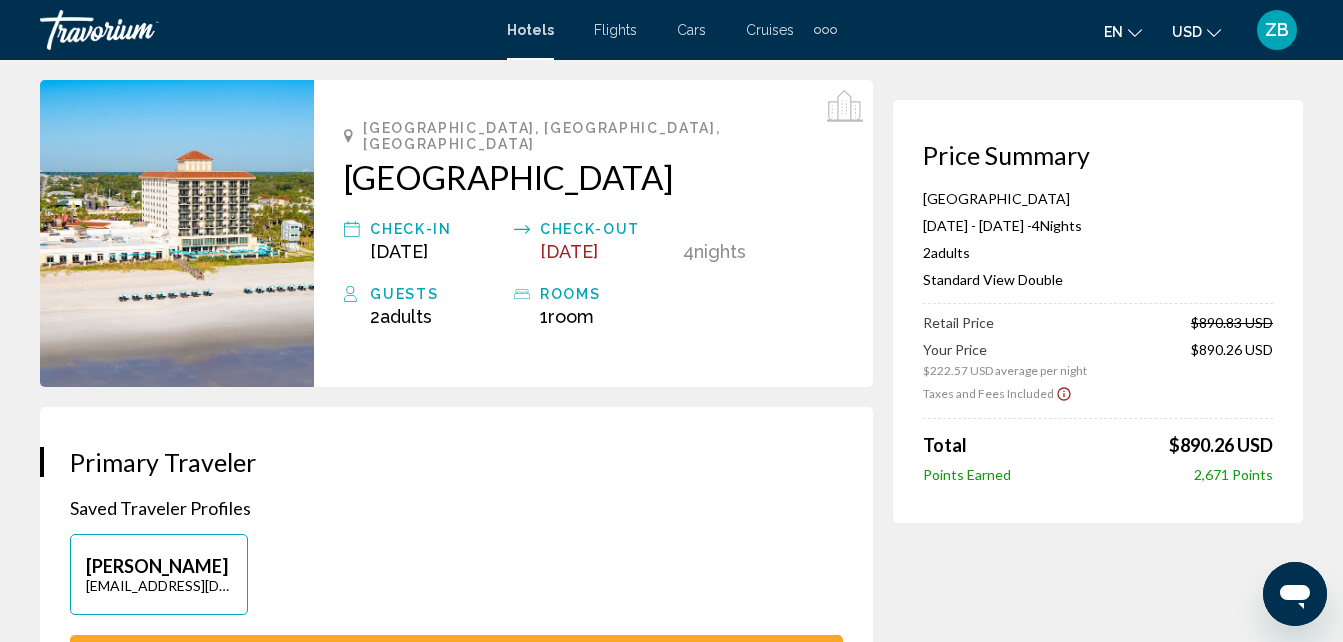 scroll, scrollTop: 0, scrollLeft: 0, axis: both 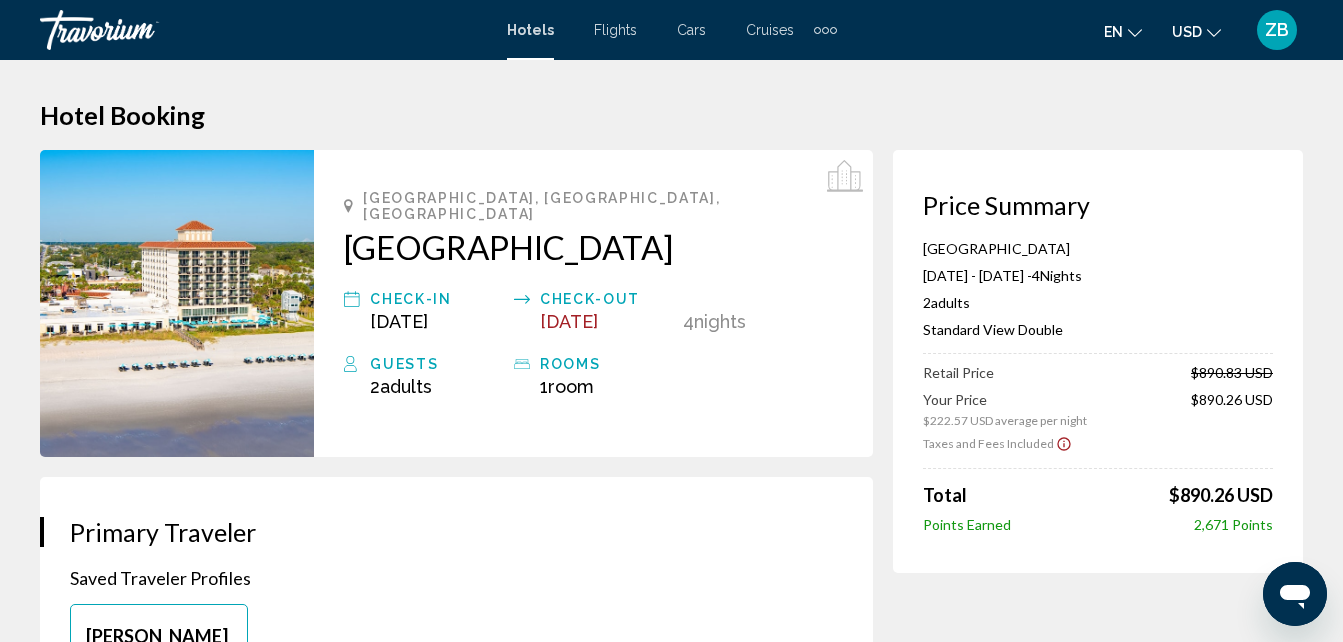 click on "$890.26 USD" at bounding box center (1221, 495) 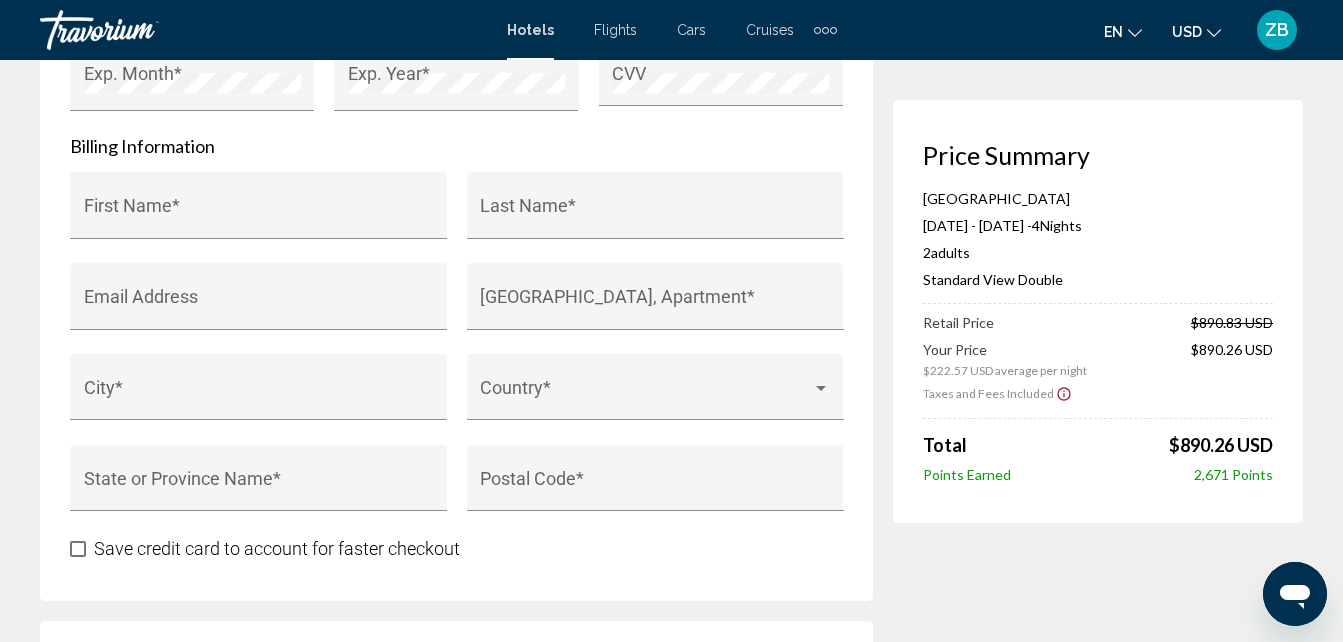 scroll, scrollTop: 0, scrollLeft: 0, axis: both 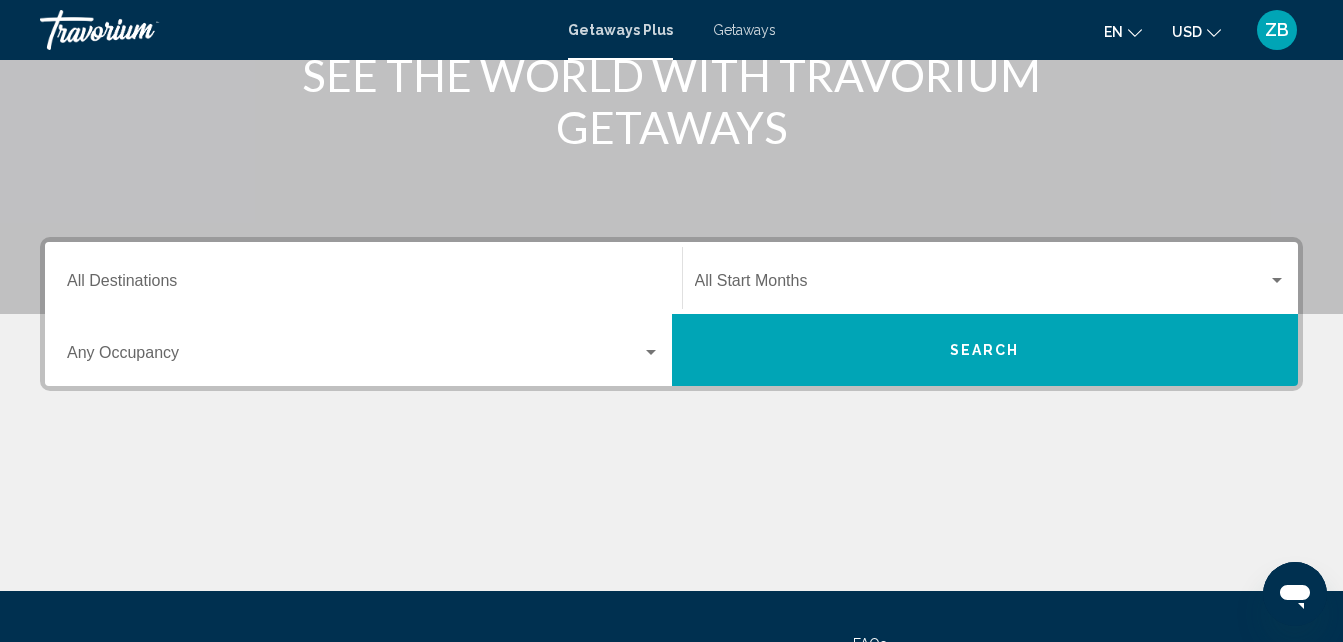 click on "Start Month All Start Months" 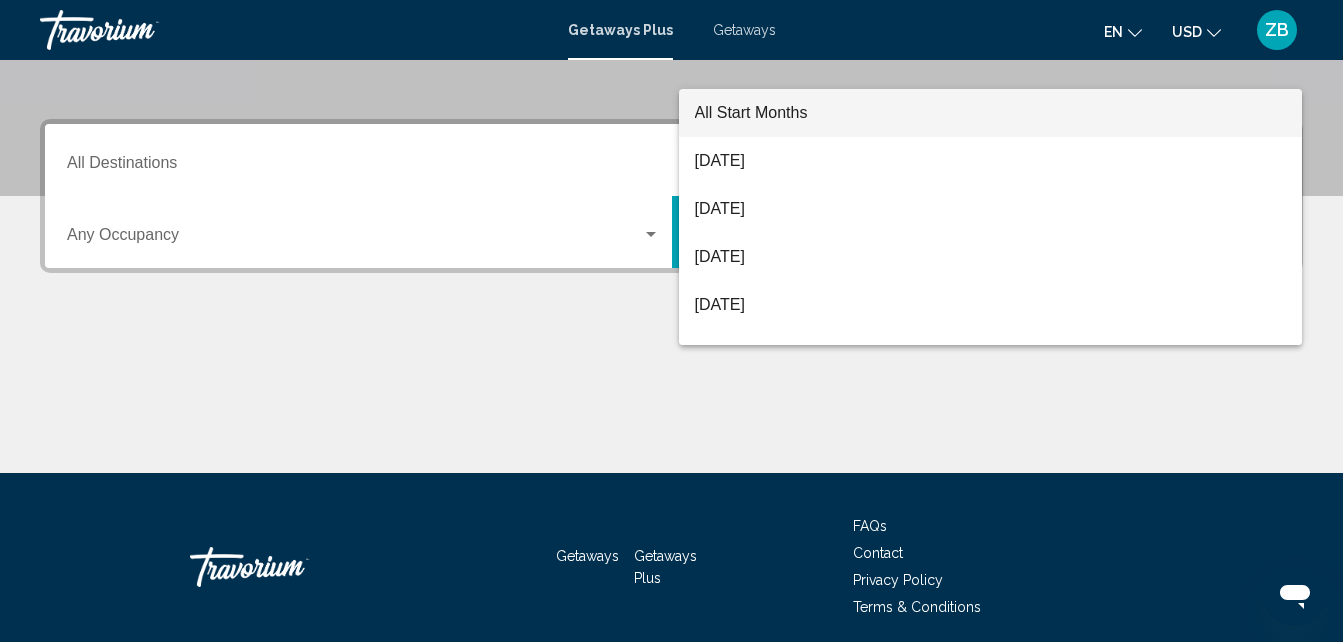 scroll, scrollTop: 458, scrollLeft: 0, axis: vertical 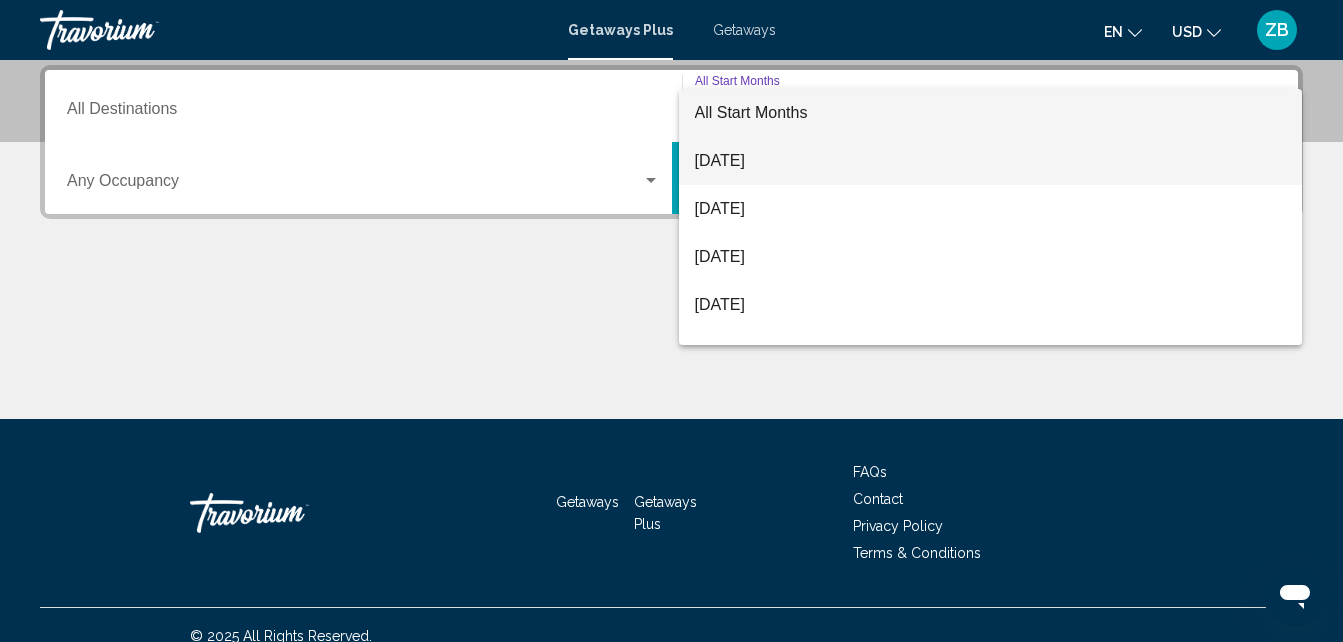 click on "July 2025" at bounding box center (991, 161) 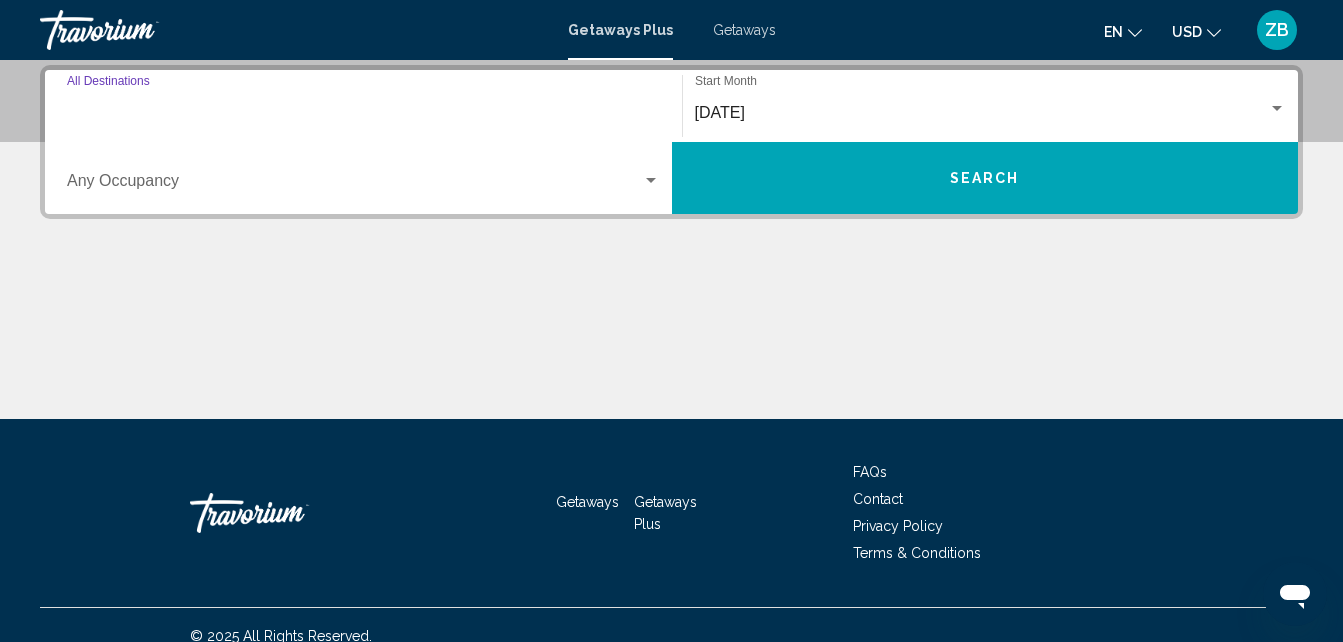 click on "Destination All Destinations" at bounding box center (363, 113) 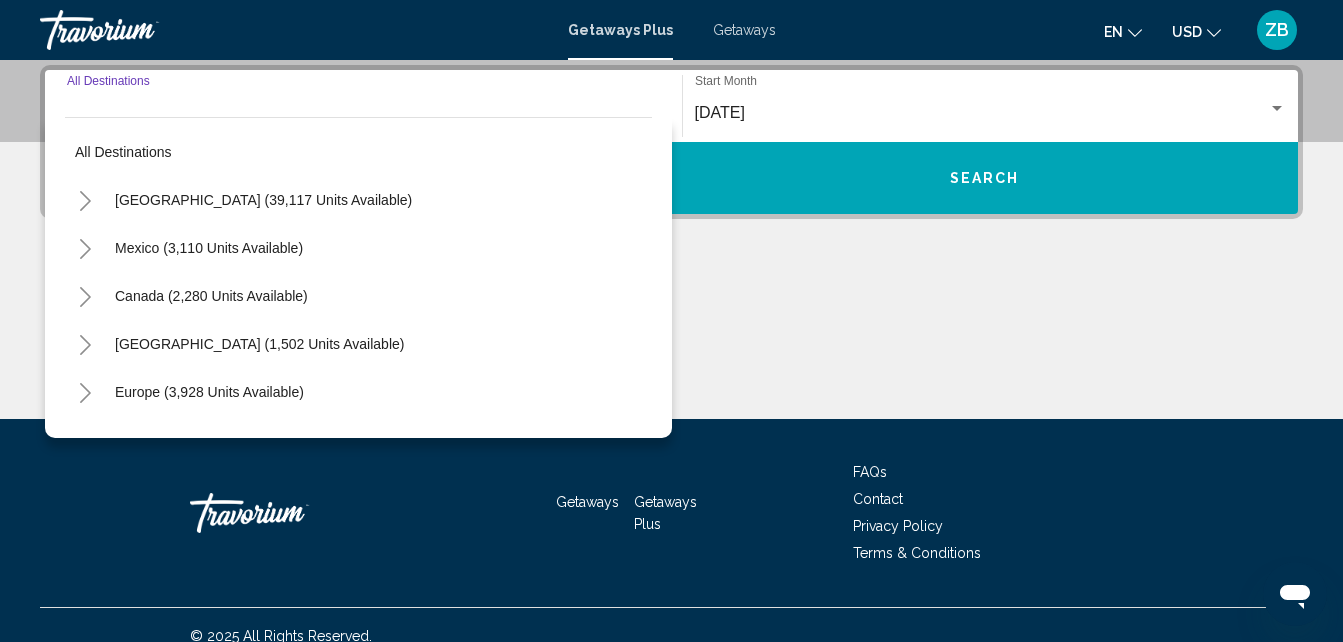click on "Destination All Destinations" at bounding box center (363, 106) 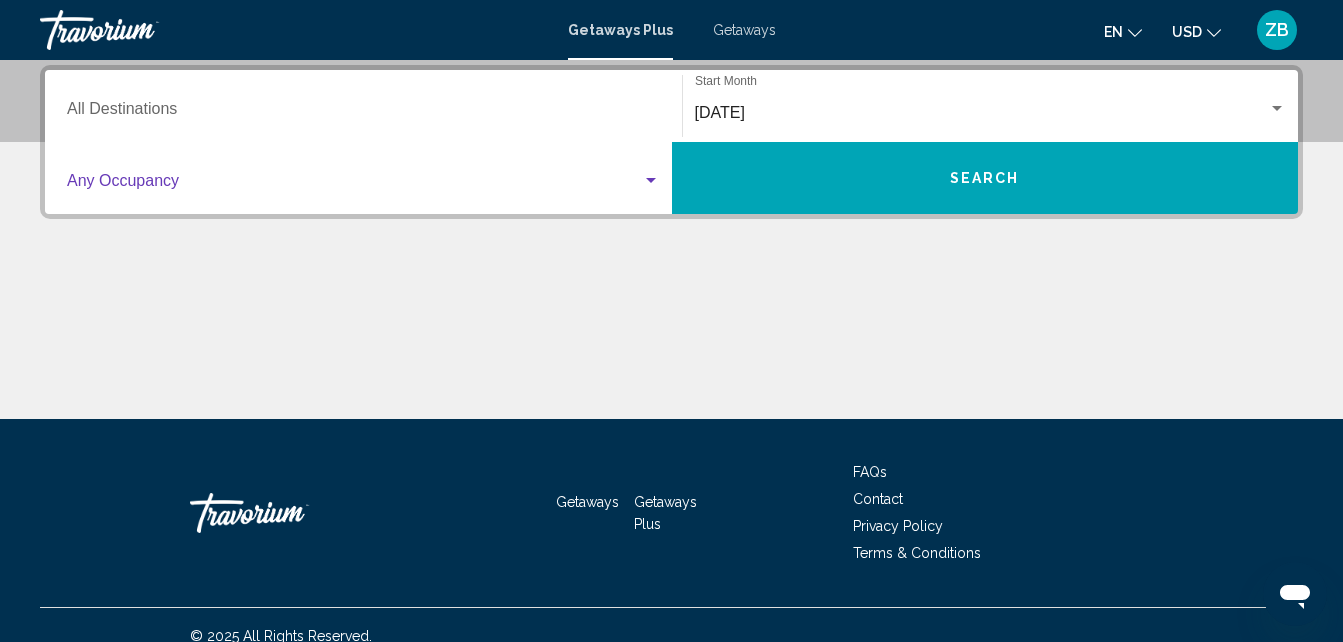 click at bounding box center (354, 185) 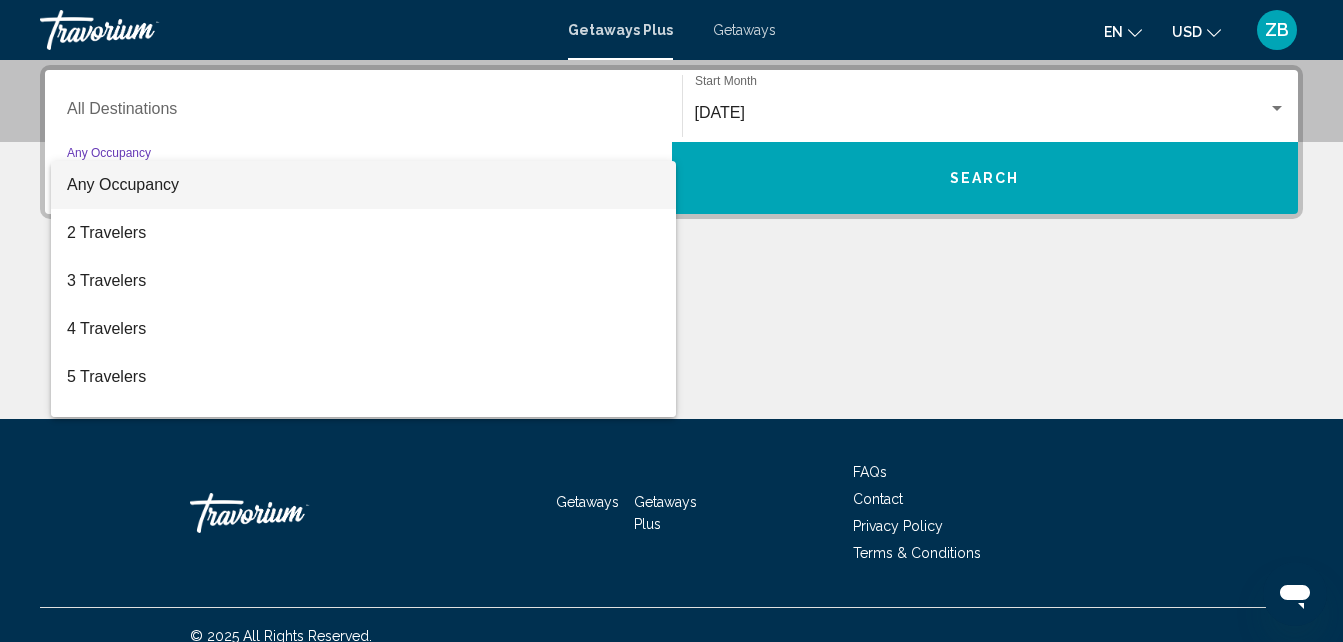 click at bounding box center (671, 321) 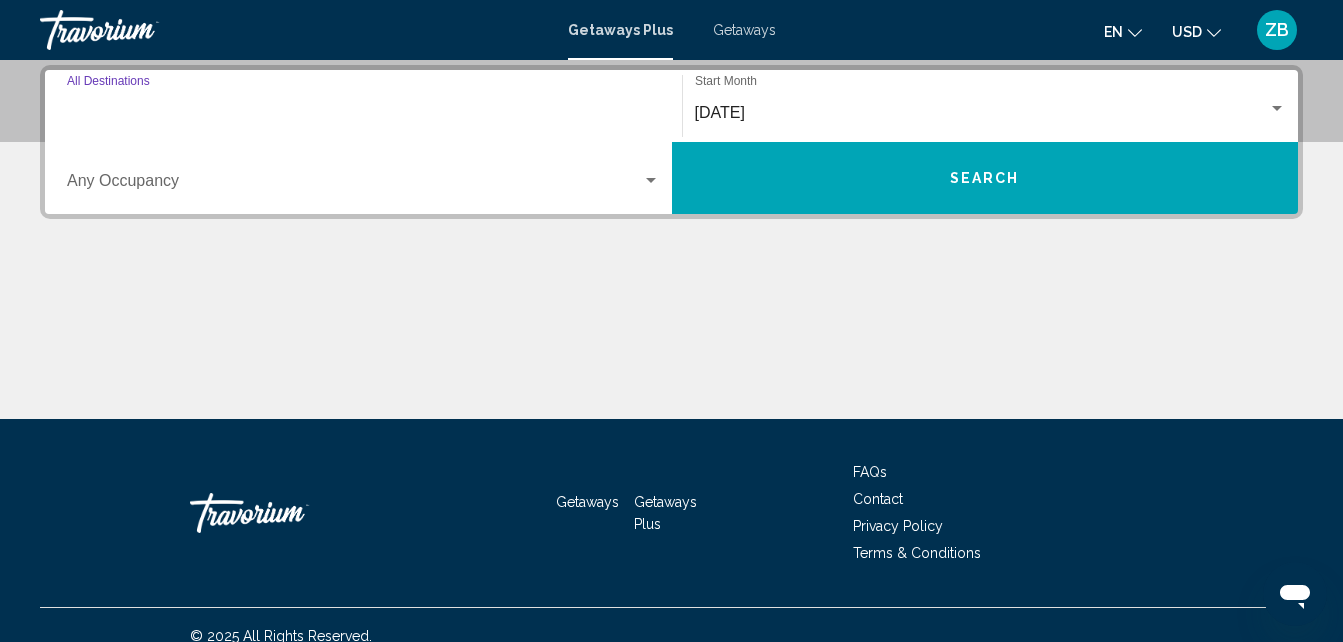 click on "Destination All Destinations" at bounding box center [363, 113] 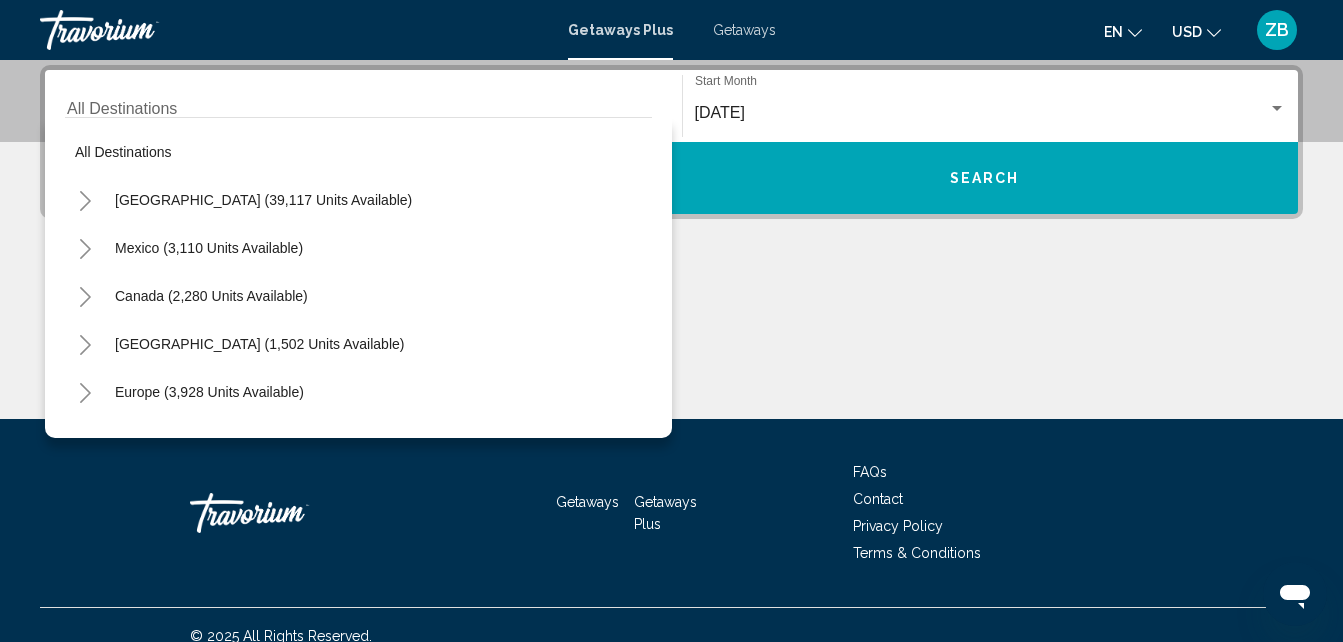 click on "United States (39,117 units available)" at bounding box center (358, 248) 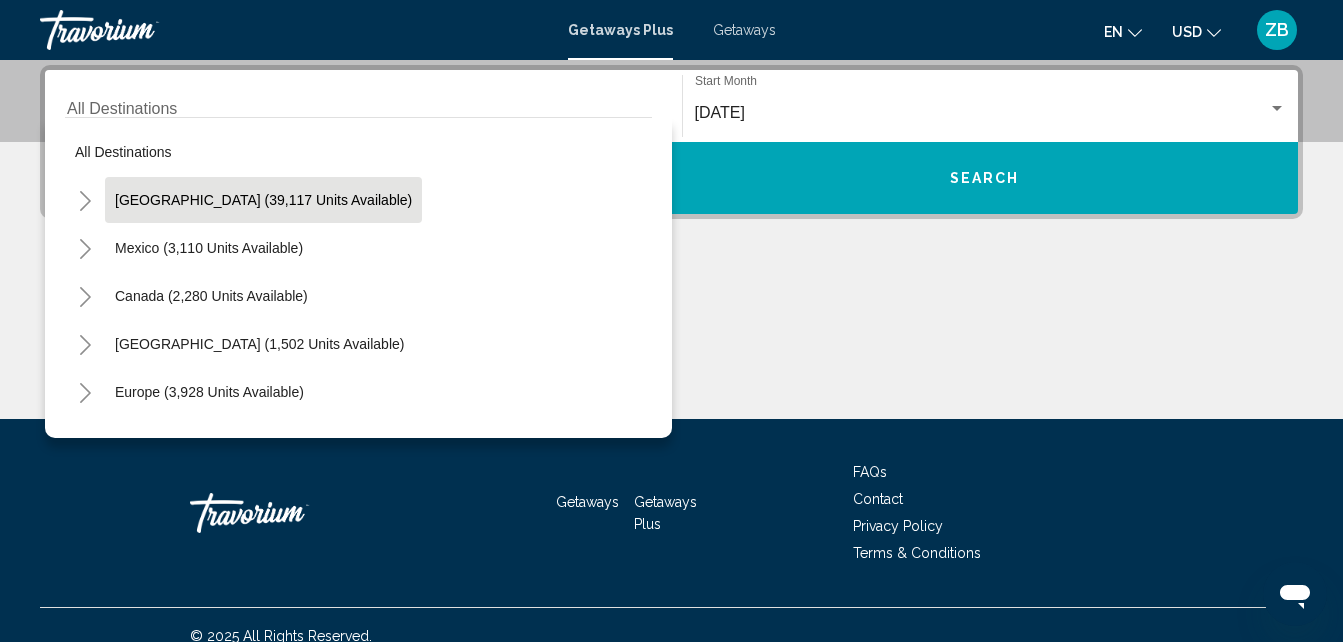 click on "United States (39,117 units available)" at bounding box center [209, 248] 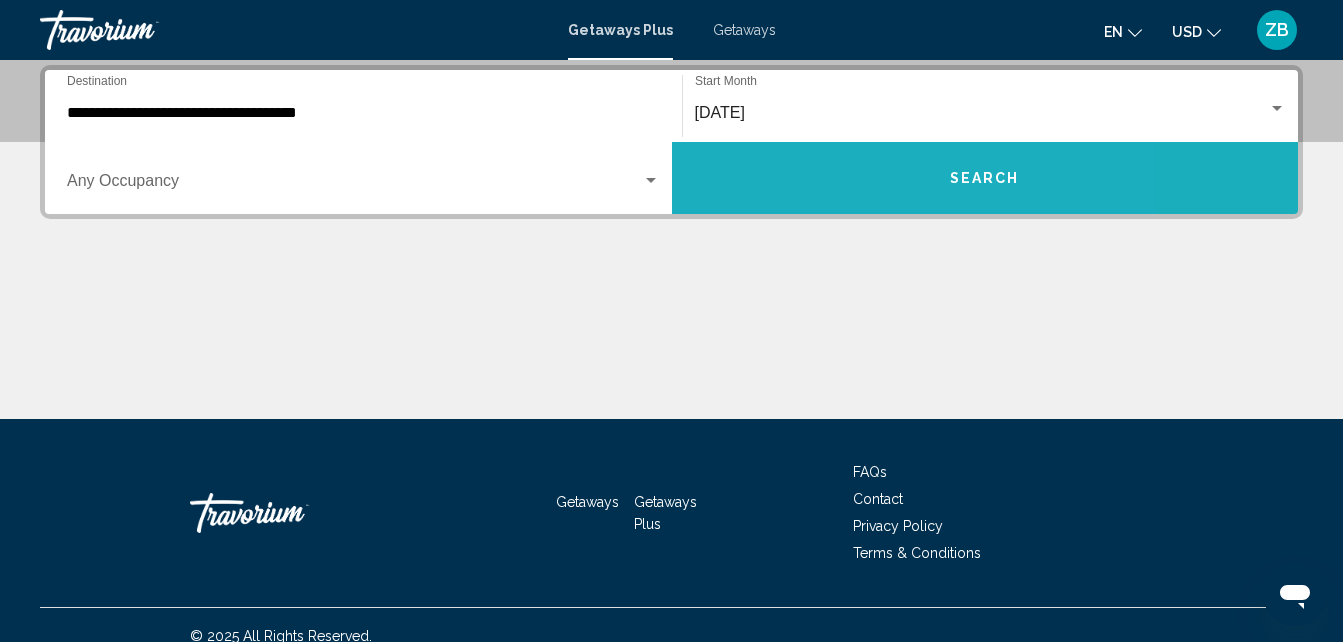 click on "Search" at bounding box center (985, 178) 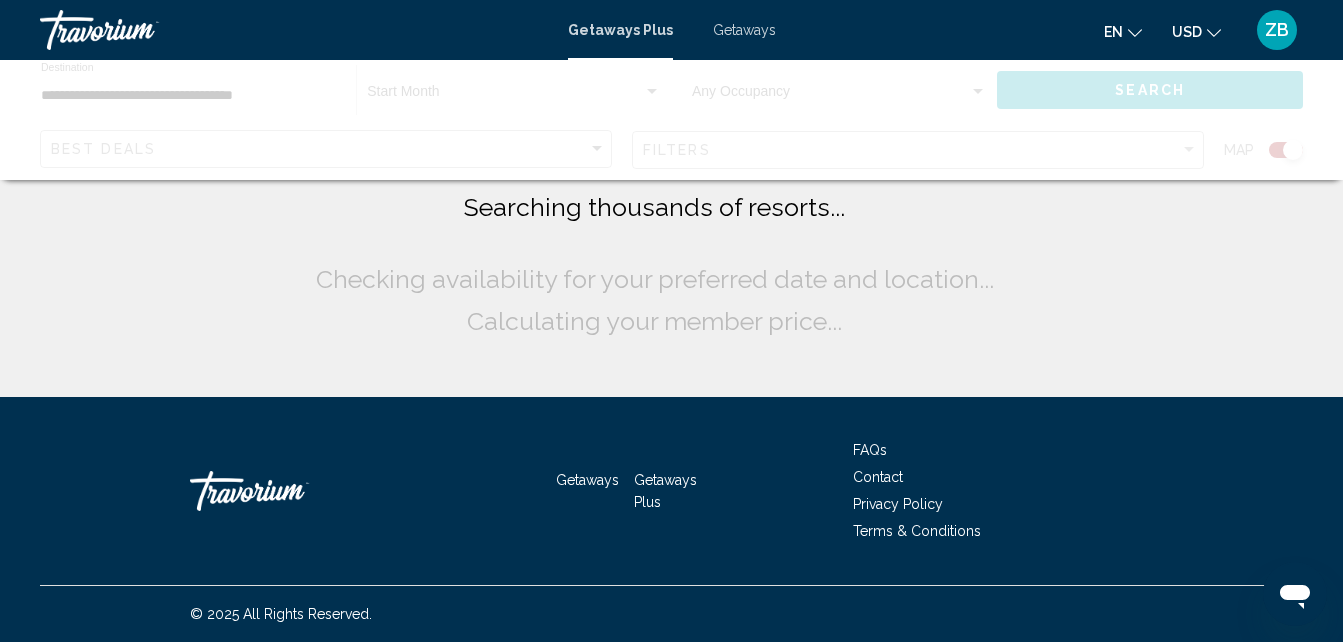 scroll, scrollTop: 0, scrollLeft: 0, axis: both 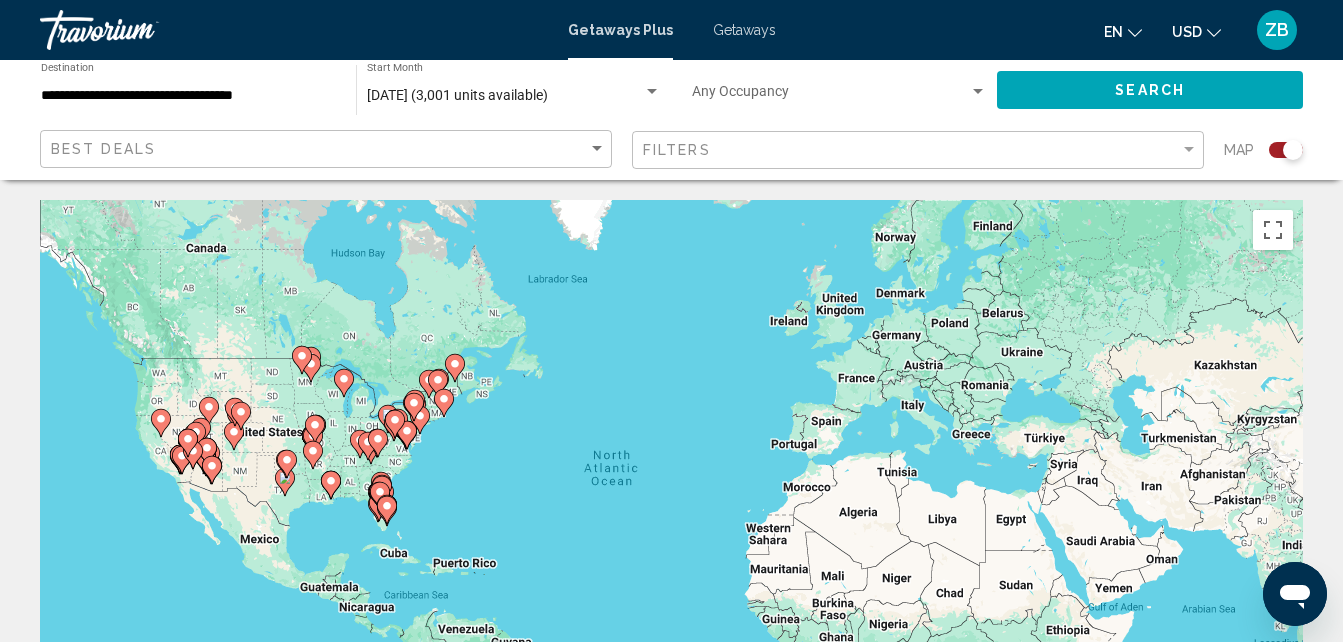 click on "To navigate, press the arrow keys. To activate drag with keyboard, press Alt + Enter. Once in keyboard drag state, use the arrow keys to move the marker. To complete the drag, press the Enter key. To cancel, press Escape." at bounding box center [671, 500] 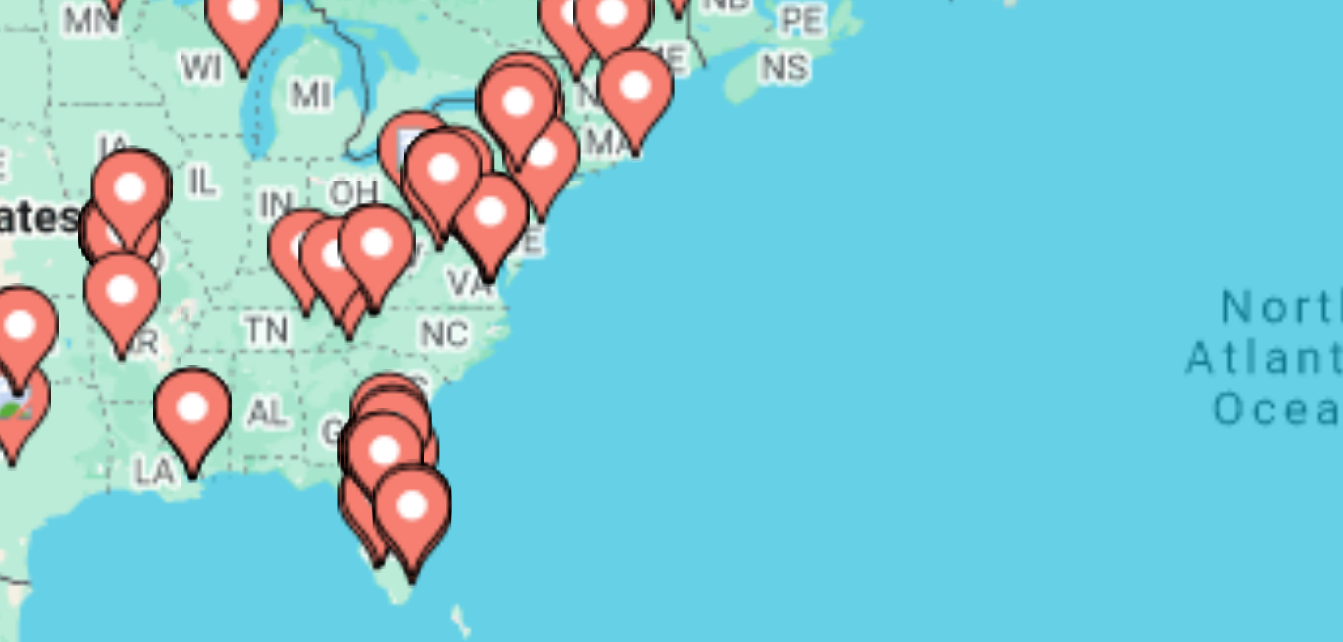 drag, startPoint x: 395, startPoint y: 481, endPoint x: 464, endPoint y: 433, distance: 84.05355 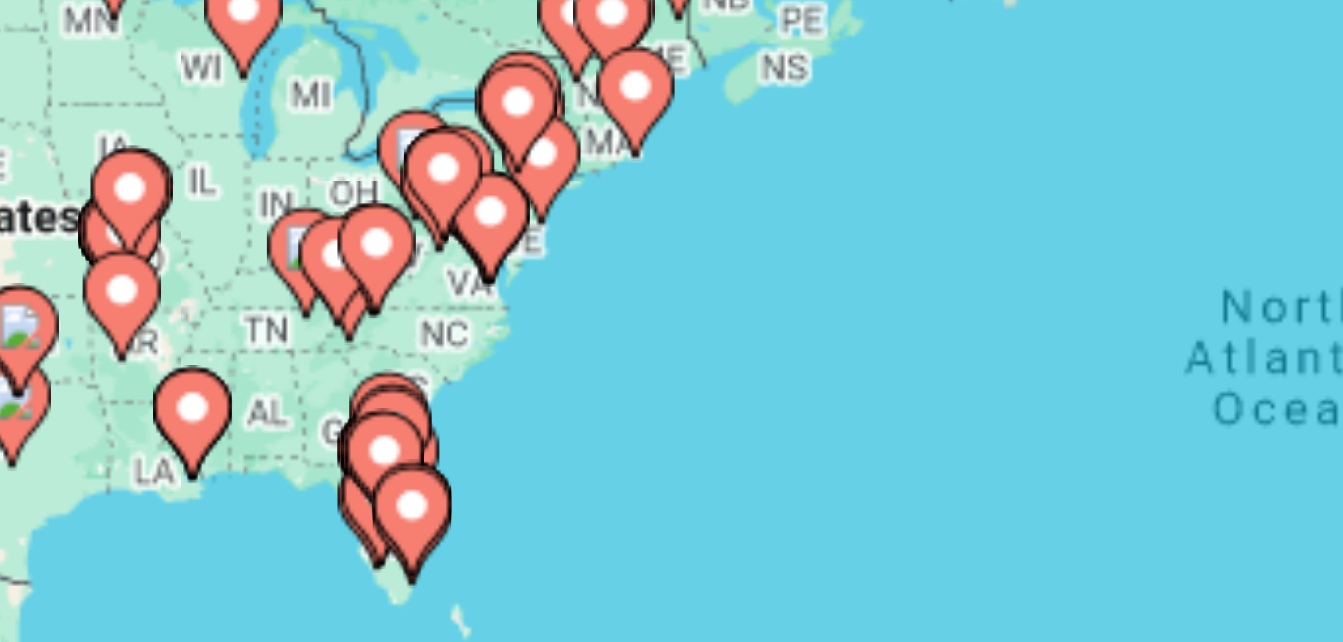 click on "To navigate, press the arrow keys. To activate drag with keyboard, press Alt + Enter. Once in keyboard drag state, use the arrow keys to move the marker. To complete the drag, press the Enter key. To cancel, press Escape." at bounding box center [671, 500] 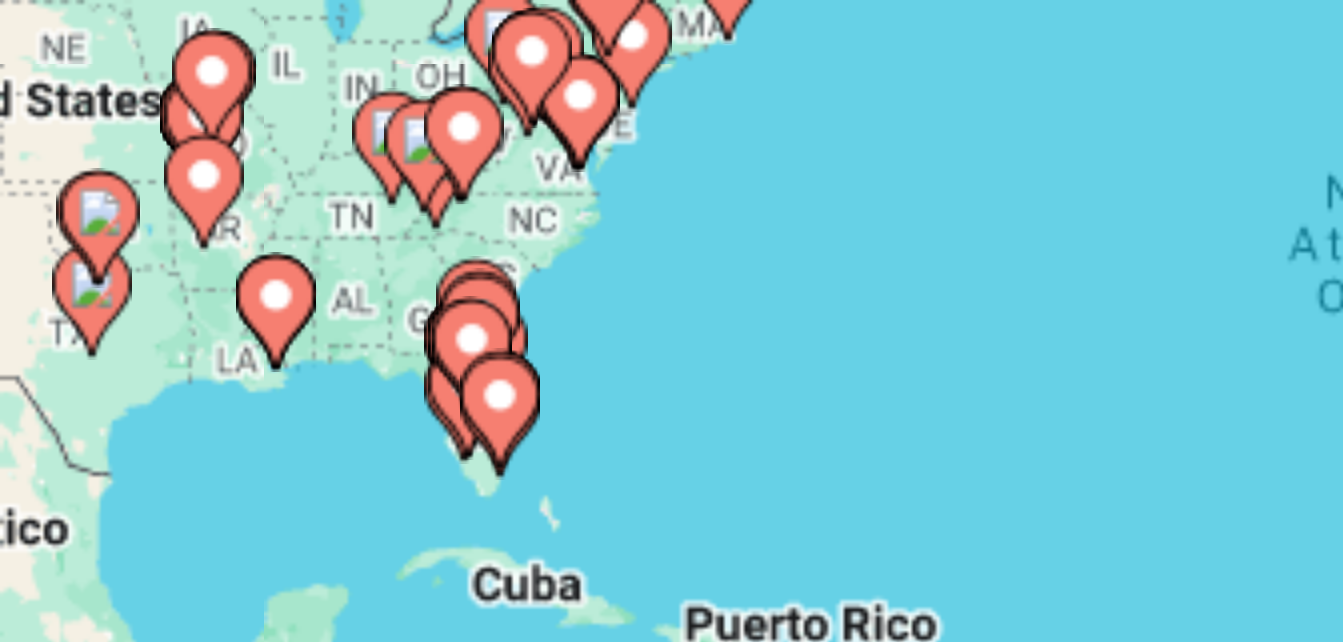 click at bounding box center [444, 438] 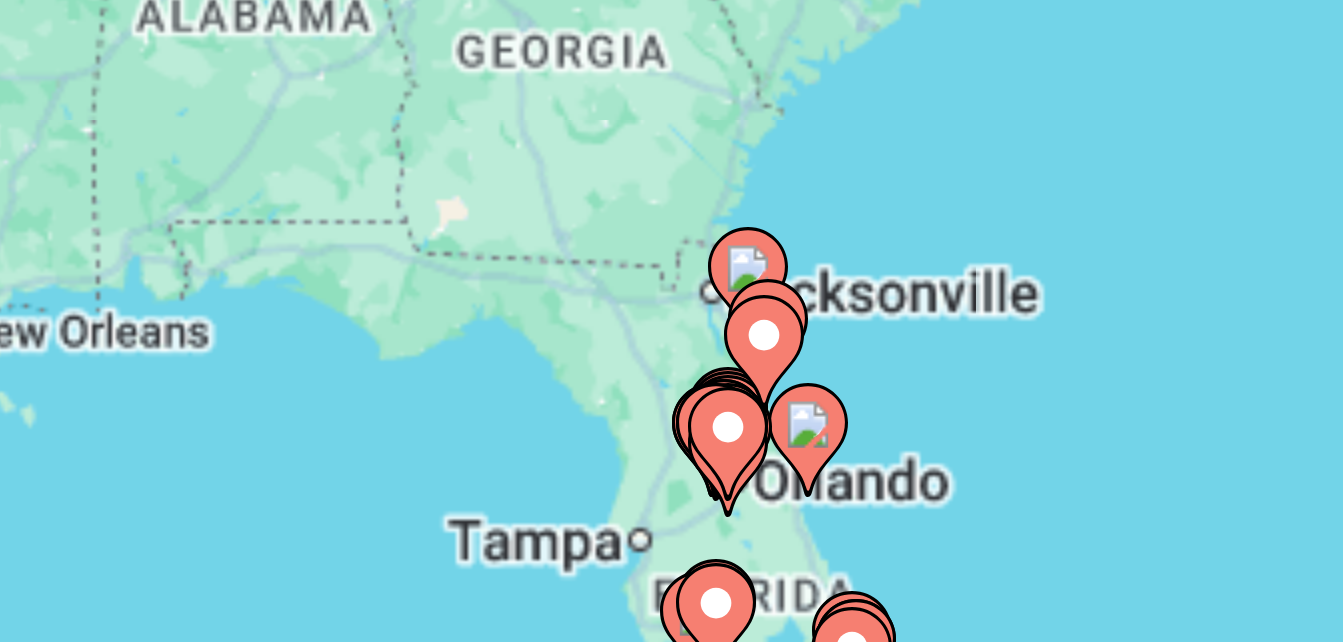 drag, startPoint x: 646, startPoint y: 439, endPoint x: 471, endPoint y: 414, distance: 176.7767 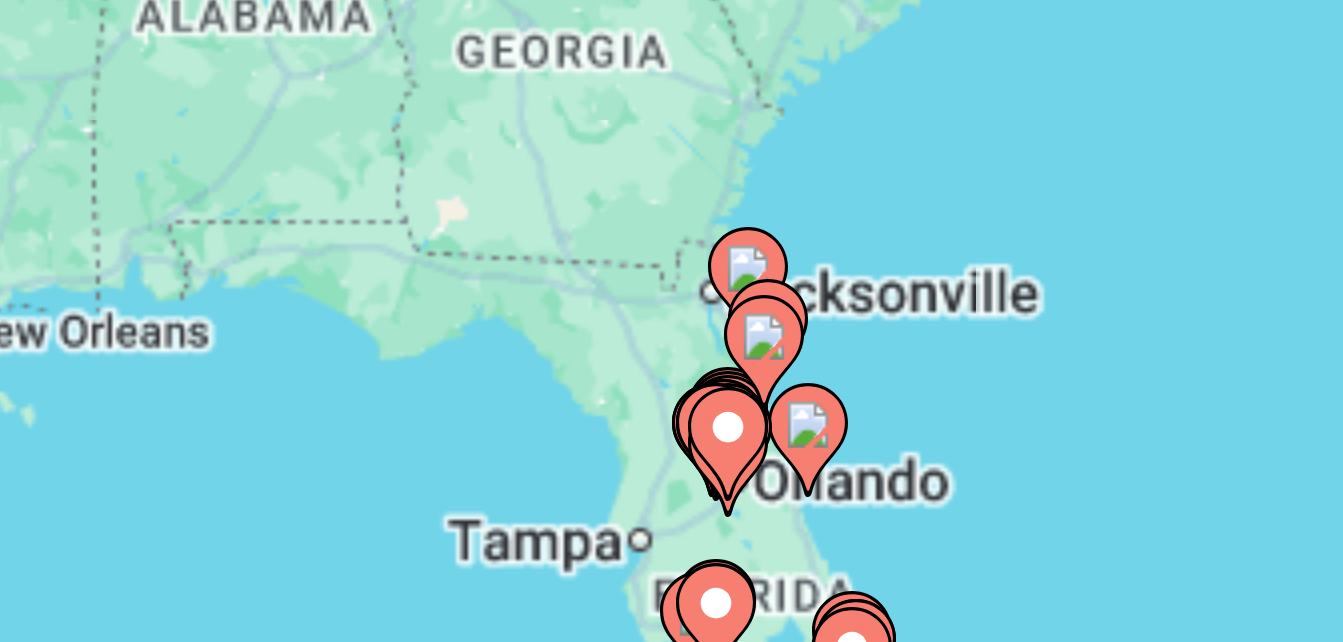 click on "To navigate, press the arrow keys. To activate drag with keyboard, press Alt + Enter. Once in keyboard drag state, use the arrow keys to move the marker. To complete the drag, press the Enter key. To cancel, press Escape." at bounding box center (671, 500) 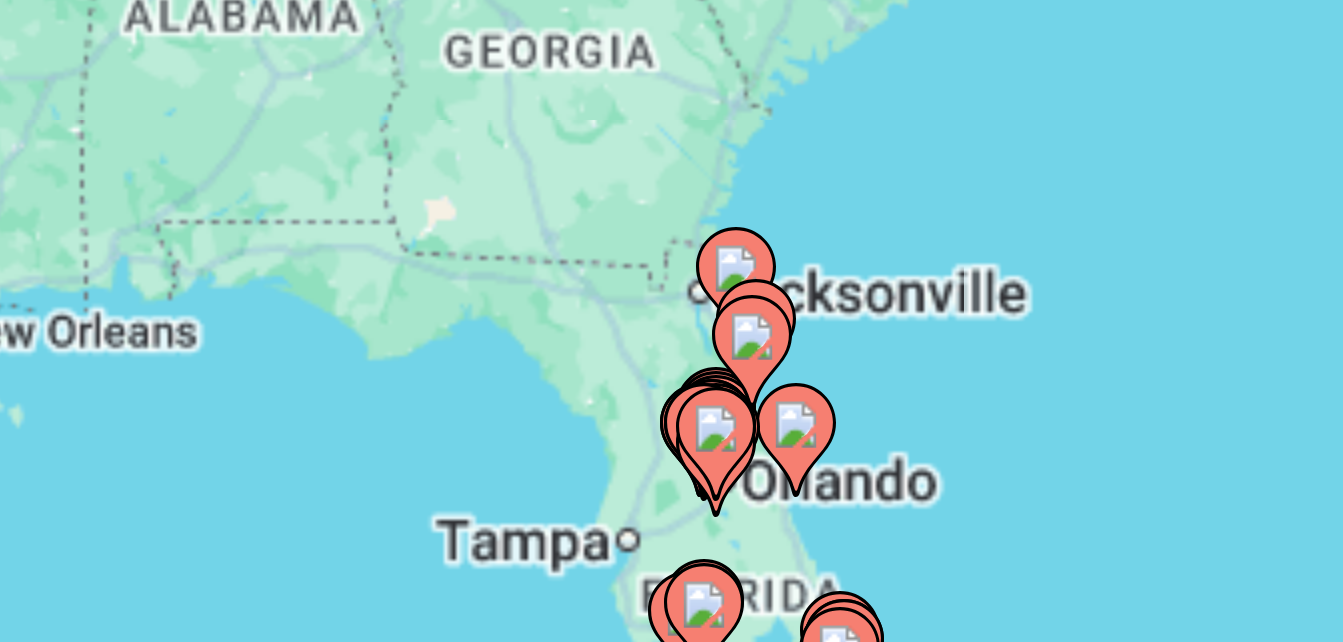 click 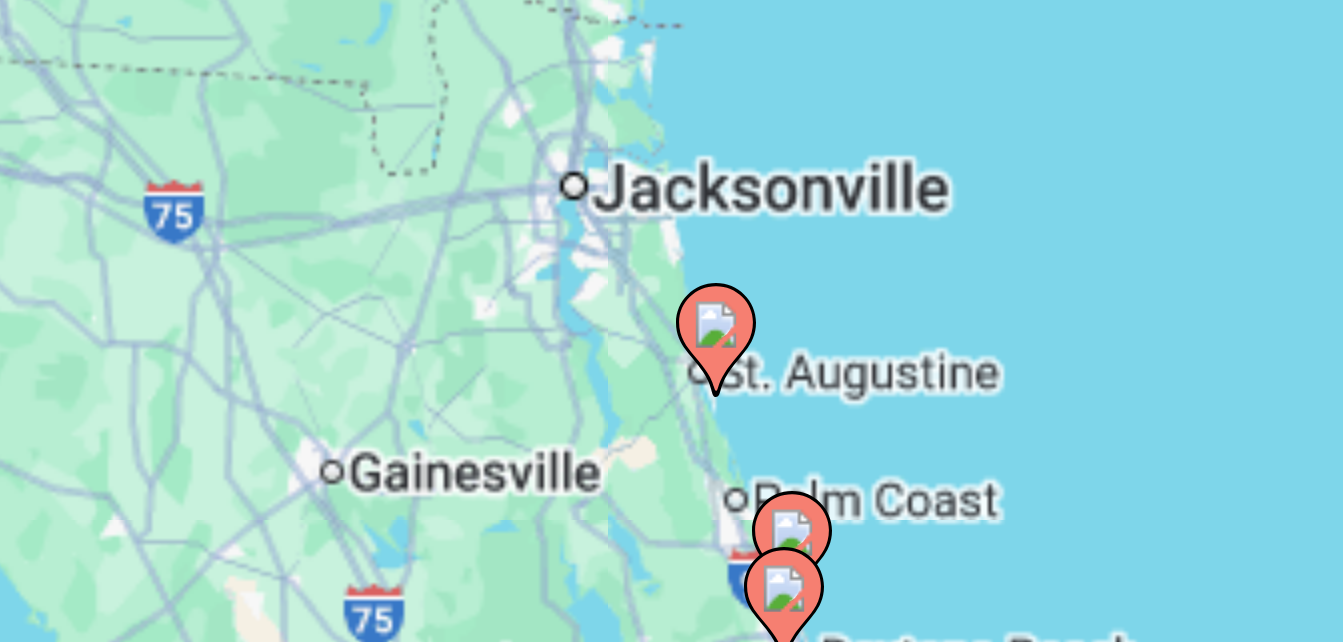 drag, startPoint x: 598, startPoint y: 454, endPoint x: 418, endPoint y: 398, distance: 188.50995 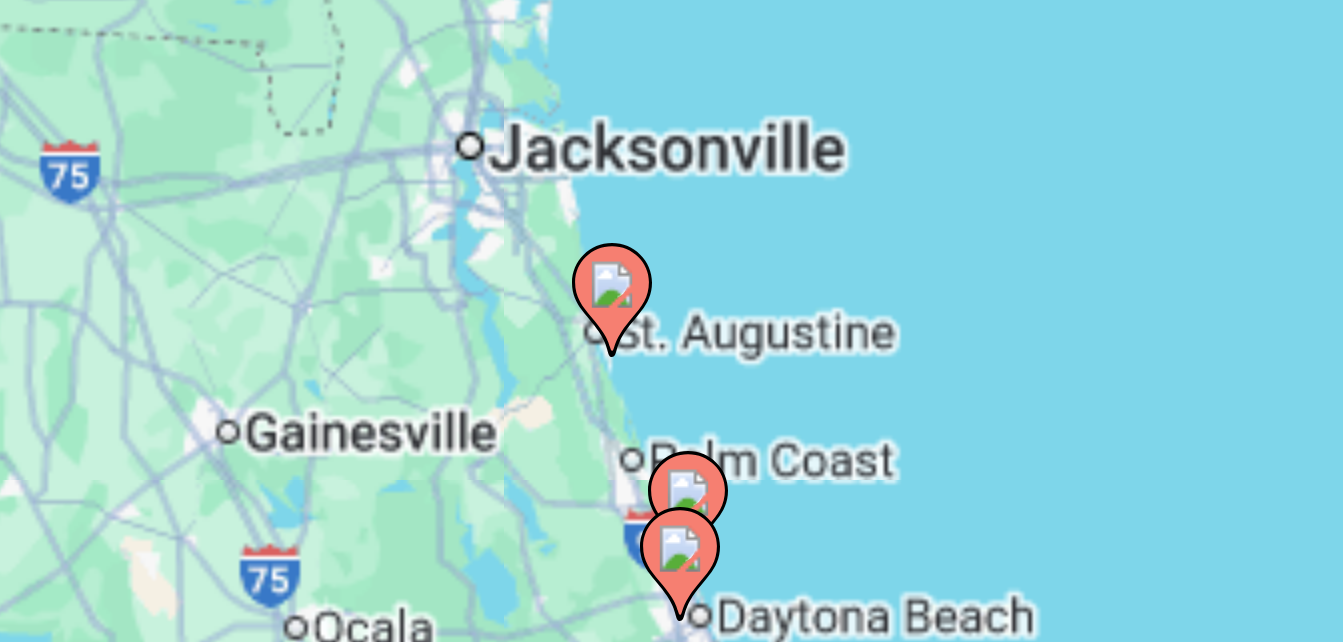 click 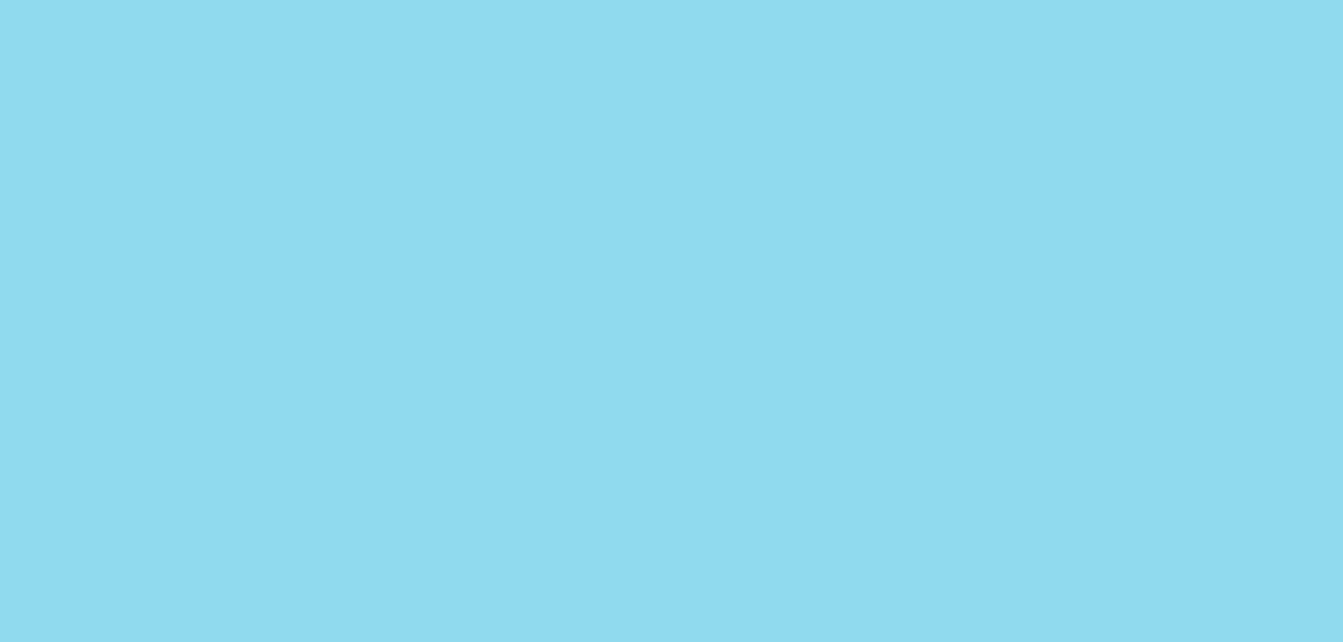 drag, startPoint x: 381, startPoint y: 405, endPoint x: 626, endPoint y: 464, distance: 252.00397 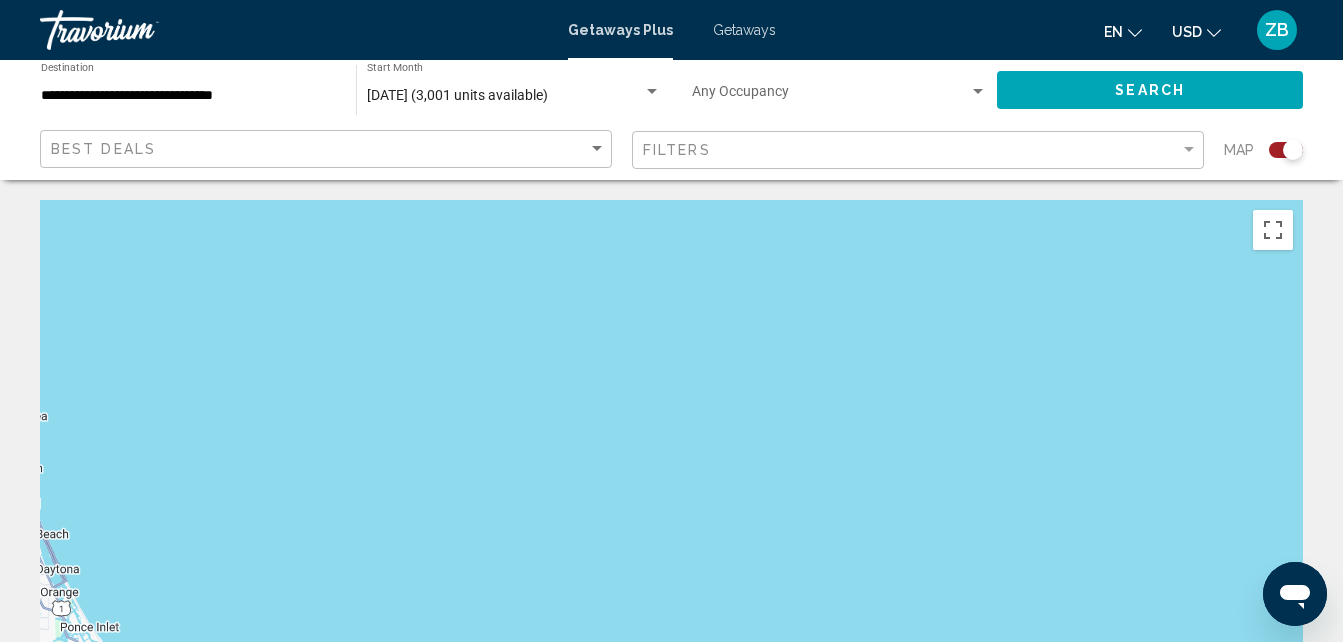 drag, startPoint x: 586, startPoint y: 404, endPoint x: 592, endPoint y: 271, distance: 133.13527 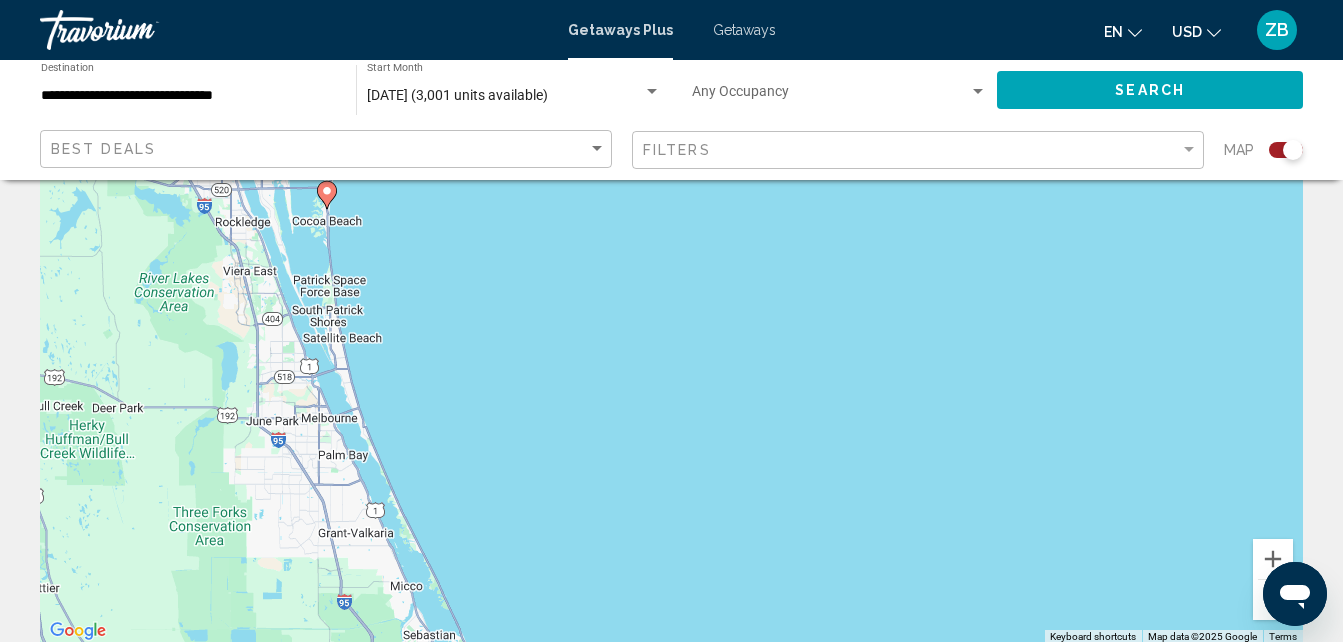 scroll, scrollTop: 0, scrollLeft: 0, axis: both 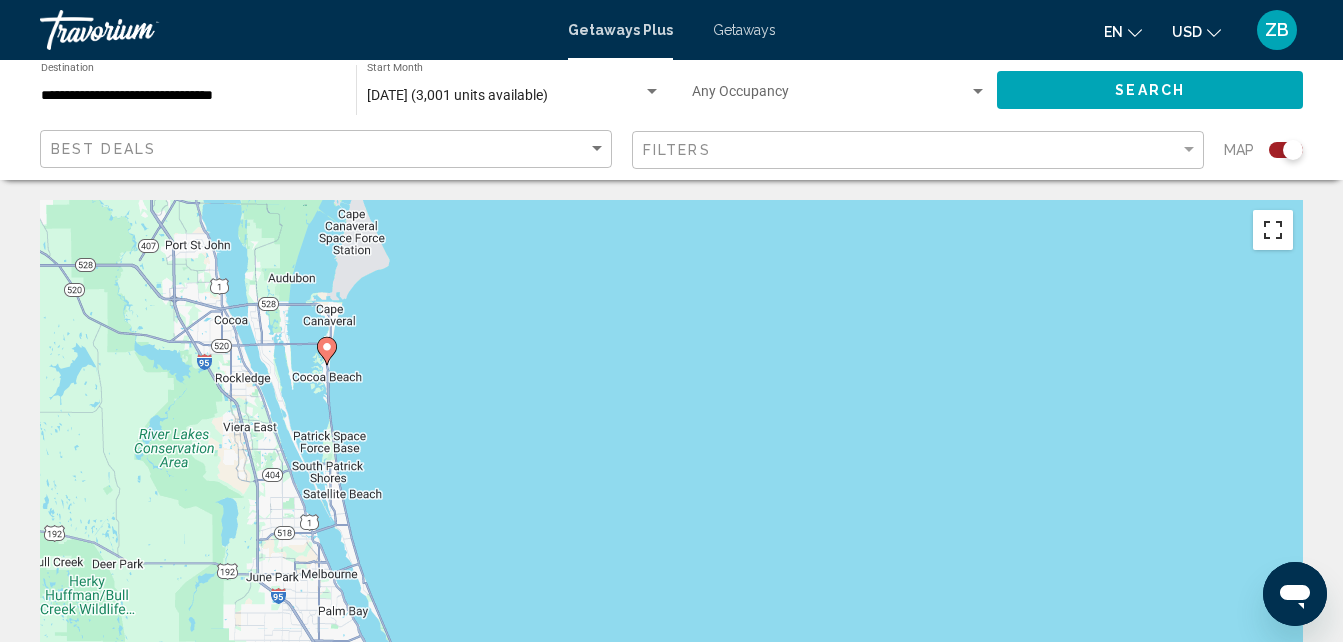drag, startPoint x: 1263, startPoint y: 248, endPoint x: 1269, endPoint y: 318, distance: 70.256676 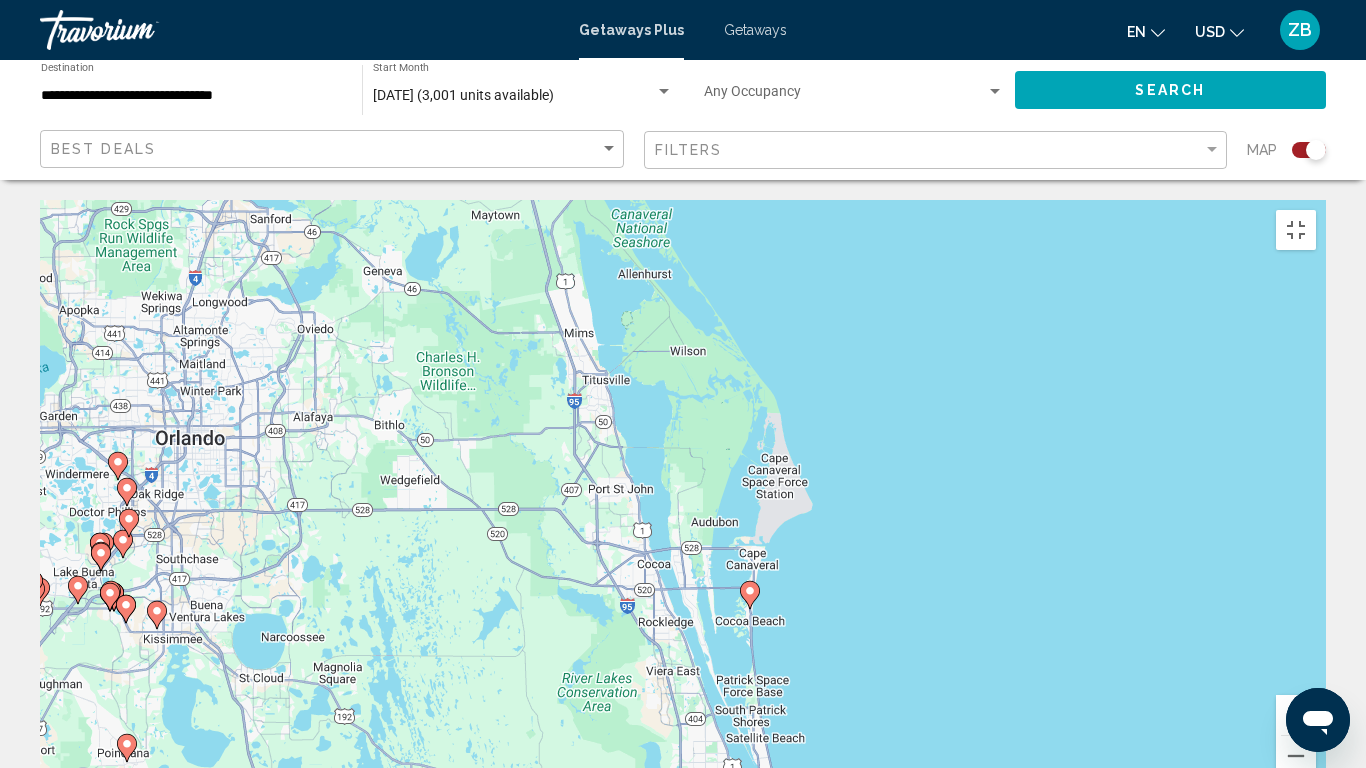 drag, startPoint x: 389, startPoint y: 334, endPoint x: 801, endPoint y: 575, distance: 477.31018 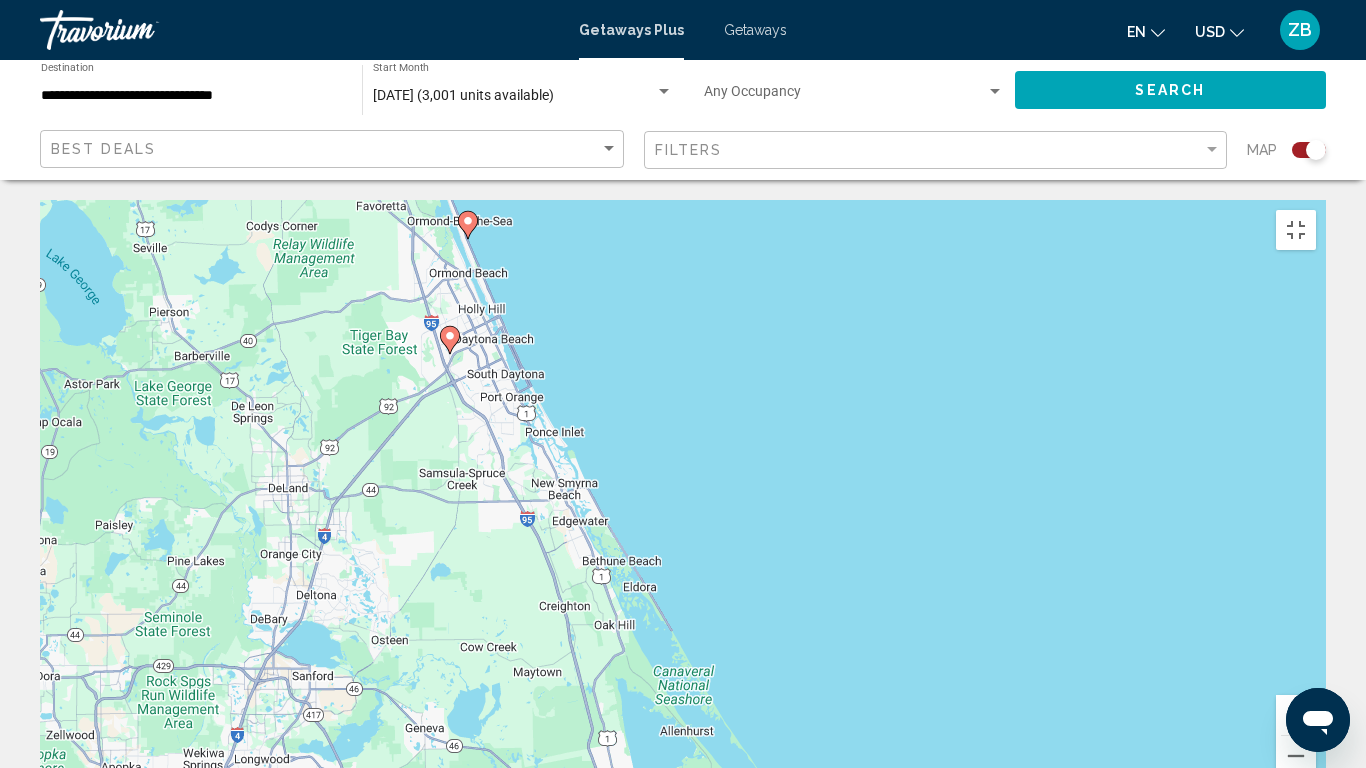 drag, startPoint x: 671, startPoint y: 176, endPoint x: 725, endPoint y: 681, distance: 507.87894 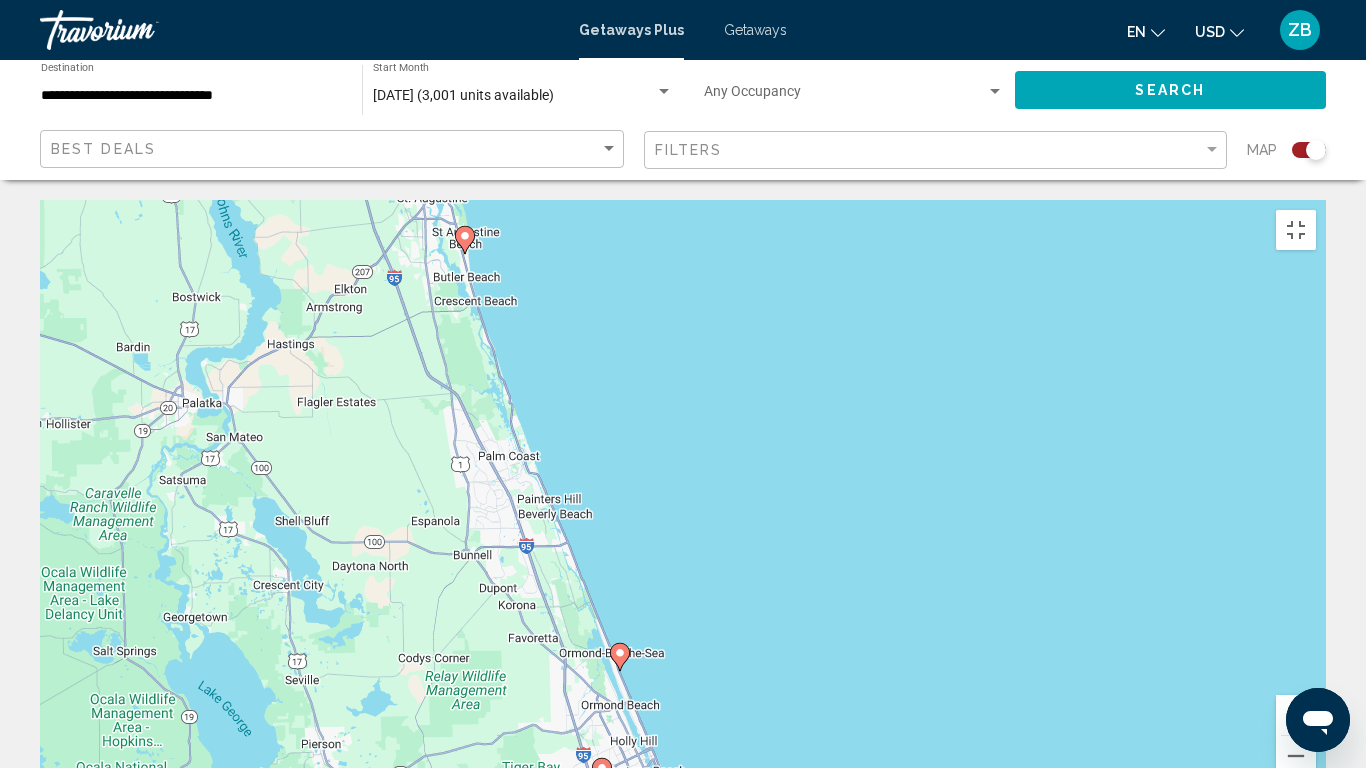 drag, startPoint x: 581, startPoint y: 389, endPoint x: 702, endPoint y: 767, distance: 396.8942 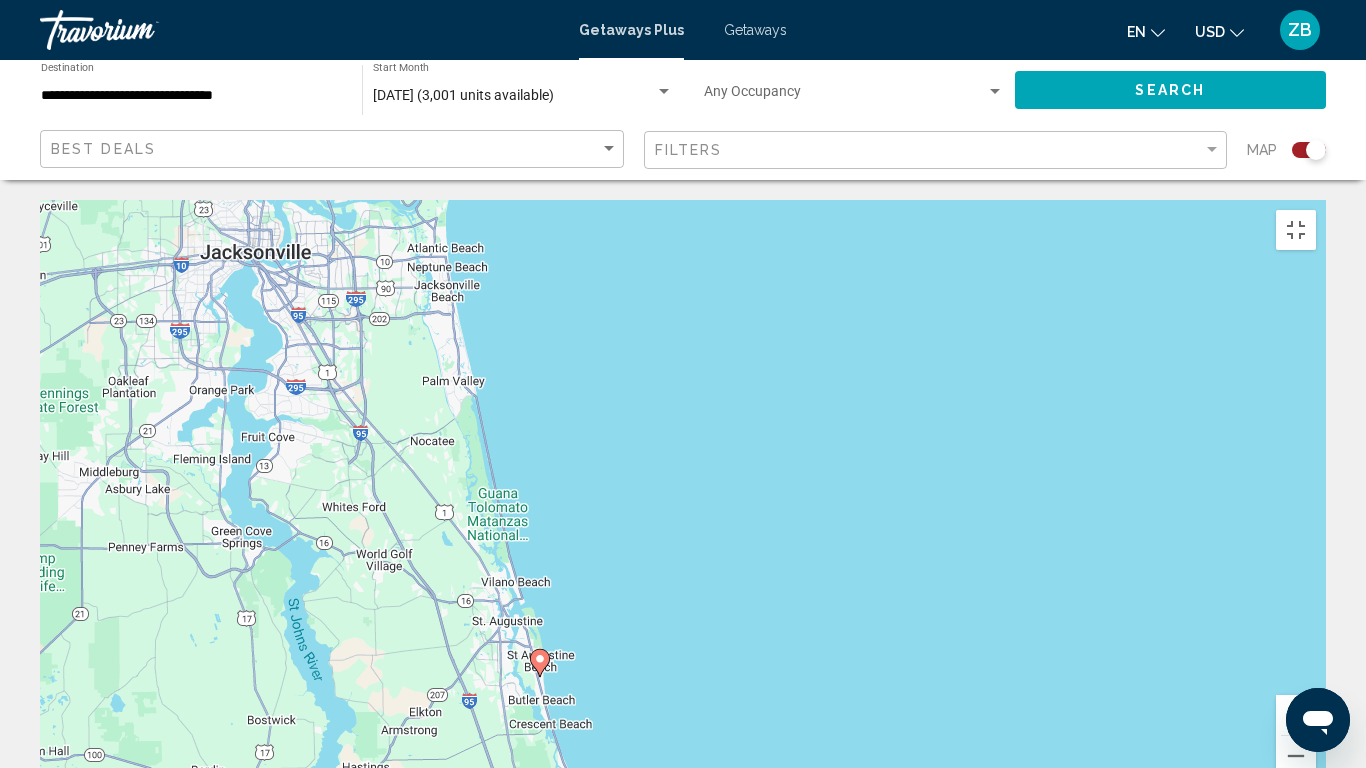 drag, startPoint x: 580, startPoint y: 160, endPoint x: 653, endPoint y: 587, distance: 433.1951 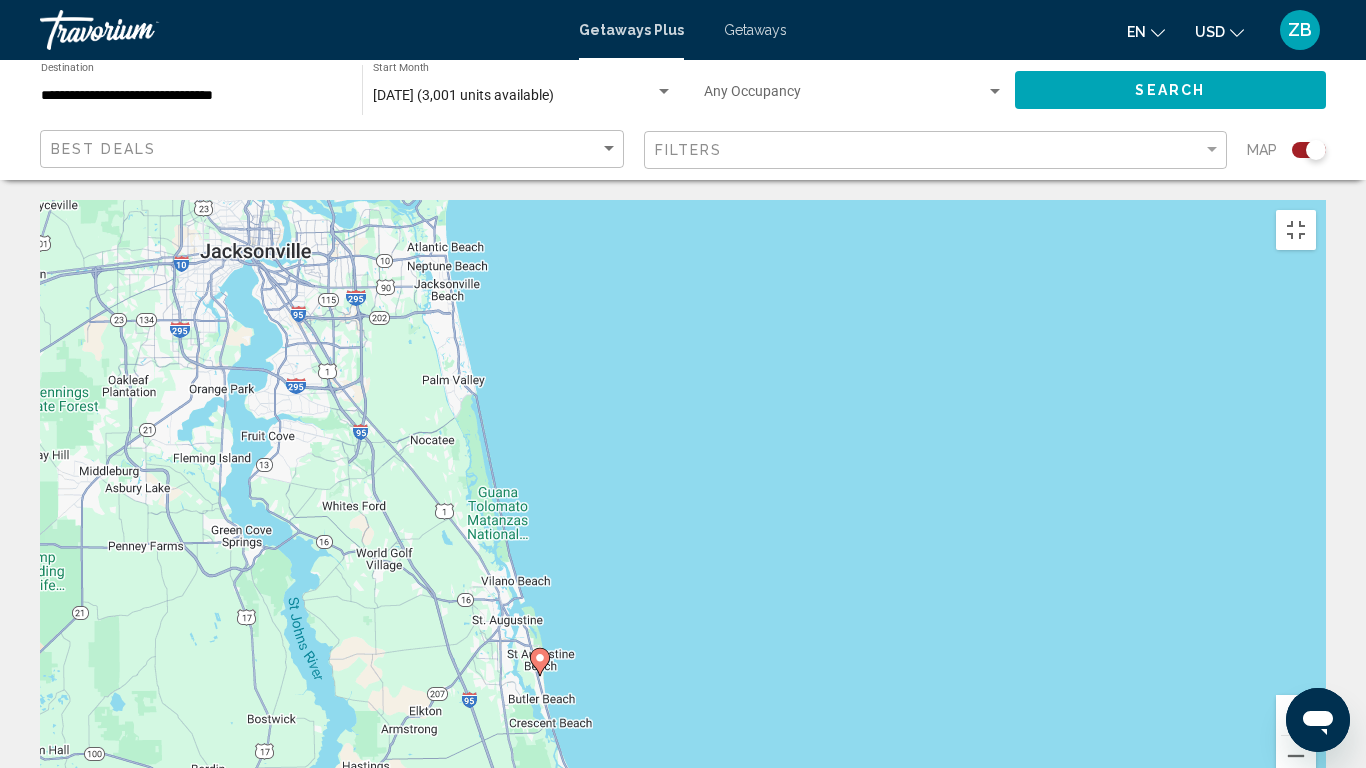 click 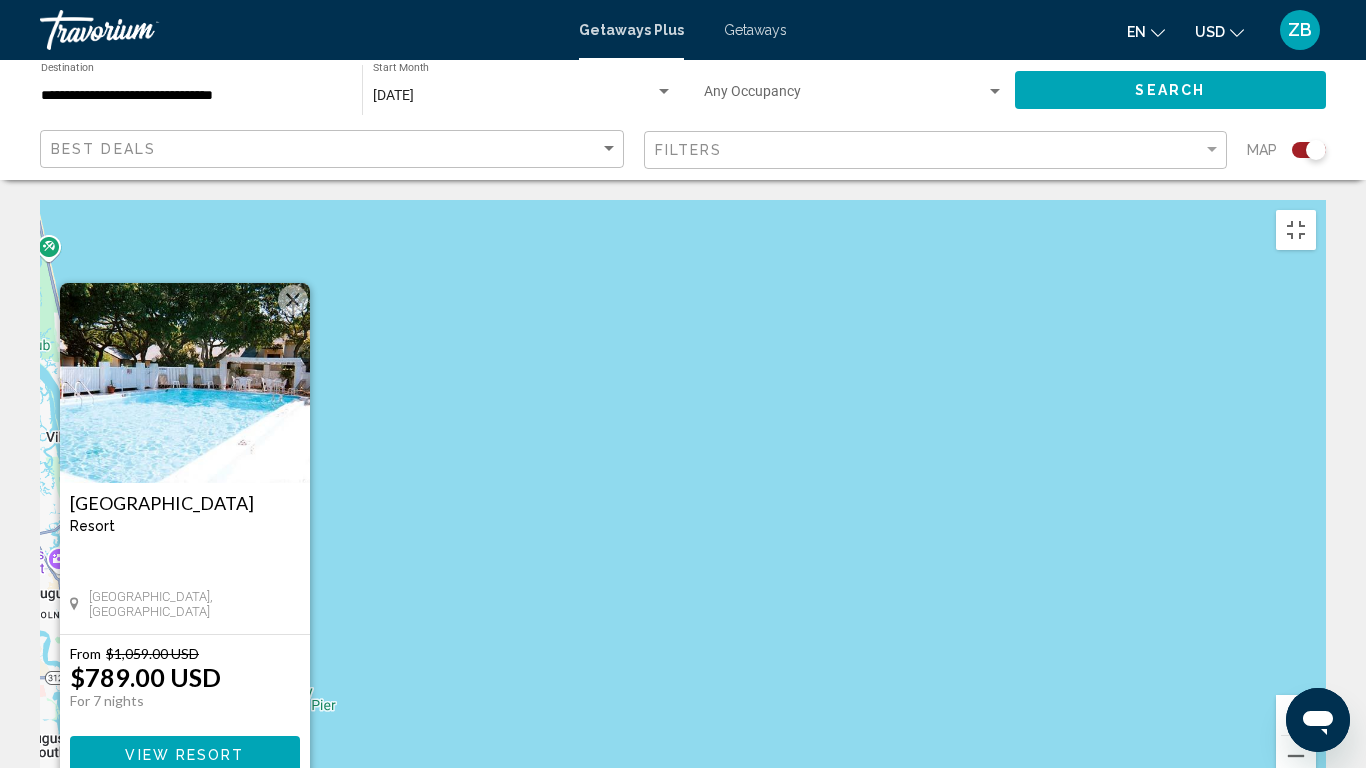 click at bounding box center [293, 300] 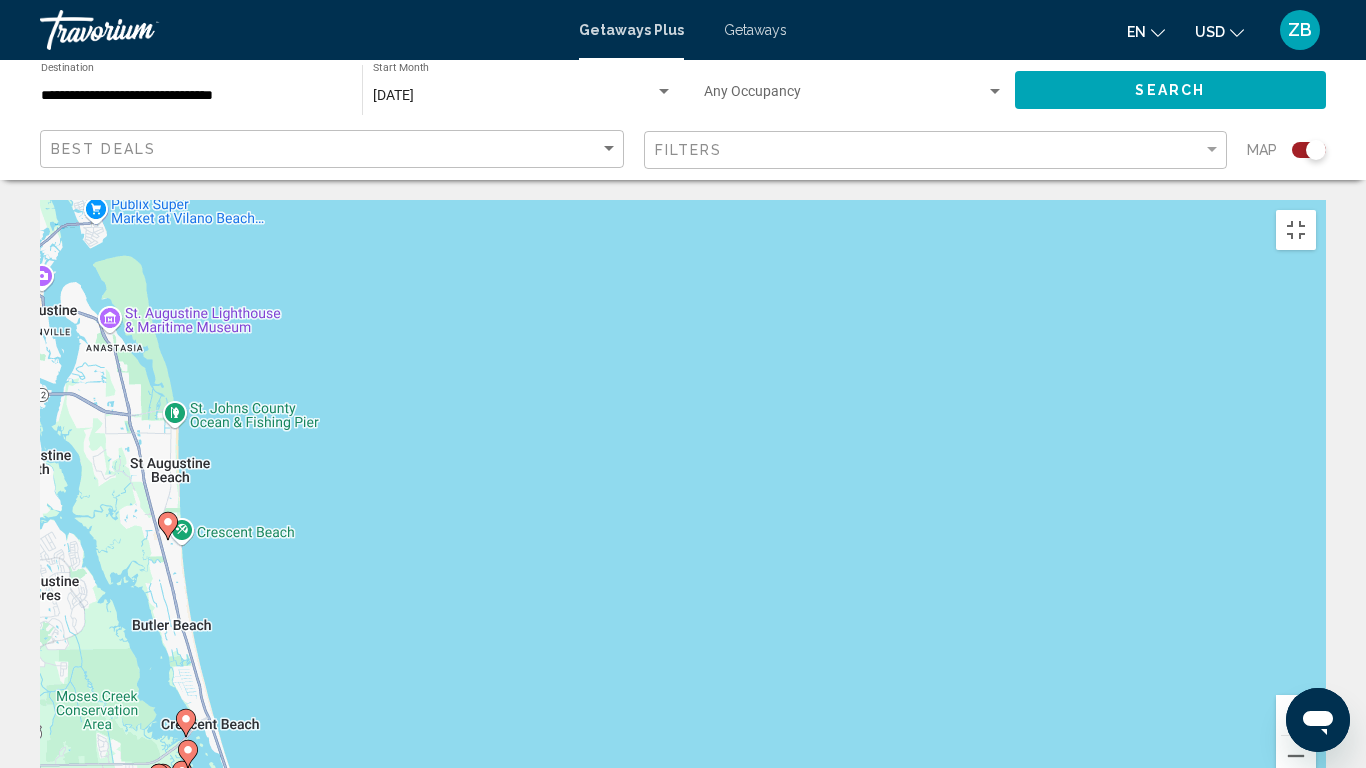 drag, startPoint x: 407, startPoint y: 588, endPoint x: 380, endPoint y: 277, distance: 312.16983 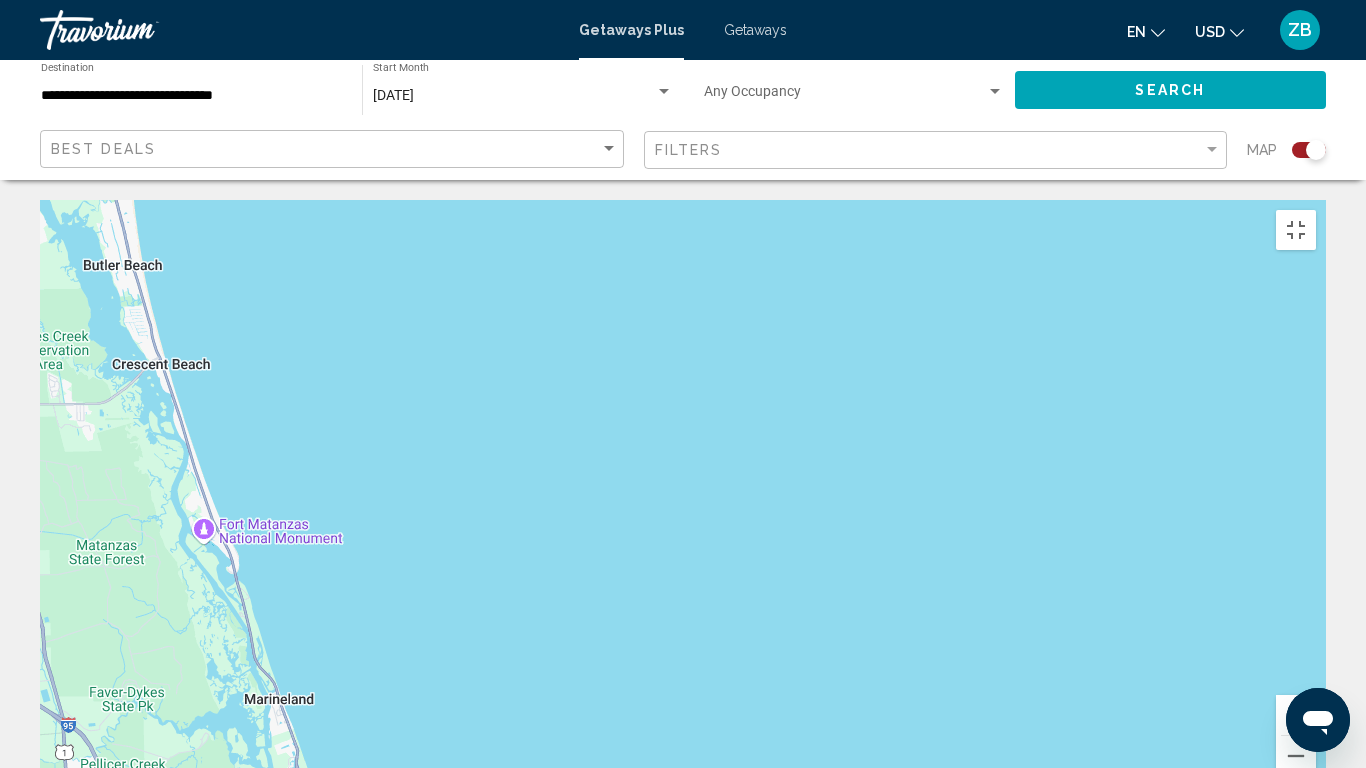 drag, startPoint x: 379, startPoint y: 532, endPoint x: 331, endPoint y: 147, distance: 387.98068 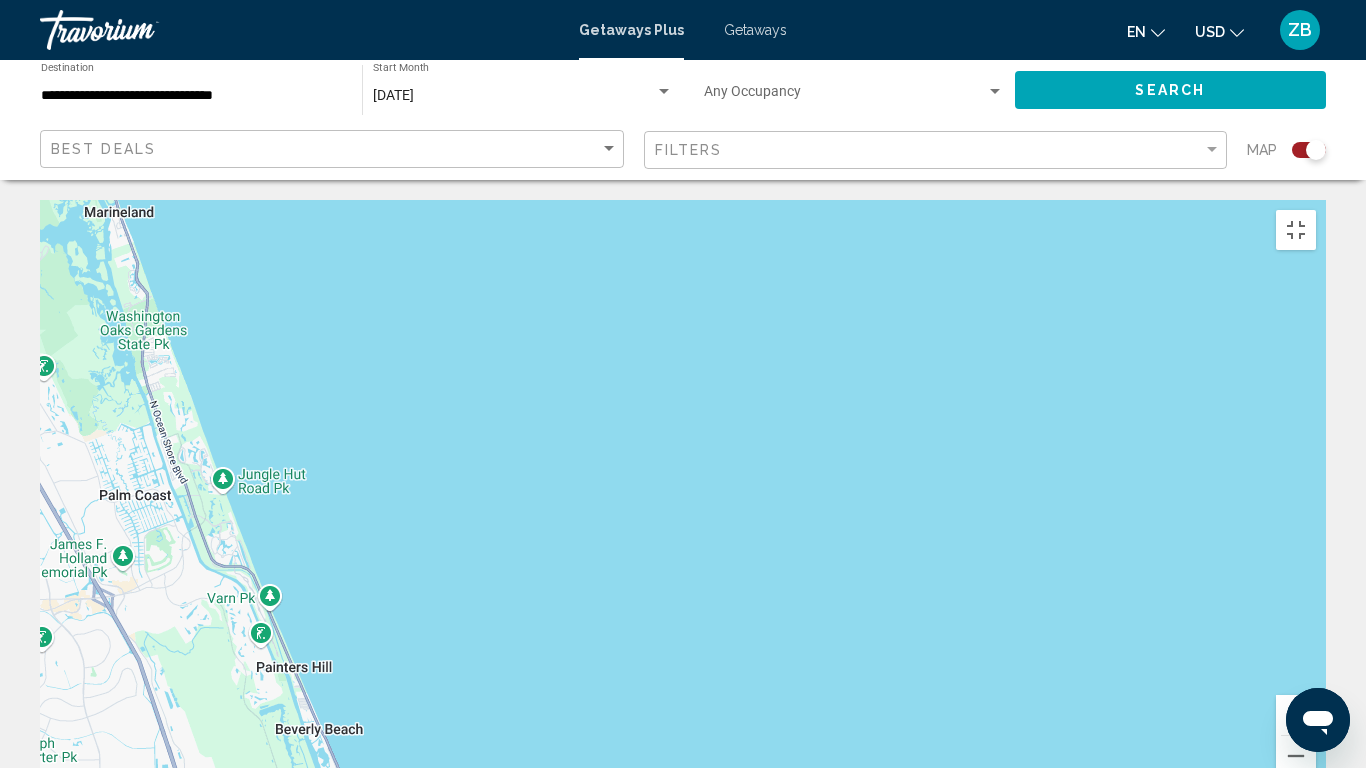 drag, startPoint x: 406, startPoint y: 432, endPoint x: 272, endPoint y: 27, distance: 426.59232 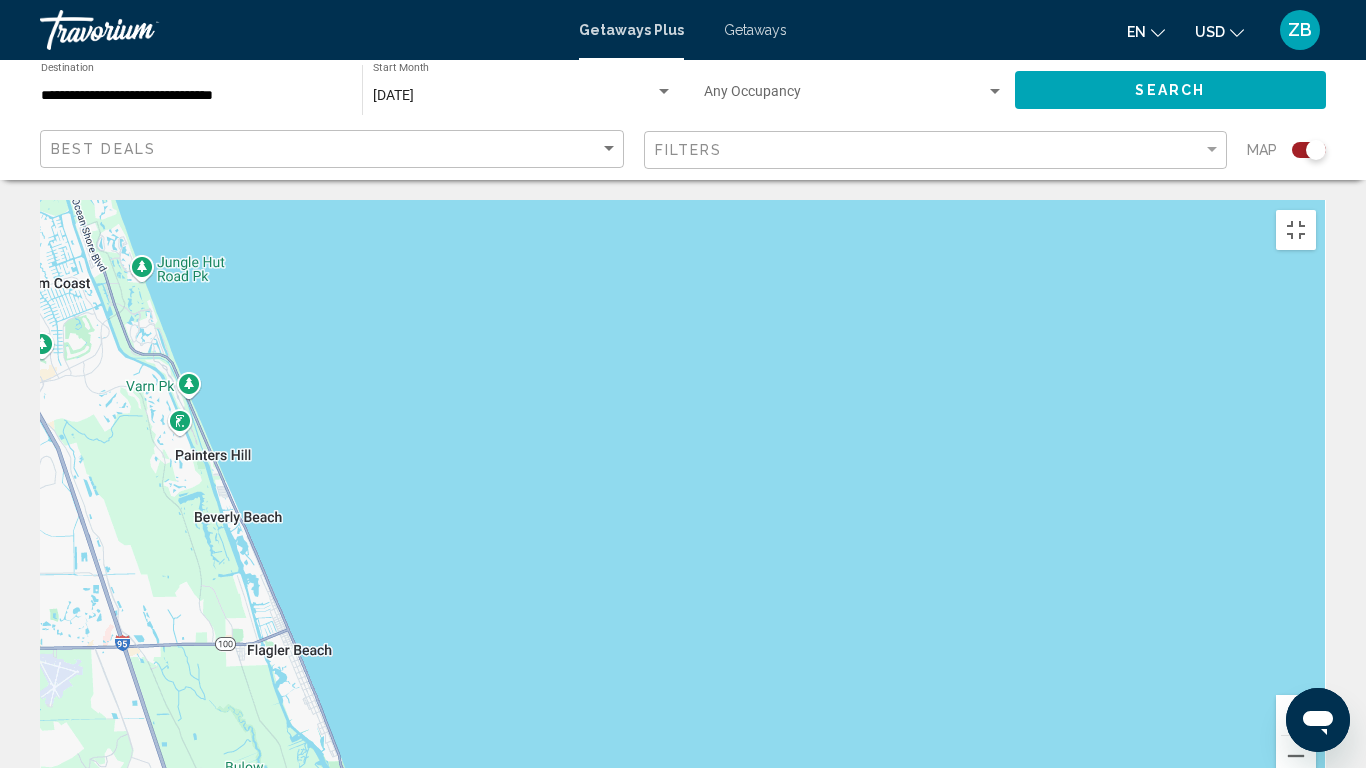 drag, startPoint x: 402, startPoint y: 474, endPoint x: 232, endPoint y: 27, distance: 478.2353 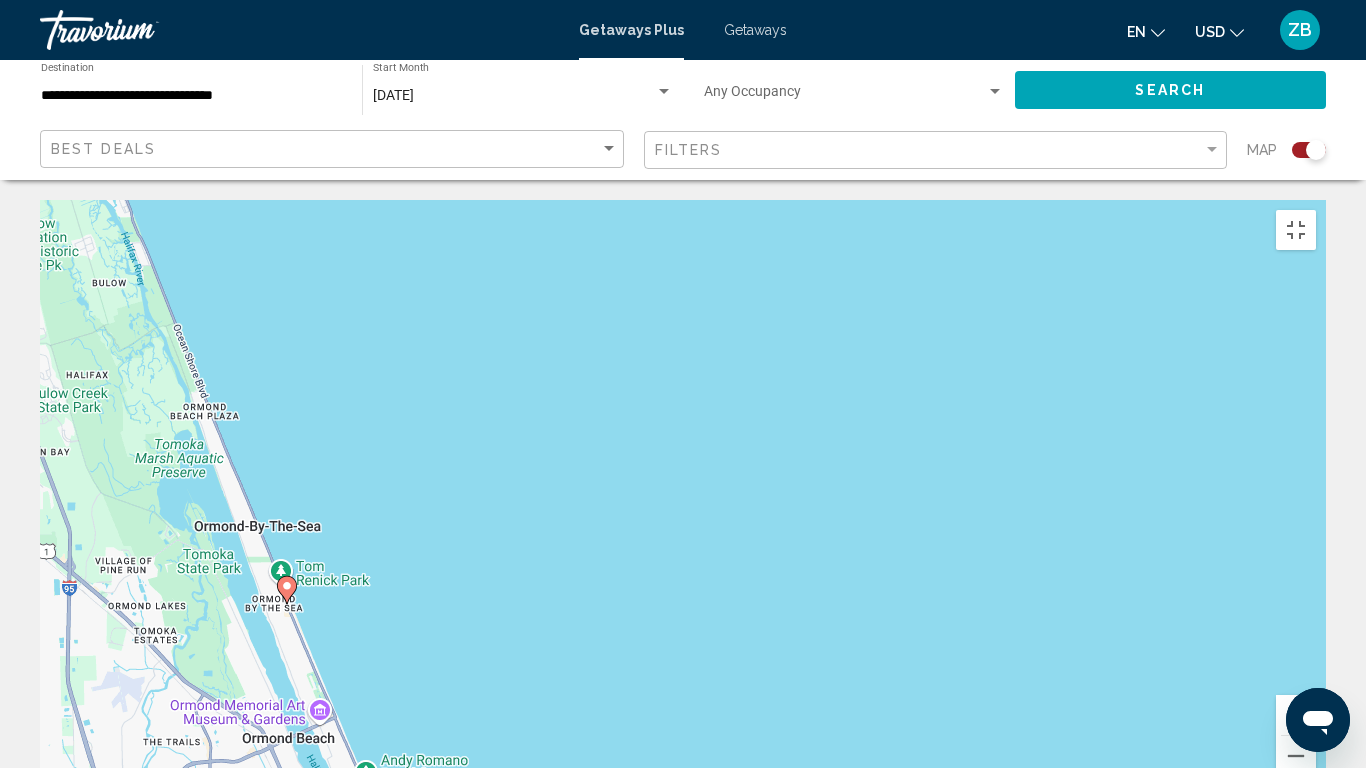 drag, startPoint x: 394, startPoint y: 466, endPoint x: 274, endPoint y: 188, distance: 302.79367 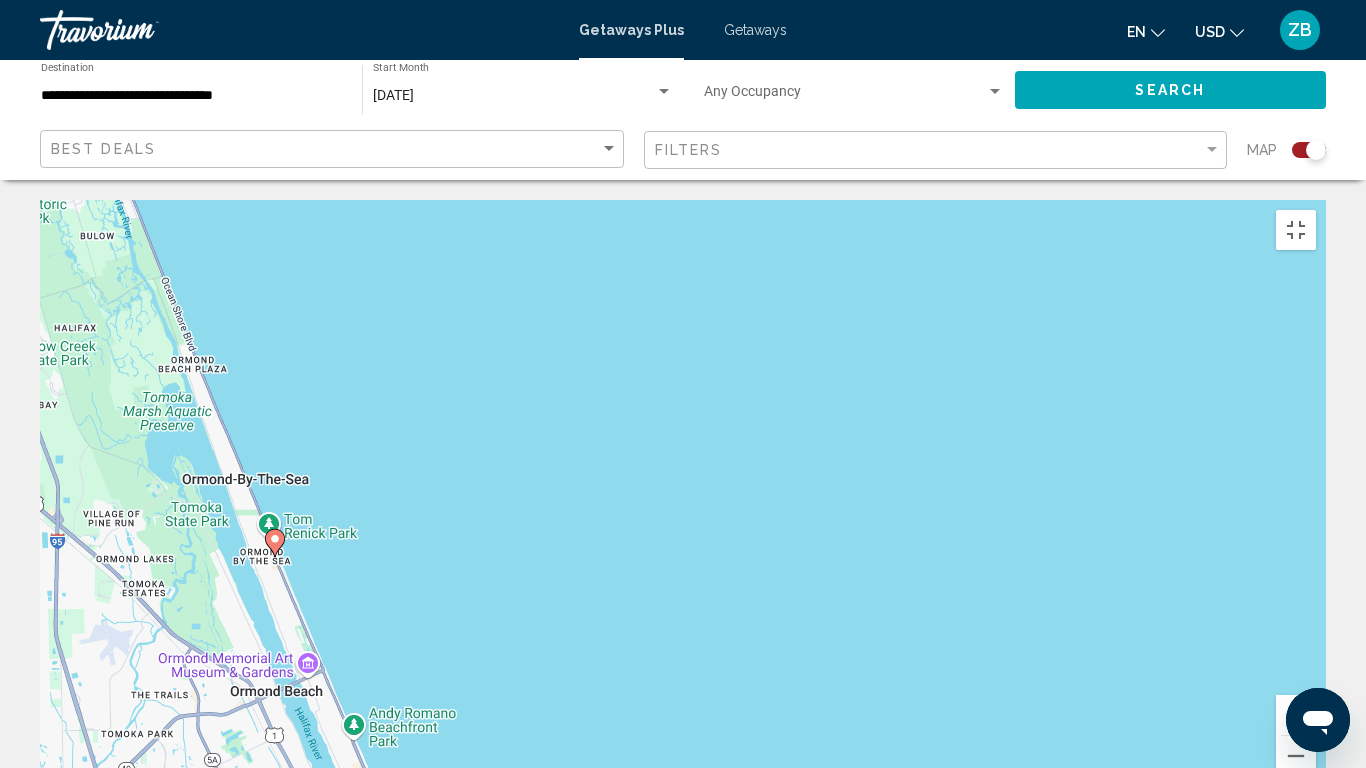 click 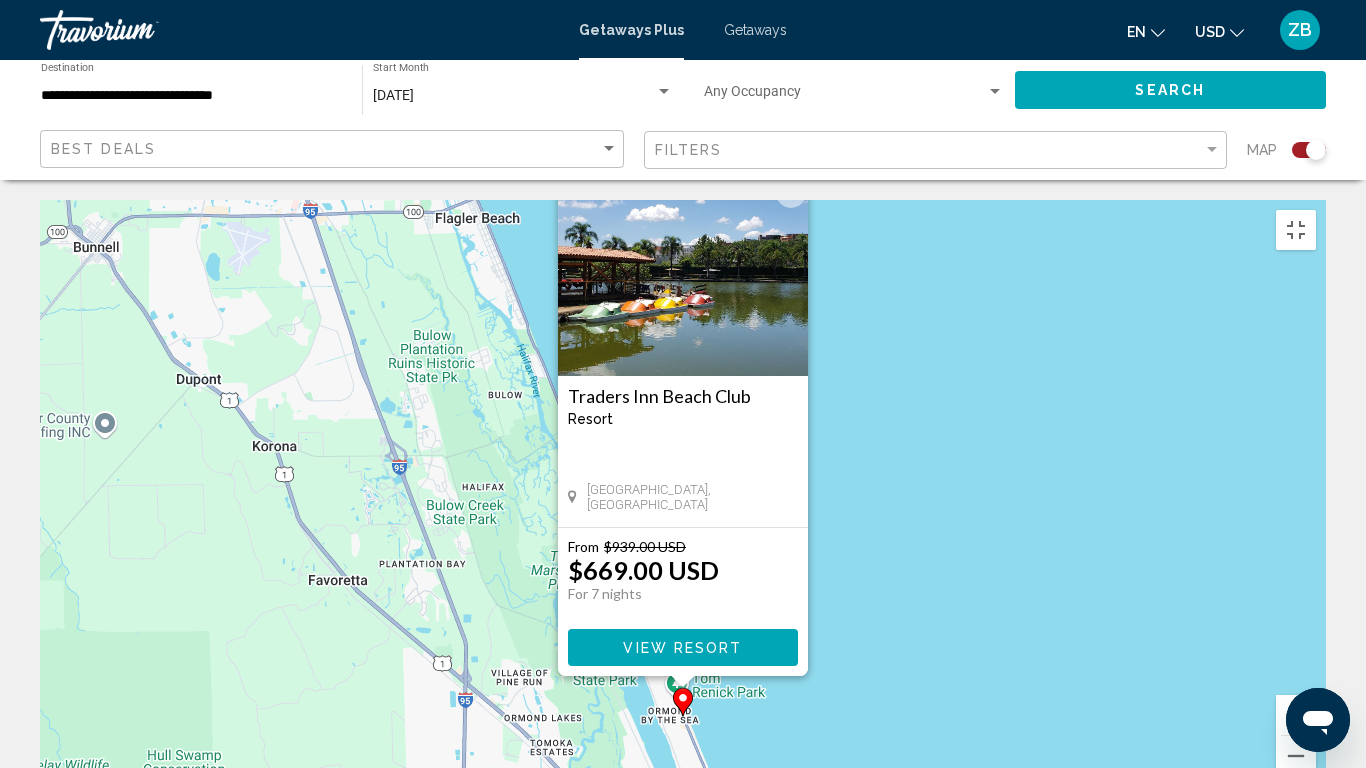 click at bounding box center [791, 193] 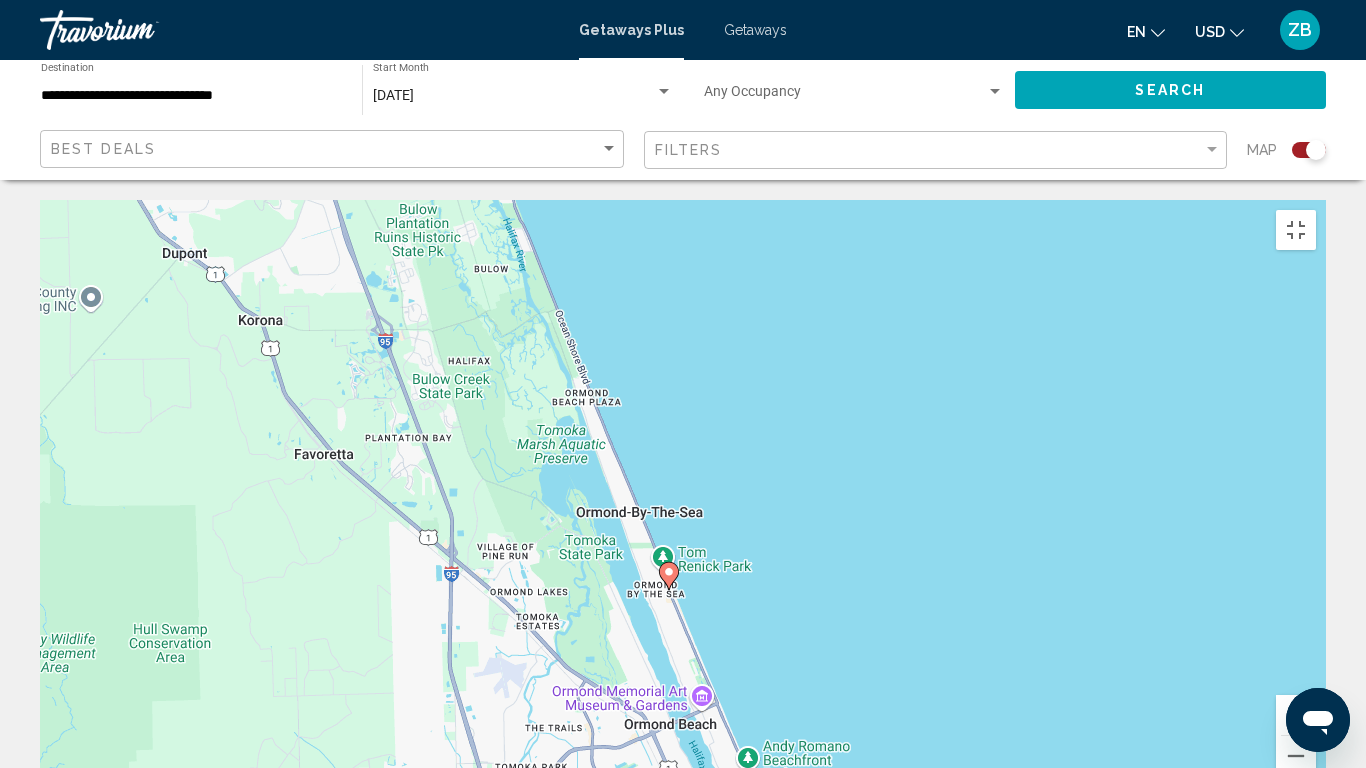 drag, startPoint x: 779, startPoint y: 570, endPoint x: 758, endPoint y: 403, distance: 168.31519 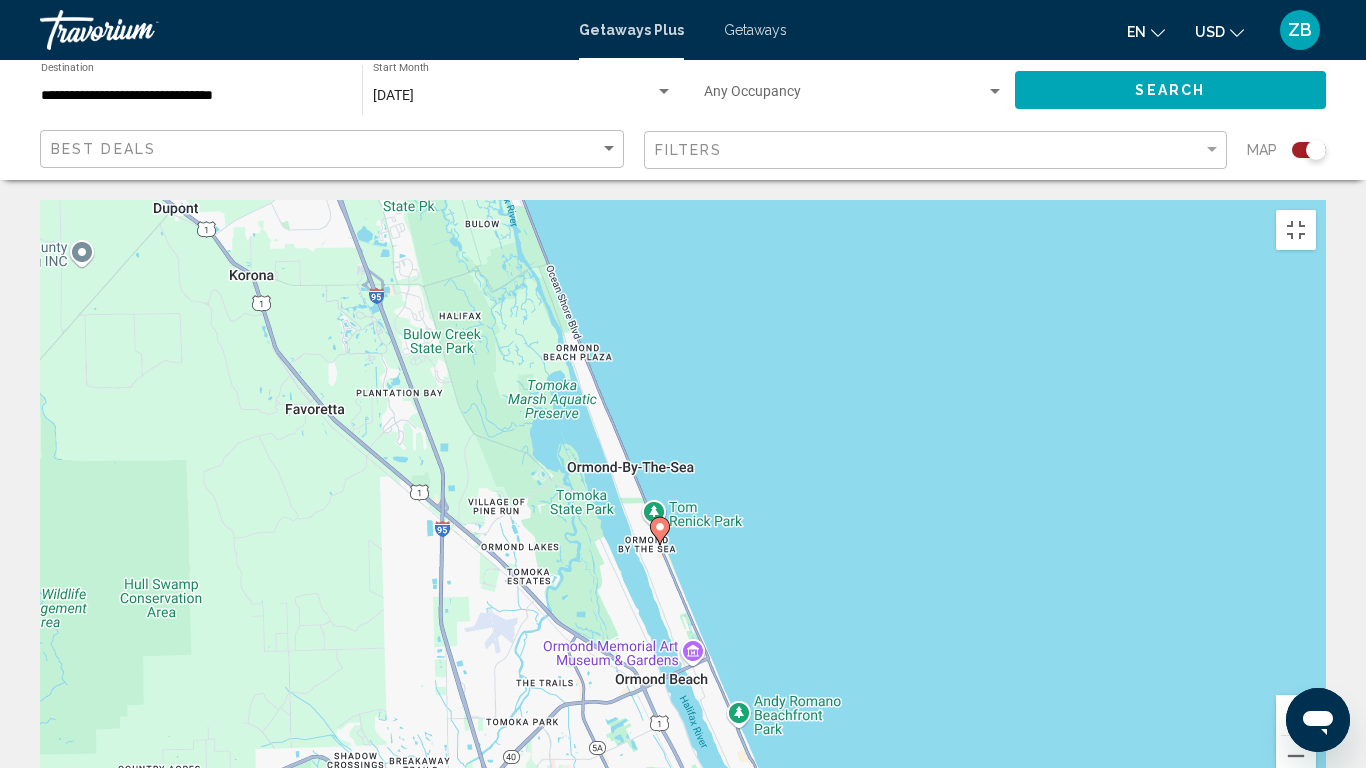 click at bounding box center [1296, 715] 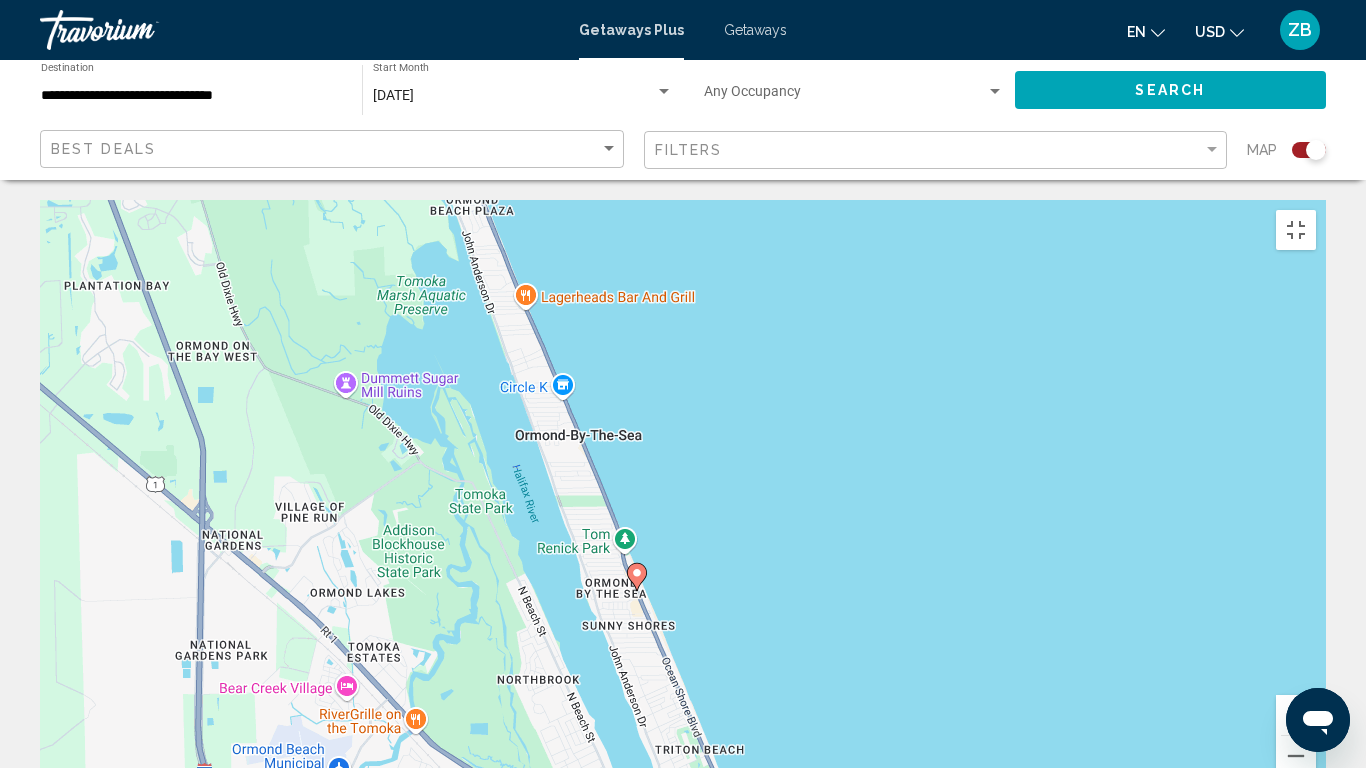 click at bounding box center [1296, 715] 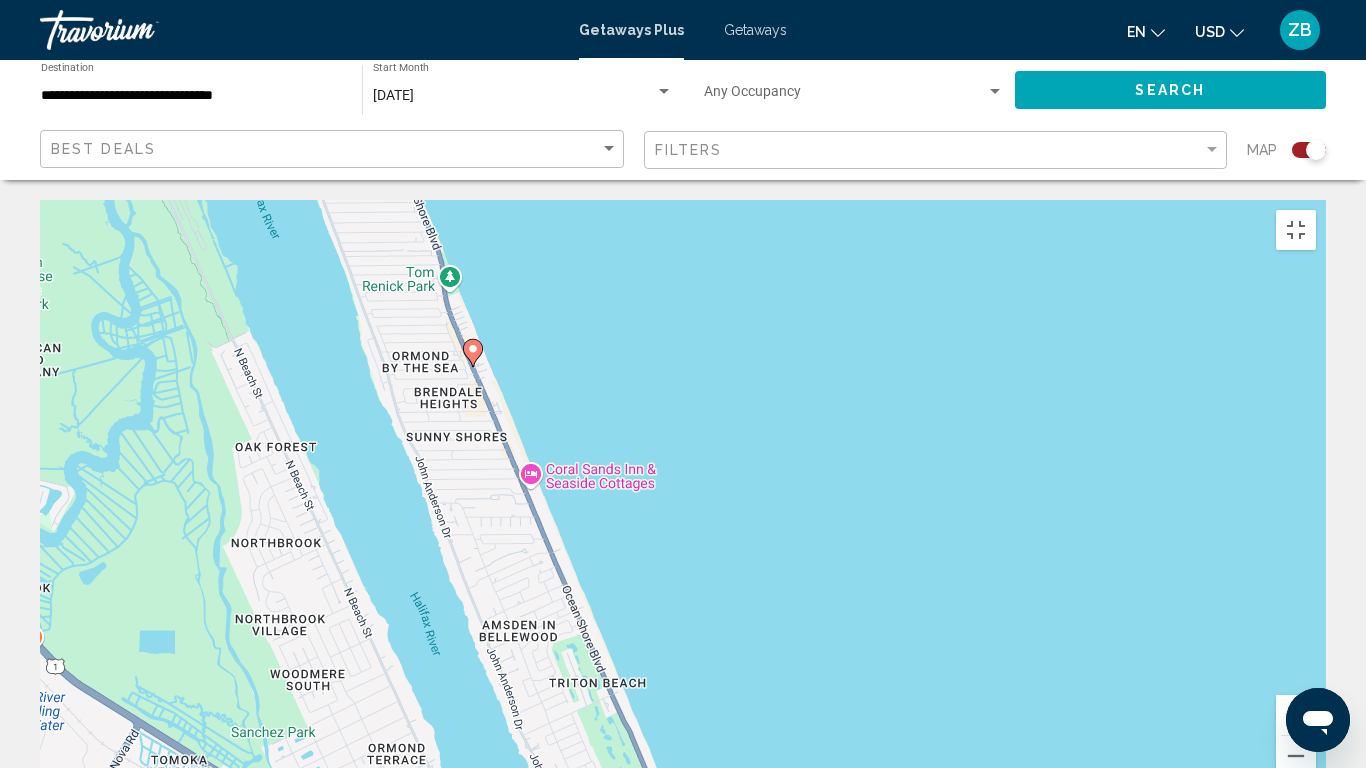 drag, startPoint x: 823, startPoint y: 656, endPoint x: 691, endPoint y: 320, distance: 360.99863 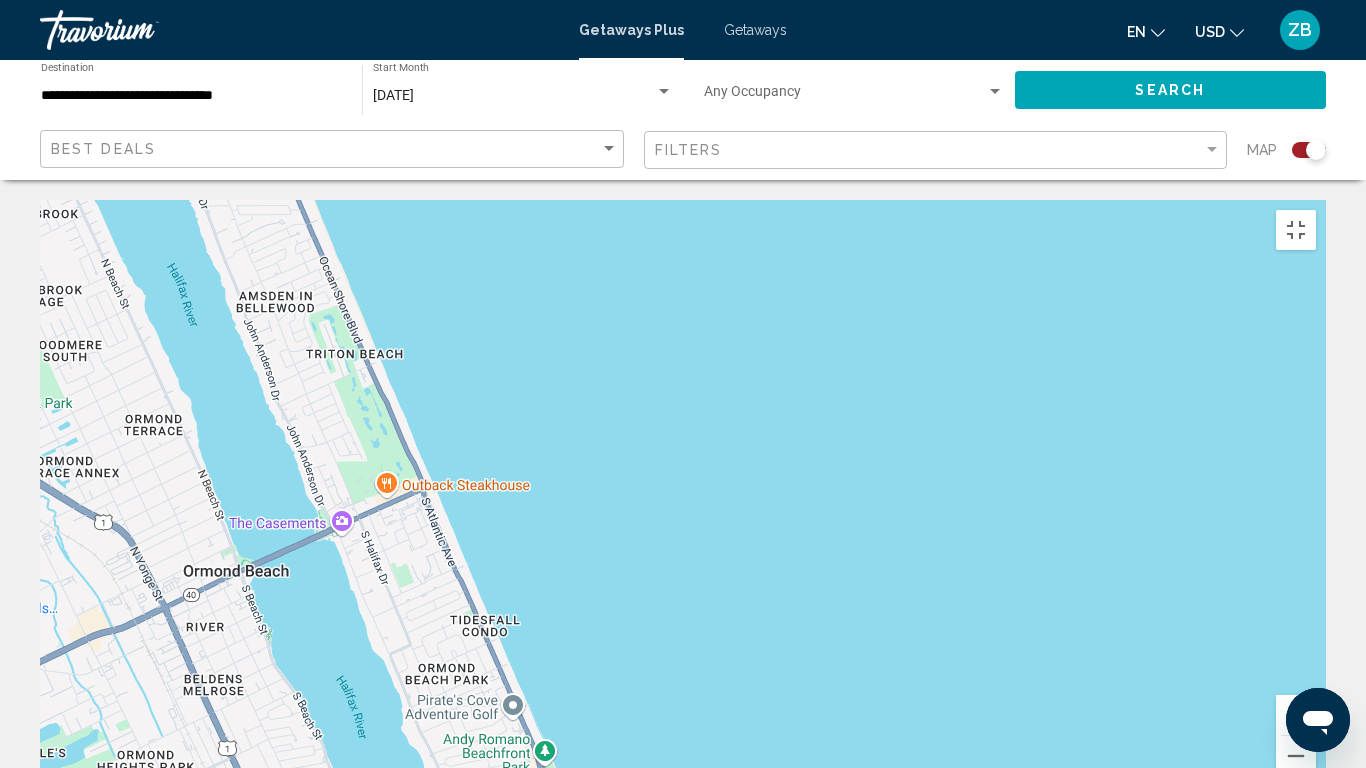 drag, startPoint x: 691, startPoint y: 320, endPoint x: 562, endPoint y: 146, distance: 216.60332 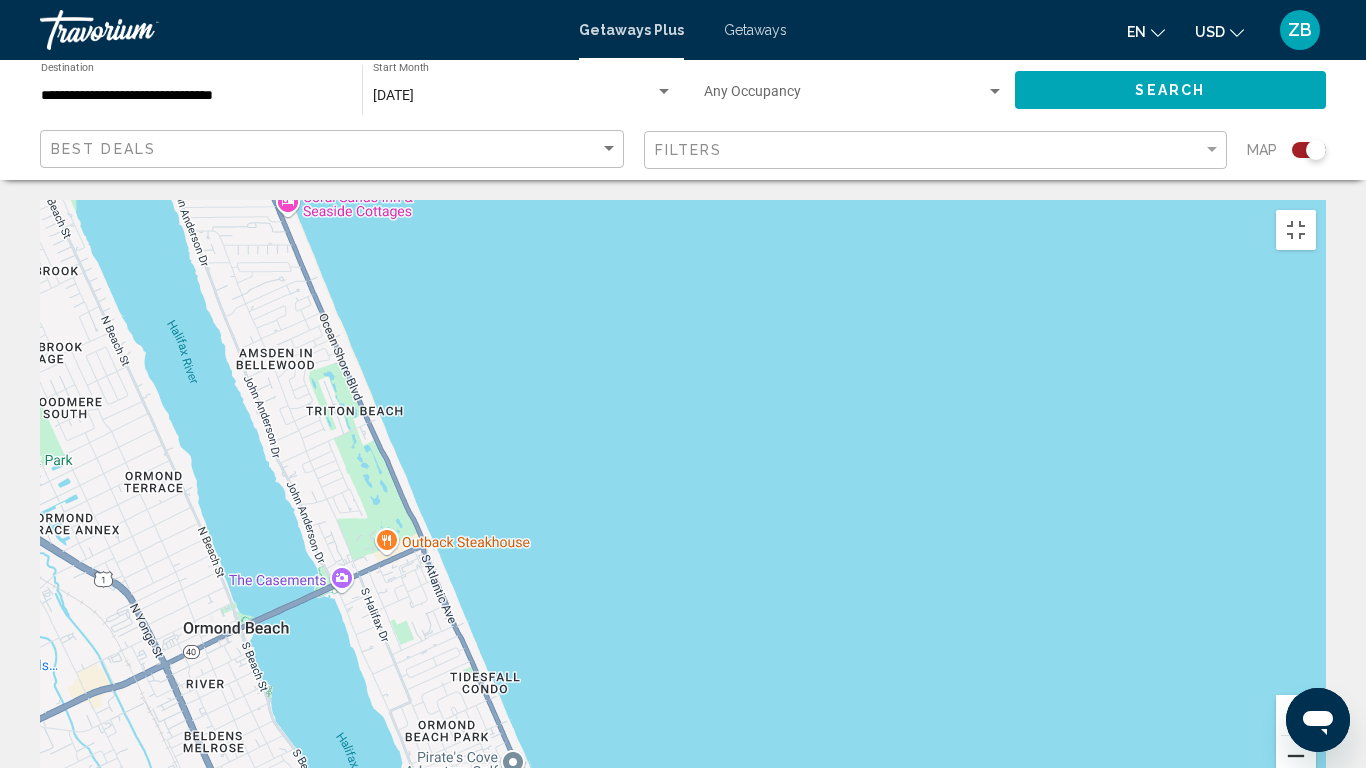 click at bounding box center [1296, 756] 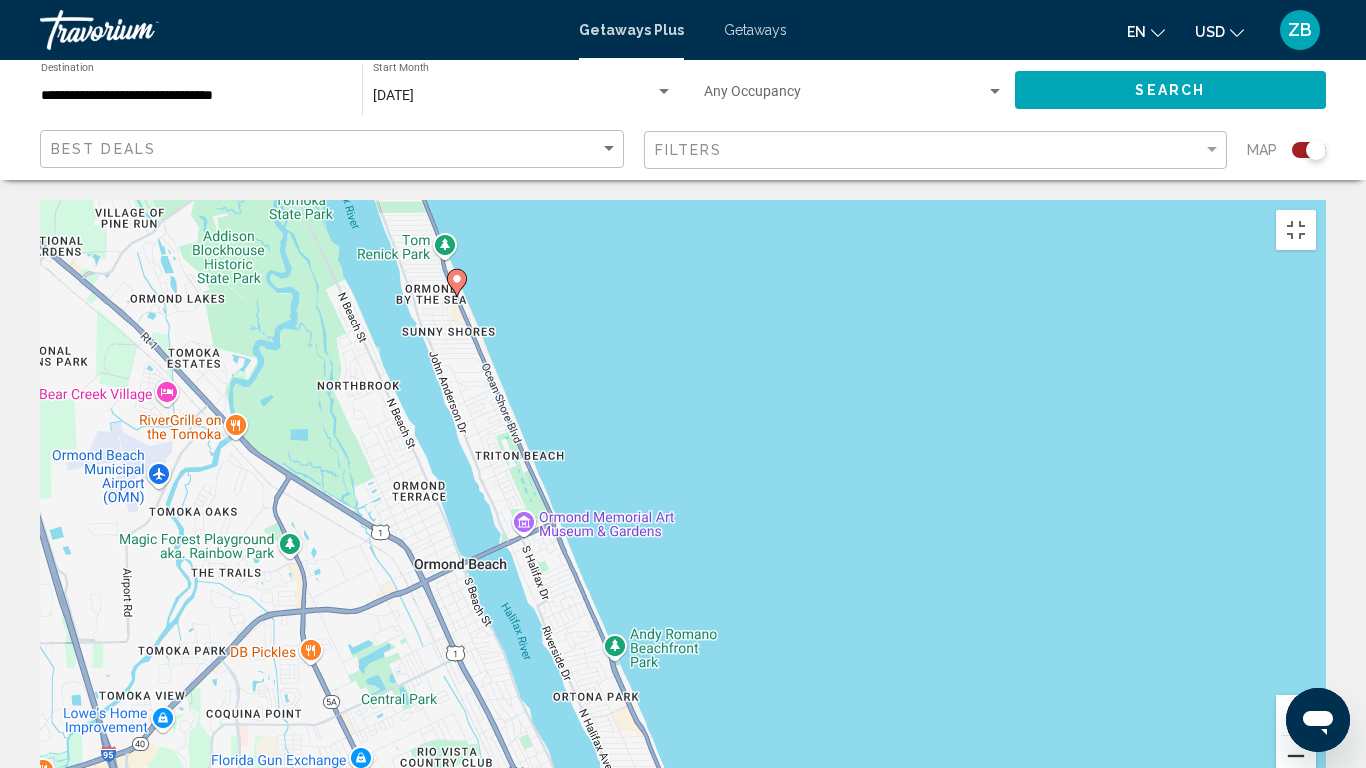 click at bounding box center (1296, 756) 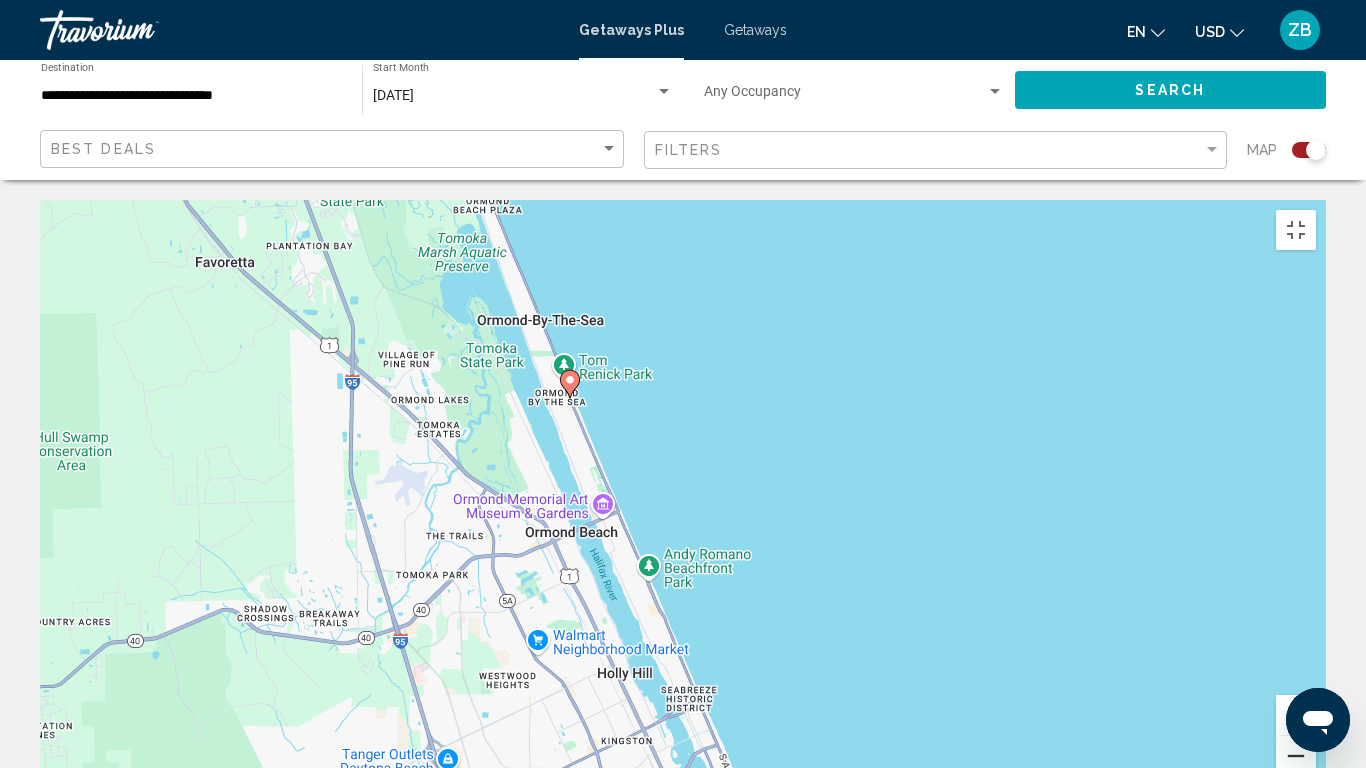 click at bounding box center (1296, 756) 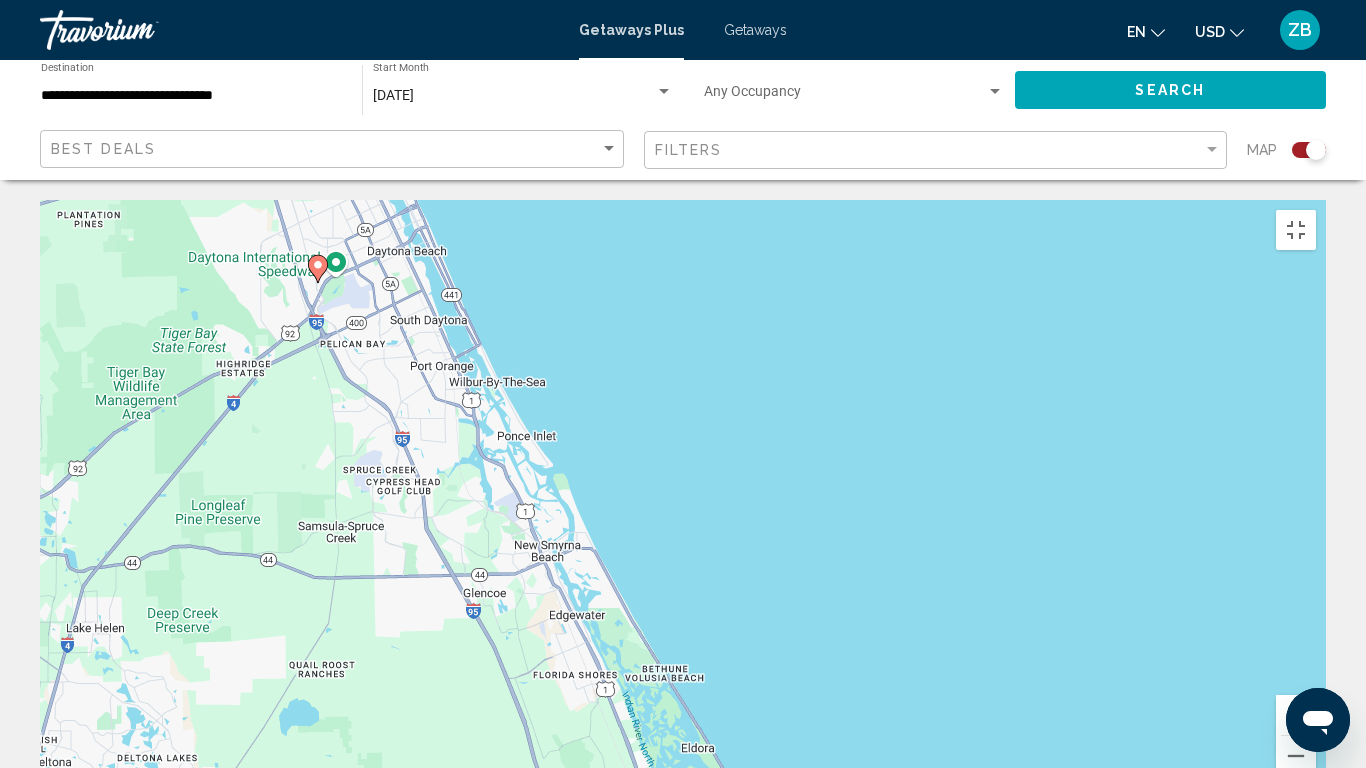 drag, startPoint x: 970, startPoint y: 537, endPoint x: 695, endPoint y: 141, distance: 482.12137 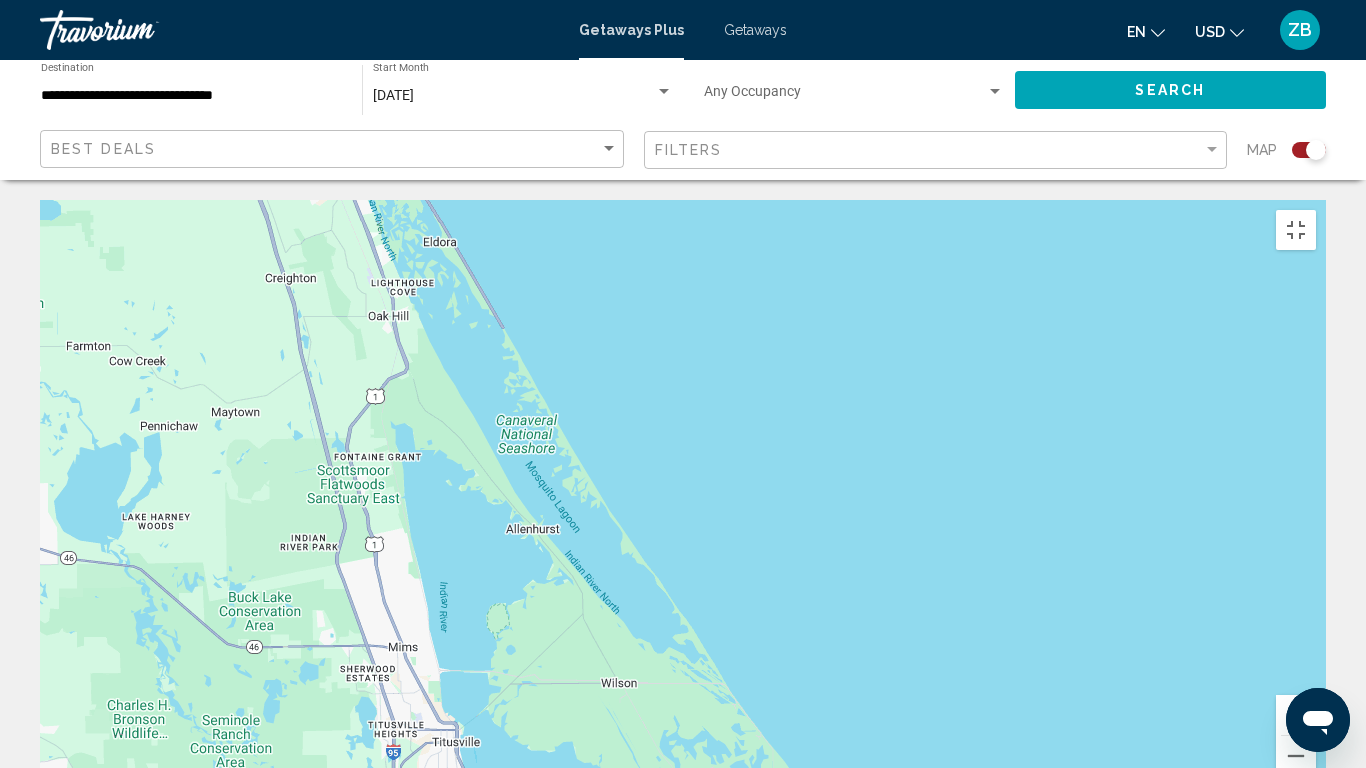 drag, startPoint x: 839, startPoint y: 509, endPoint x: 581, endPoint y: 3, distance: 567.9789 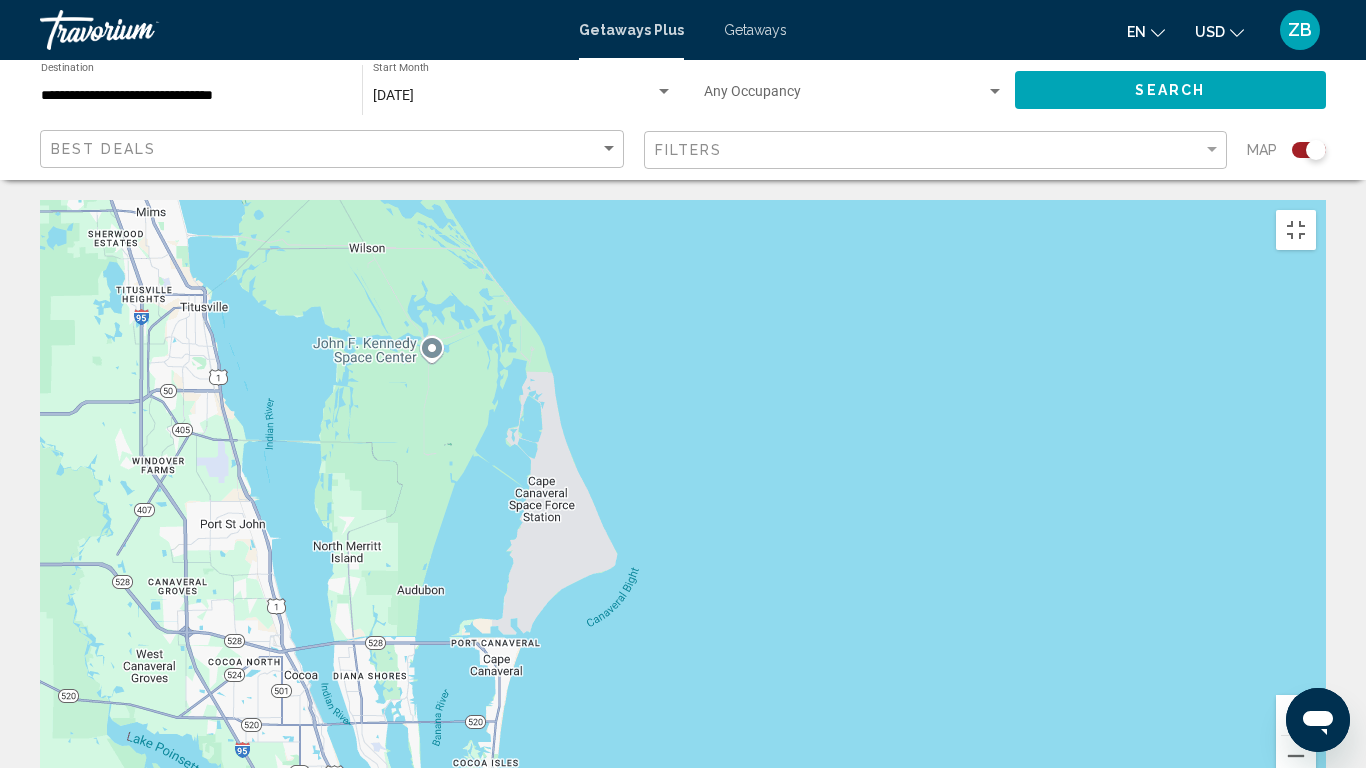 drag, startPoint x: 851, startPoint y: 607, endPoint x: 594, endPoint y: 166, distance: 510.4214 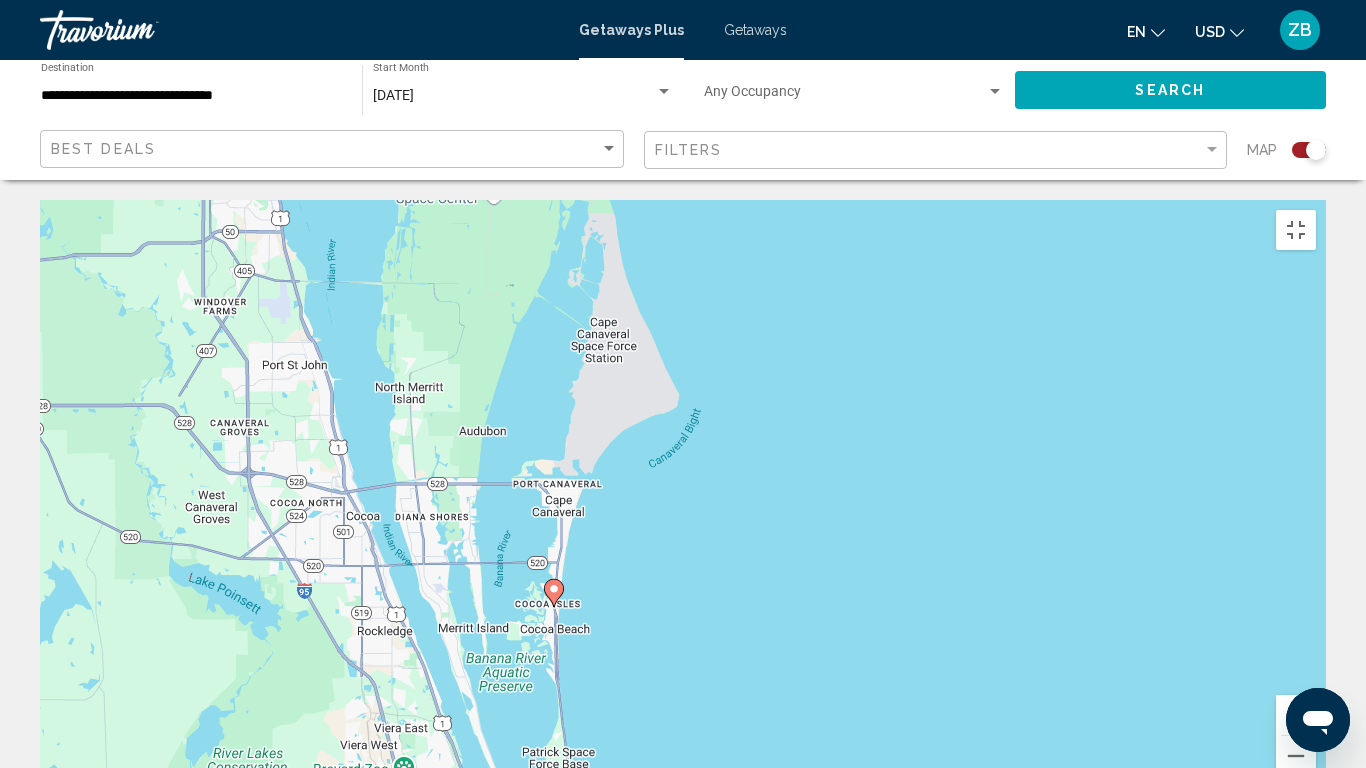 drag, startPoint x: 525, startPoint y: 590, endPoint x: 629, endPoint y: 384, distance: 230.76395 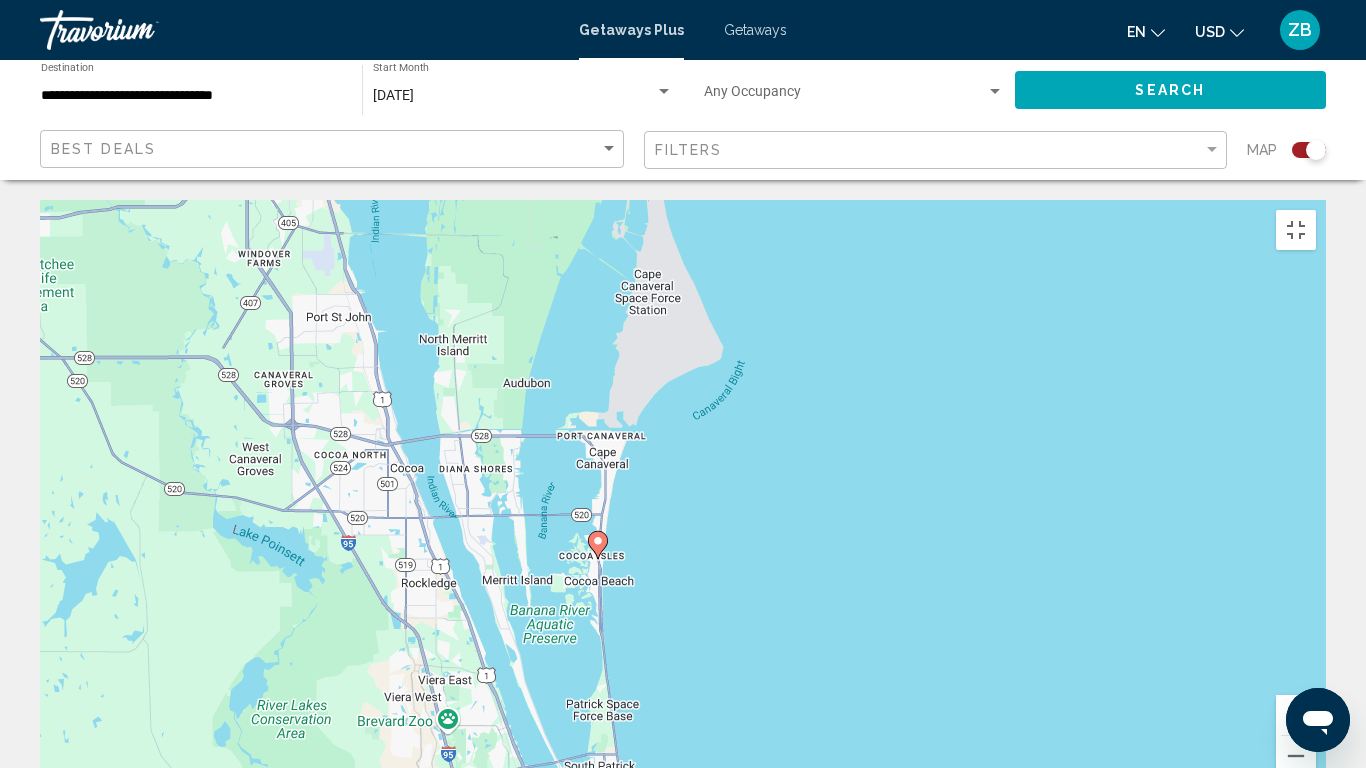 click 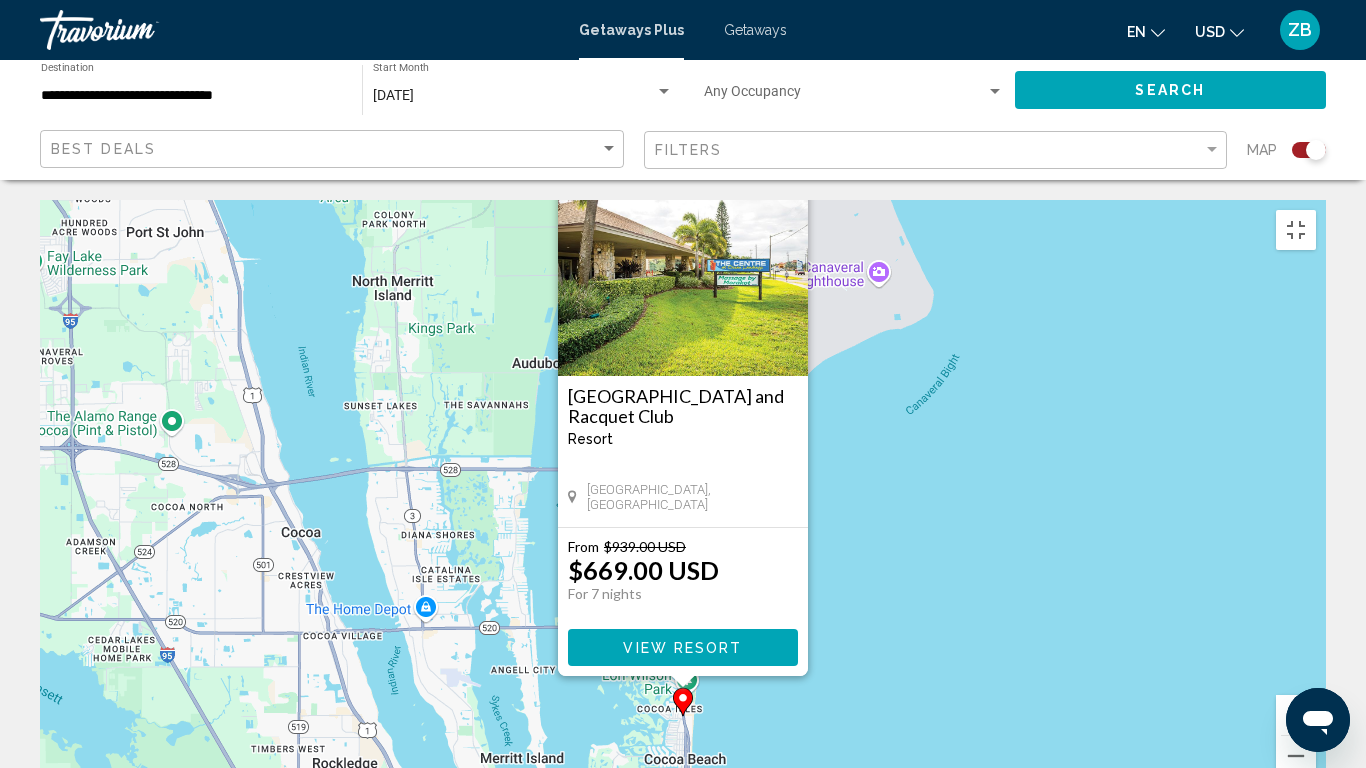 click at bounding box center [791, 193] 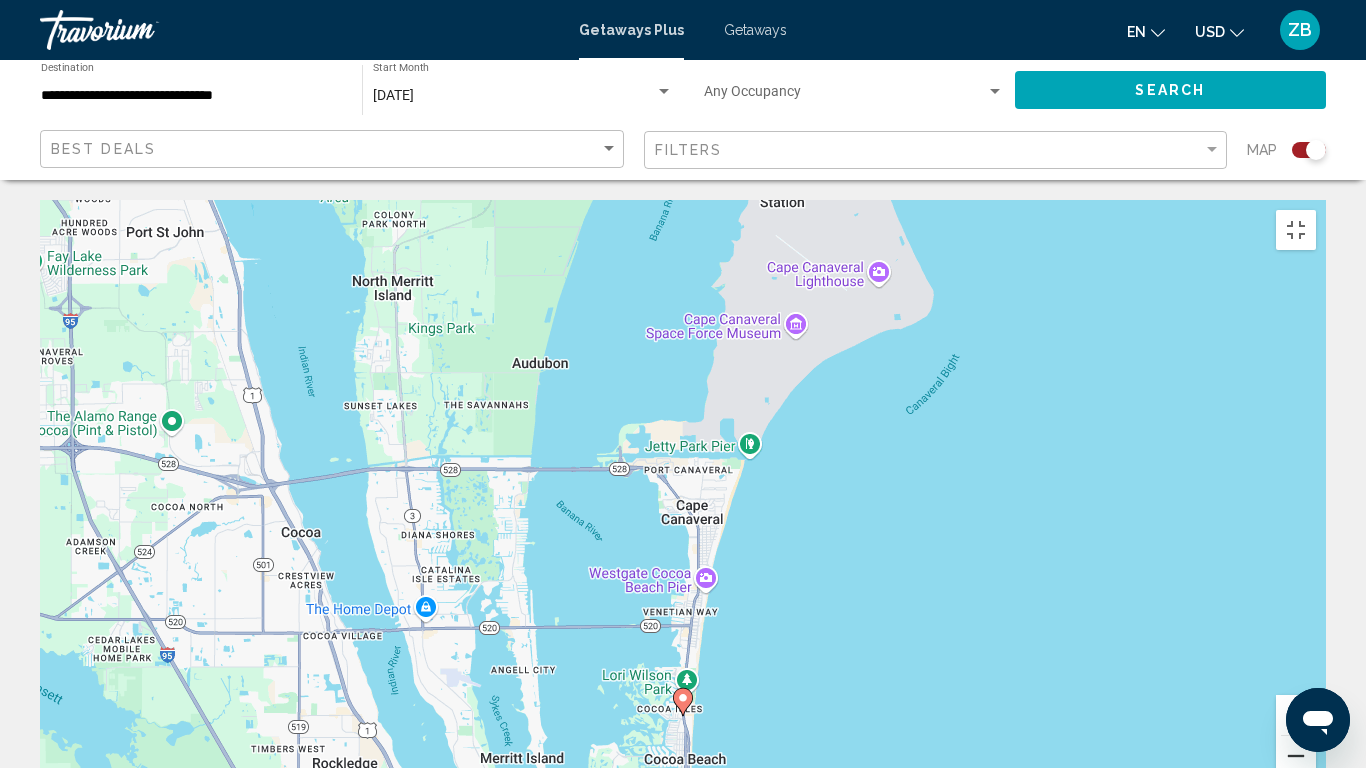 click at bounding box center [1296, 756] 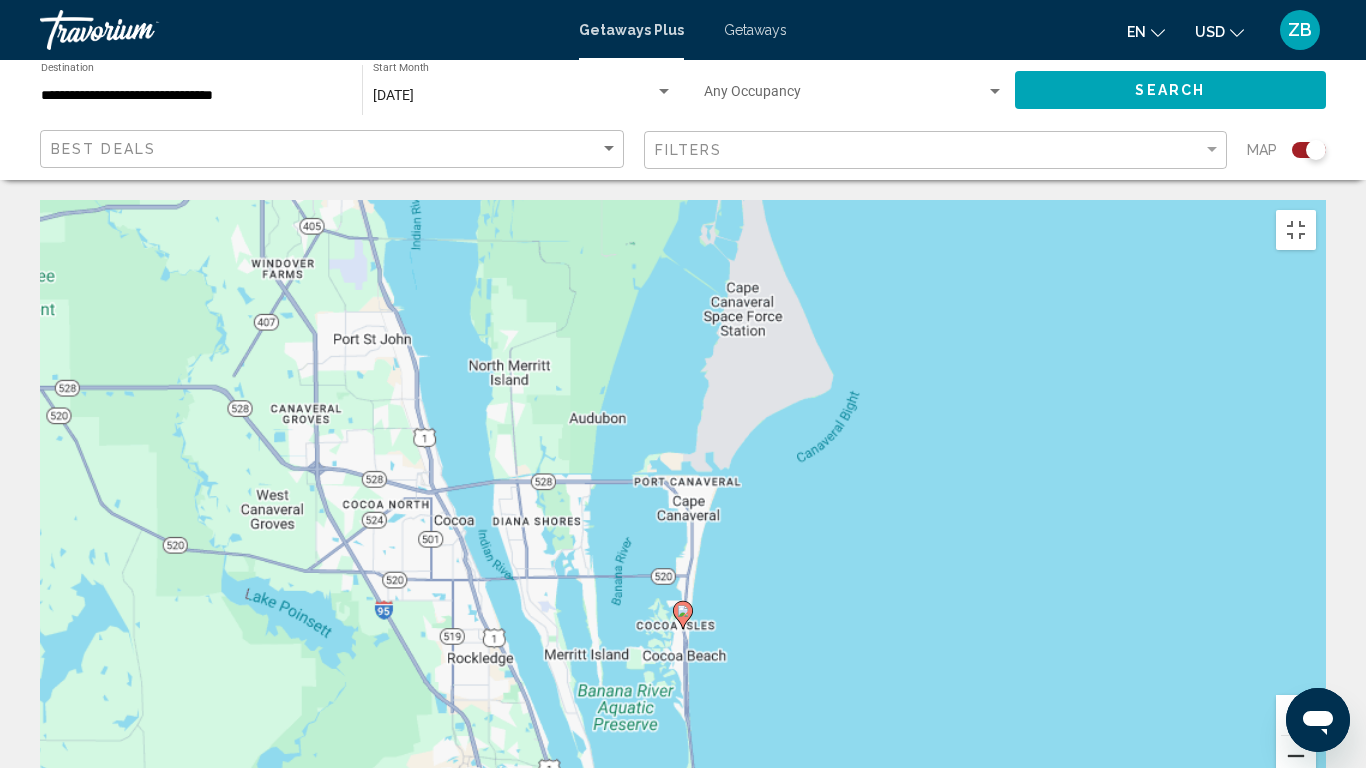 click at bounding box center [1296, 756] 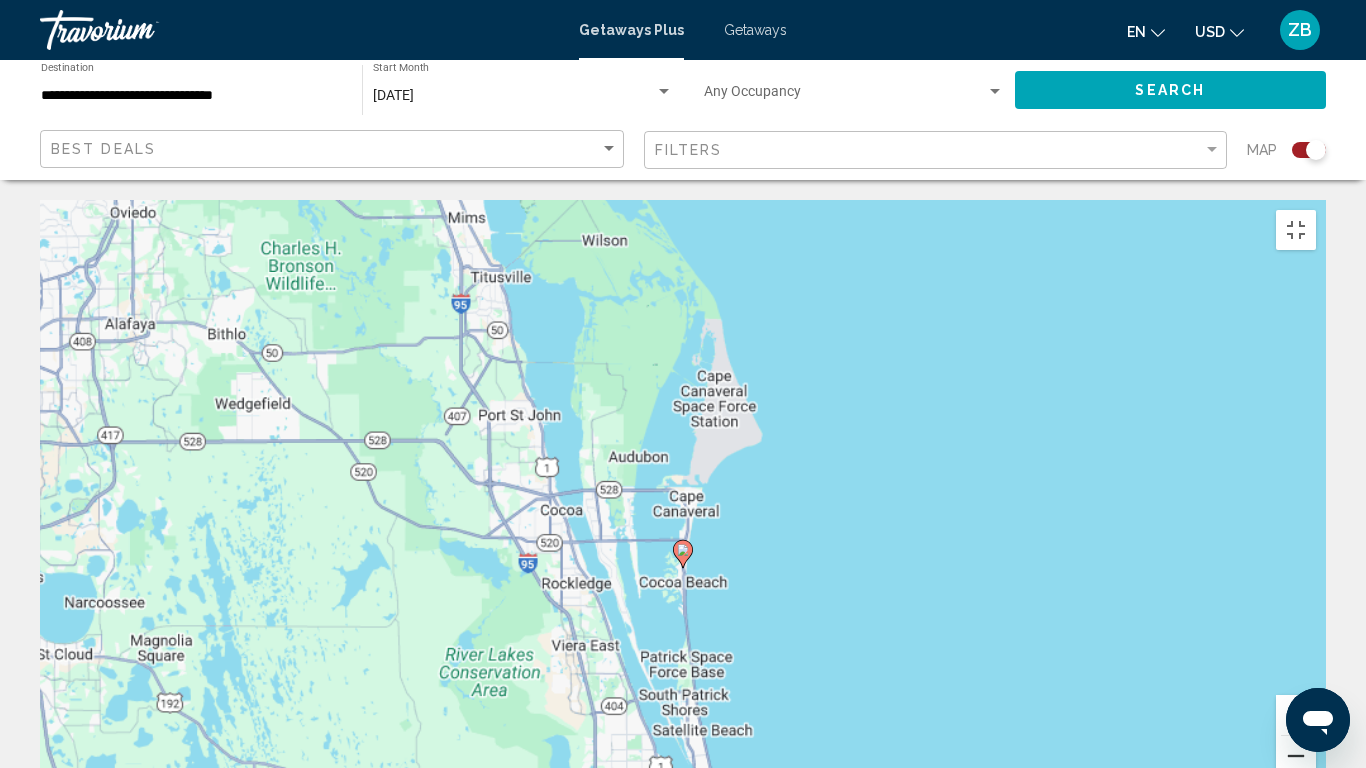 click at bounding box center (1296, 756) 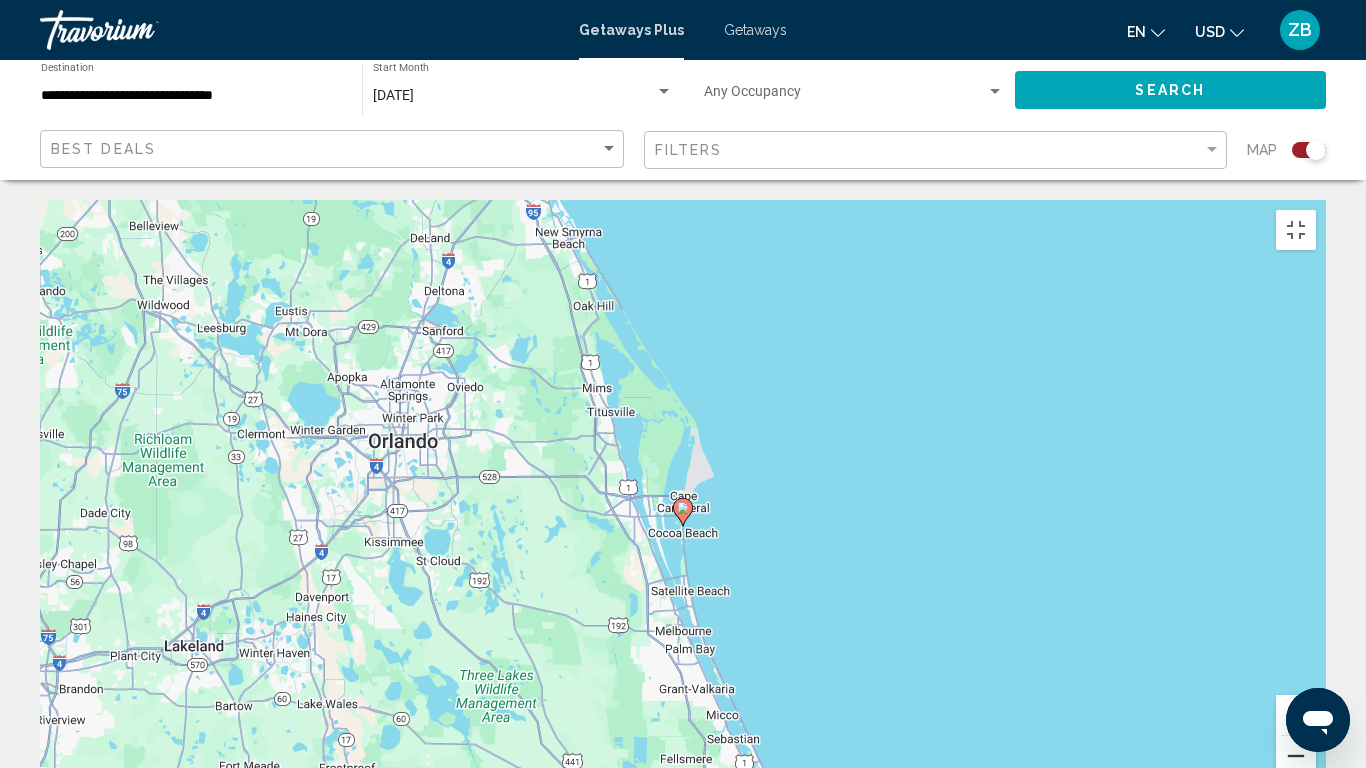 click at bounding box center [1296, 756] 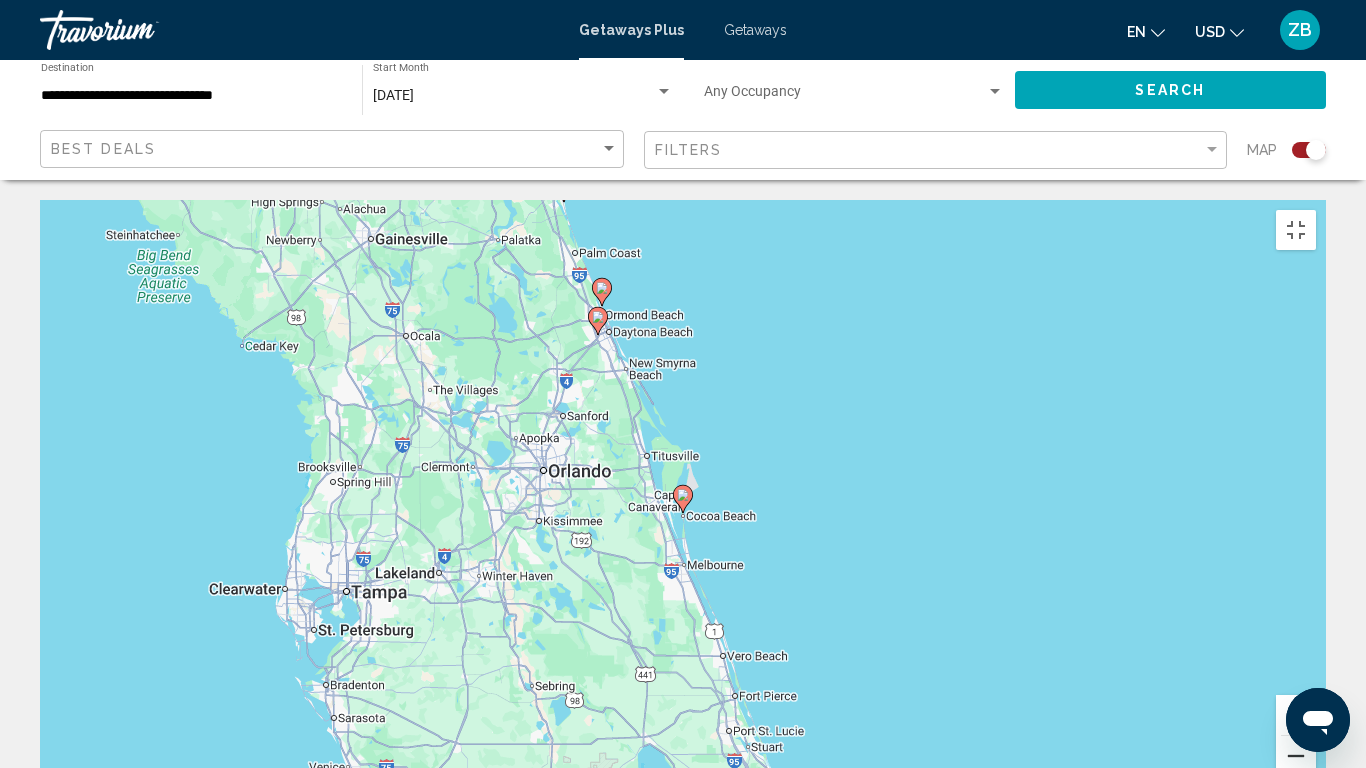 click at bounding box center (1296, 756) 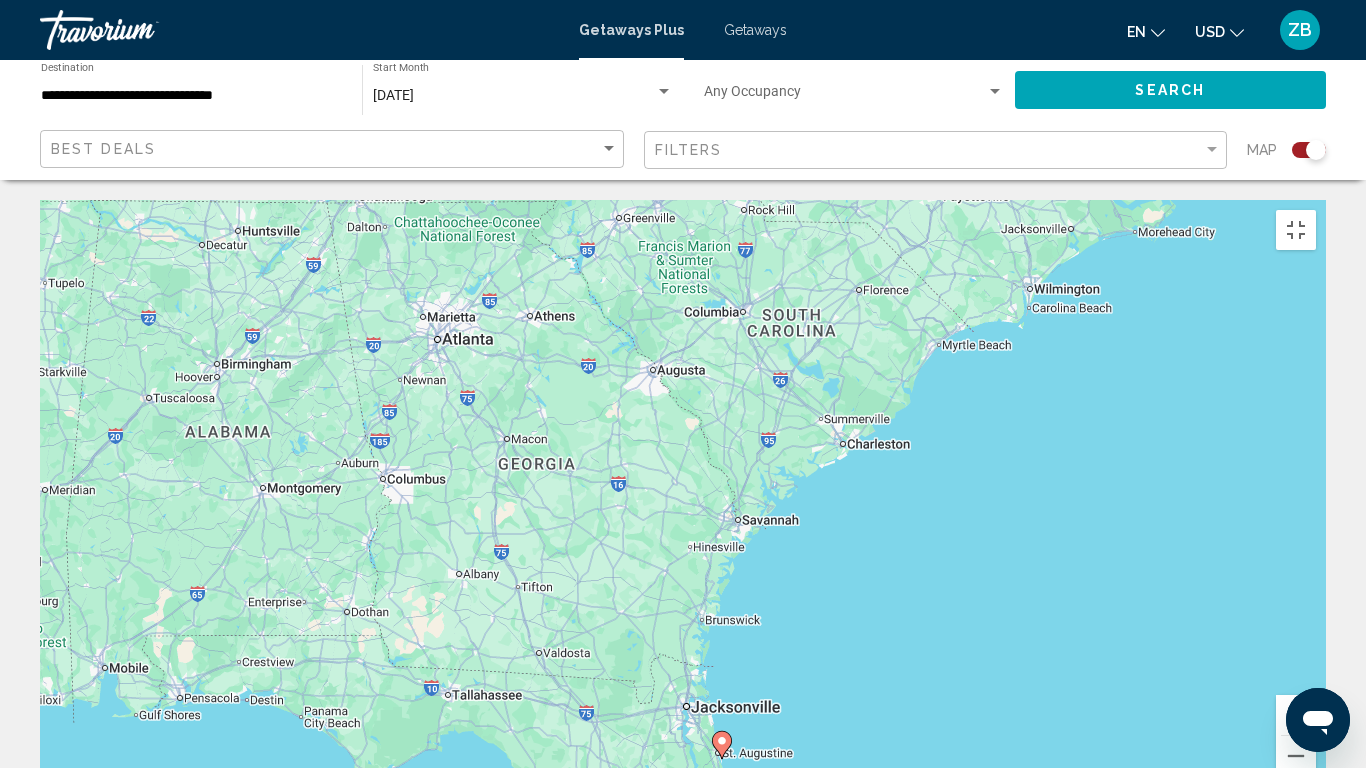 drag, startPoint x: 318, startPoint y: 179, endPoint x: 413, endPoint y: 591, distance: 422.81082 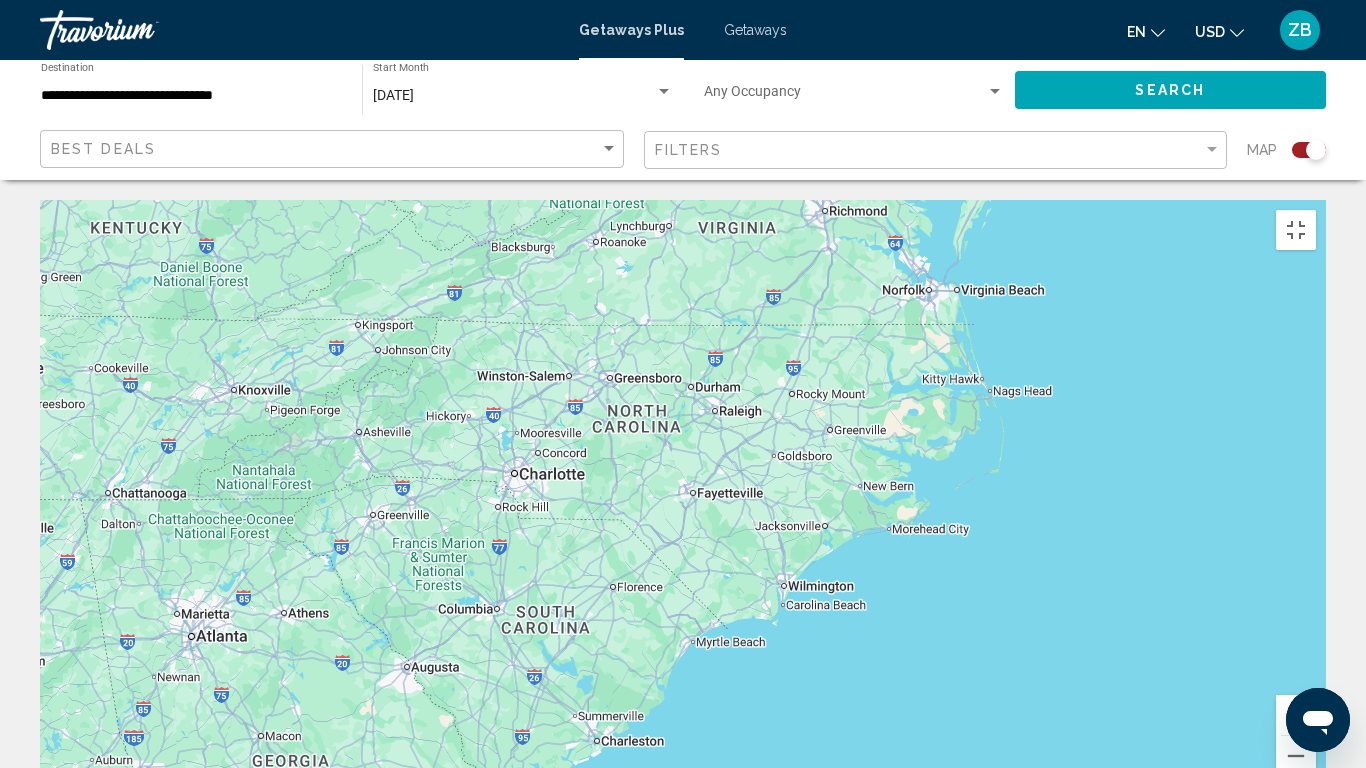 drag, startPoint x: 1026, startPoint y: 293, endPoint x: 785, endPoint y: 594, distance: 385.59305 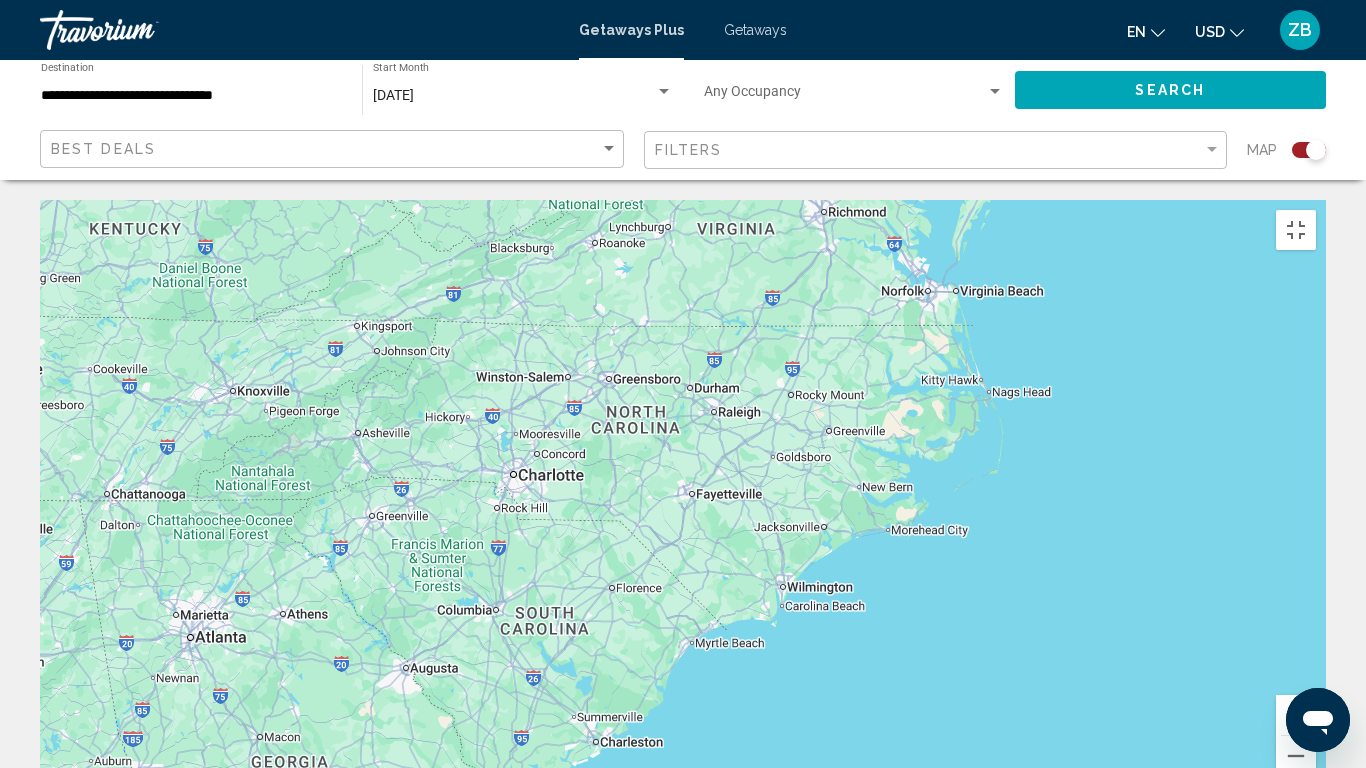 click at bounding box center [1296, 715] 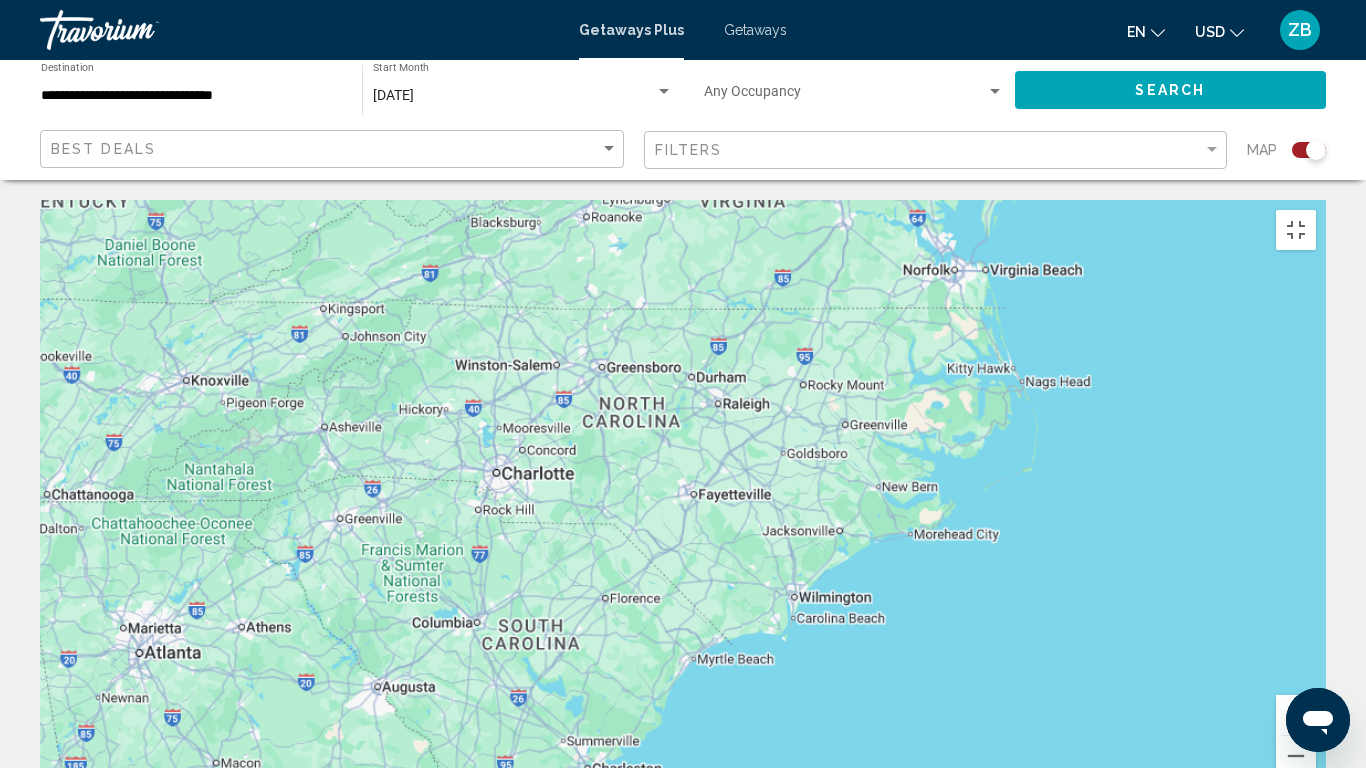 click at bounding box center (1296, 715) 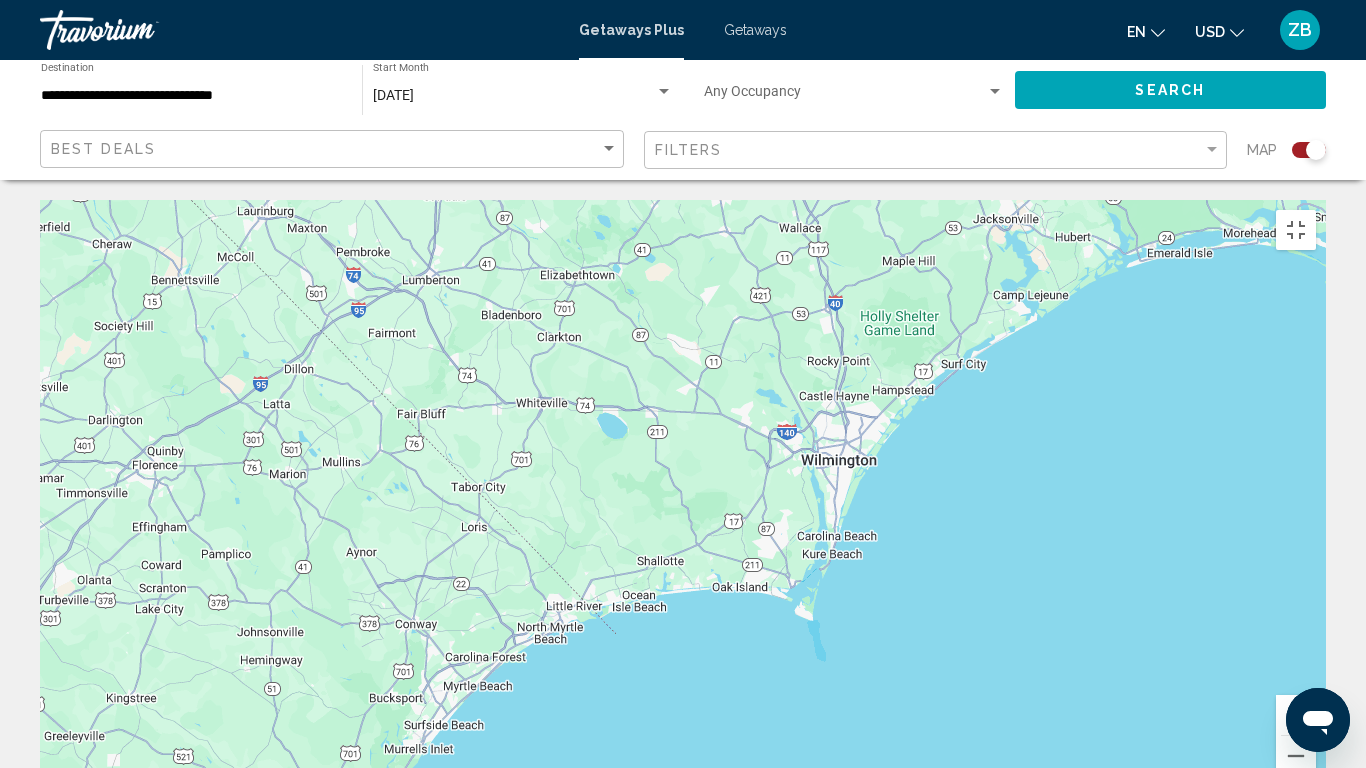 drag, startPoint x: 1021, startPoint y: 511, endPoint x: 774, endPoint y: 119, distance: 463.3282 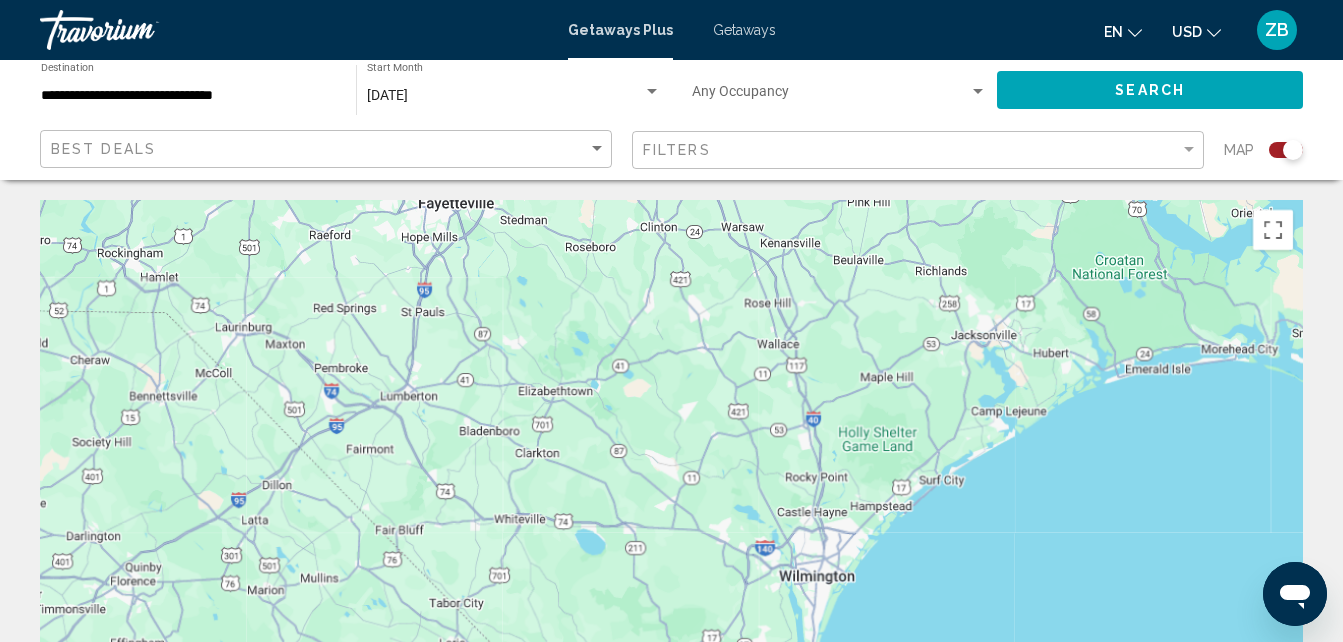 drag, startPoint x: 741, startPoint y: 418, endPoint x: 728, endPoint y: 536, distance: 118.71394 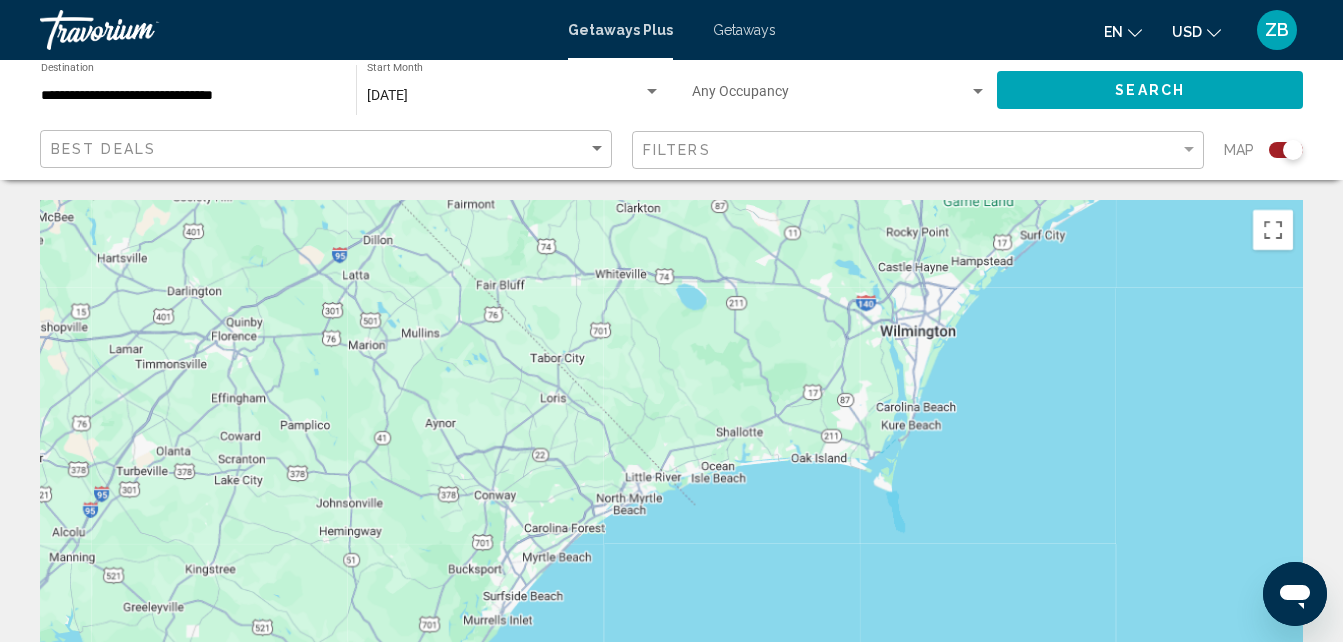 drag, startPoint x: 737, startPoint y: 524, endPoint x: 839, endPoint y: 289, distance: 256.18158 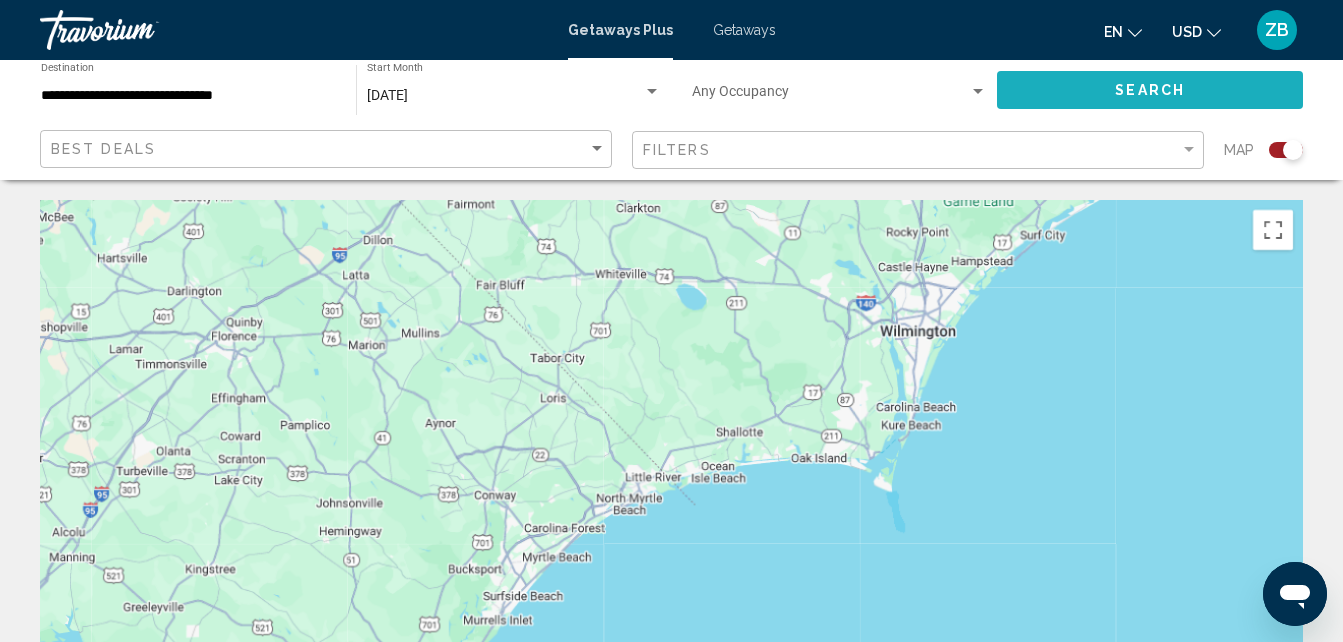 click on "Search" 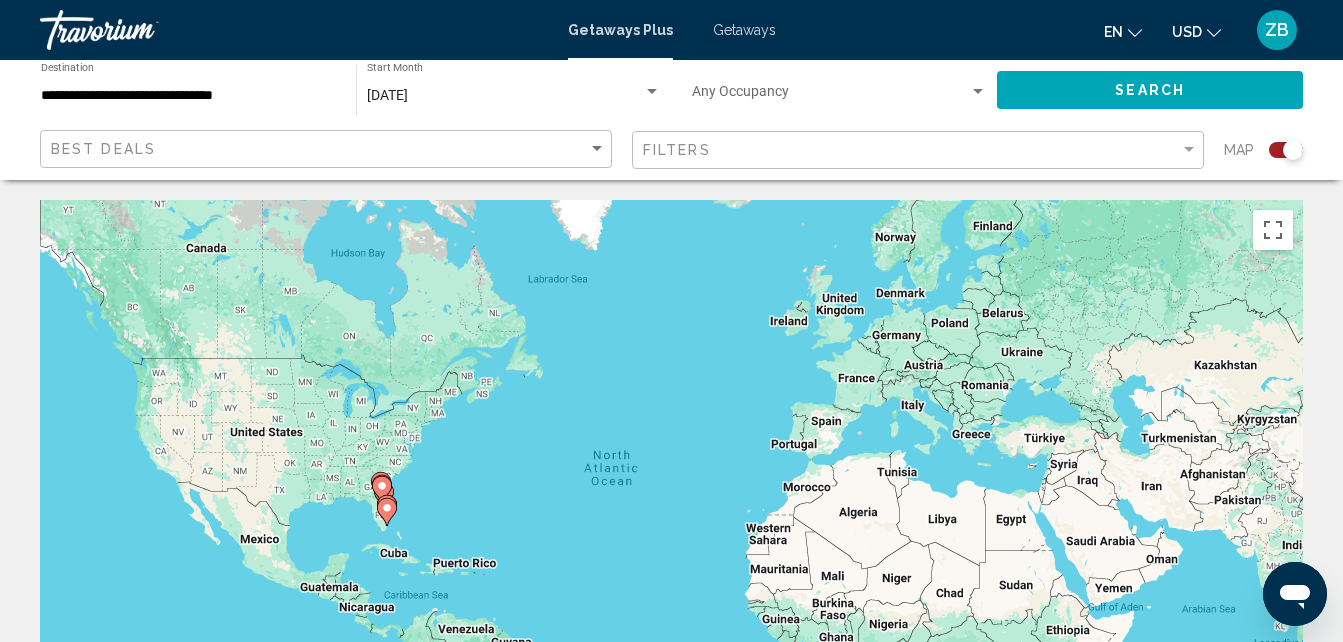 click 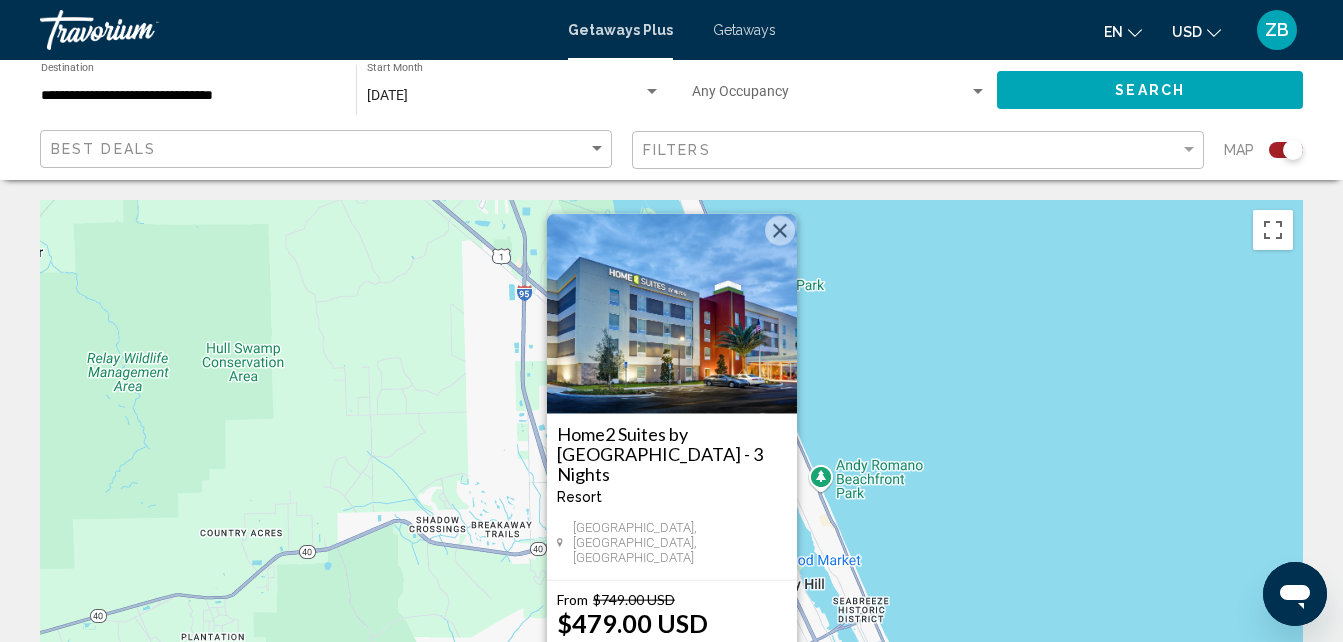click at bounding box center [780, 231] 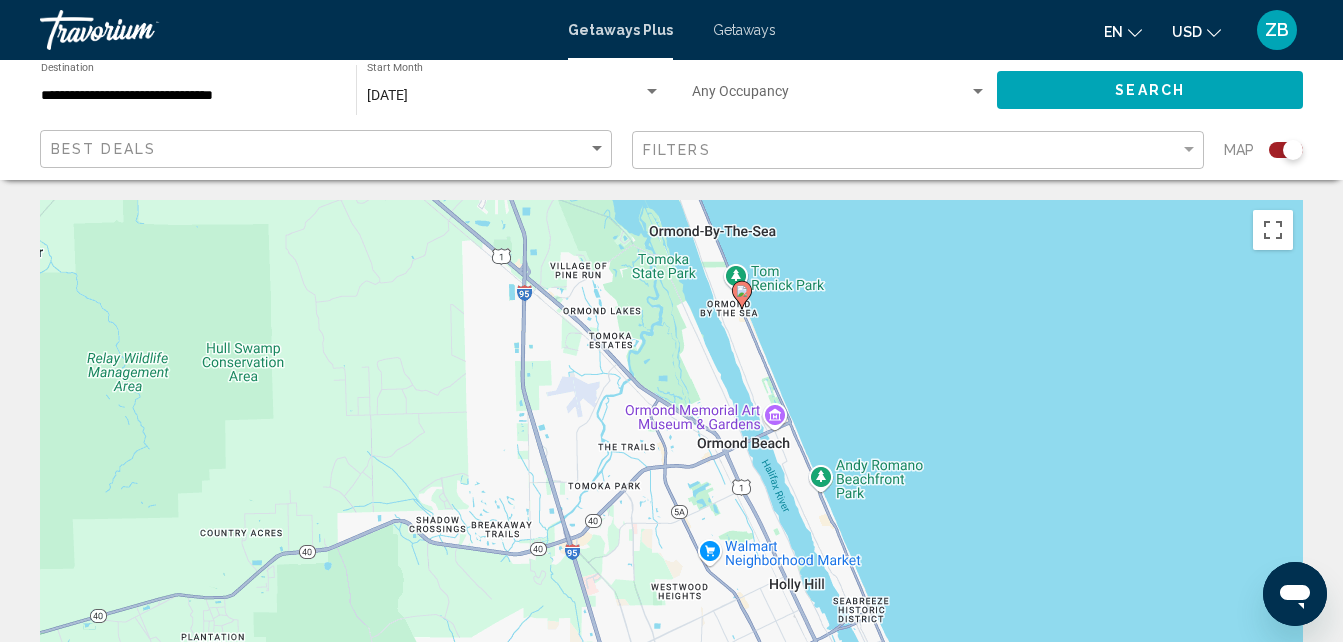 click 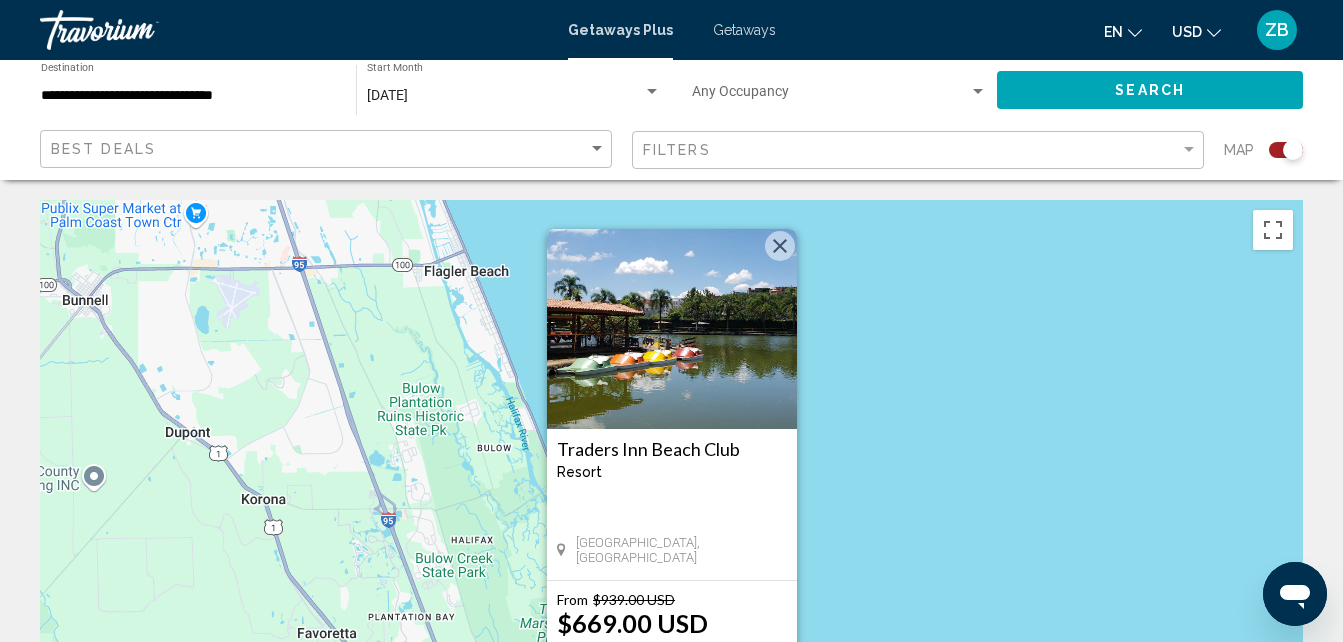 click at bounding box center [780, 246] 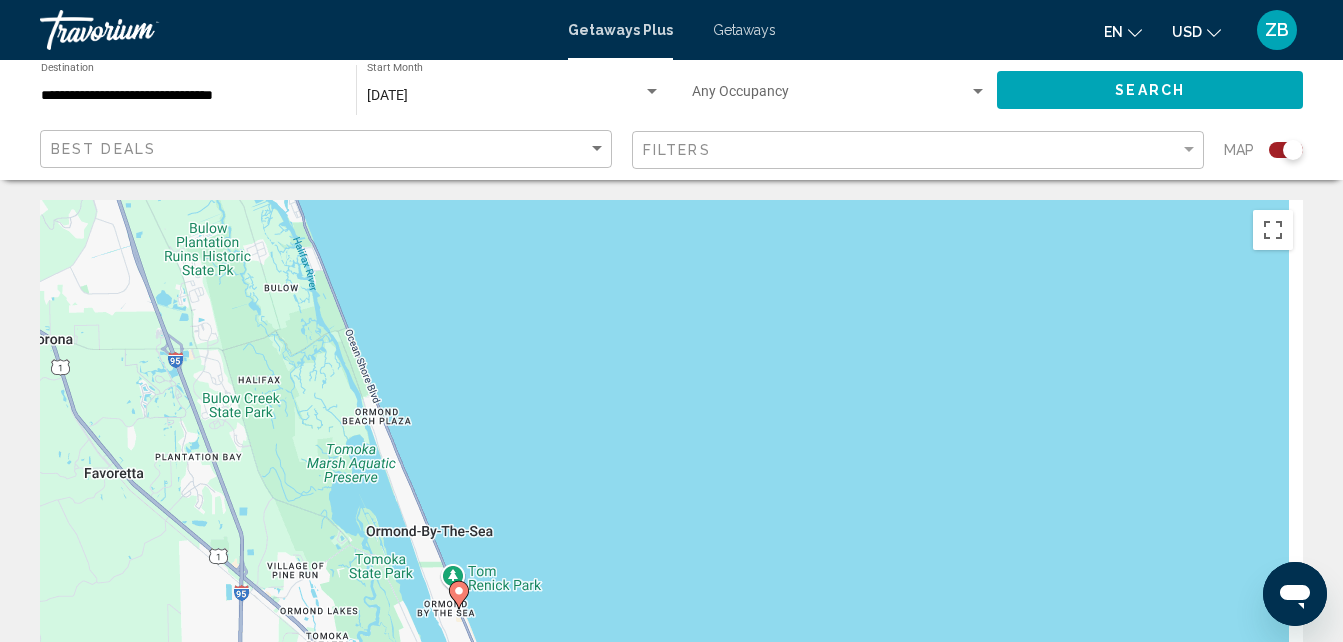 drag, startPoint x: 1092, startPoint y: 497, endPoint x: 869, endPoint y: 328, distance: 279.8035 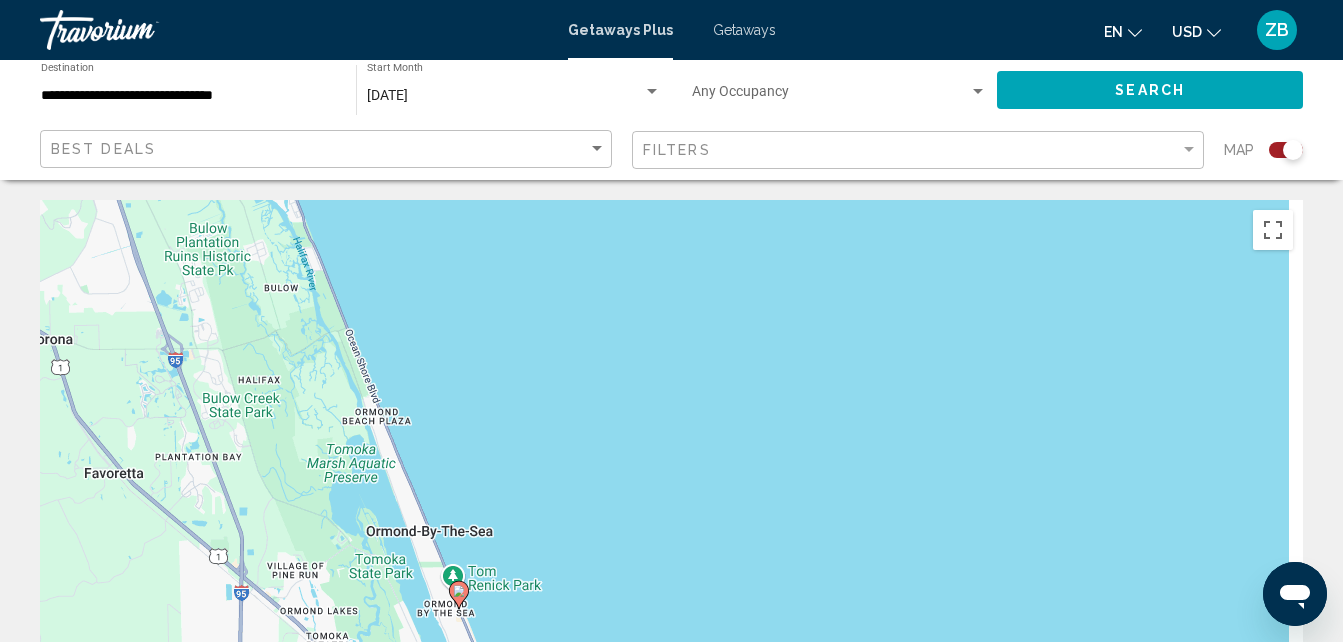 click on "To navigate, press the arrow keys. To activate drag with keyboard, press Alt + Enter. Once in keyboard drag state, use the arrow keys to move the marker. To complete the drag, press the Enter key. To cancel, press Escape." at bounding box center [671, 500] 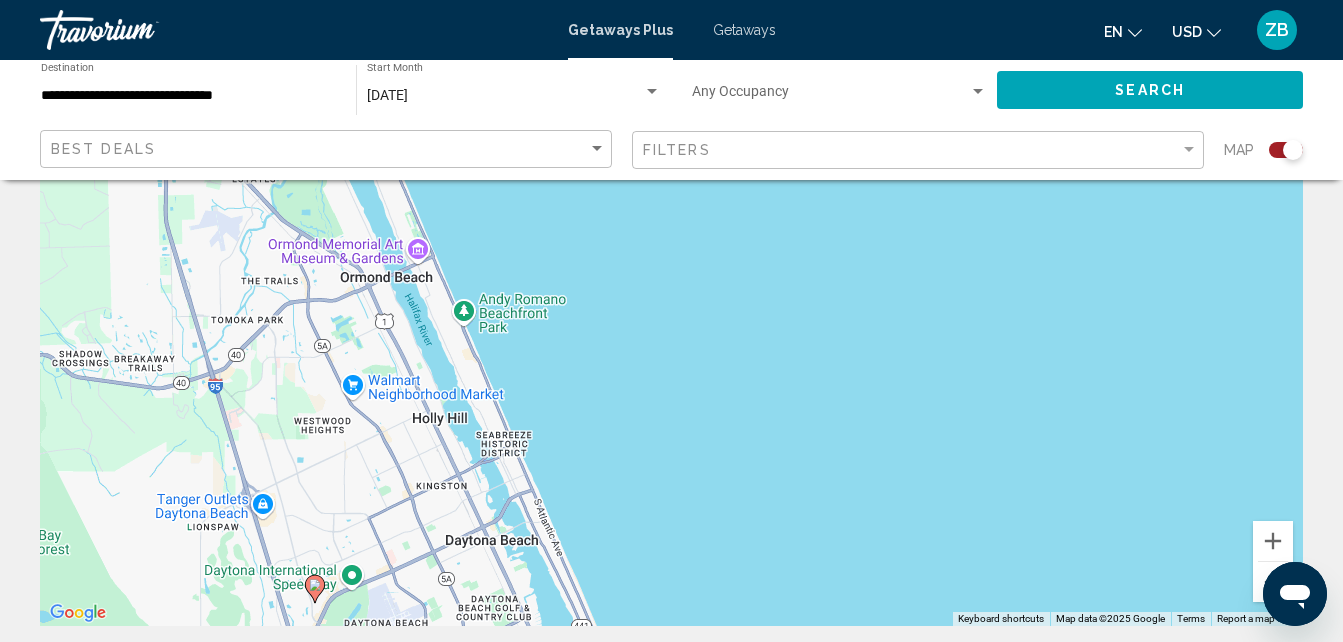 scroll, scrollTop: 215, scrollLeft: 0, axis: vertical 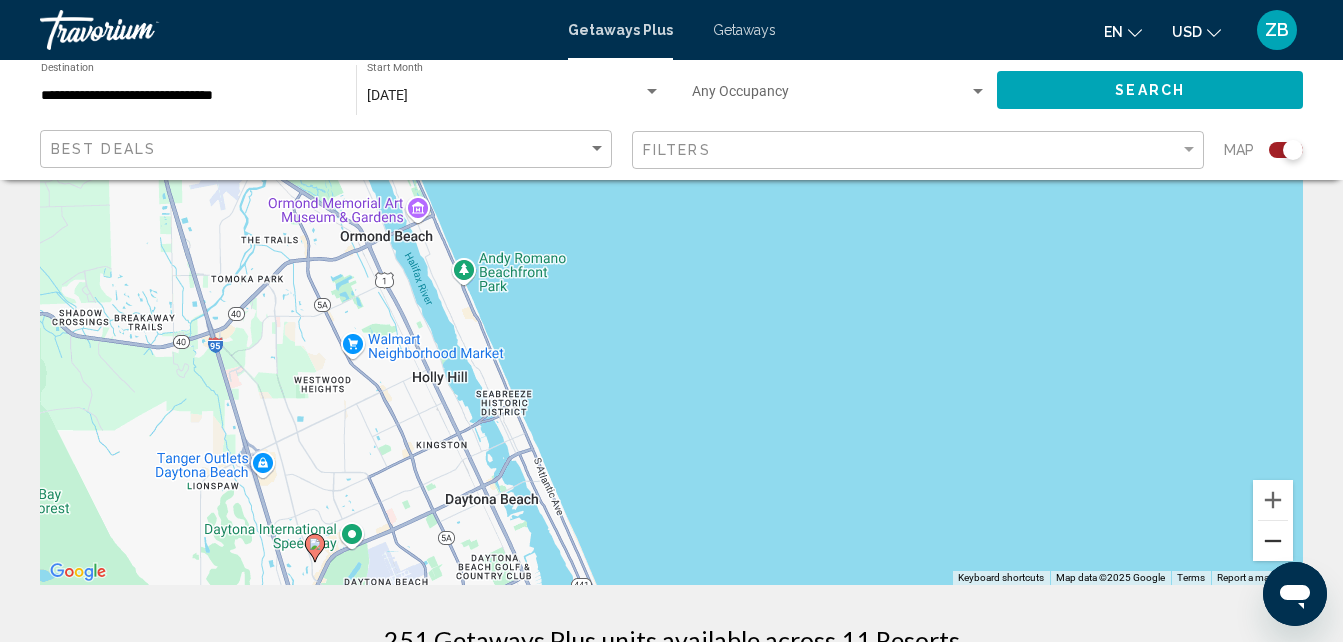 click at bounding box center [1273, 541] 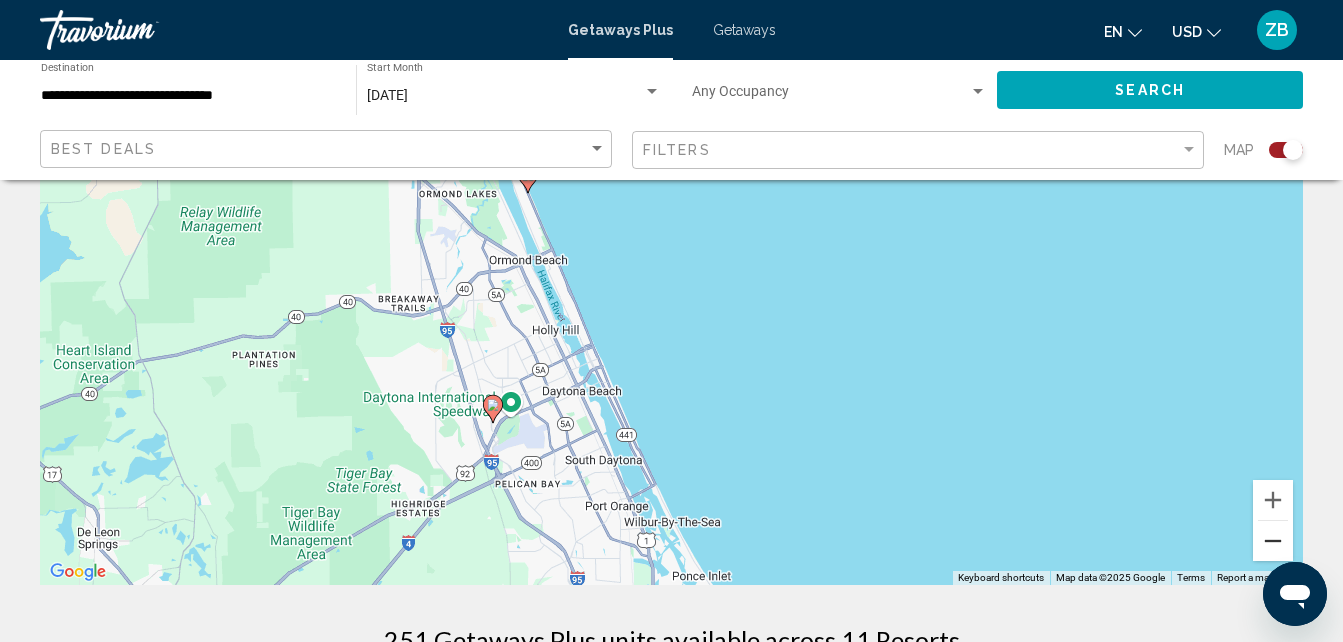 click at bounding box center (1273, 541) 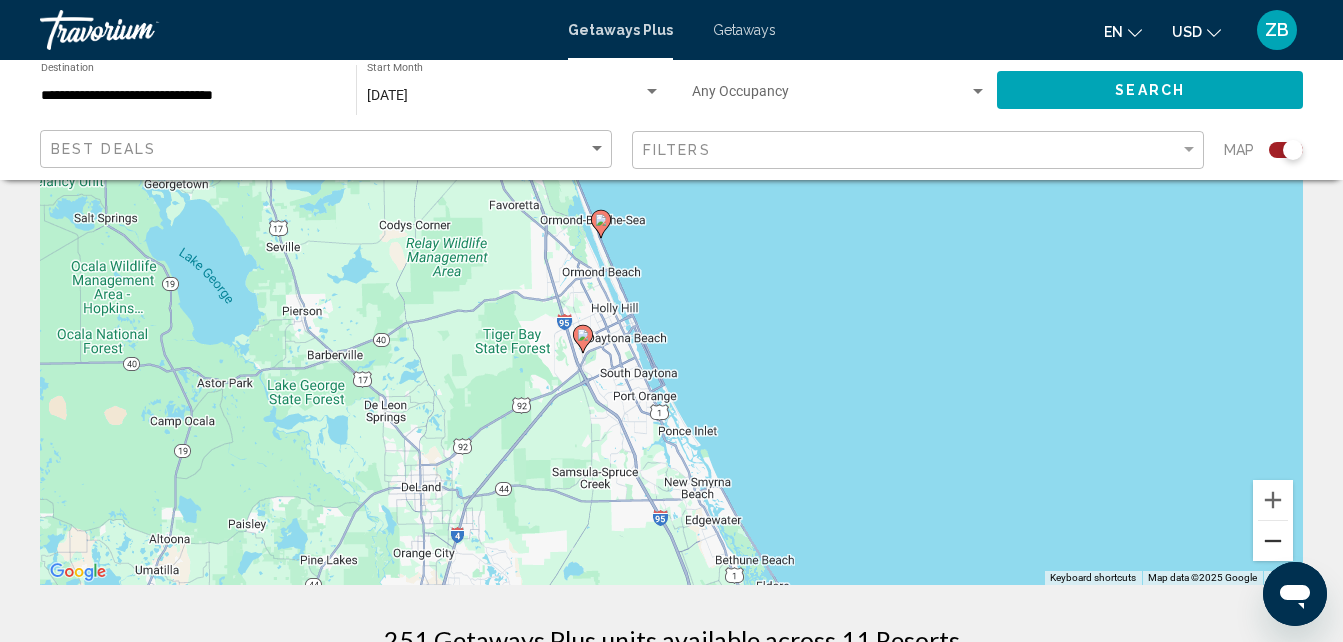 click at bounding box center [1273, 541] 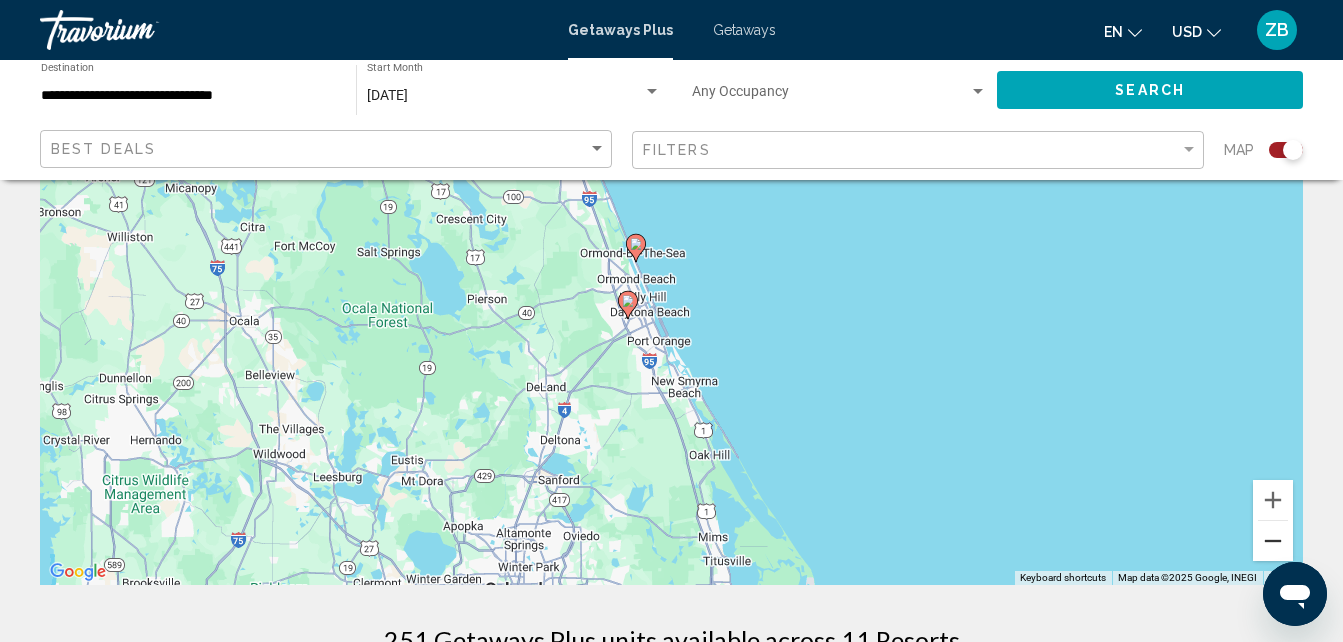 click at bounding box center [1273, 541] 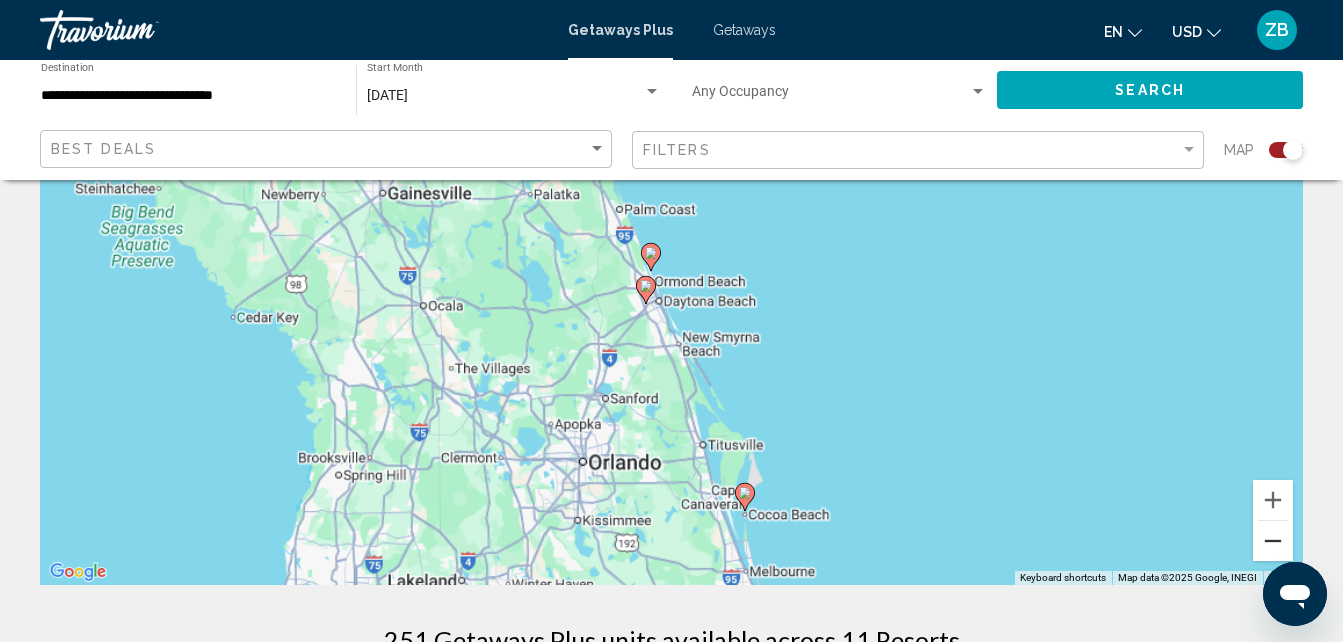 click at bounding box center [1273, 541] 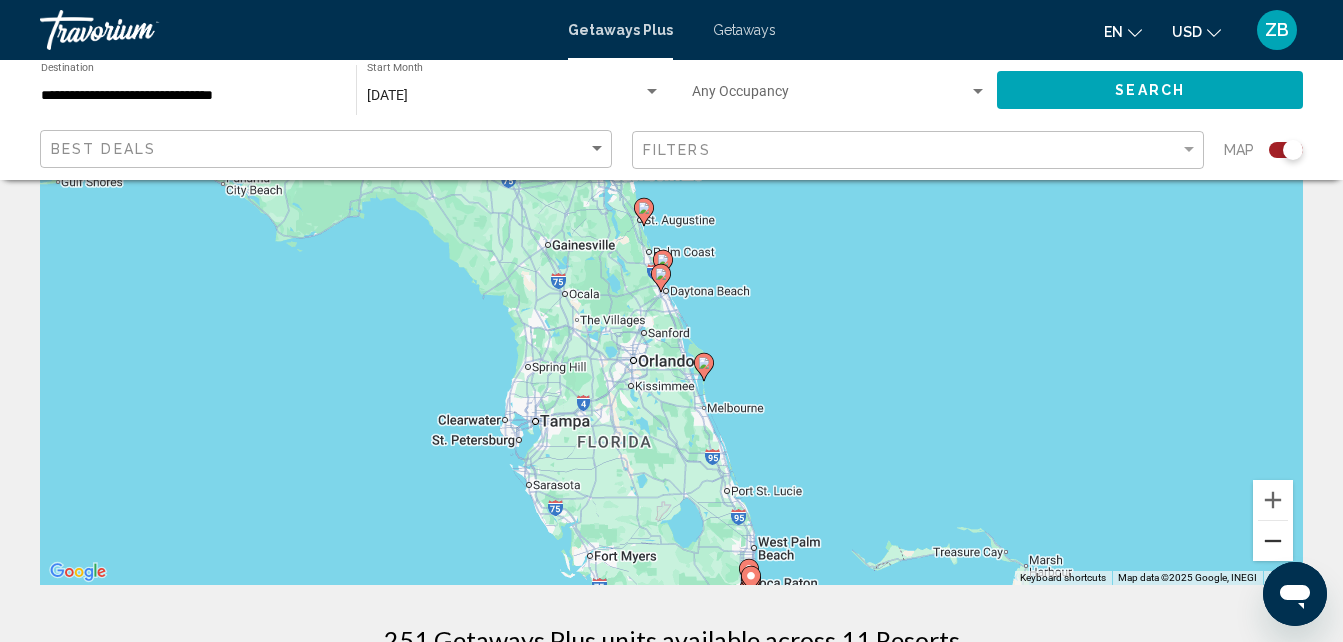 click at bounding box center (1273, 541) 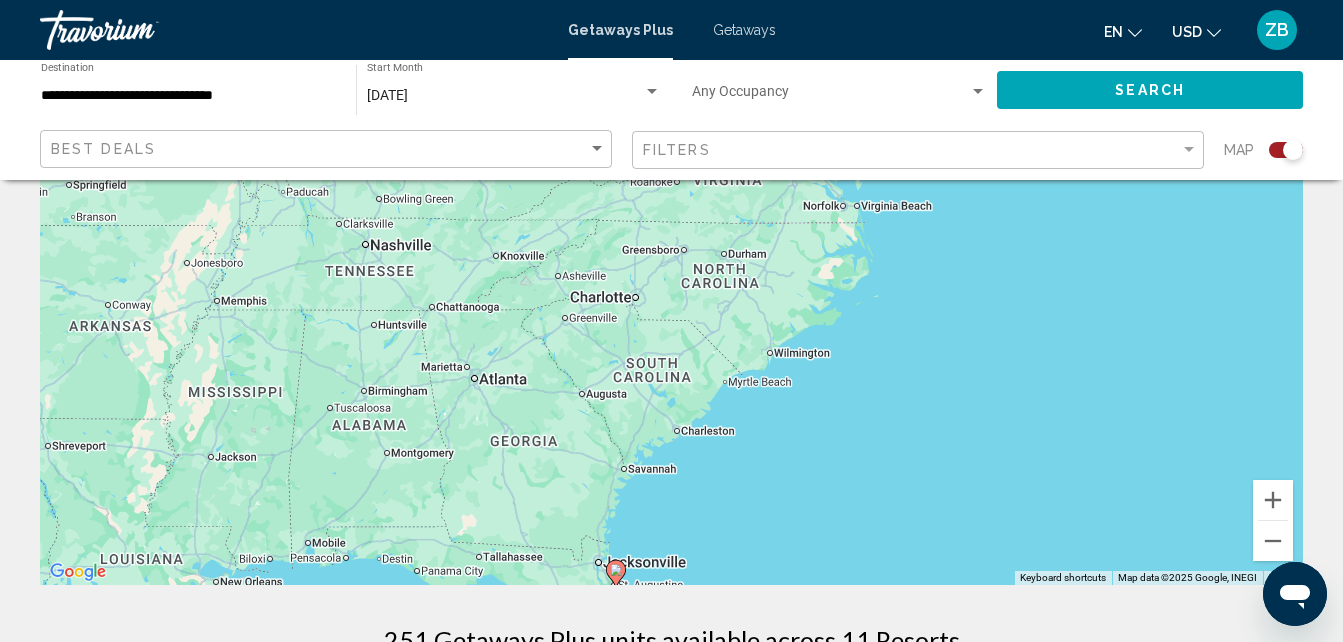 drag, startPoint x: 750, startPoint y: 241, endPoint x: 711, endPoint y: 580, distance: 341.236 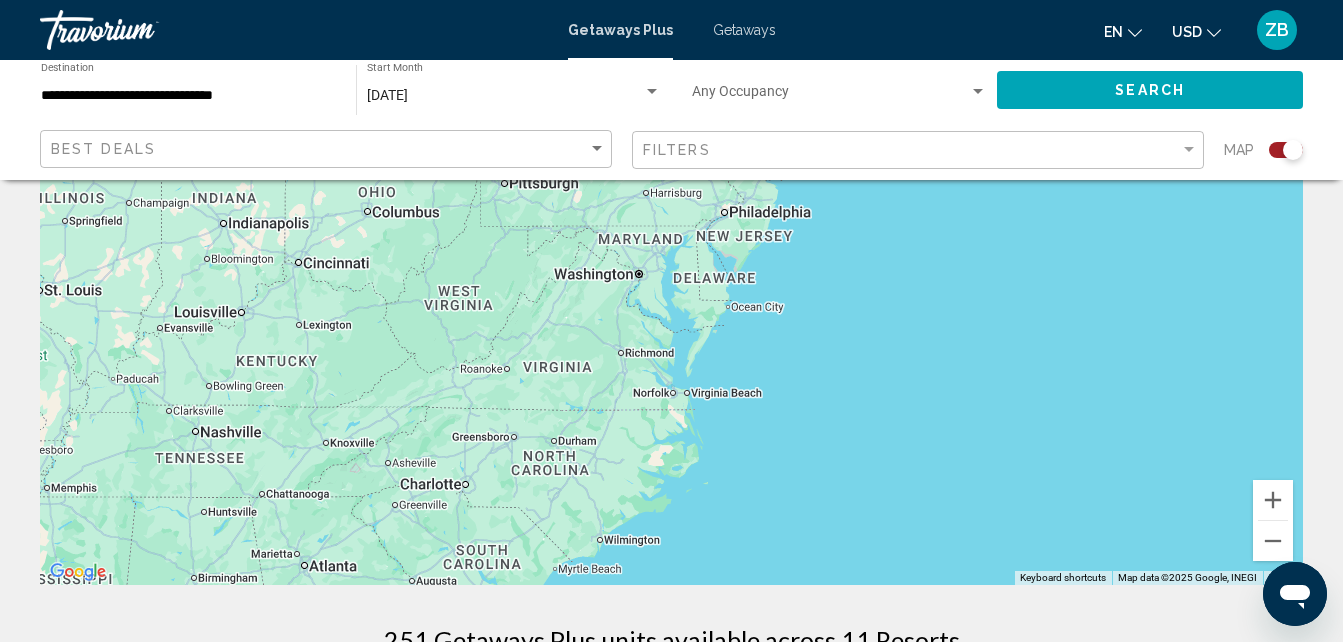 drag, startPoint x: 918, startPoint y: 339, endPoint x: 734, endPoint y: 526, distance: 262.34518 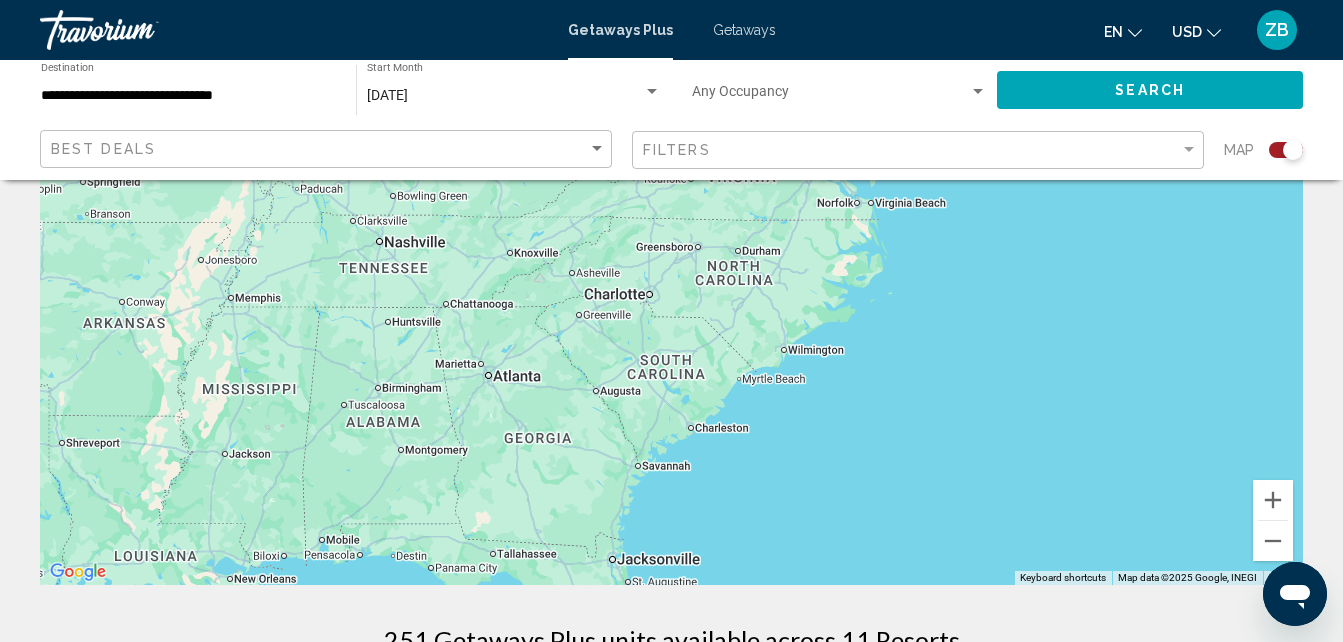 drag, startPoint x: 682, startPoint y: 525, endPoint x: 882, endPoint y: 322, distance: 284.97192 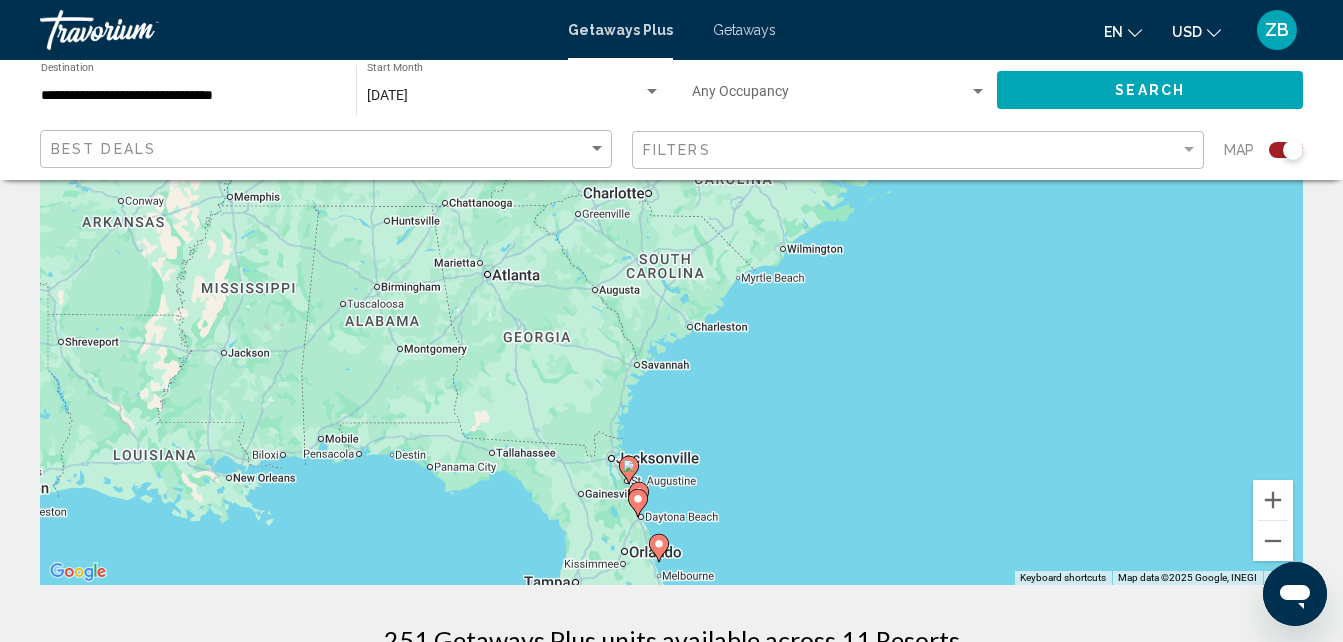 drag, startPoint x: 821, startPoint y: 479, endPoint x: 801, endPoint y: 281, distance: 199.00754 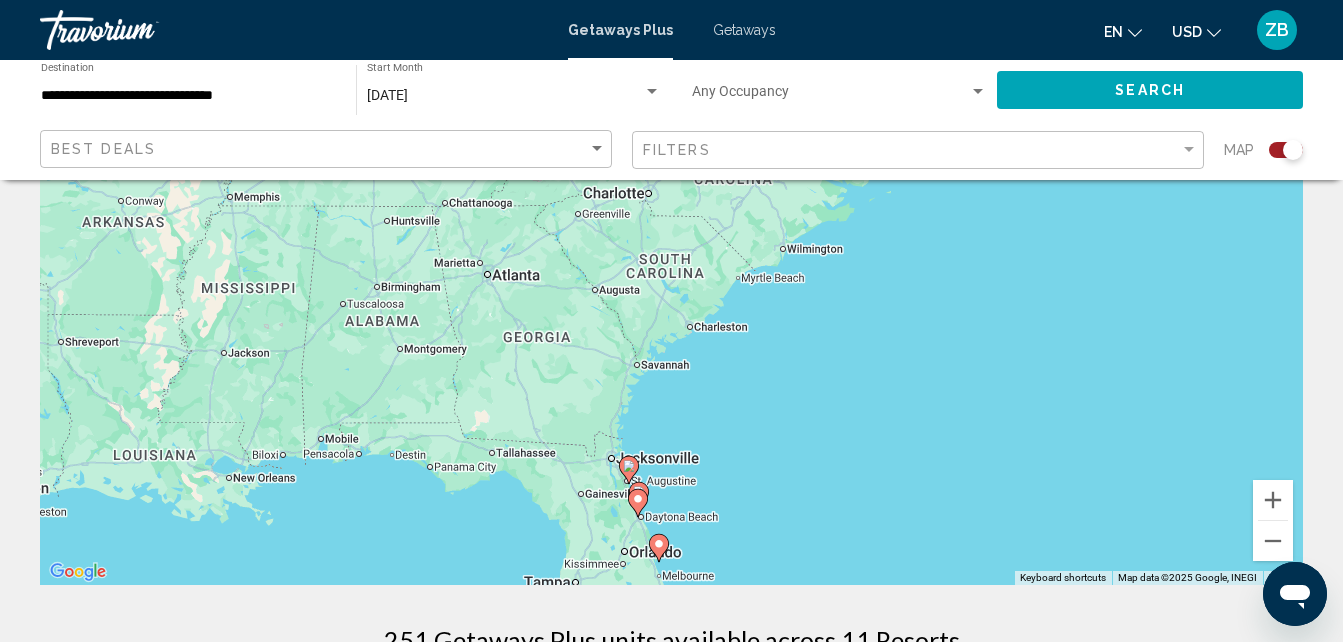click on "To navigate, press the arrow keys. To activate drag with keyboard, press Alt + Enter. Once in keyboard drag state, use the arrow keys to move the marker. To complete the drag, press the Enter key. To cancel, press Escape." at bounding box center [671, 285] 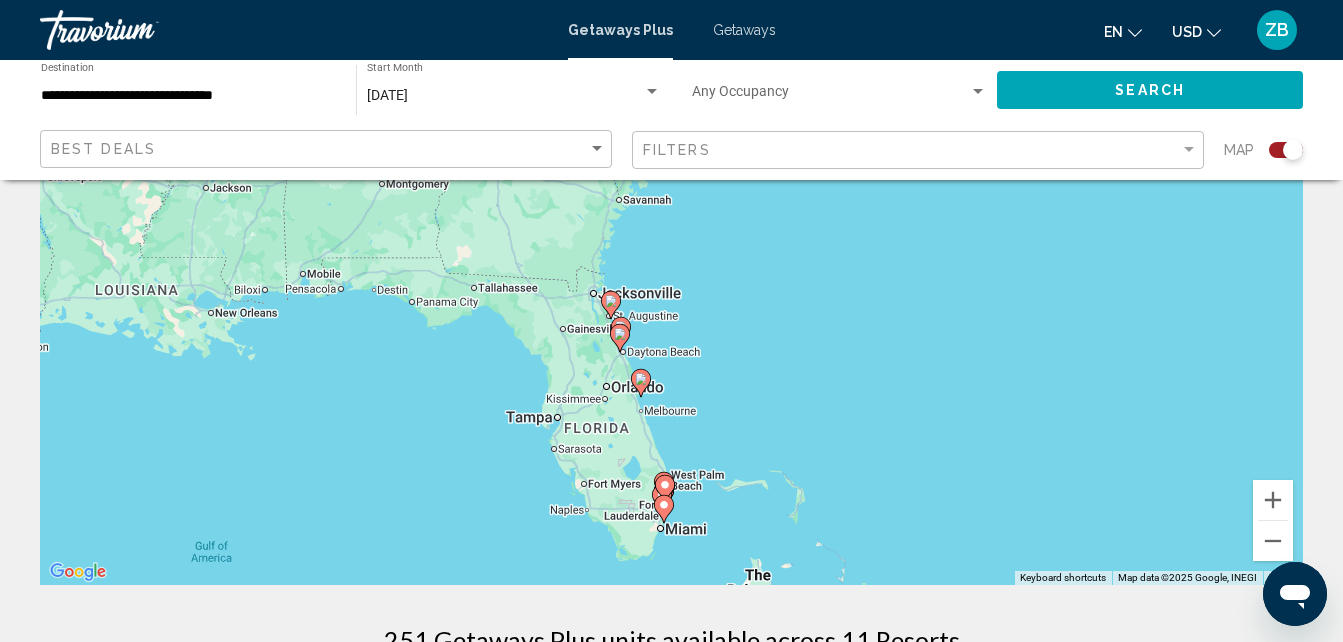 drag, startPoint x: 786, startPoint y: 472, endPoint x: 762, endPoint y: 333, distance: 141.05673 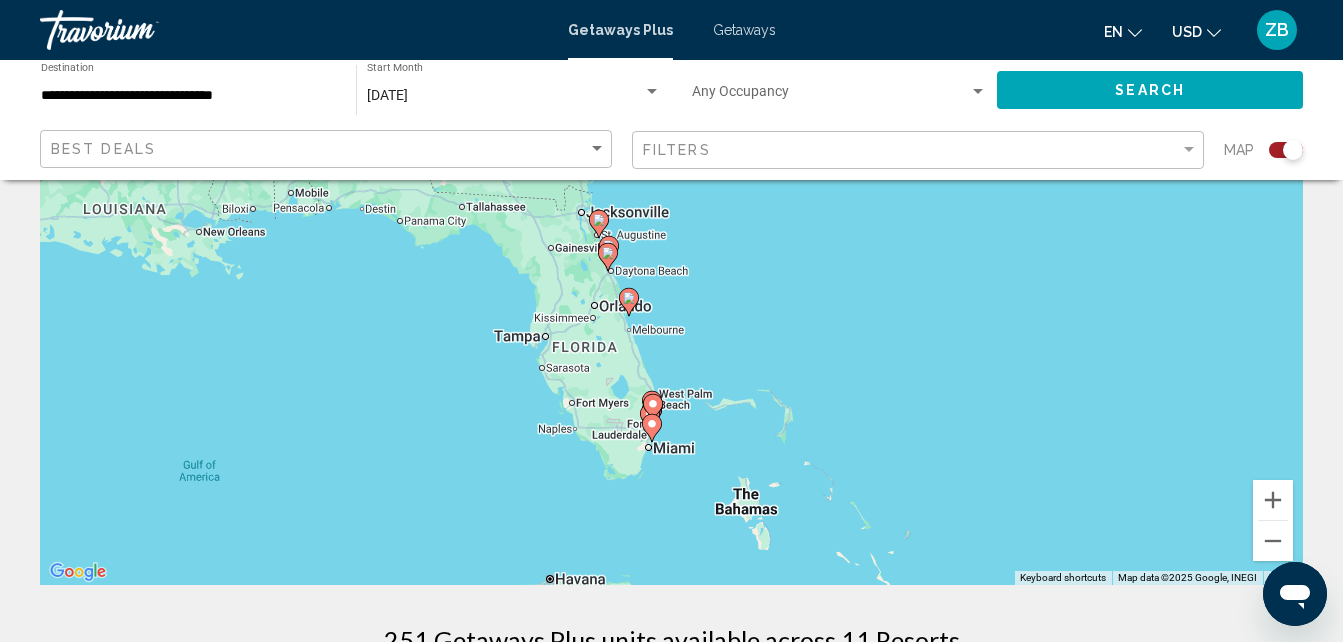 click at bounding box center [652, 428] 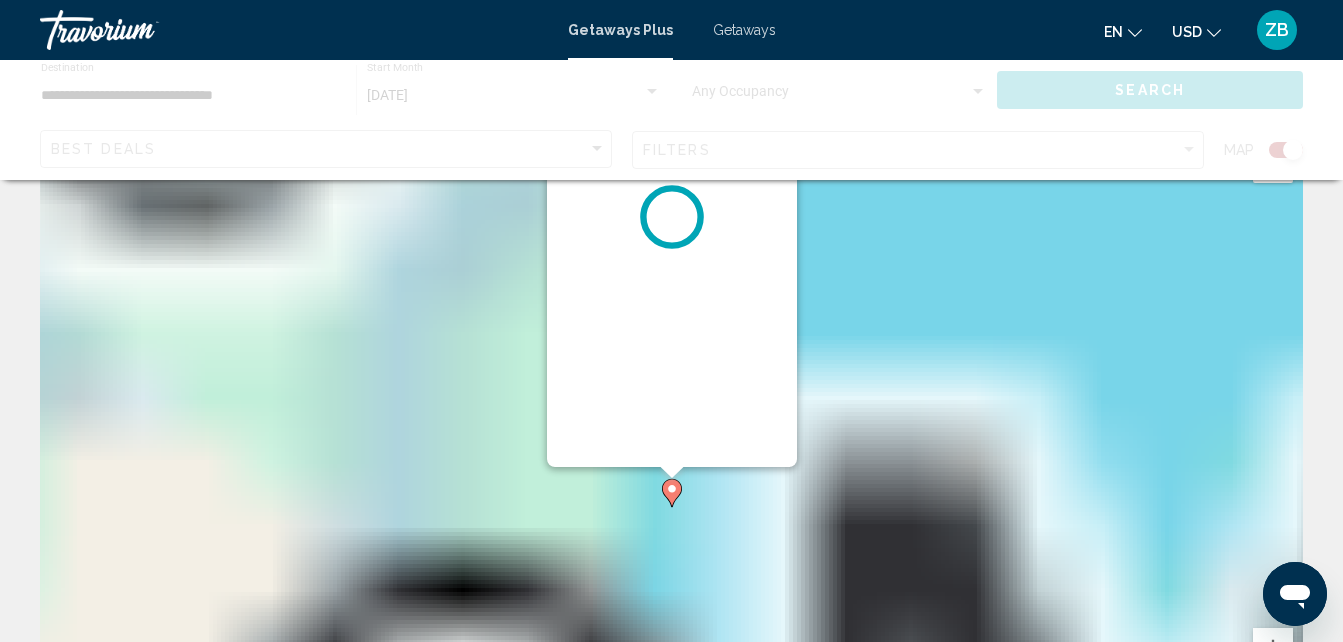 scroll, scrollTop: 0, scrollLeft: 0, axis: both 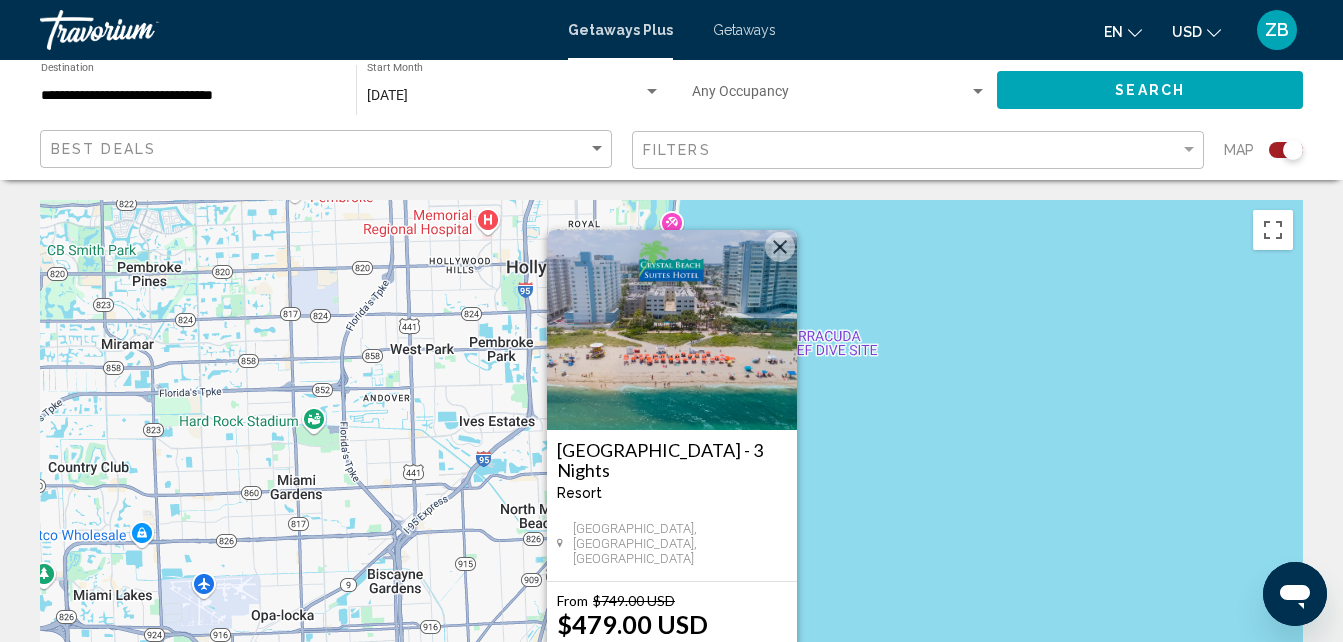 click at bounding box center (780, 247) 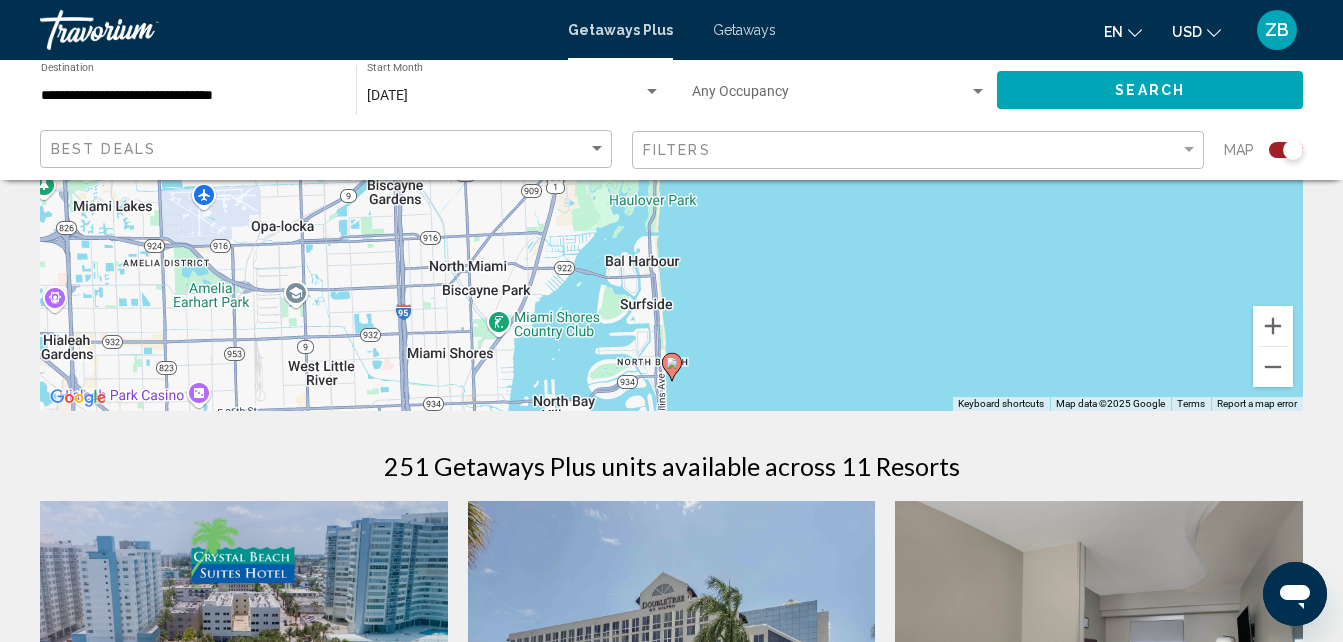scroll, scrollTop: 403, scrollLeft: 0, axis: vertical 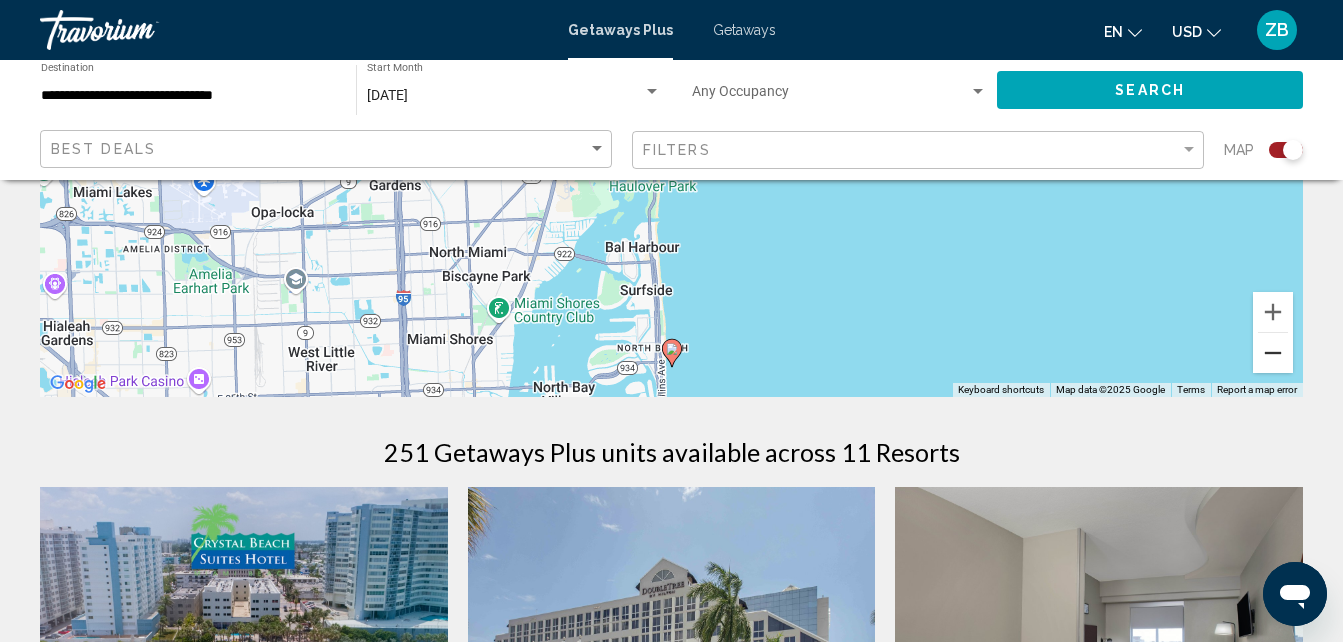 click at bounding box center [1273, 353] 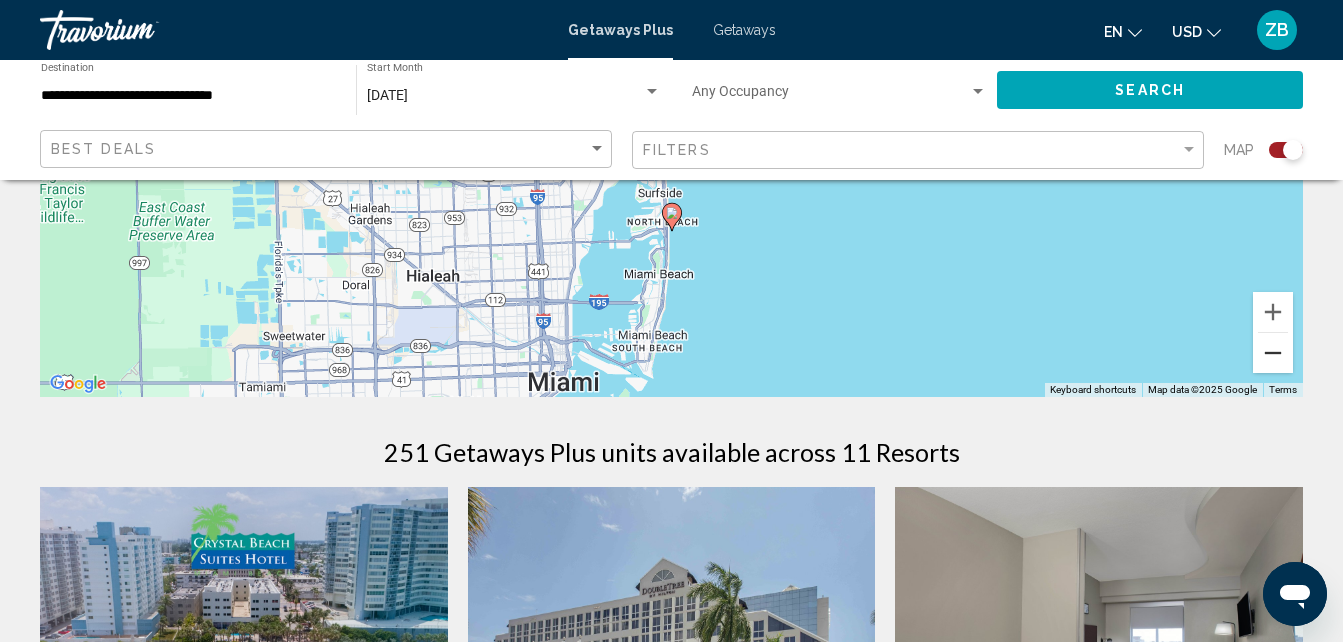 click at bounding box center (1273, 353) 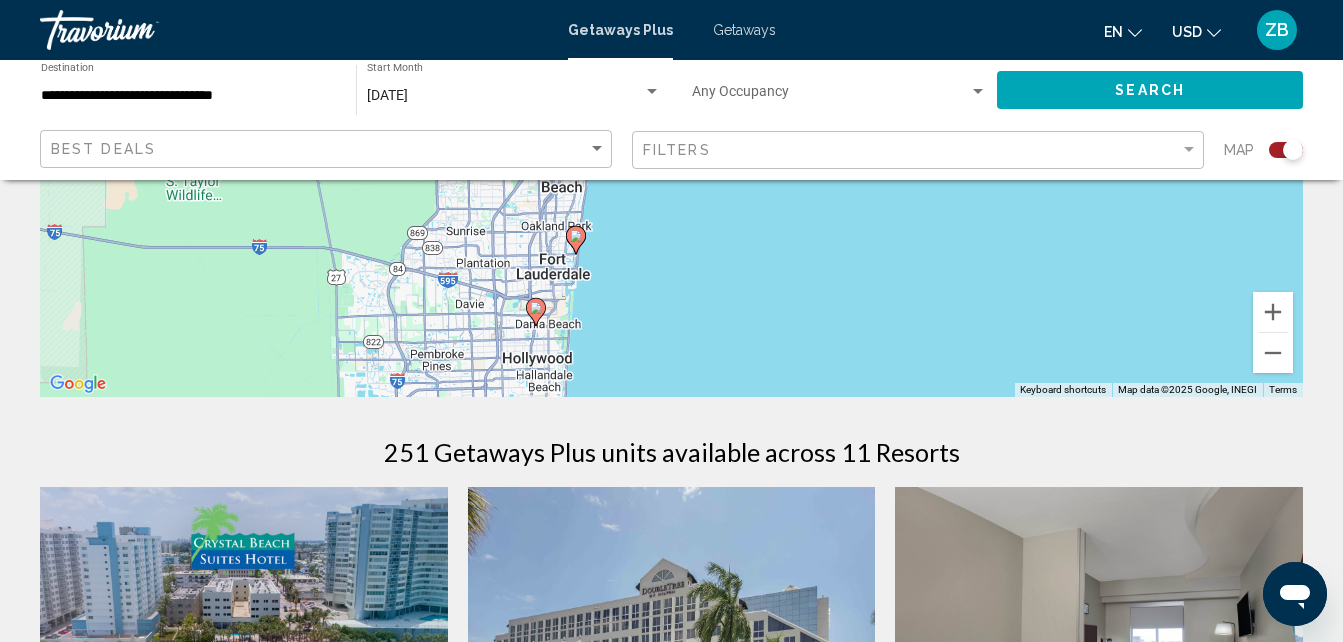 drag, startPoint x: 972, startPoint y: 243, endPoint x: 867, endPoint y: 574, distance: 347.25494 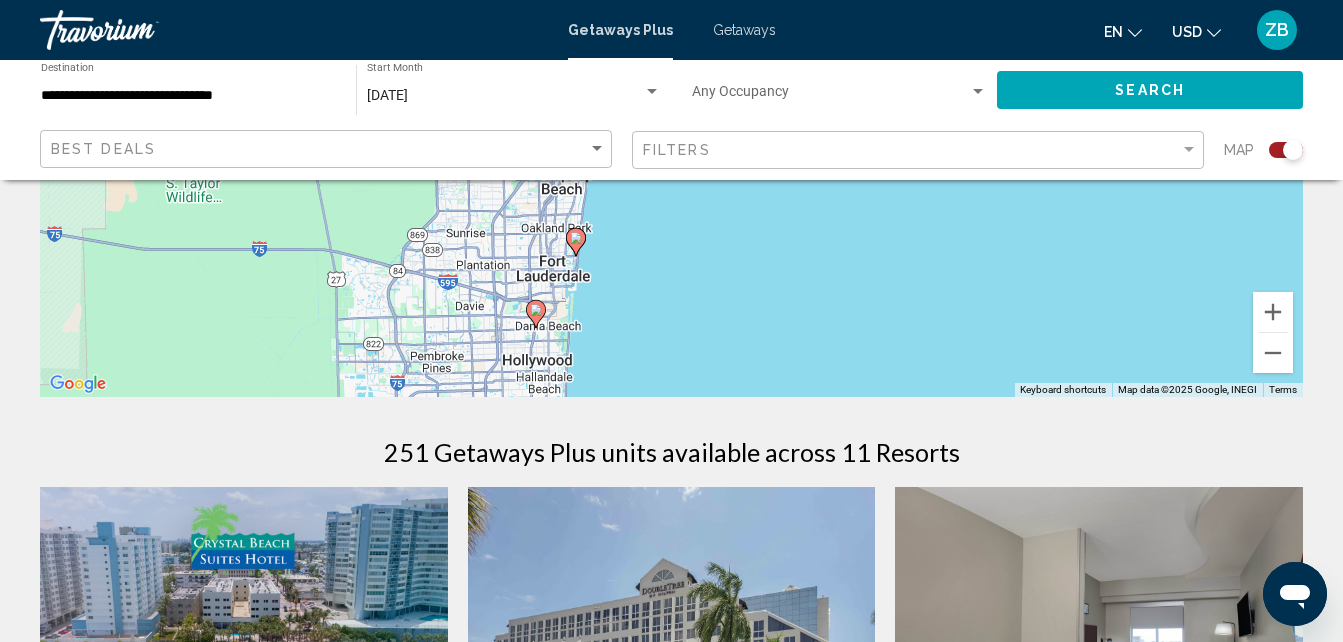 click 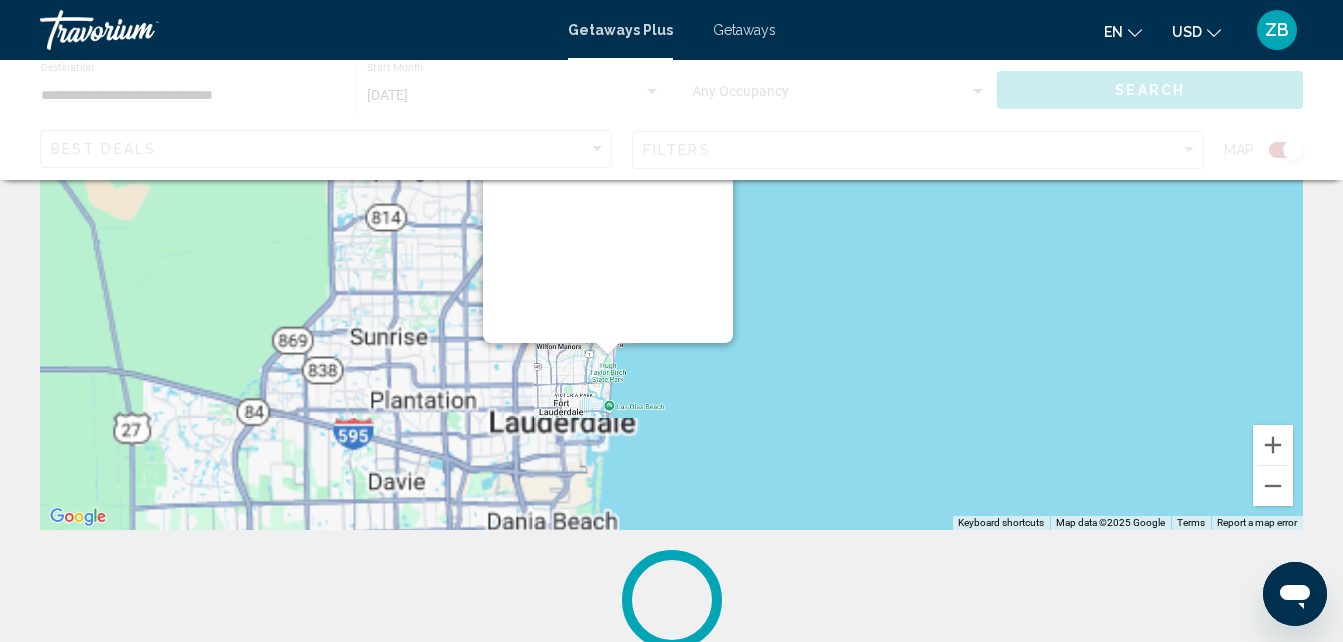 scroll, scrollTop: 0, scrollLeft: 0, axis: both 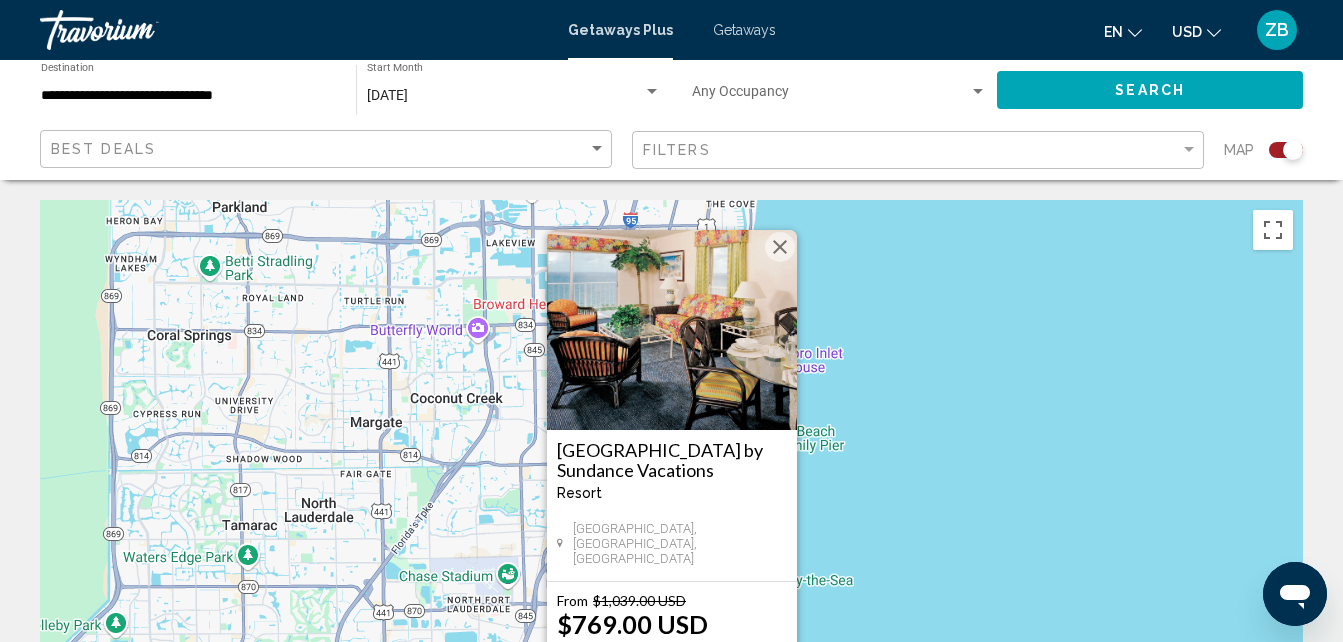 click at bounding box center [780, 247] 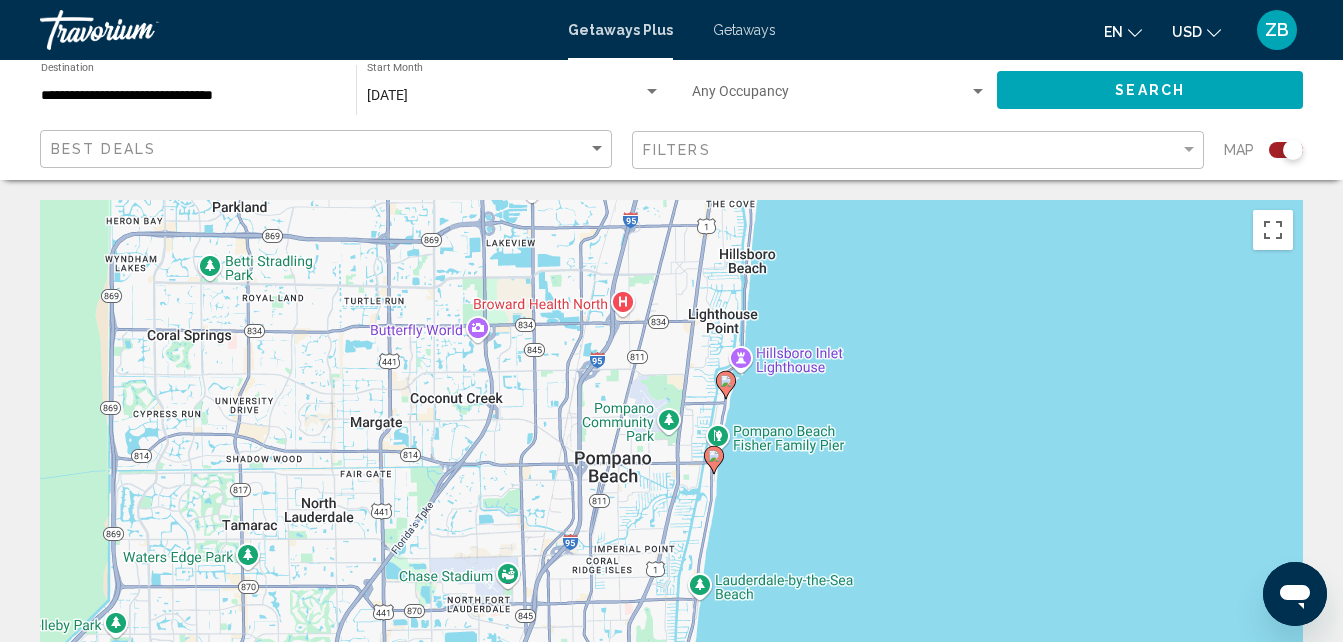 click 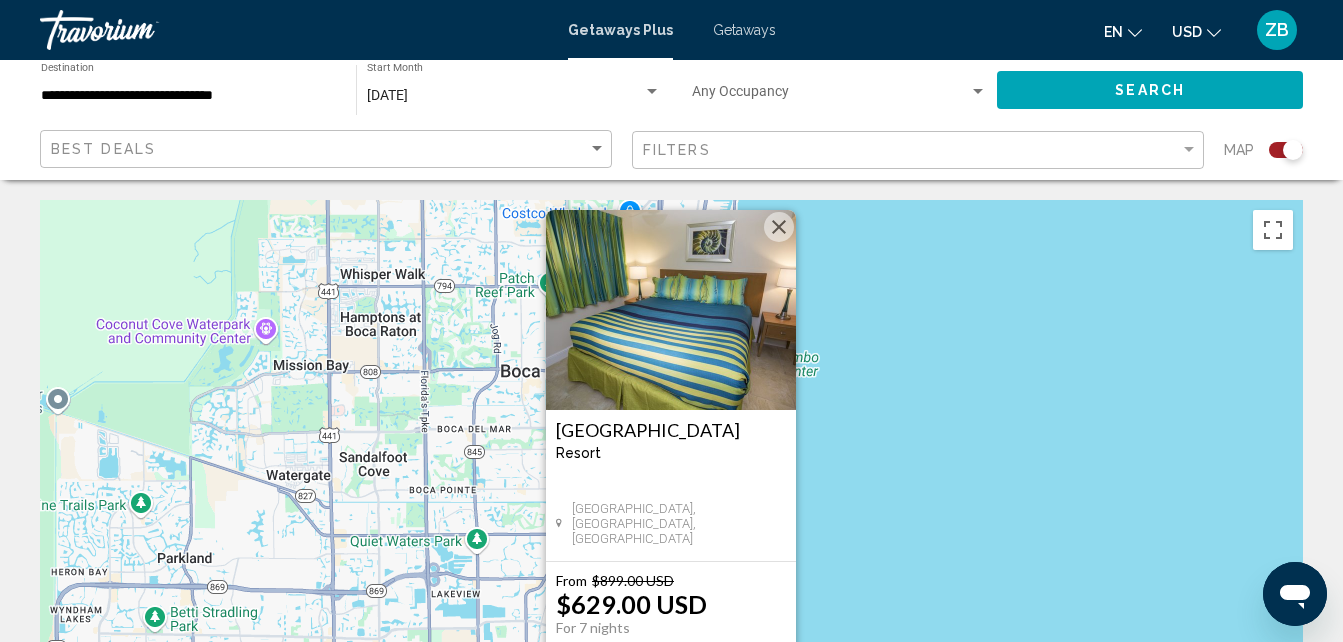 drag, startPoint x: 945, startPoint y: 428, endPoint x: 944, endPoint y: 411, distance: 17.029387 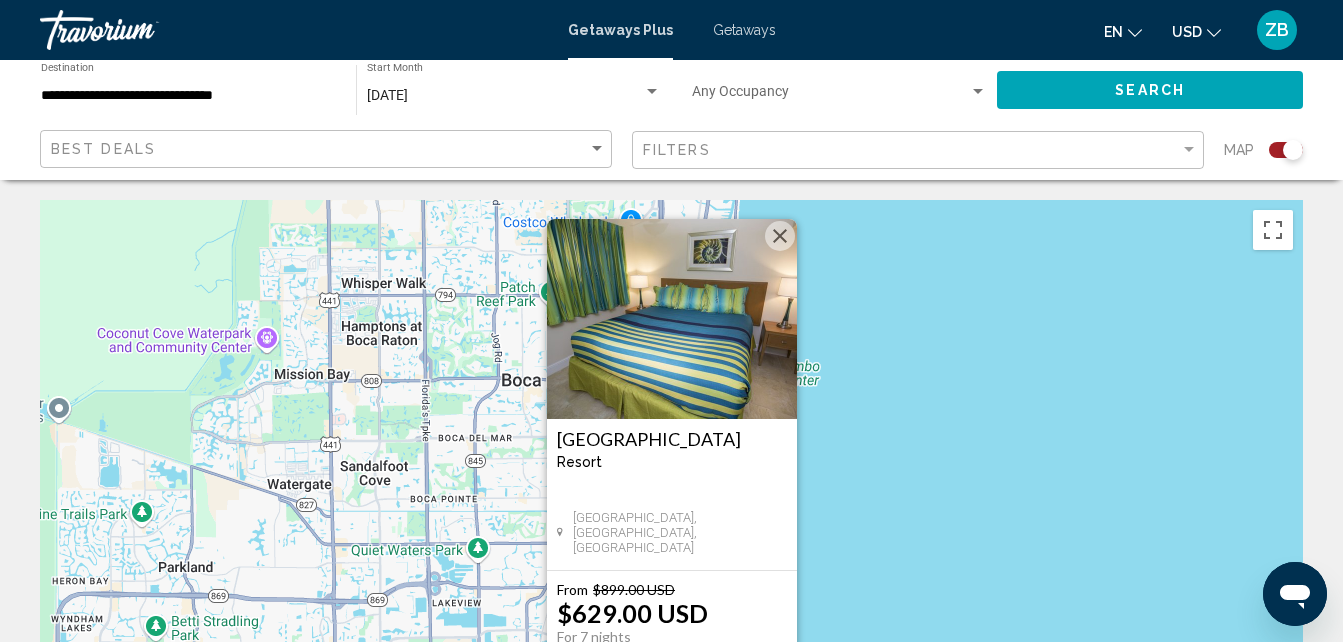 click at bounding box center (780, 236) 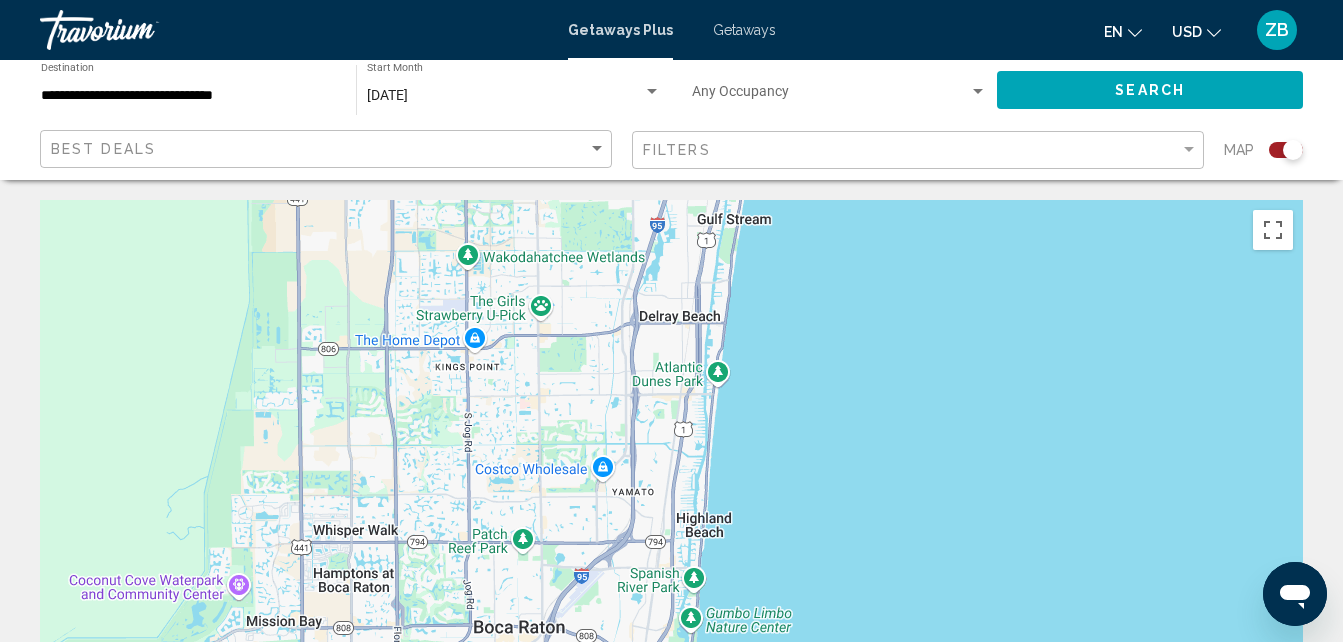 drag, startPoint x: 794, startPoint y: 270, endPoint x: 766, endPoint y: 518, distance: 249.57564 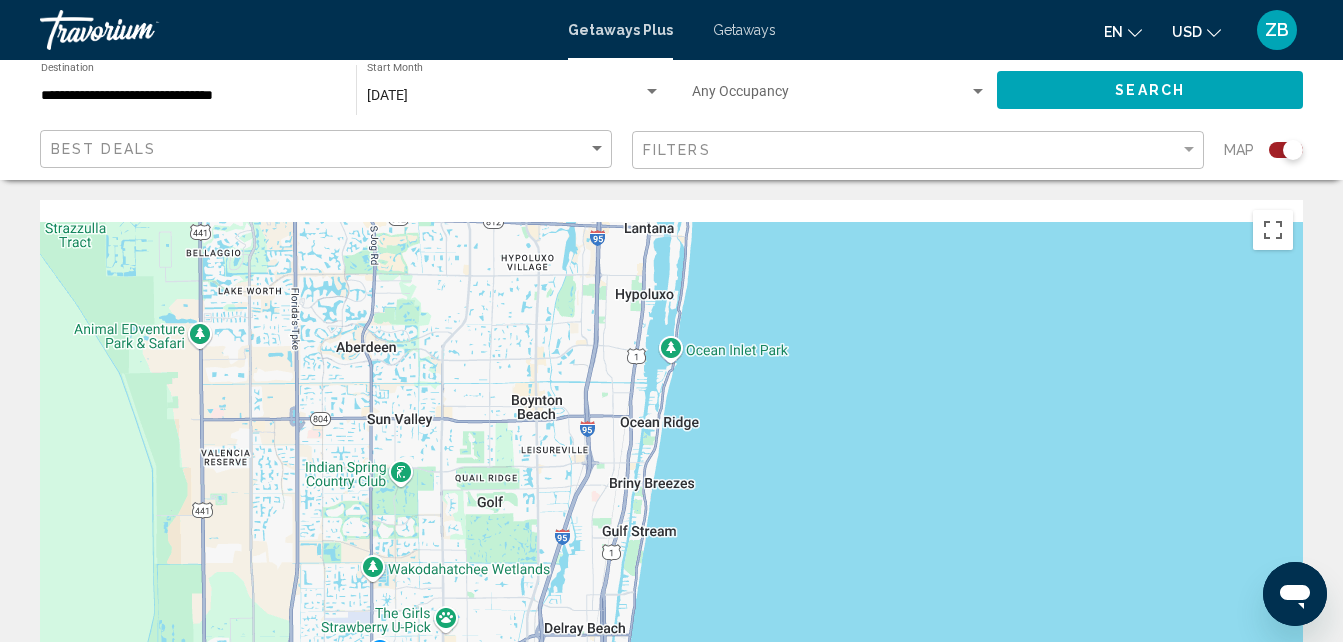 drag, startPoint x: 827, startPoint y: 332, endPoint x: 721, endPoint y: 655, distance: 339.94852 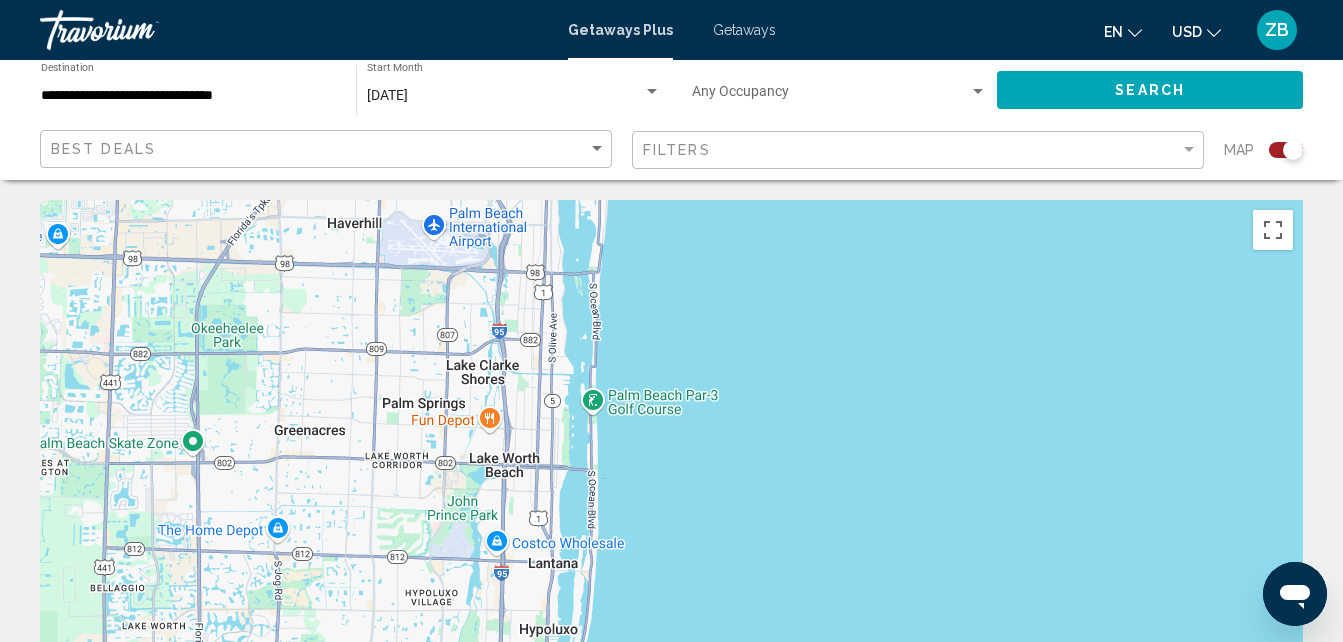 drag, startPoint x: 808, startPoint y: 329, endPoint x: 713, endPoint y: 675, distance: 358.80496 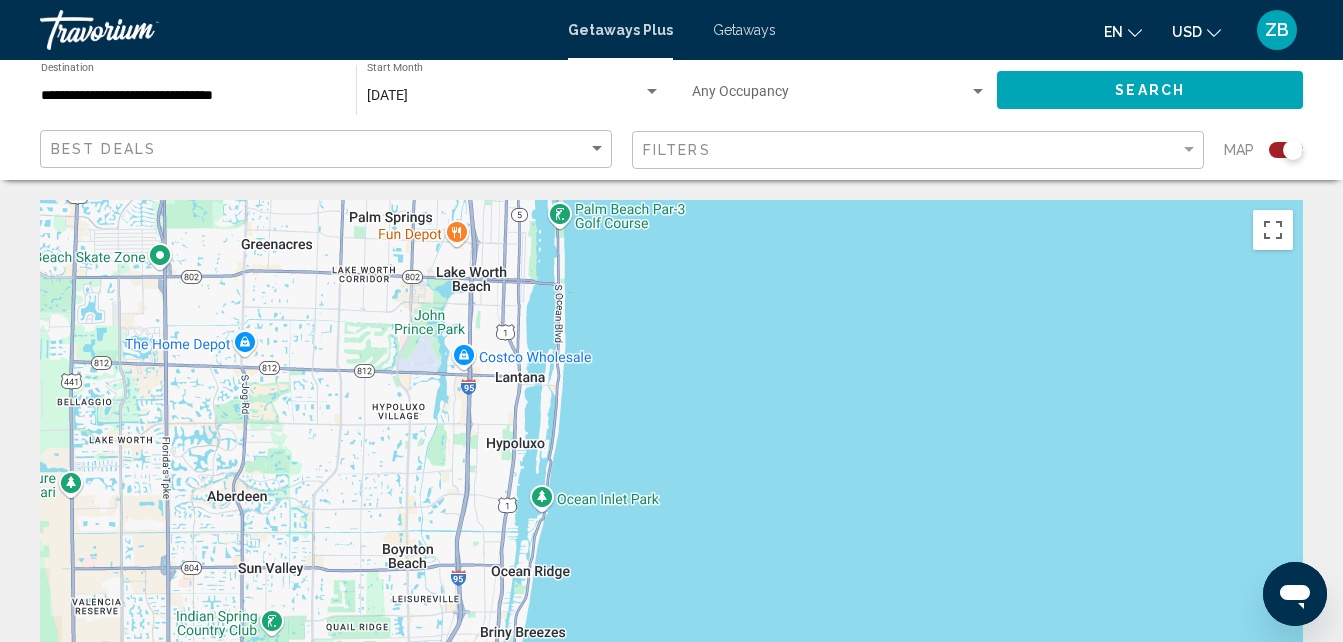 drag, startPoint x: 733, startPoint y: 345, endPoint x: 687, endPoint y: 2, distance: 346.0708 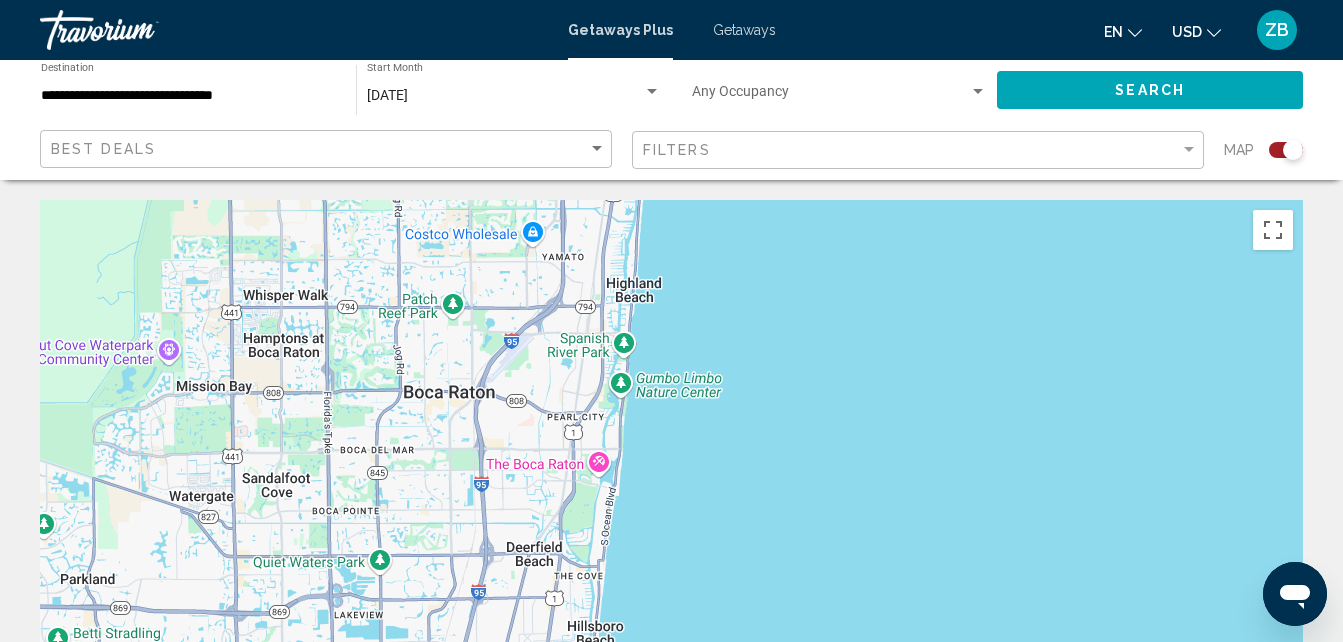 drag, startPoint x: 638, startPoint y: 487, endPoint x: 802, endPoint y: -74, distance: 584.4801 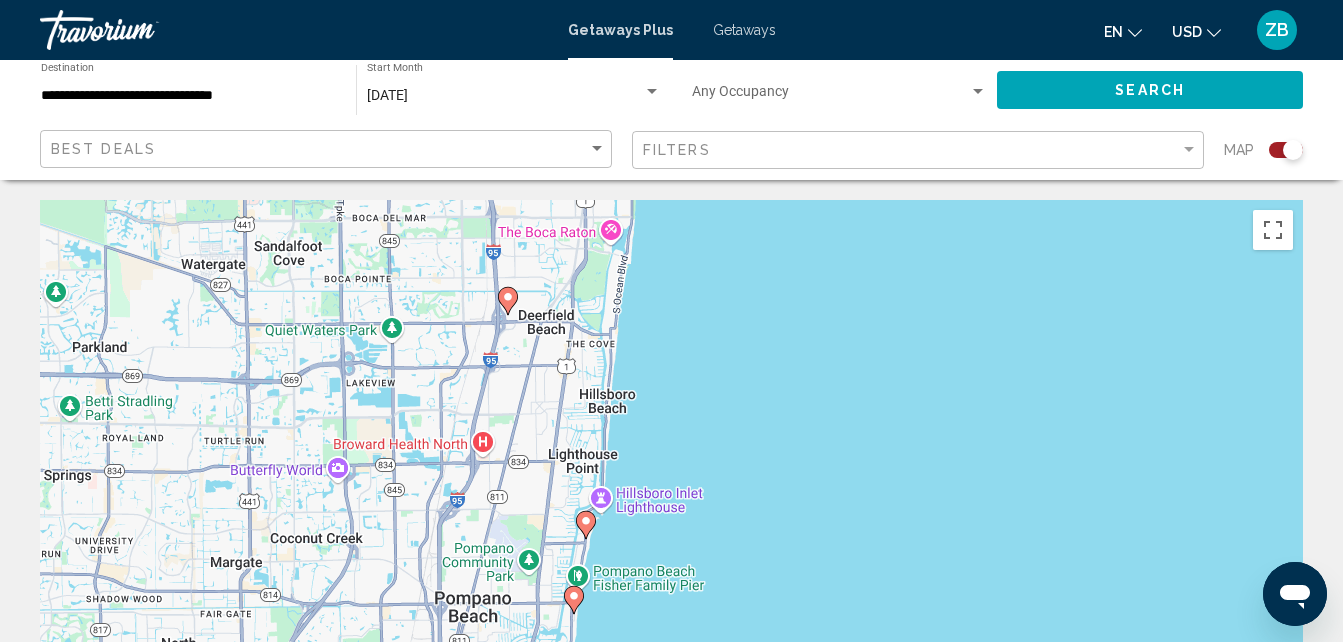 drag, startPoint x: 754, startPoint y: 478, endPoint x: 796, endPoint y: 149, distance: 331.67 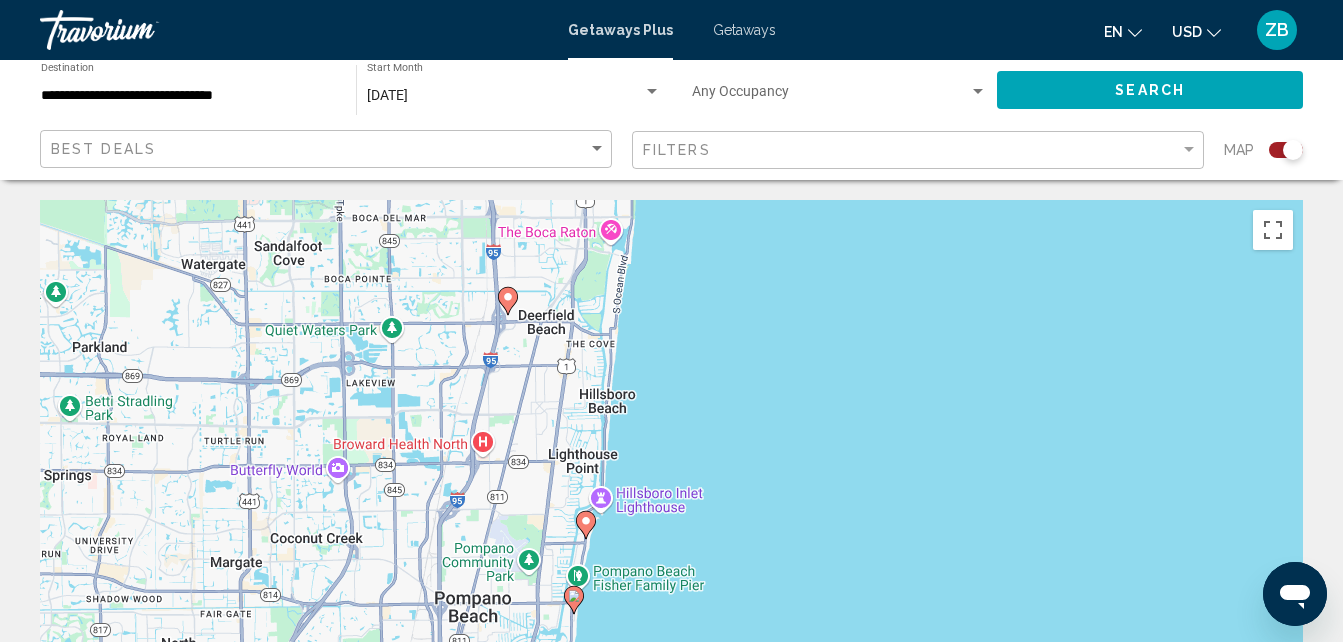 click on "**********" 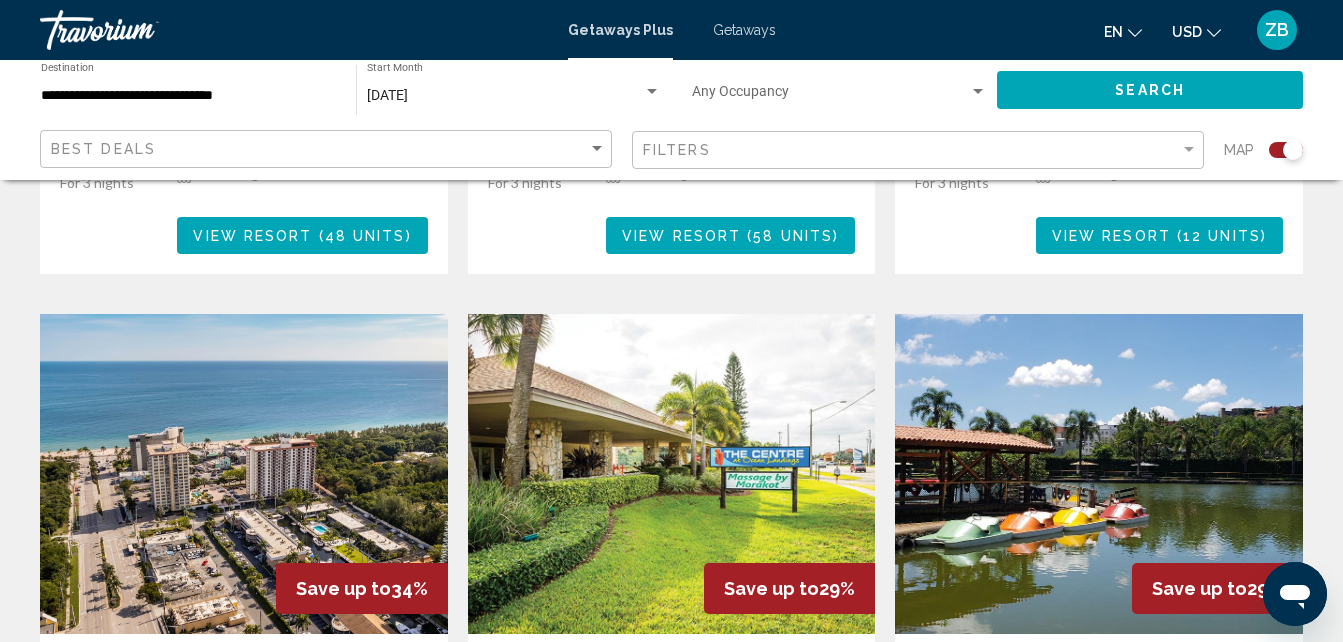 scroll, scrollTop: 2193, scrollLeft: 0, axis: vertical 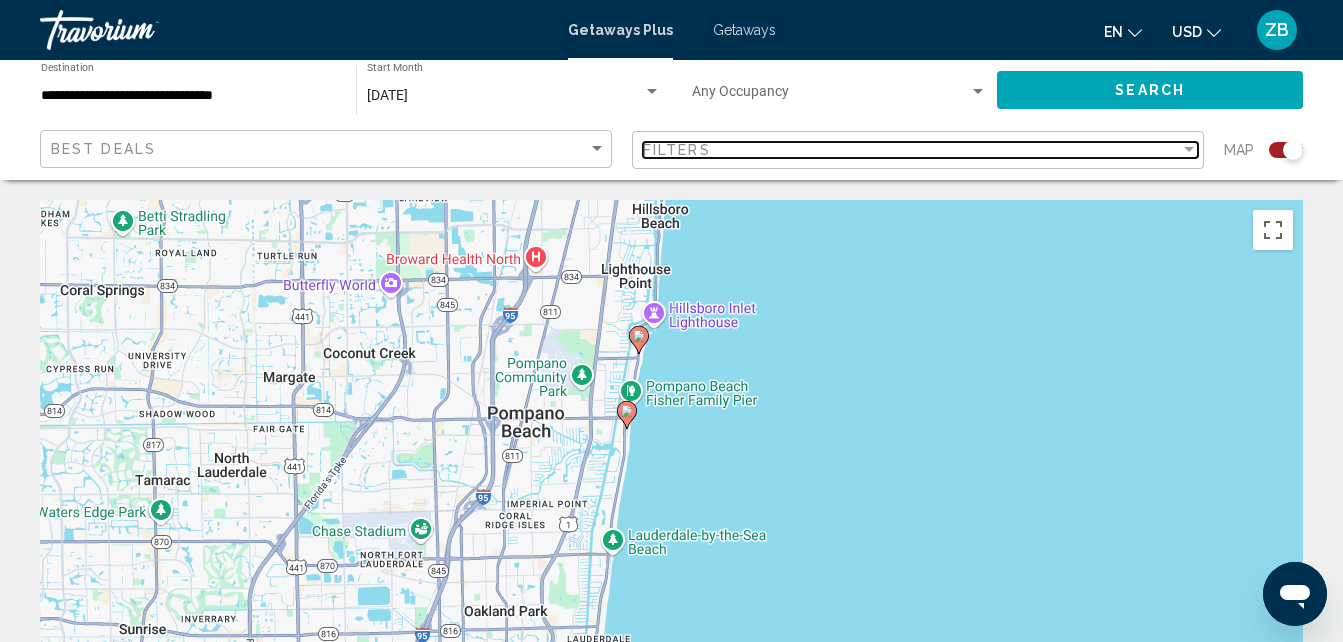 click on "Filters" at bounding box center (911, 150) 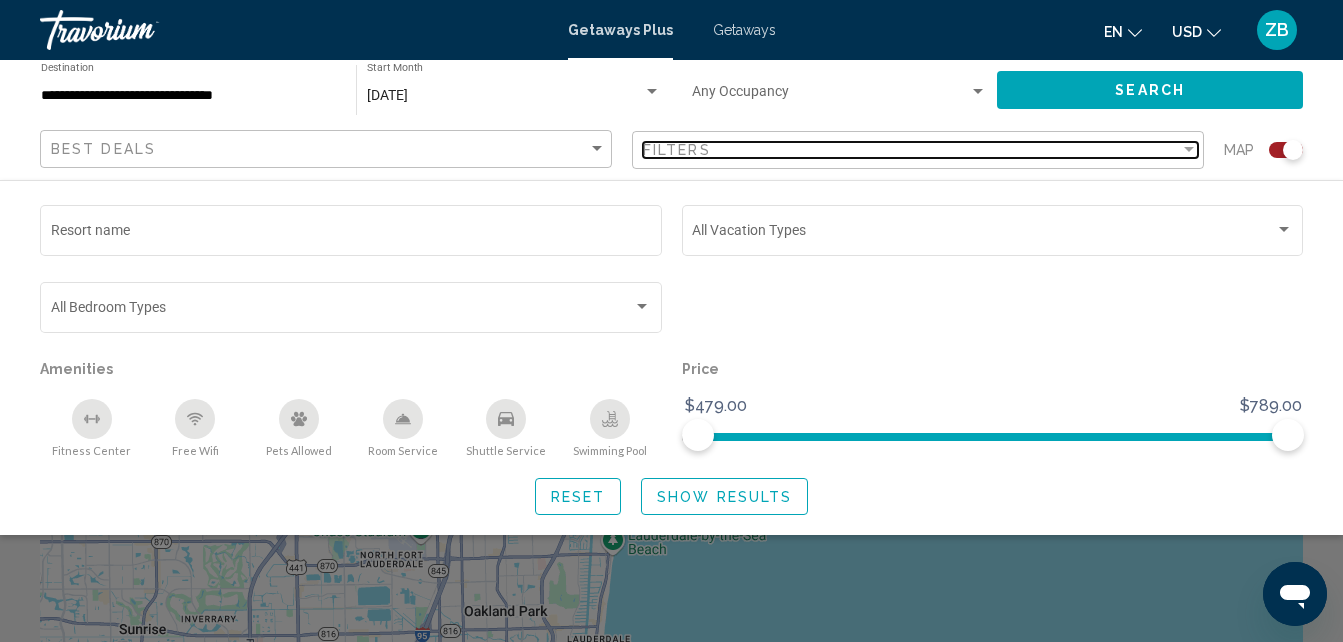 click on "Filters" at bounding box center [911, 150] 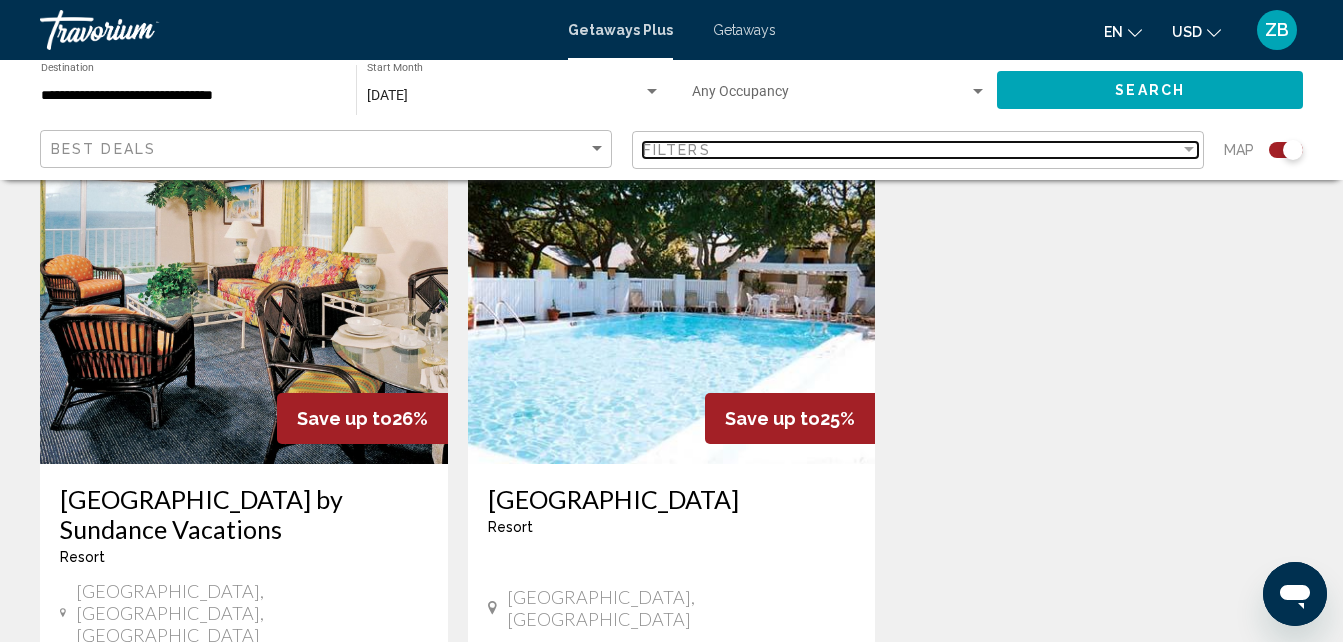 scroll, scrollTop: 3283, scrollLeft: 0, axis: vertical 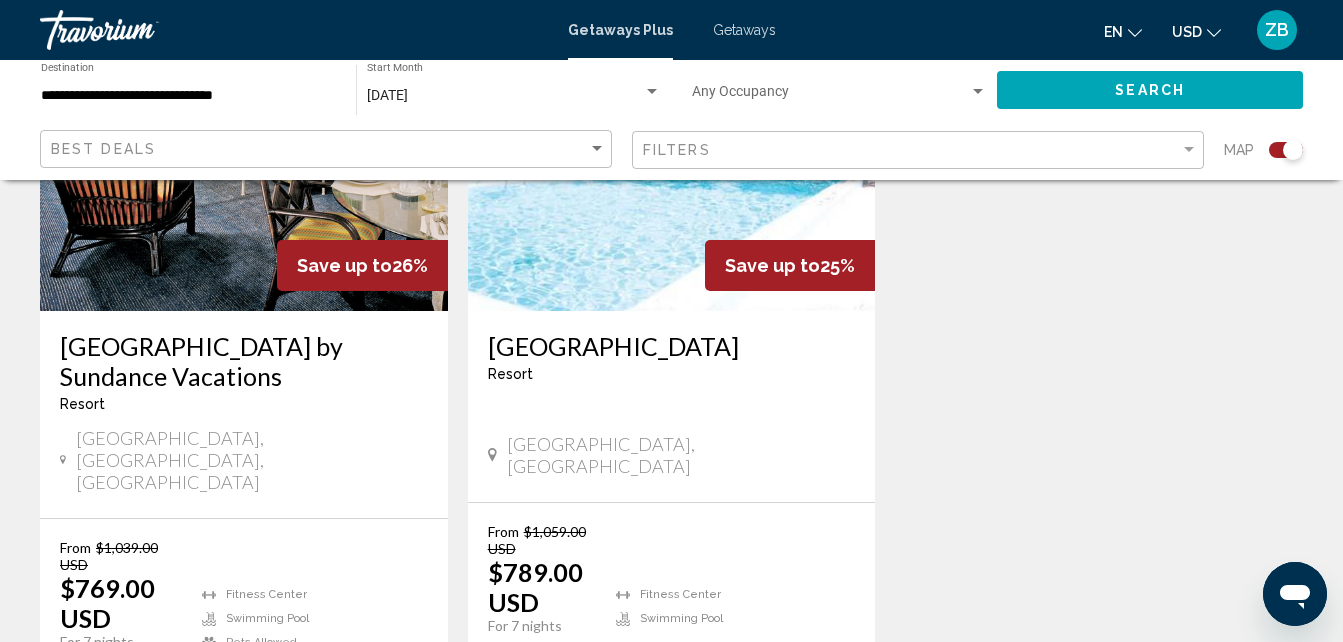 click on "View Resort" at bounding box center [691, 679] 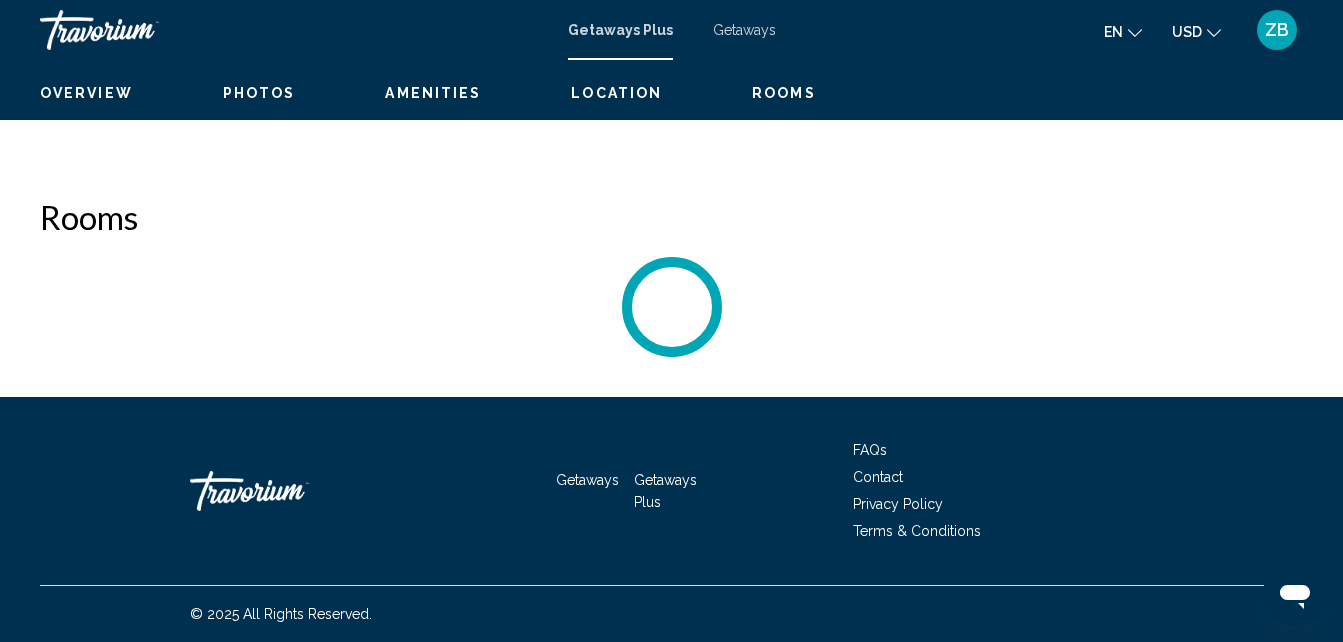 scroll, scrollTop: 214, scrollLeft: 0, axis: vertical 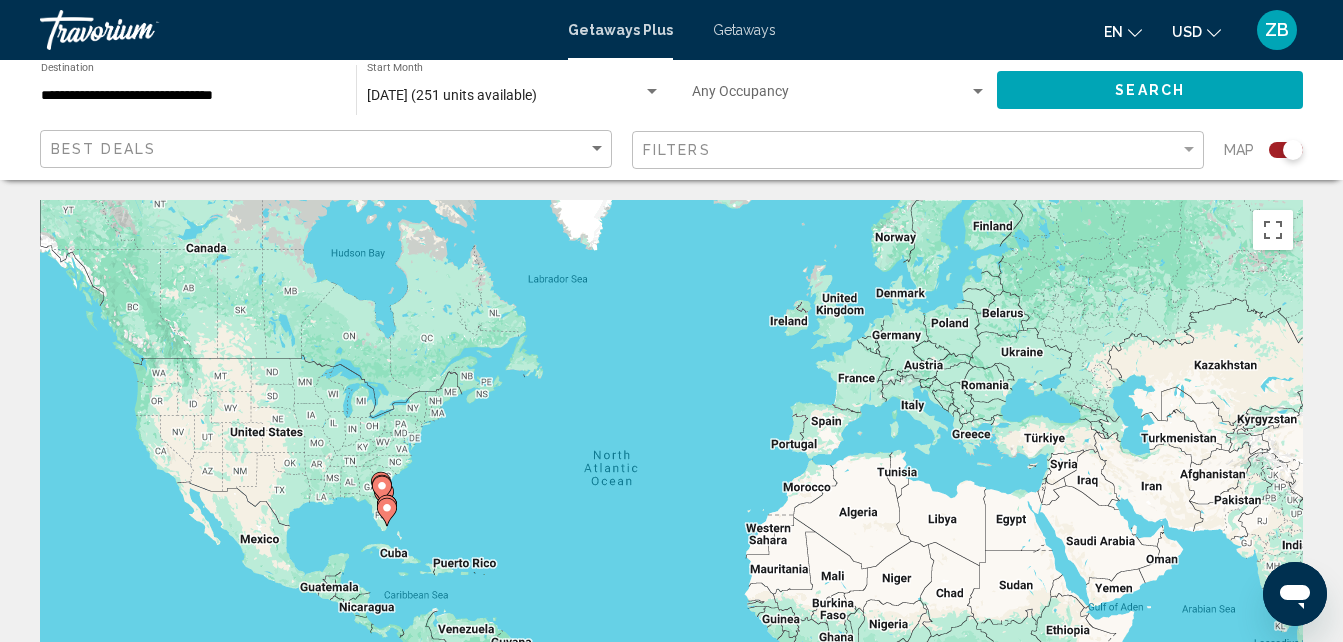 click 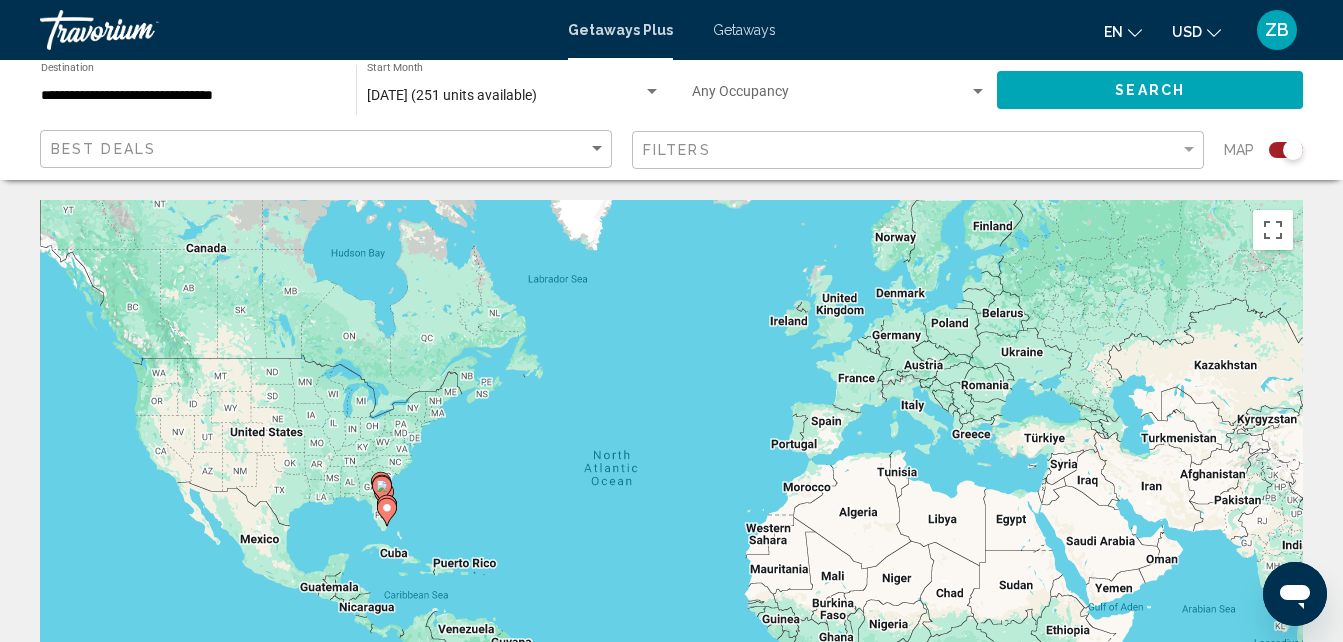 type on "**********" 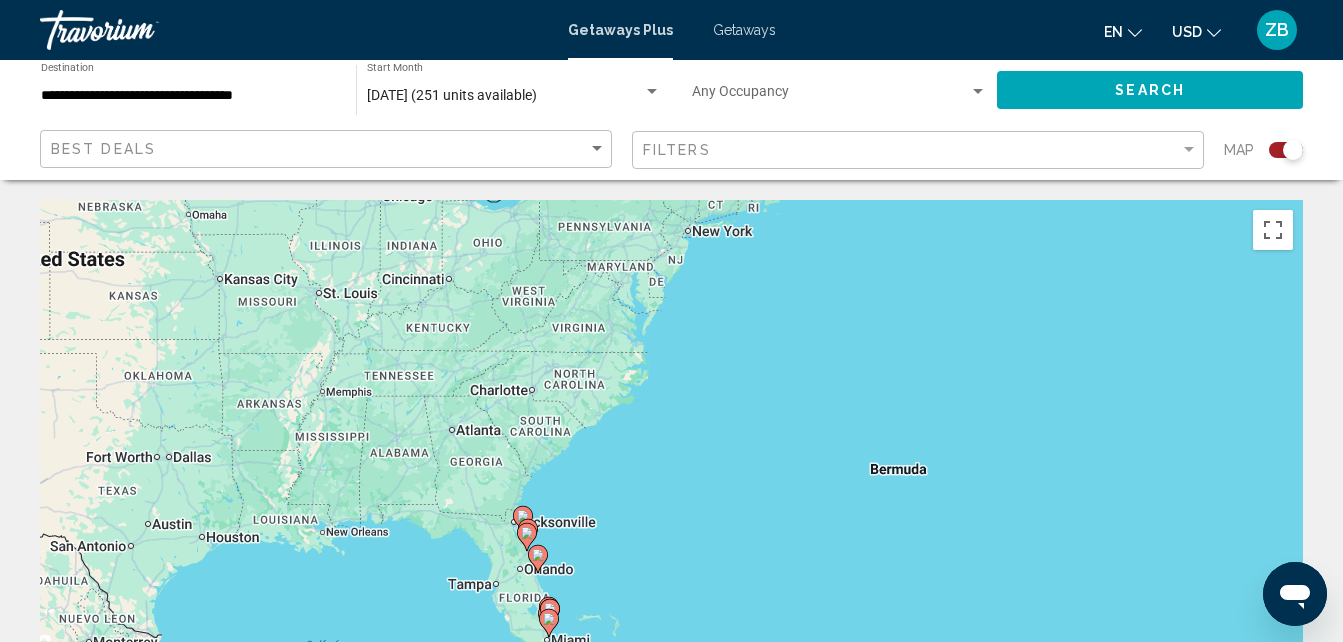 drag, startPoint x: 809, startPoint y: 297, endPoint x: 686, endPoint y: 435, distance: 184.8594 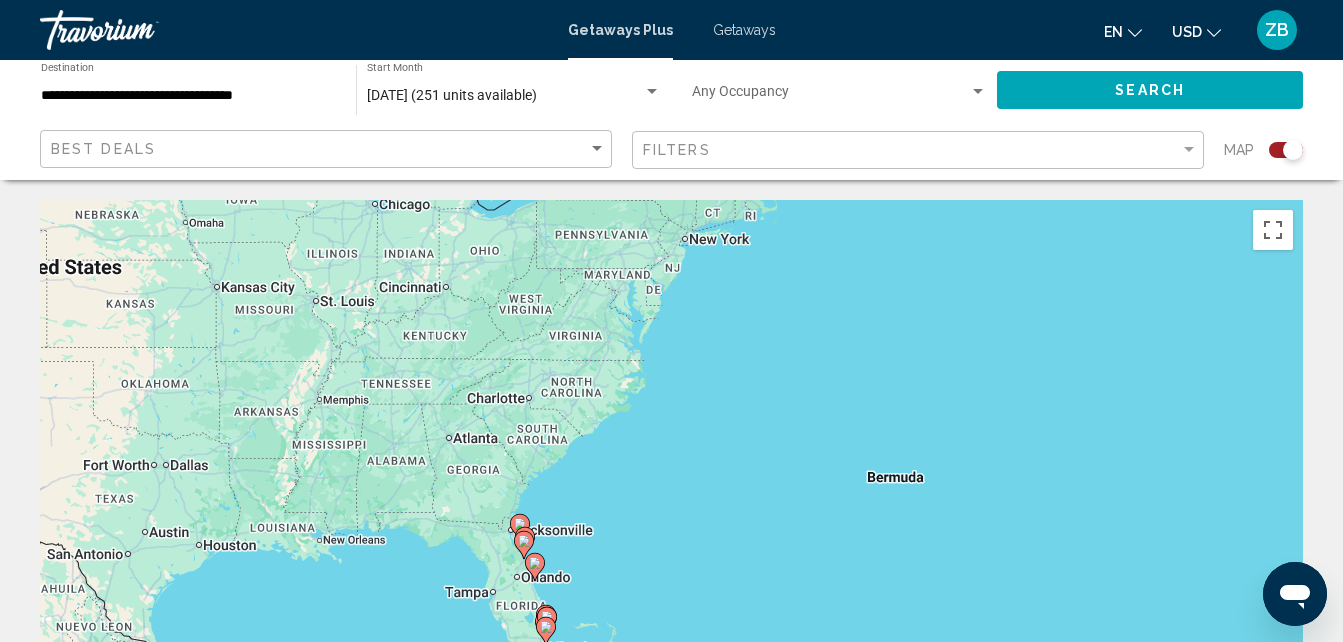 drag, startPoint x: 716, startPoint y: 305, endPoint x: 707, endPoint y: 324, distance: 21.023796 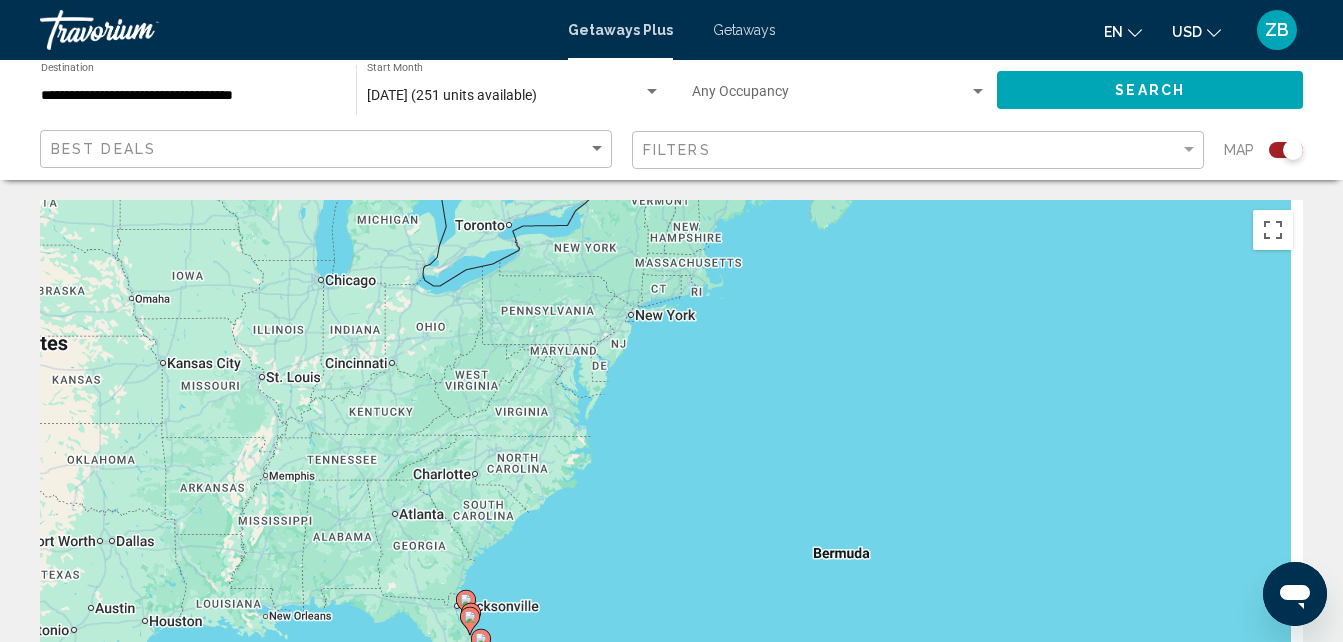 drag, startPoint x: 707, startPoint y: 324, endPoint x: 657, endPoint y: 394, distance: 86.023254 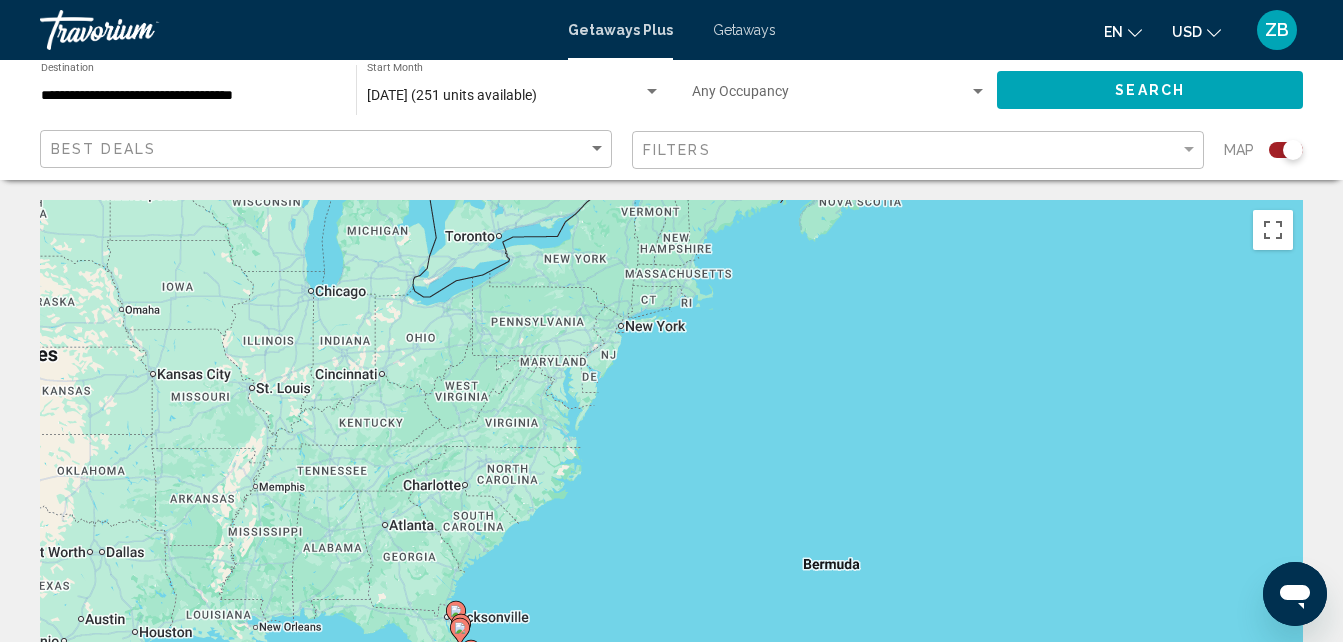 click on "To navigate, press the arrow keys. To activate drag with keyboard, press Alt + Enter. Once in keyboard drag state, use the arrow keys to move the marker. To complete the drag, press the Enter key. To cancel, press Escape." at bounding box center [671, 500] 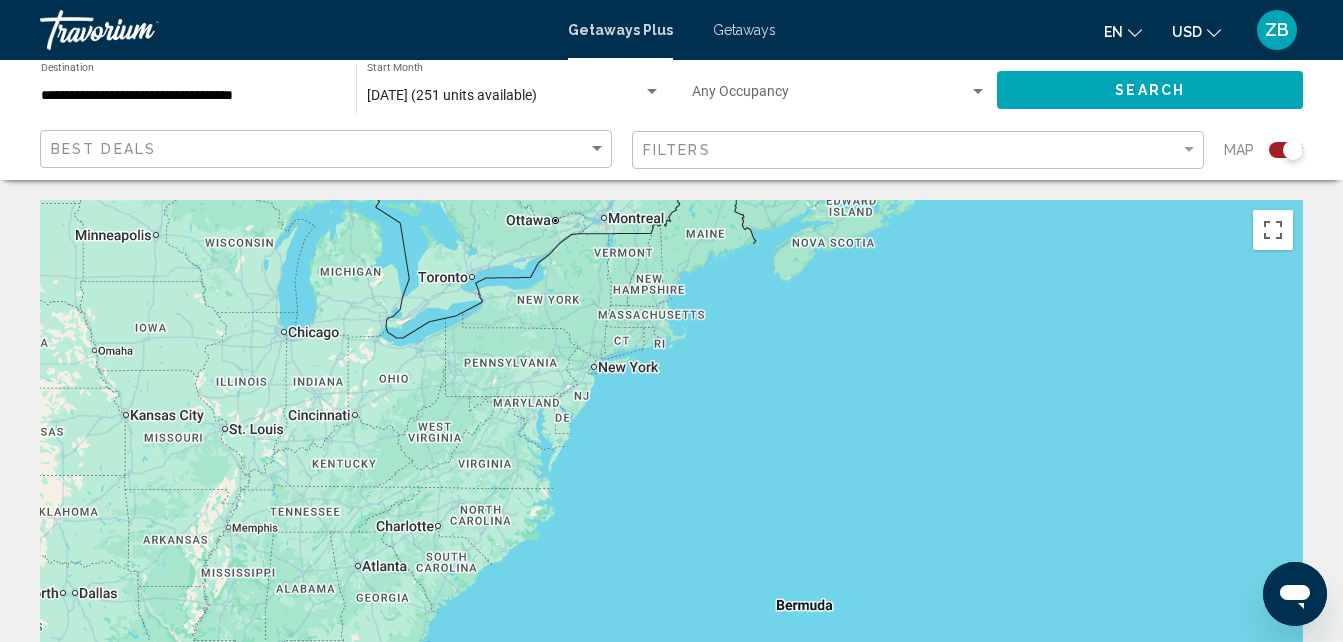 drag, startPoint x: 618, startPoint y: 496, endPoint x: 593, endPoint y: 538, distance: 48.8774 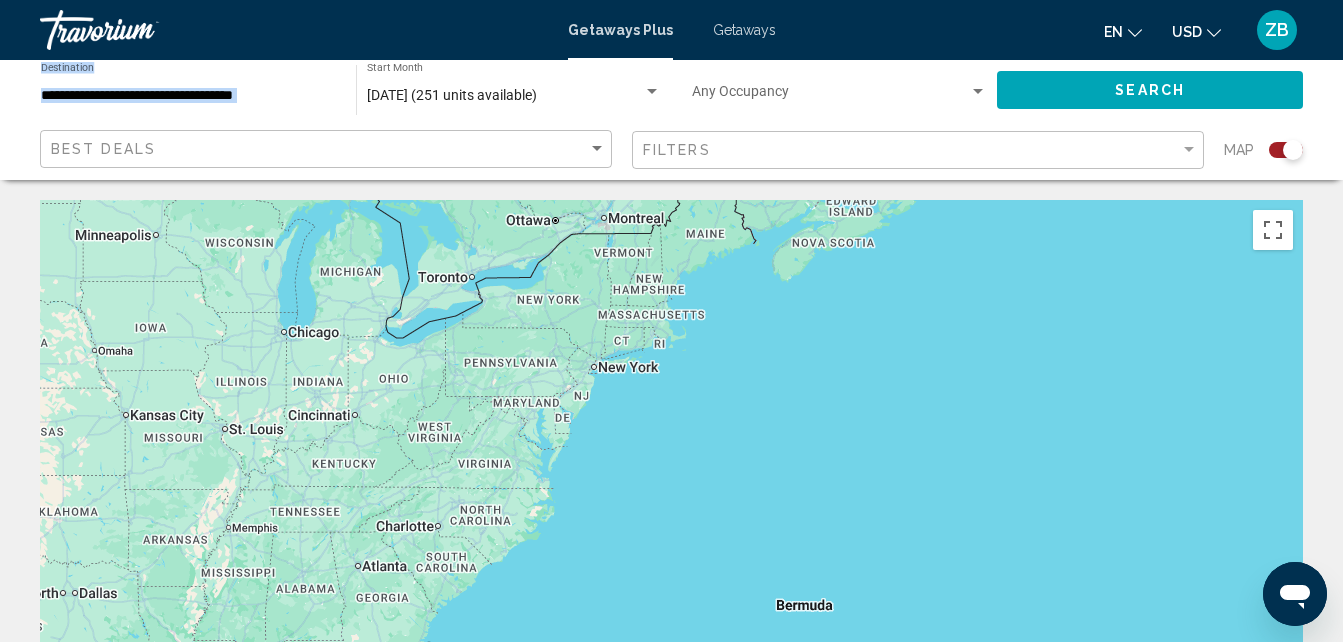 drag, startPoint x: 336, startPoint y: 95, endPoint x: 334, endPoint y: 118, distance: 23.086792 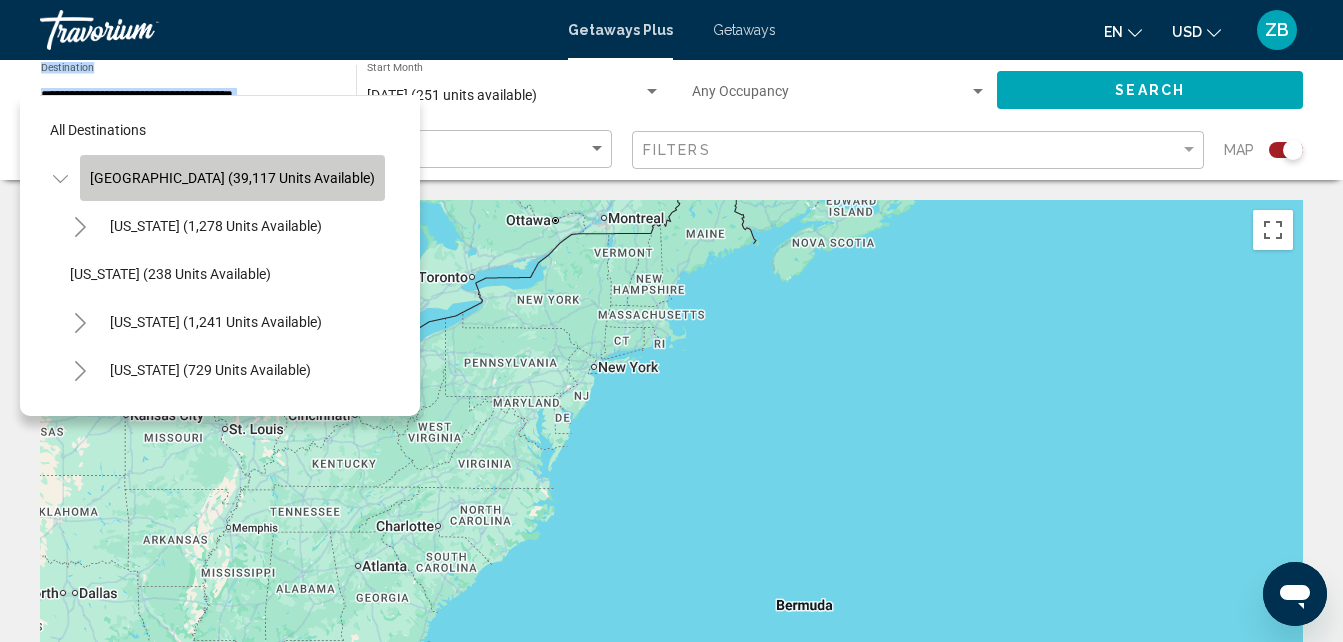 click on "United States (39,117 units available)" 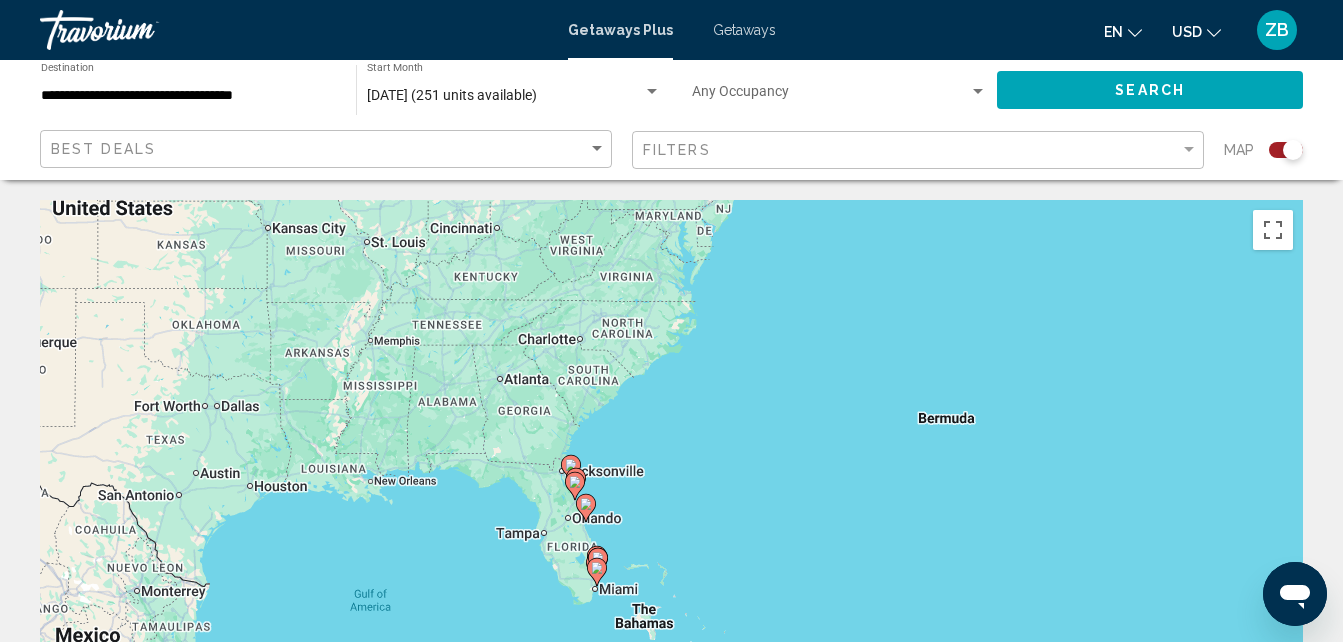 drag, startPoint x: 695, startPoint y: 497, endPoint x: 836, endPoint y: 307, distance: 236.60304 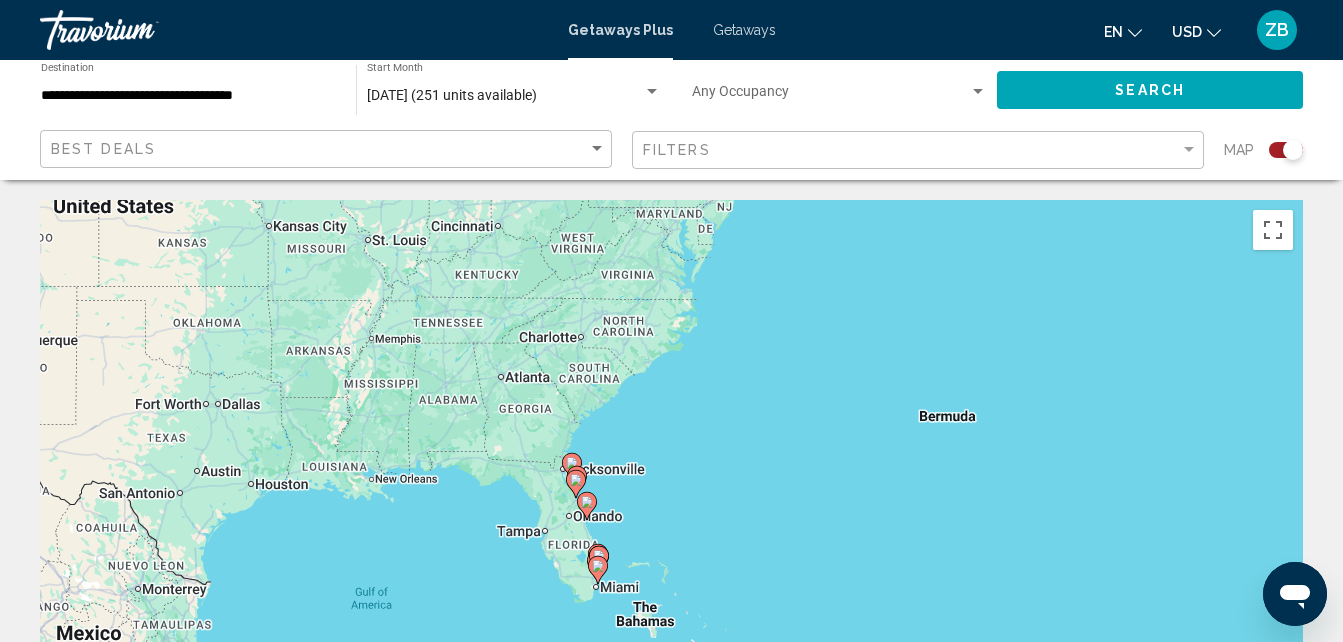 click on "Map" 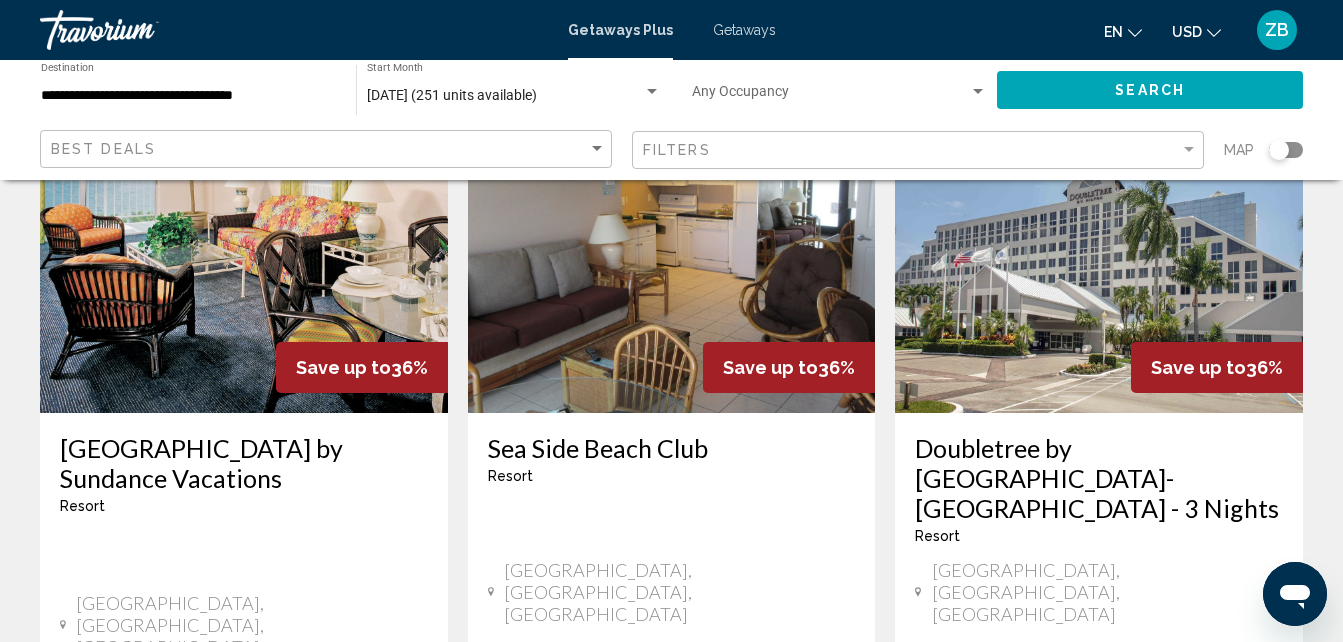scroll, scrollTop: 0, scrollLeft: 0, axis: both 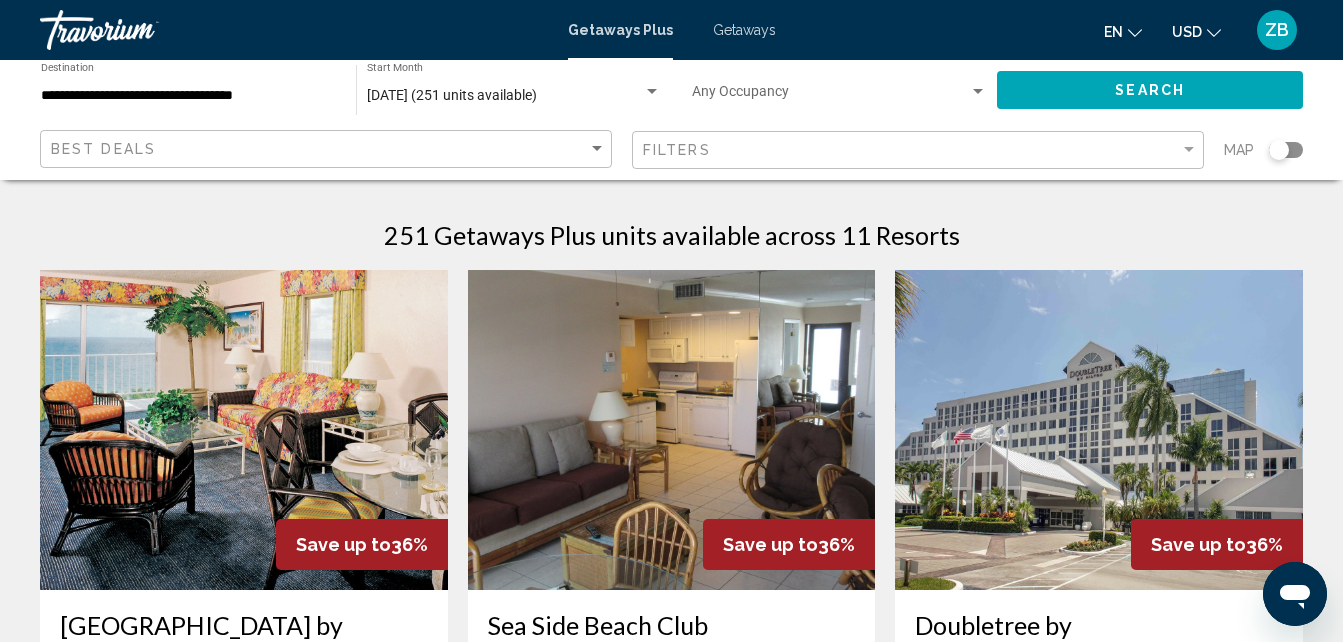 click on "Getaways" at bounding box center (744, 30) 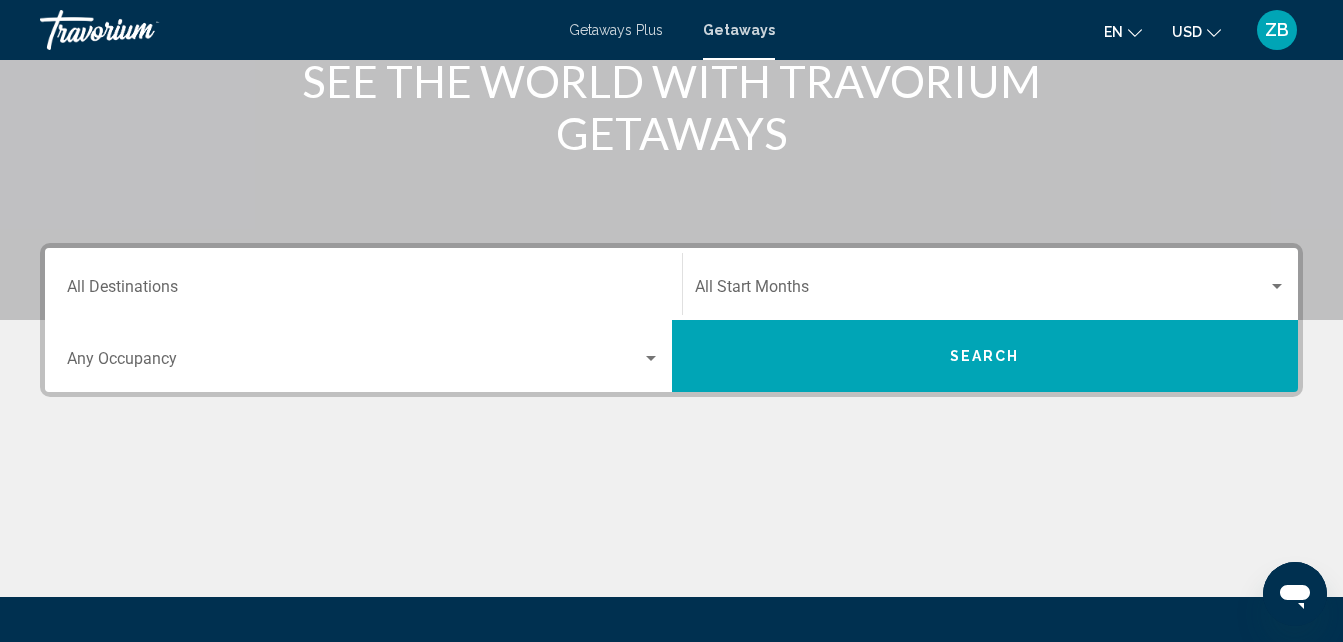 scroll, scrollTop: 299, scrollLeft: 0, axis: vertical 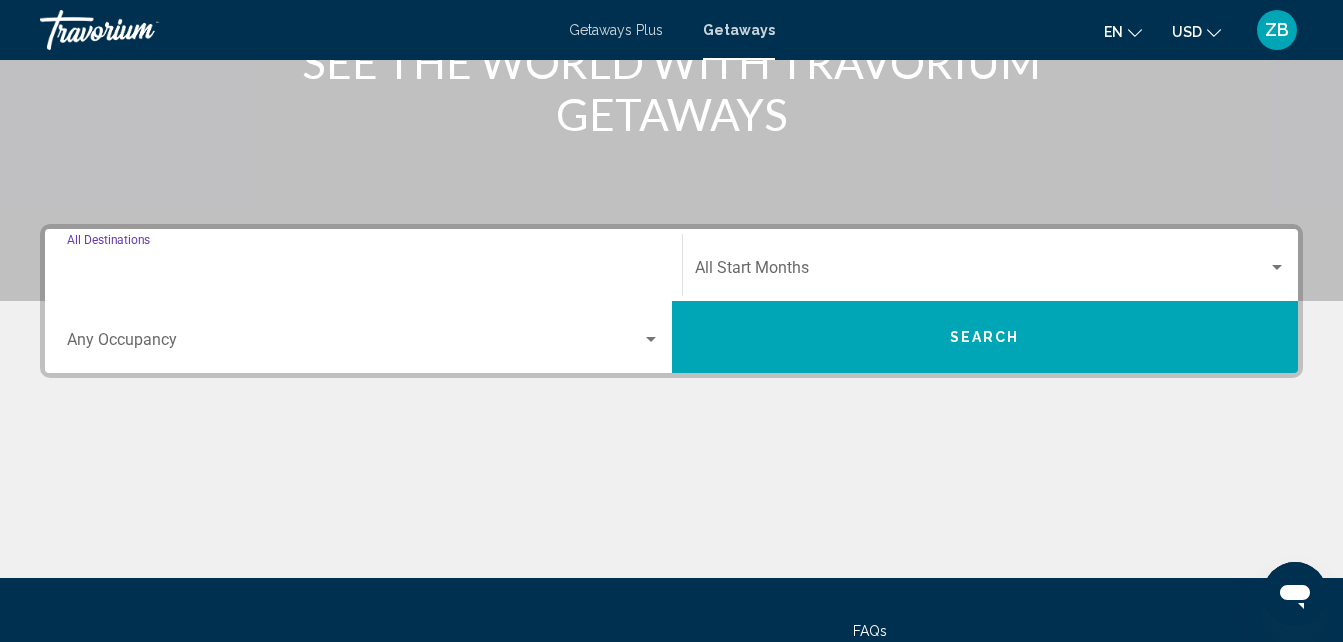 click on "Destination All Destinations" at bounding box center (363, 272) 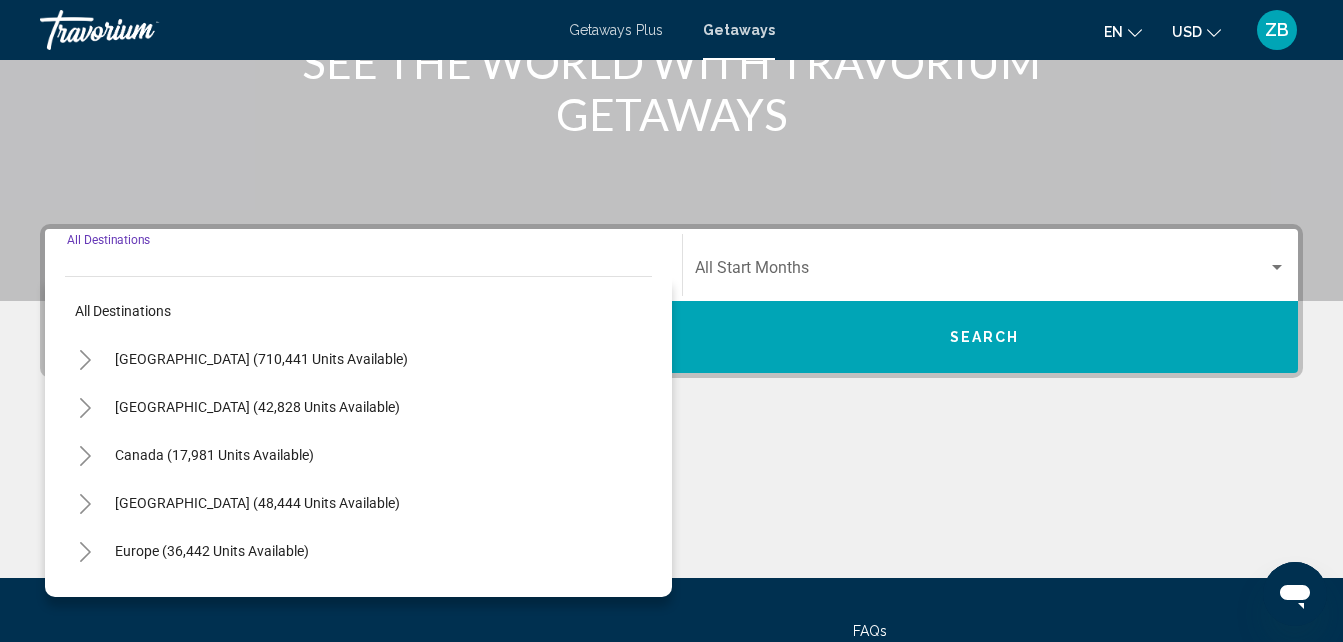 scroll, scrollTop: 458, scrollLeft: 0, axis: vertical 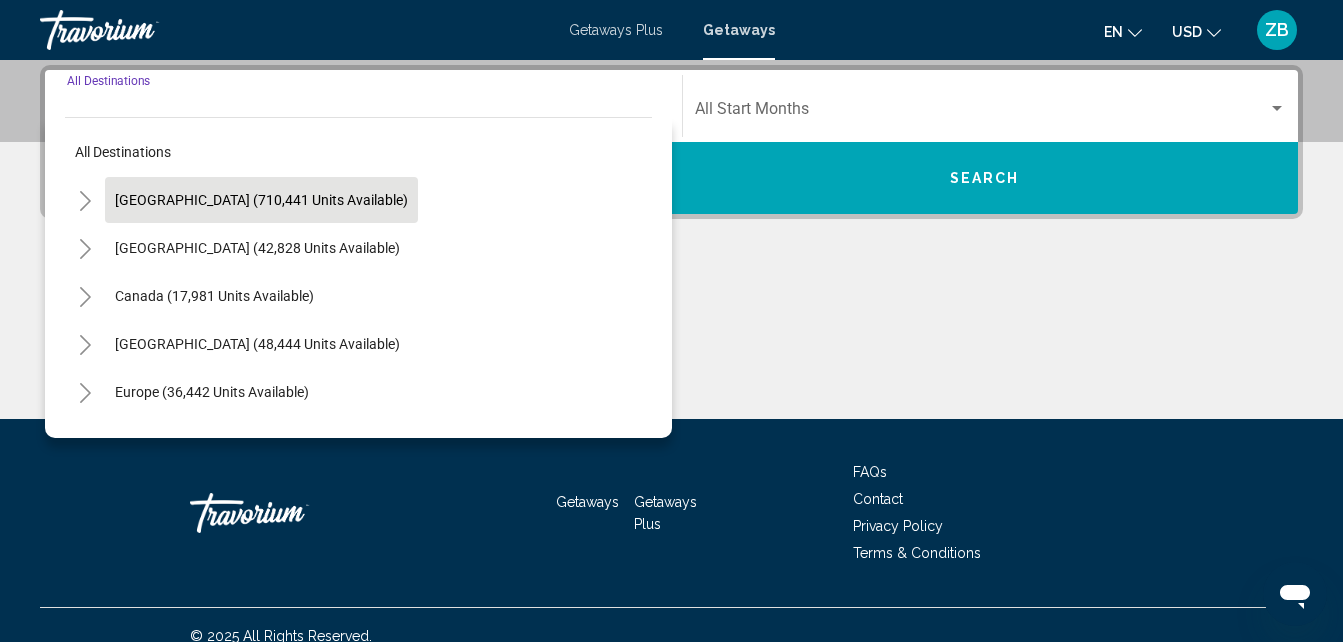 click on "United States (710,441 units available)" at bounding box center (257, 248) 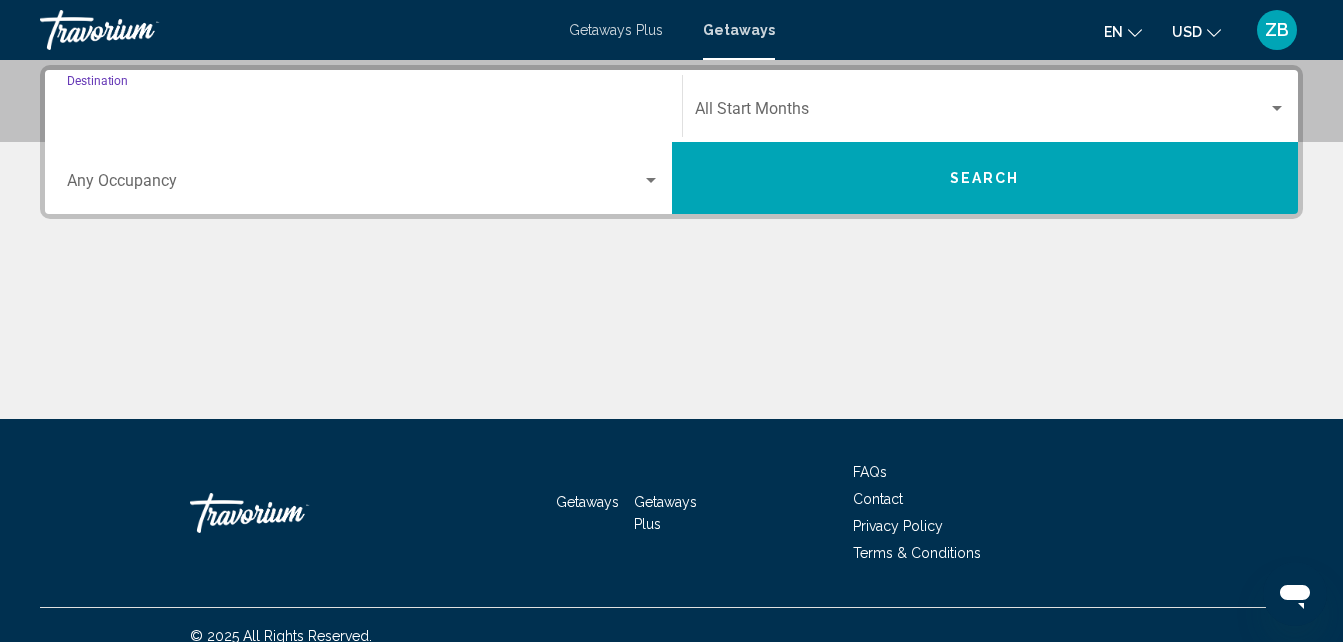 type on "**********" 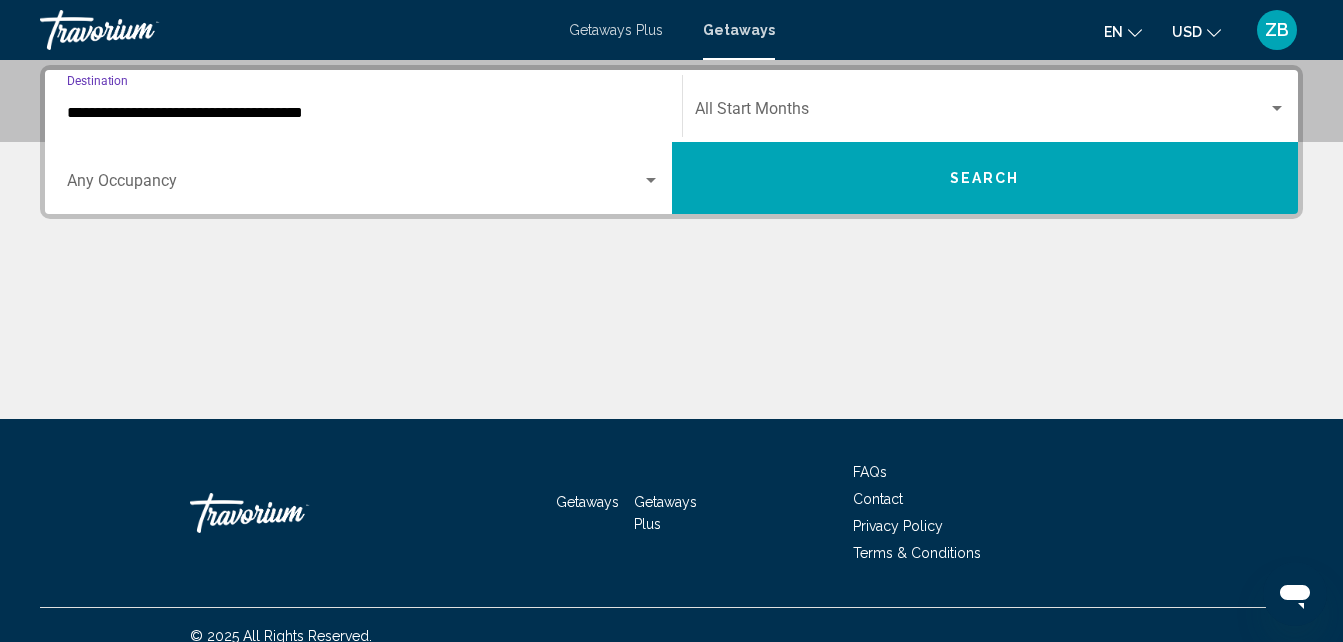 click on "Start Month All Start Months" 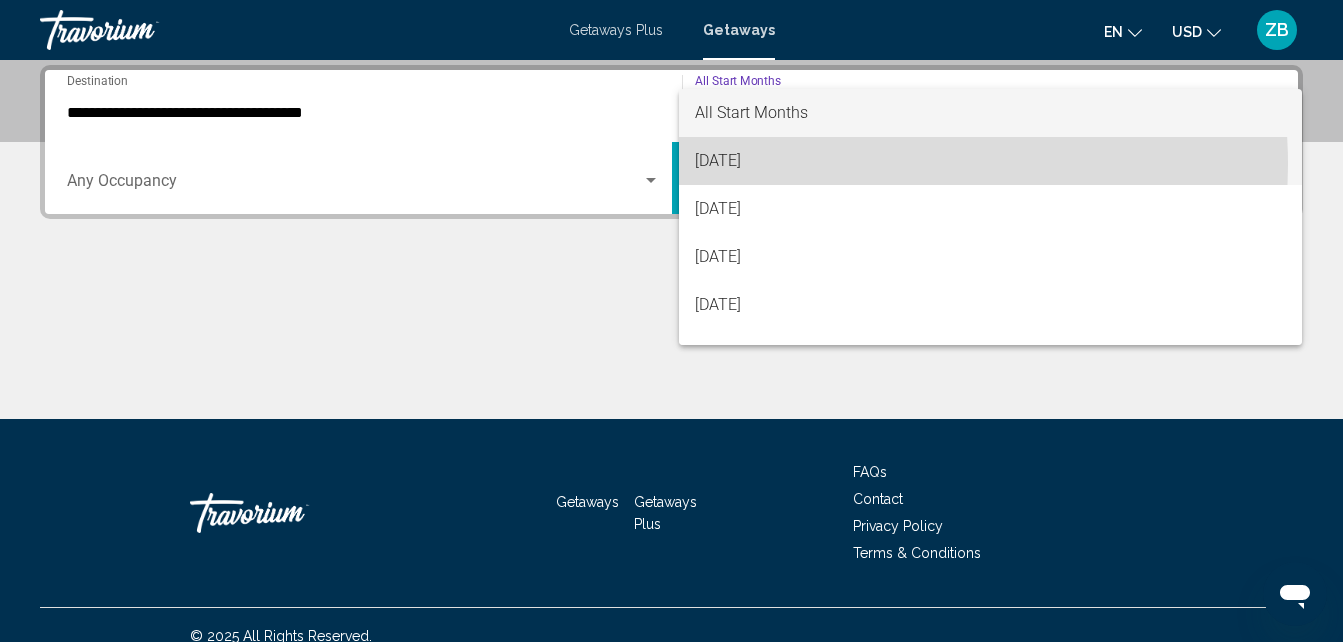 click on "[DATE]" at bounding box center (991, 161) 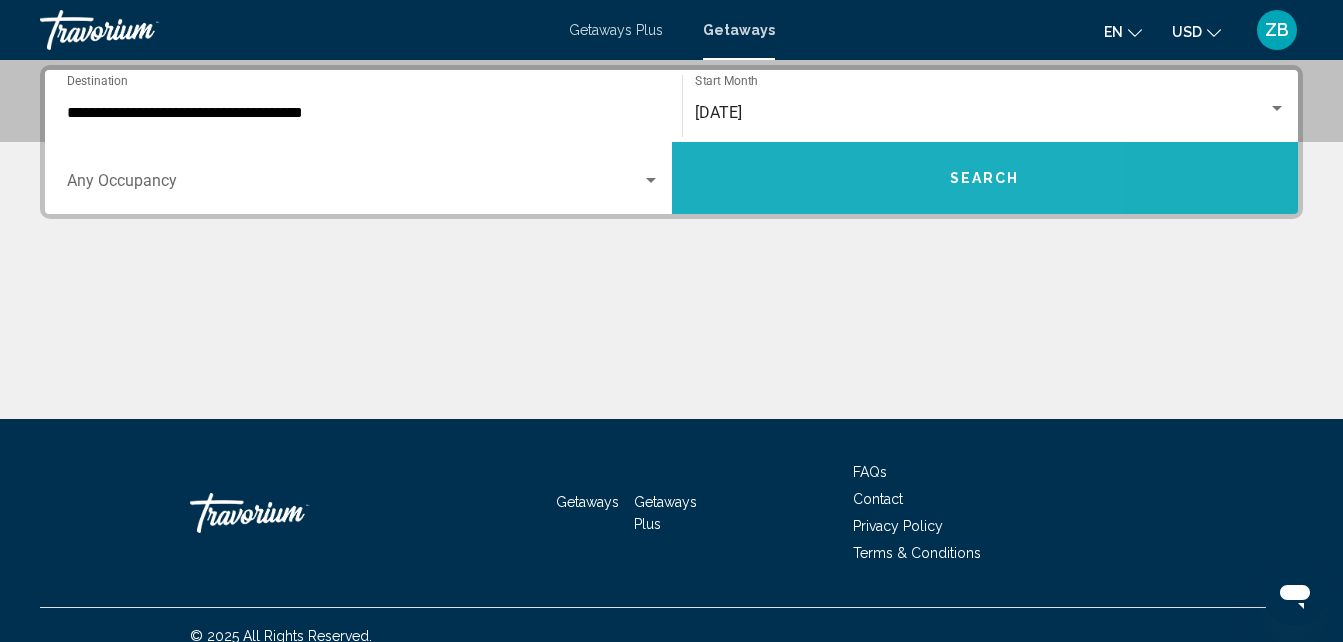 click on "Search" at bounding box center [985, 178] 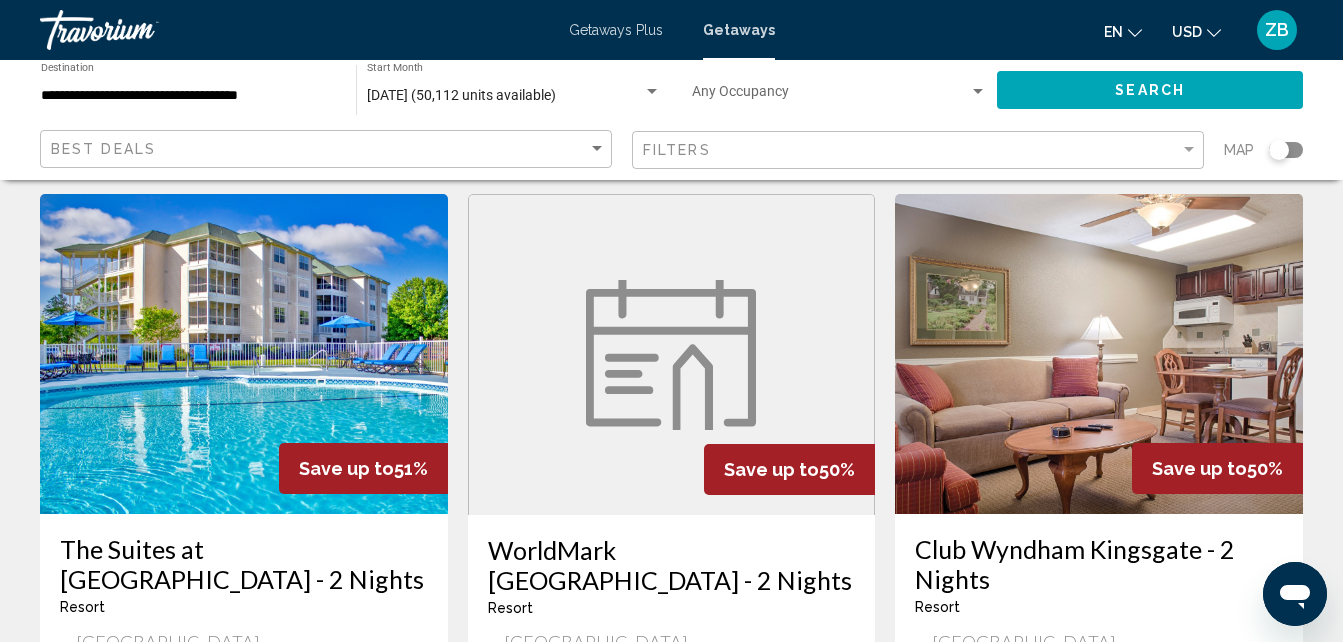 scroll, scrollTop: 53, scrollLeft: 0, axis: vertical 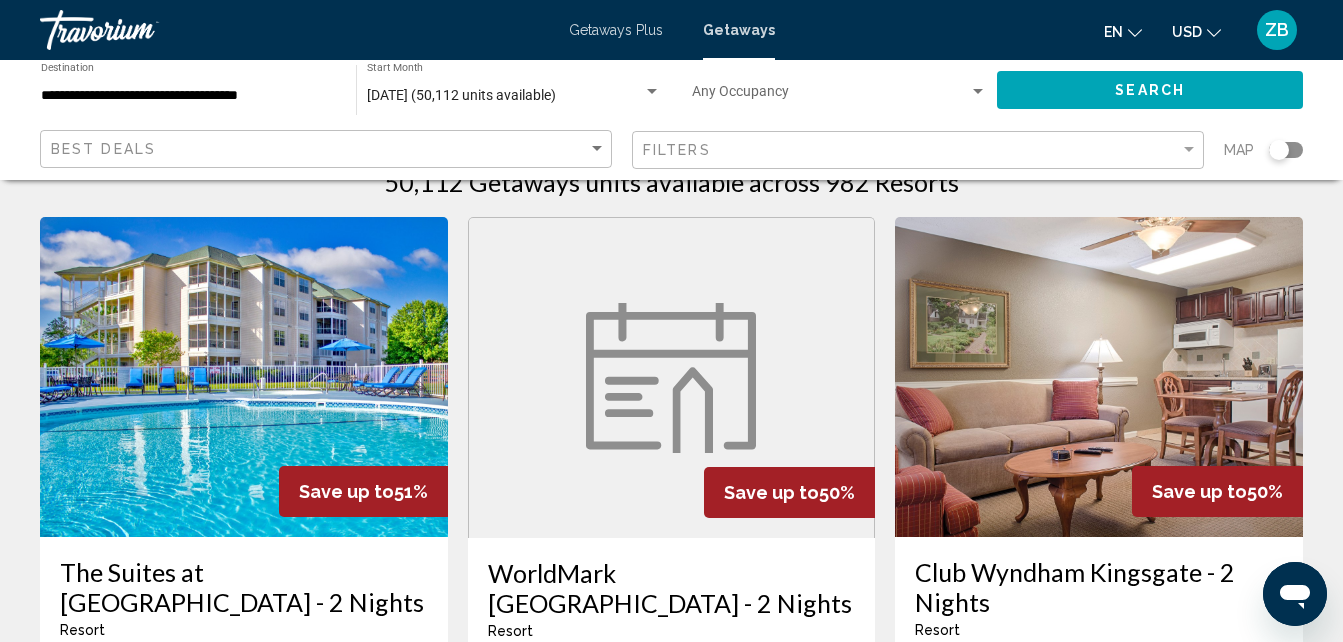 click 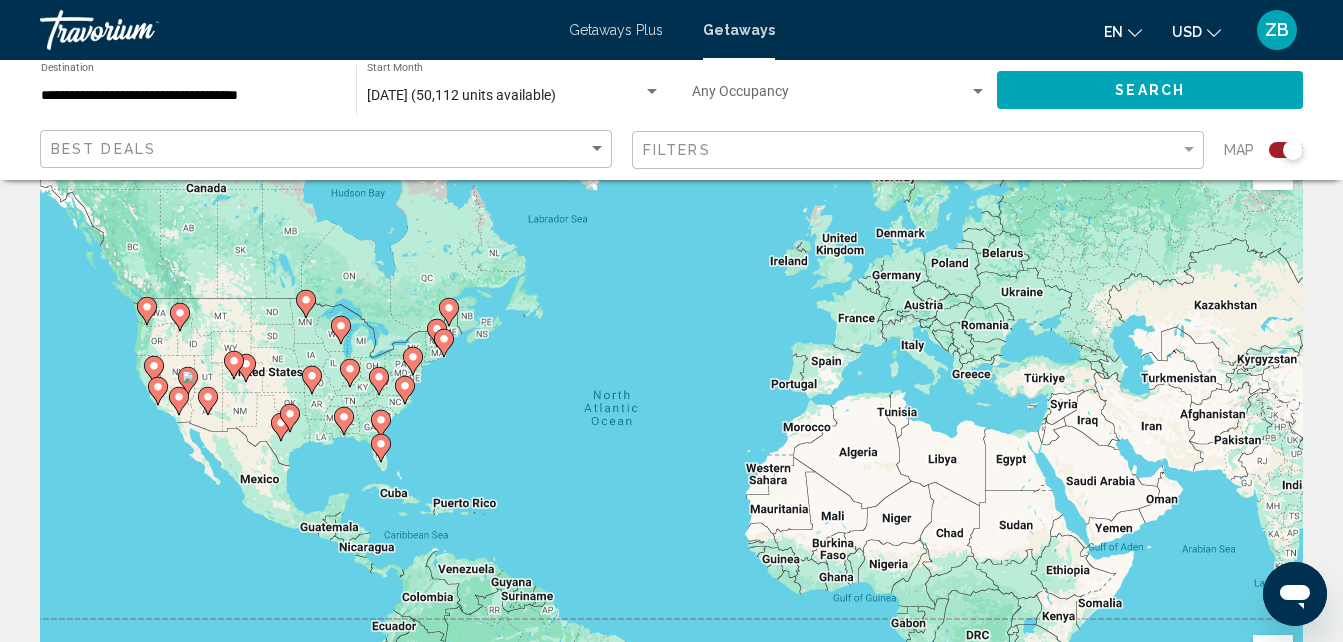 scroll, scrollTop: 53, scrollLeft: 0, axis: vertical 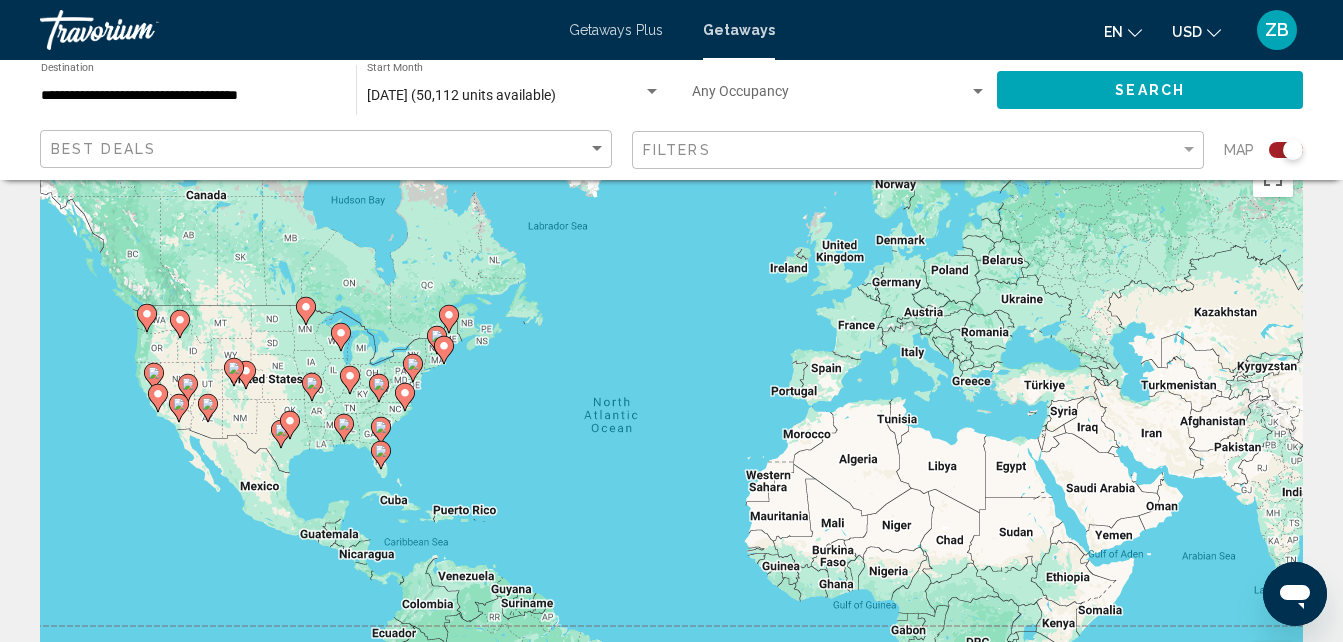 click 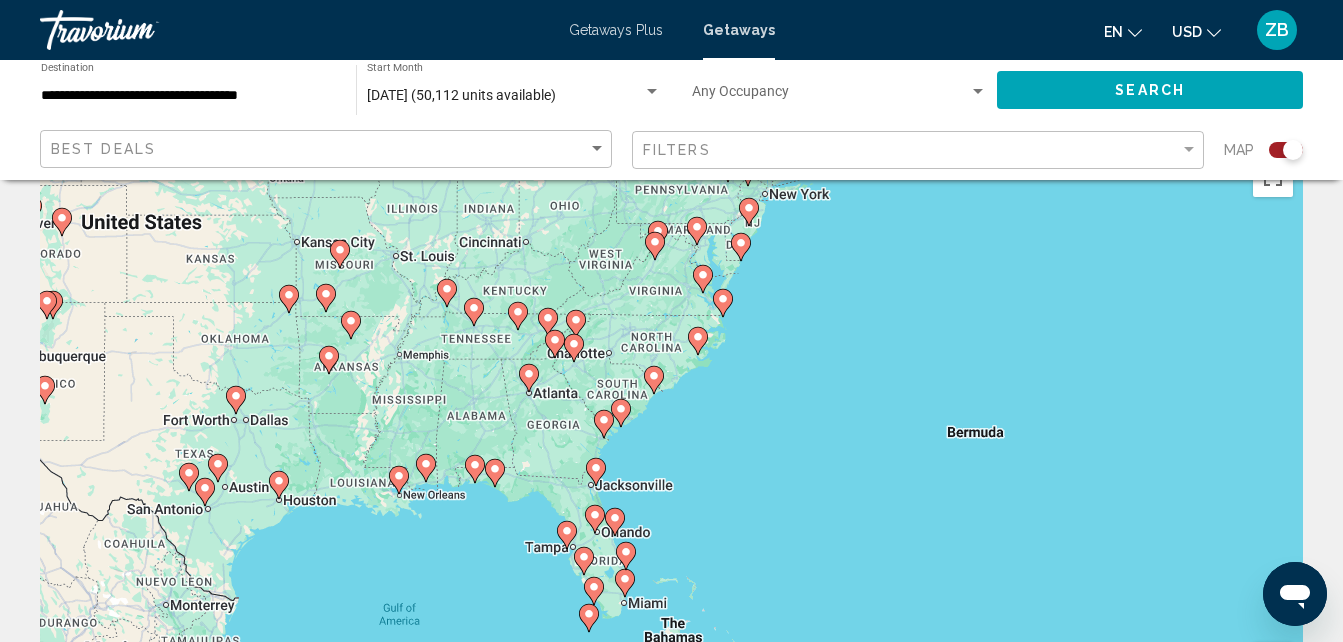 drag, startPoint x: 610, startPoint y: 553, endPoint x: 636, endPoint y: 450, distance: 106.23088 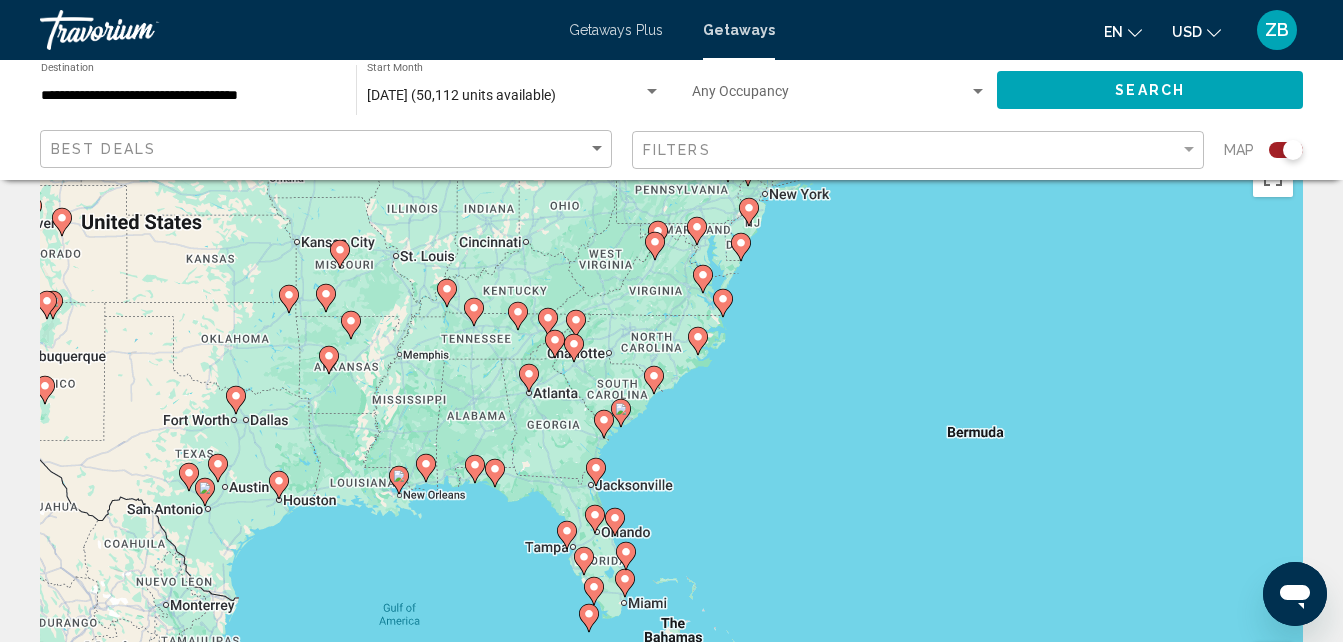 click on "To navigate, press the arrow keys. To activate drag with keyboard, press Alt + Enter. Once in keyboard drag state, use the arrow keys to move the marker. To complete the drag, press the Enter key. To cancel, press Escape." at bounding box center (671, 447) 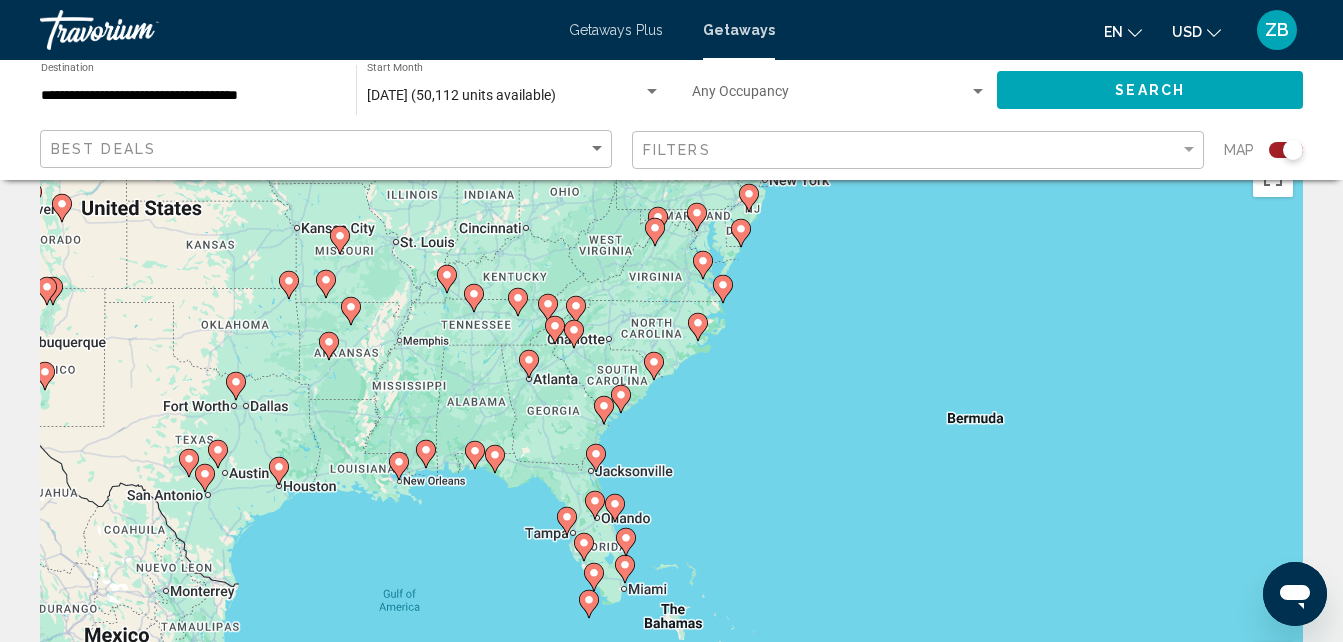 click 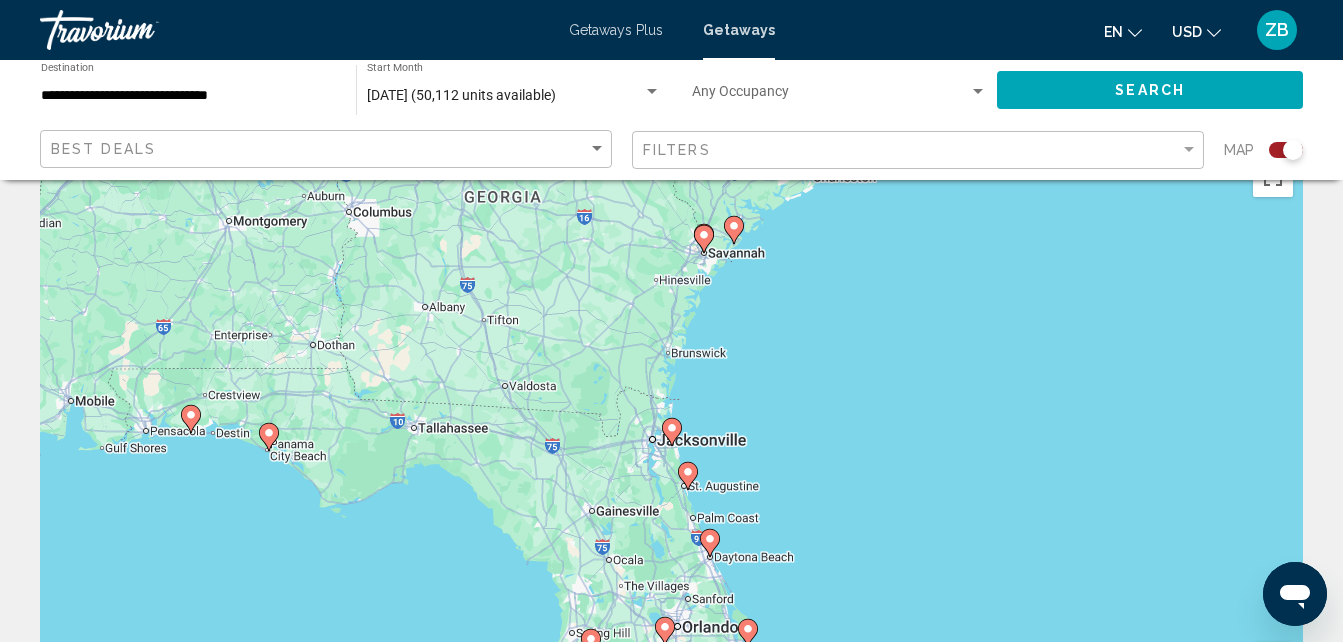 click 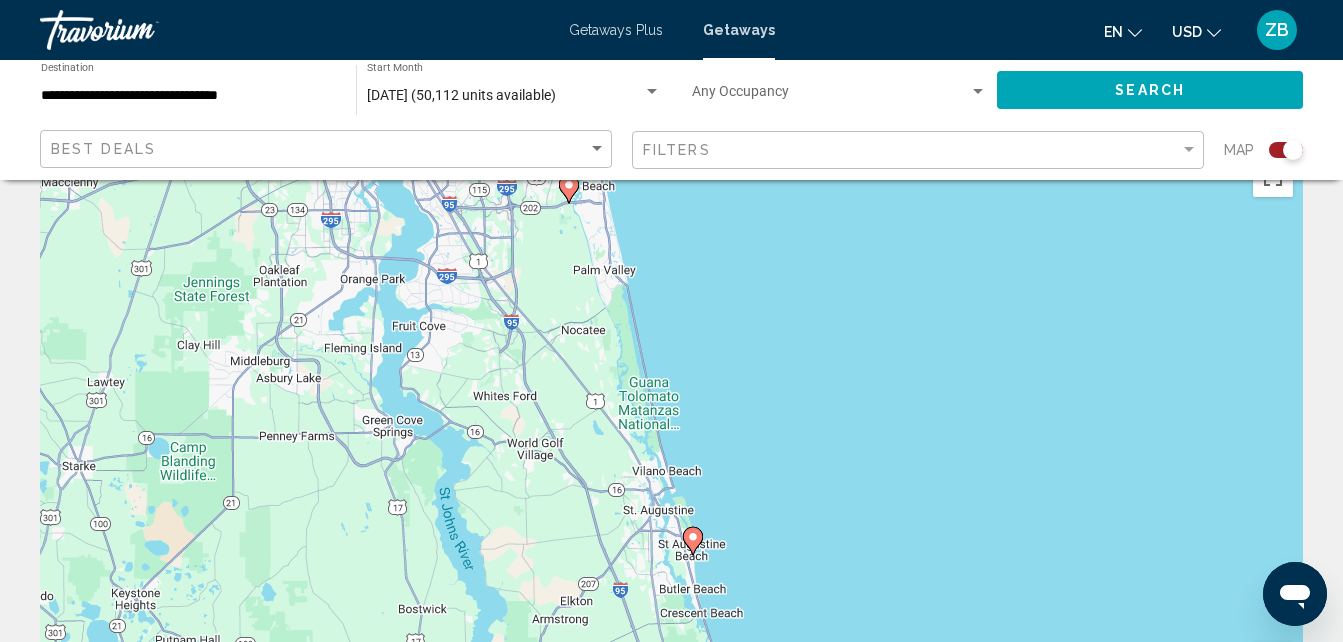 drag, startPoint x: 837, startPoint y: 507, endPoint x: 732, endPoint y: 262, distance: 266.55206 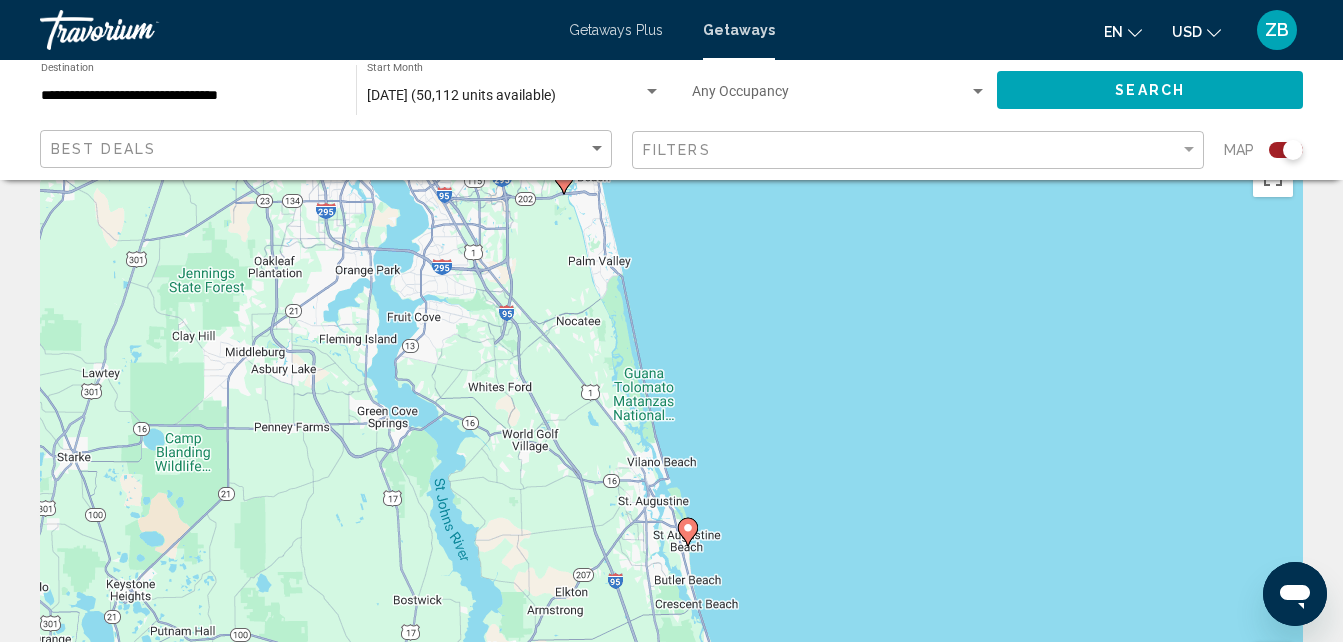 click 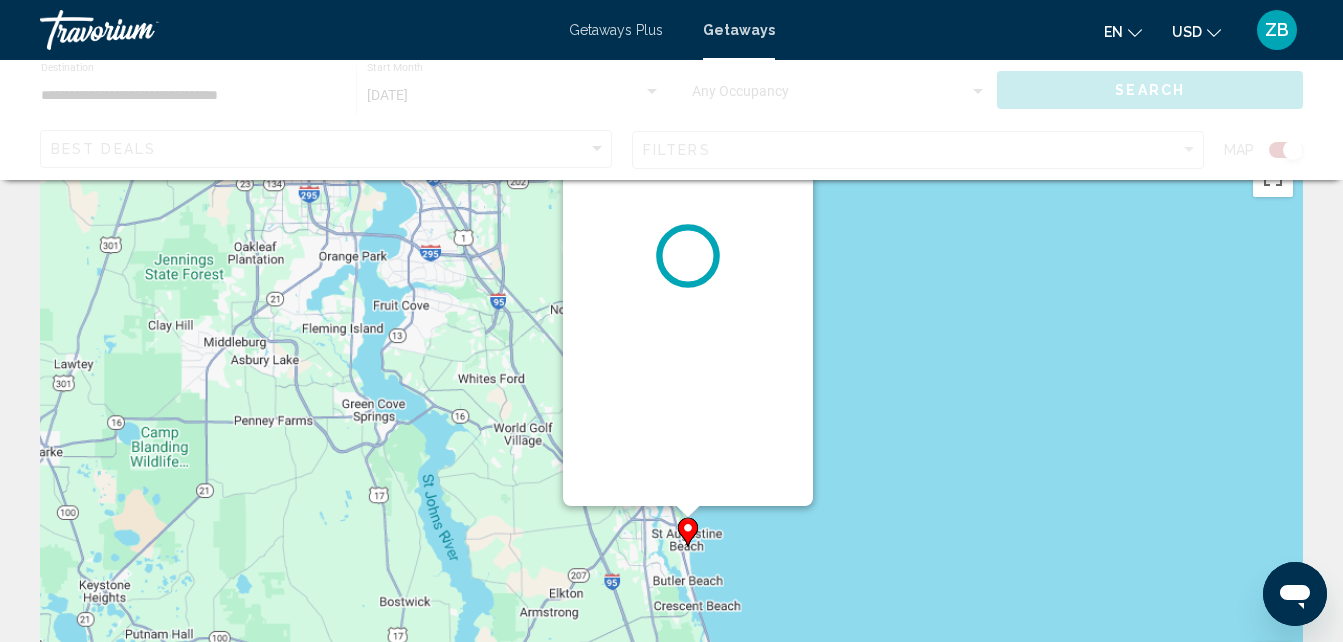 scroll, scrollTop: 0, scrollLeft: 0, axis: both 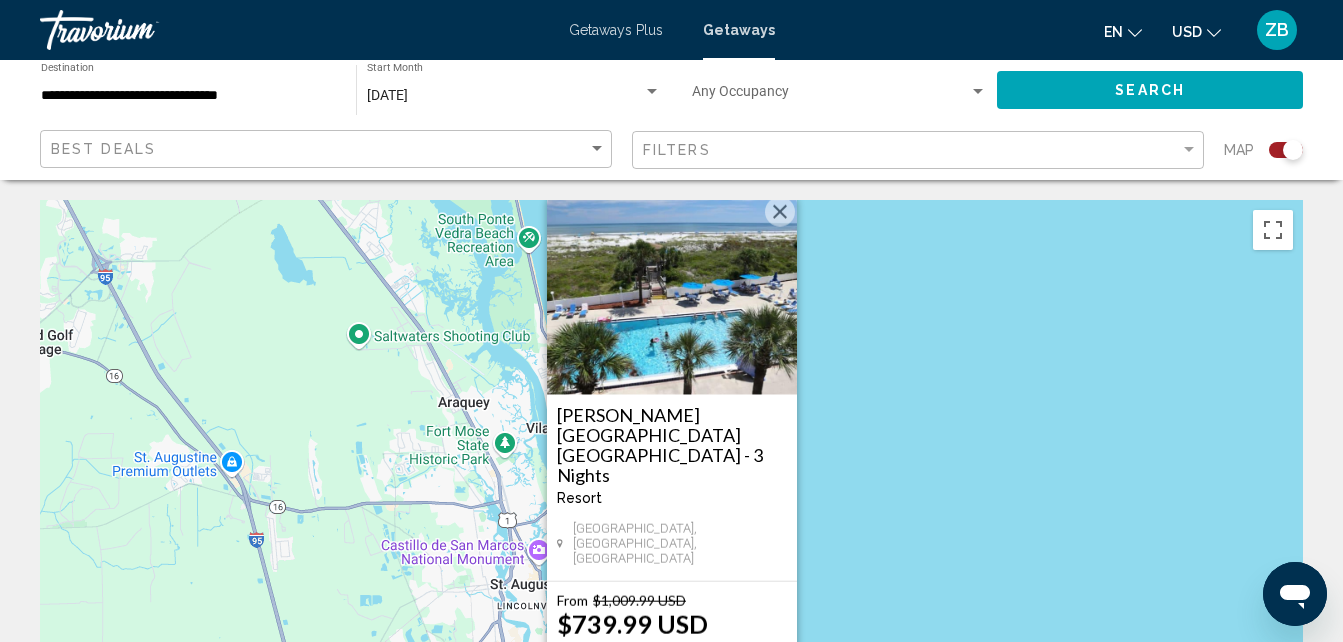 click at bounding box center (780, 212) 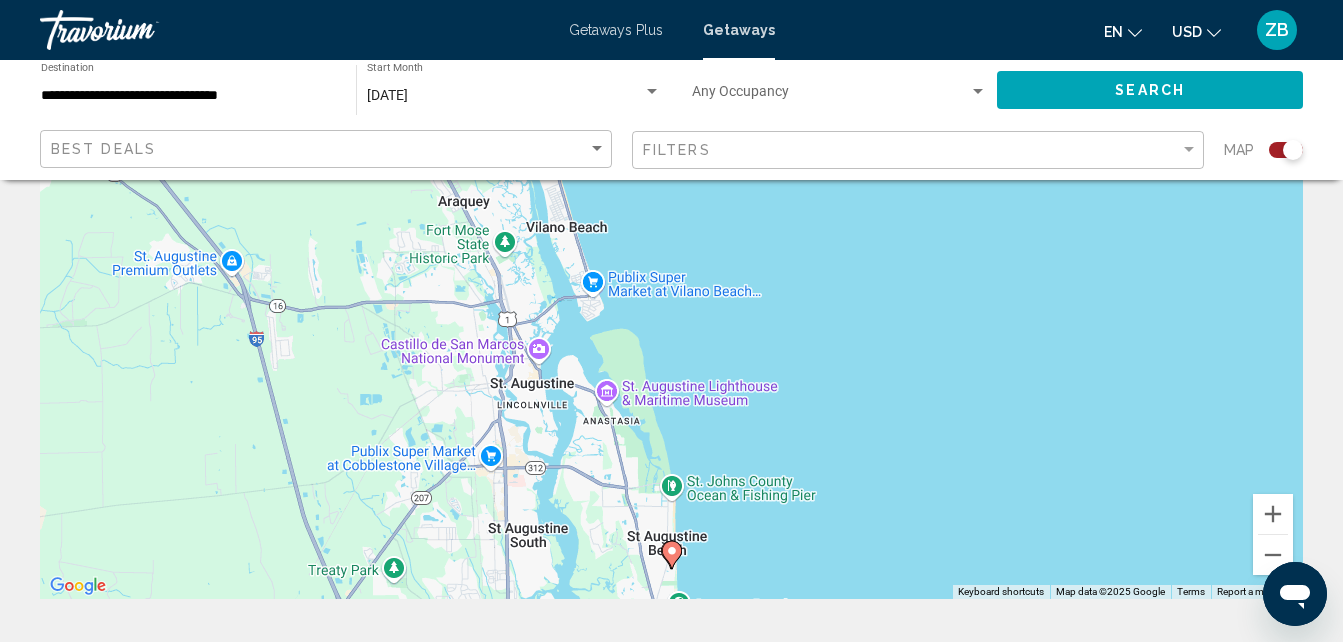 scroll, scrollTop: 264, scrollLeft: 0, axis: vertical 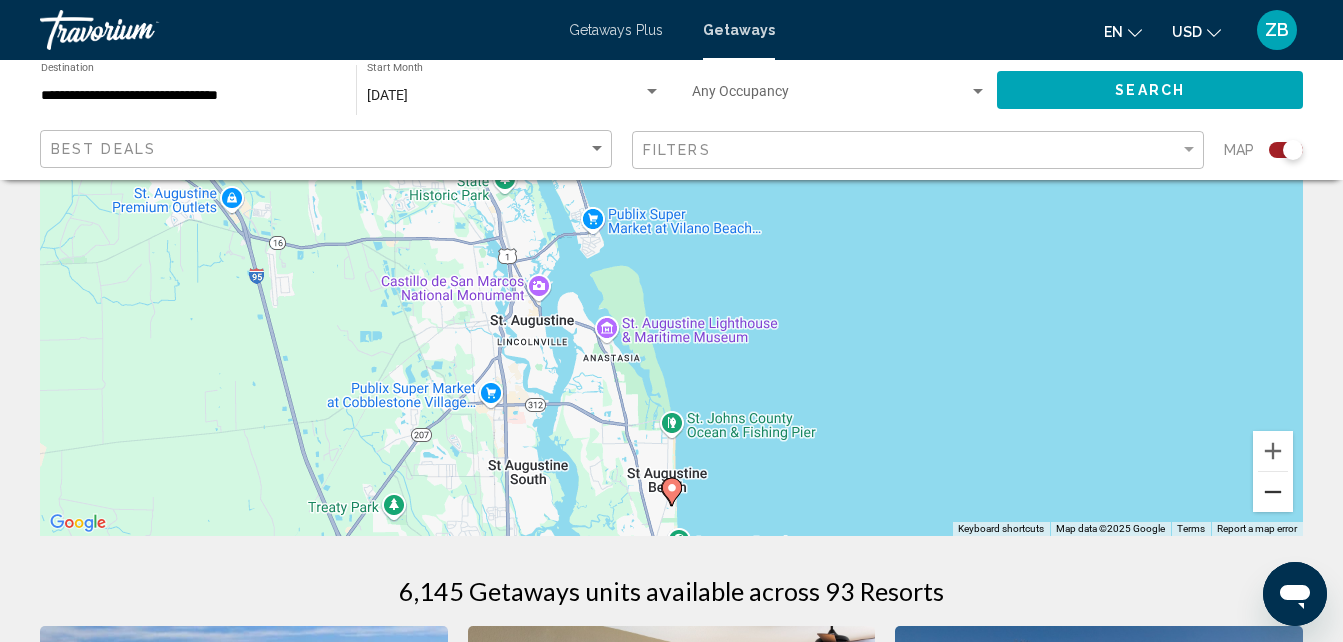 click at bounding box center [1273, 492] 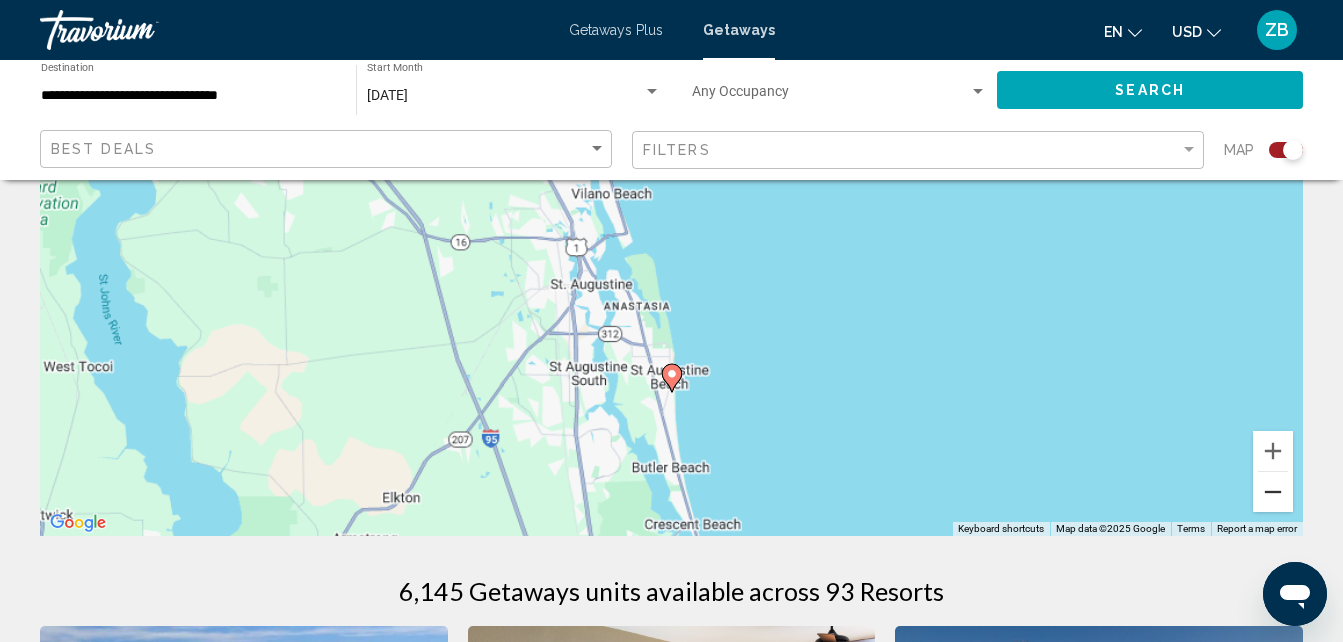 click at bounding box center (1273, 492) 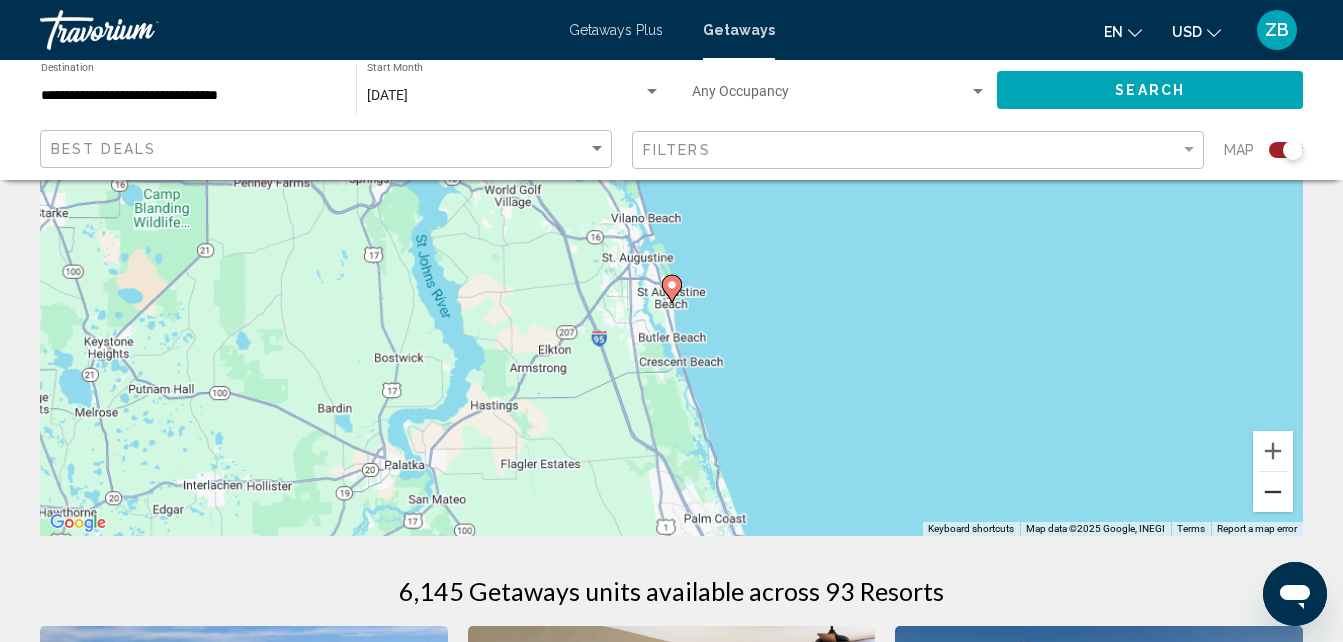 click at bounding box center (1273, 492) 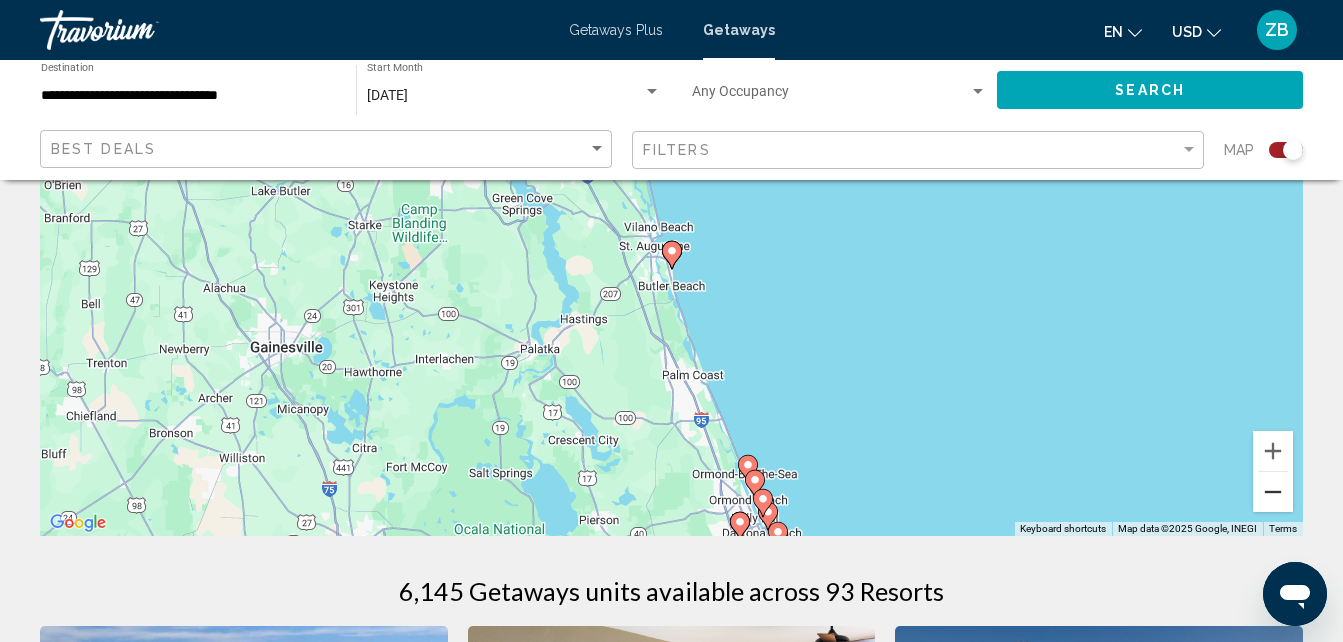click at bounding box center [1273, 492] 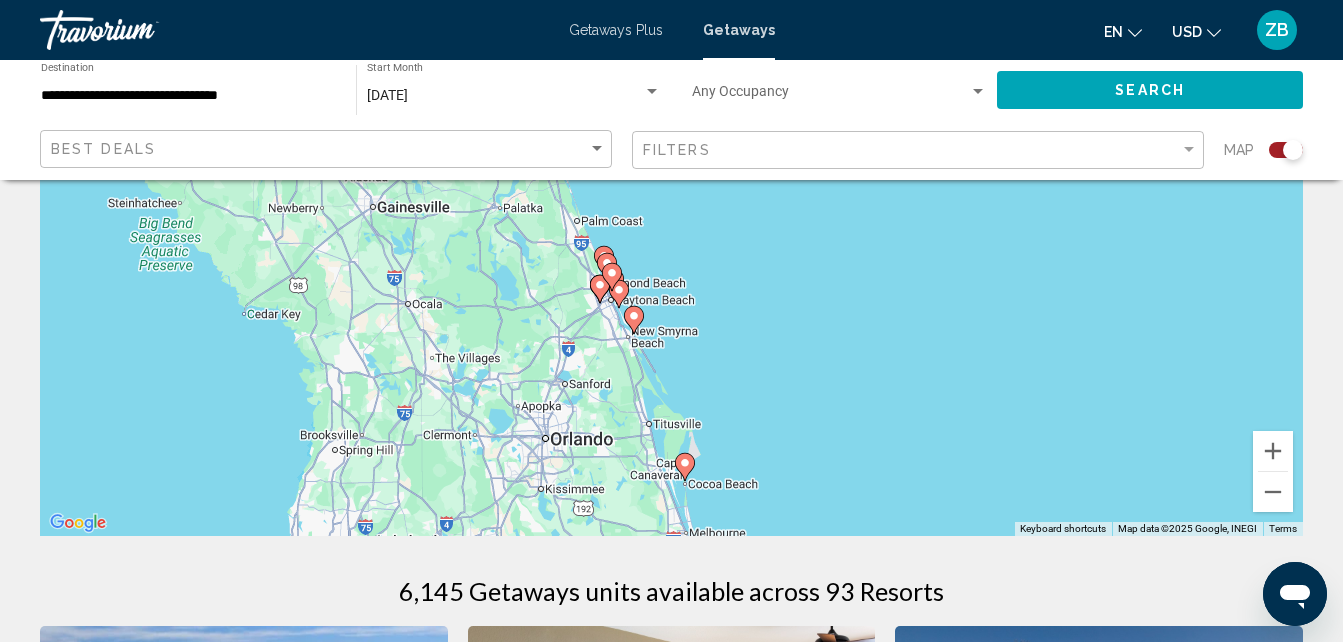 drag, startPoint x: 859, startPoint y: 427, endPoint x: 750, endPoint y: 341, distance: 138.84163 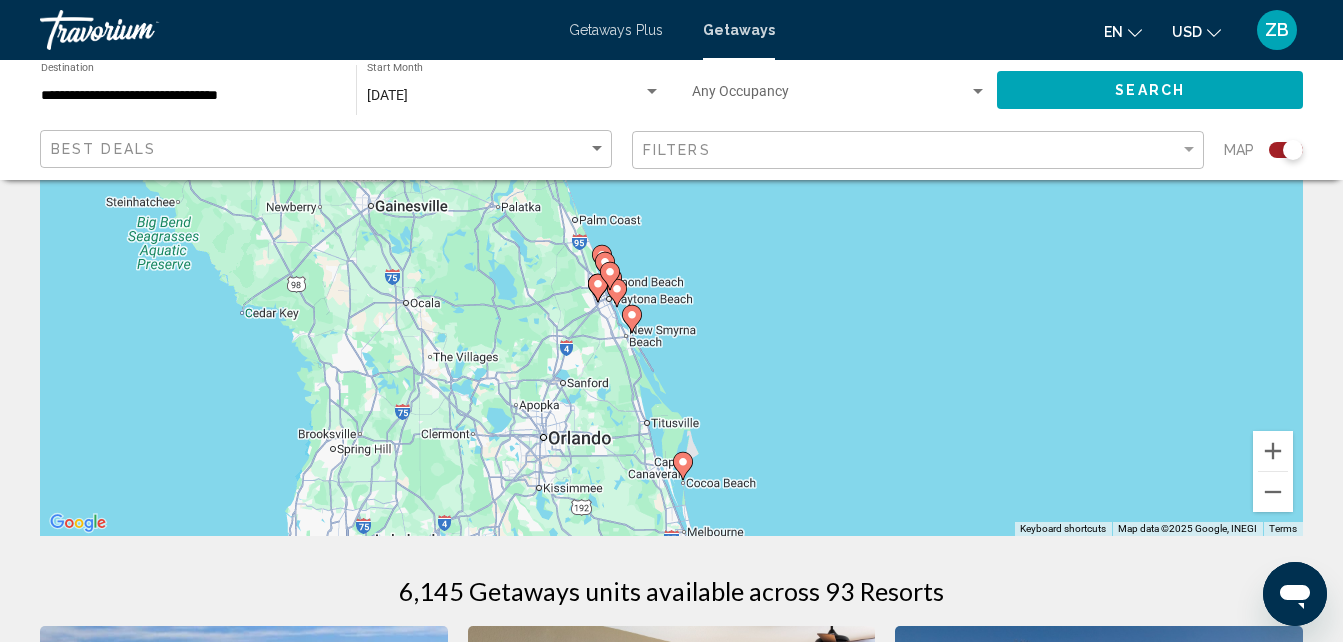 click 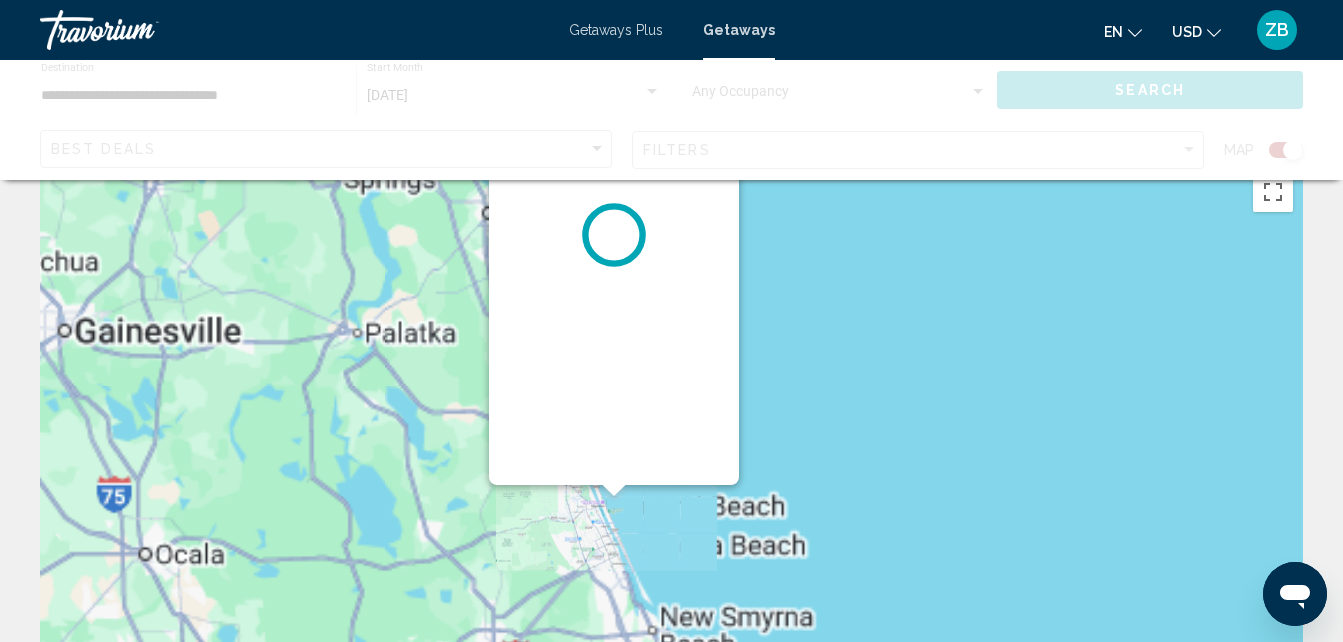 scroll, scrollTop: 0, scrollLeft: 0, axis: both 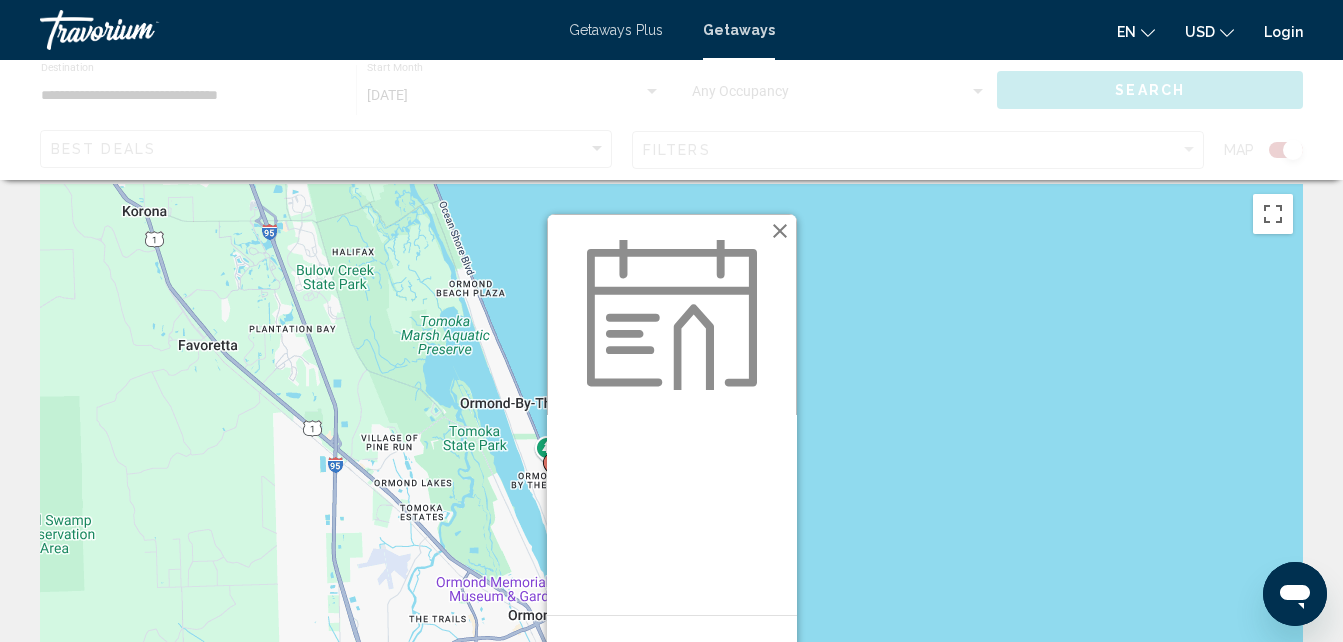 click at bounding box center (780, 231) 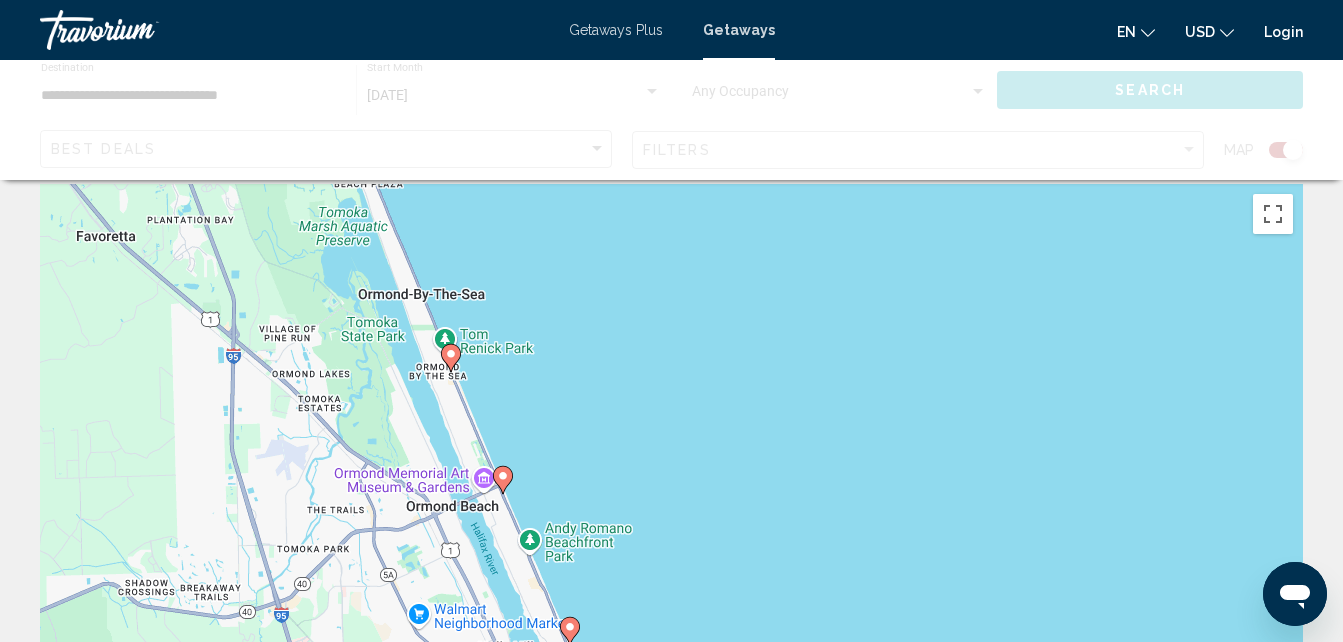 drag, startPoint x: 807, startPoint y: 415, endPoint x: 884, endPoint y: 517, distance: 127.80063 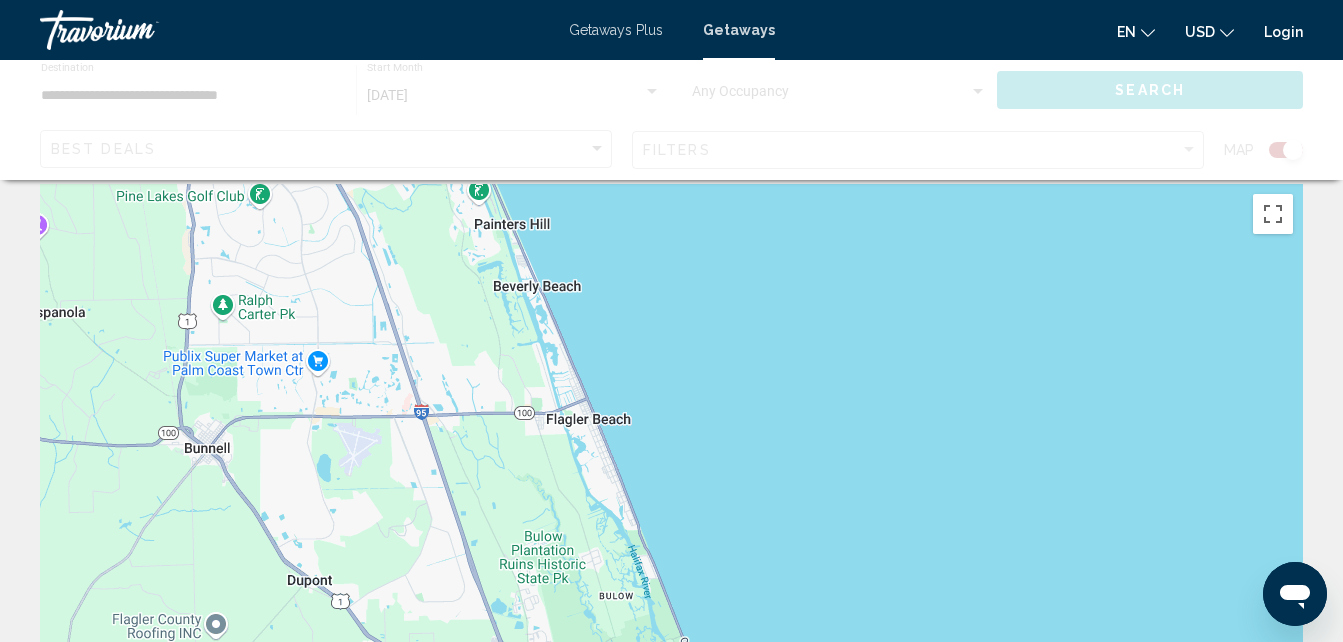 drag, startPoint x: 884, startPoint y: 517, endPoint x: 818, endPoint y: 487, distance: 72.498276 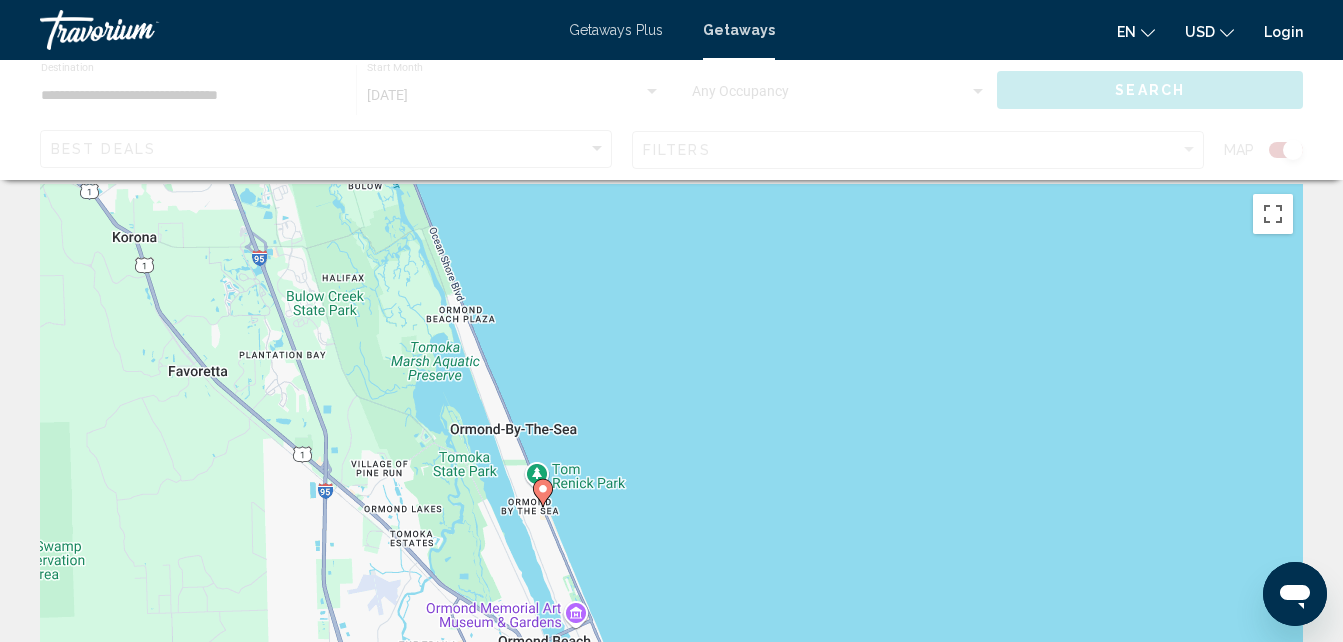 drag, startPoint x: 818, startPoint y: 487, endPoint x: 564, endPoint y: 104, distance: 459.57047 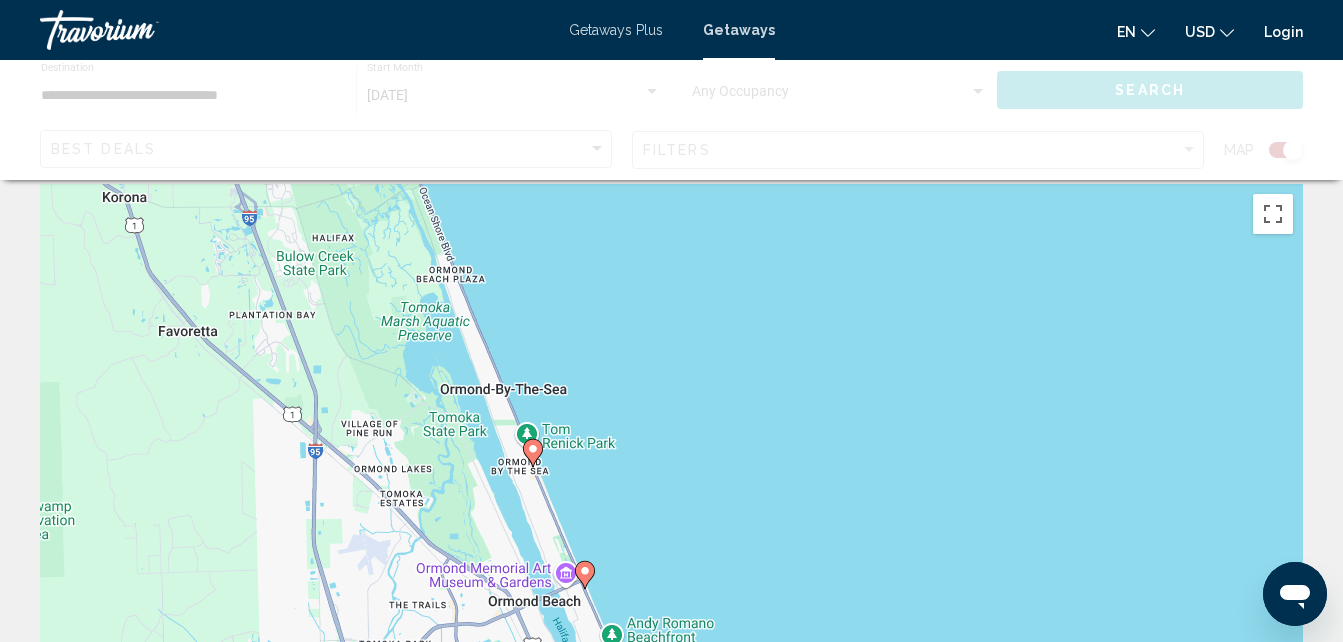 click 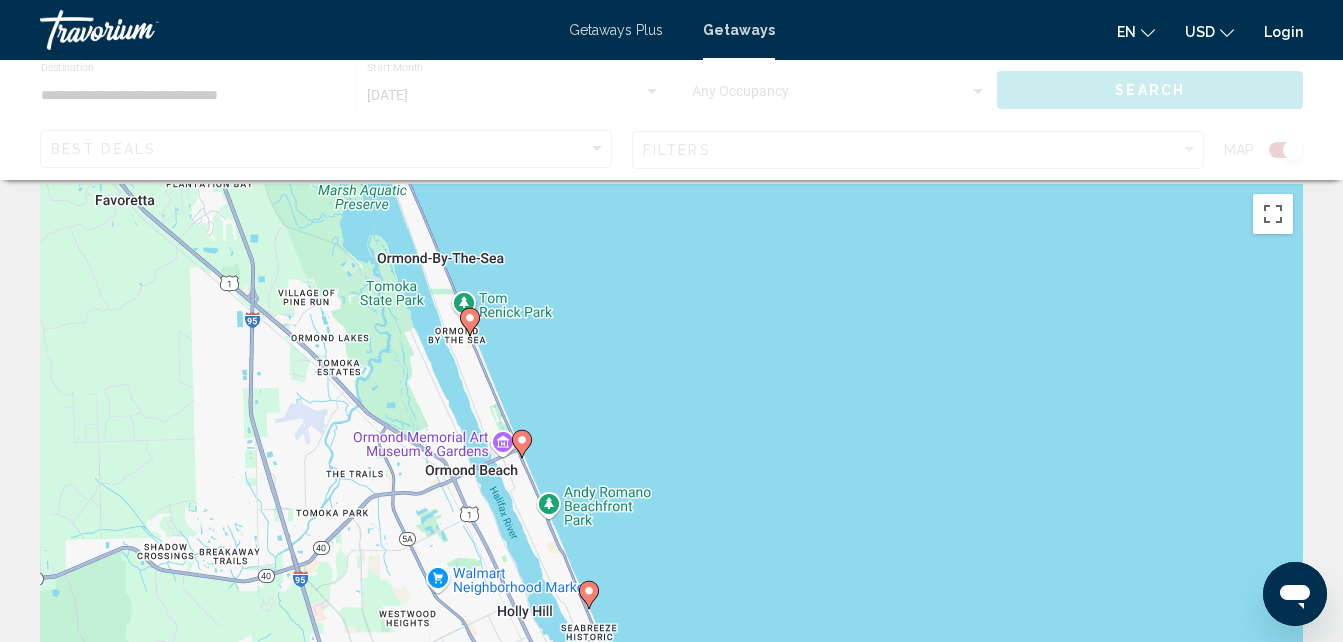 drag, startPoint x: 703, startPoint y: 482, endPoint x: 637, endPoint y: 349, distance: 148.47559 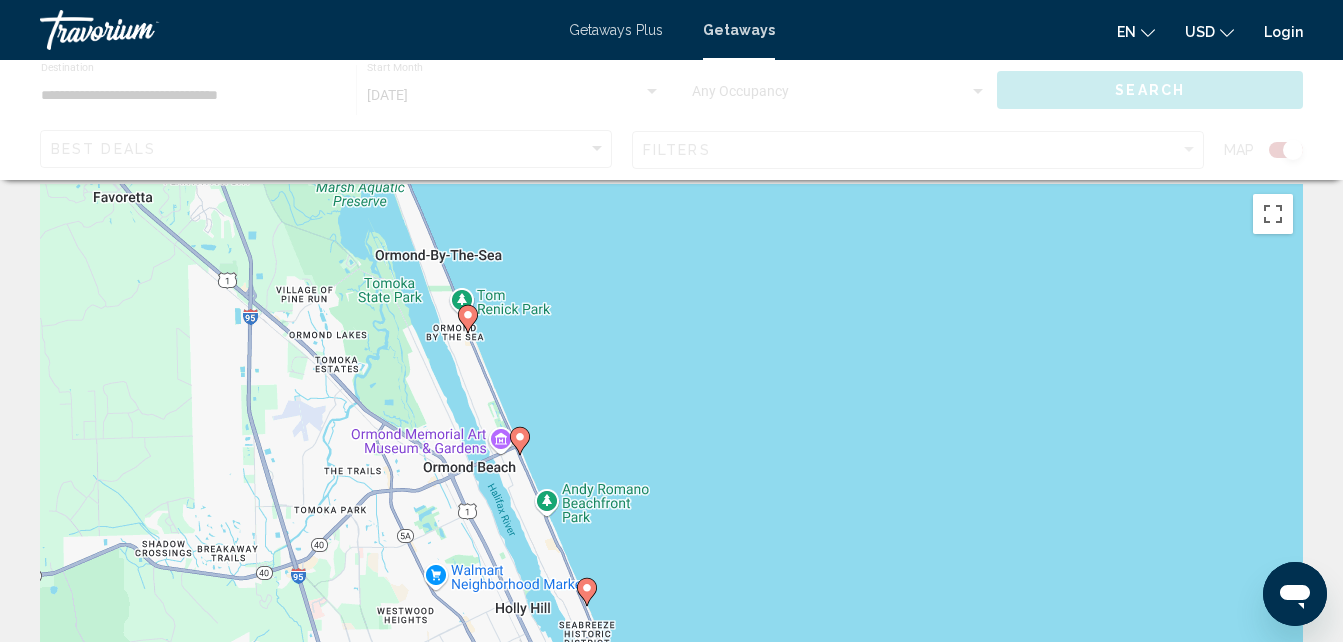 click 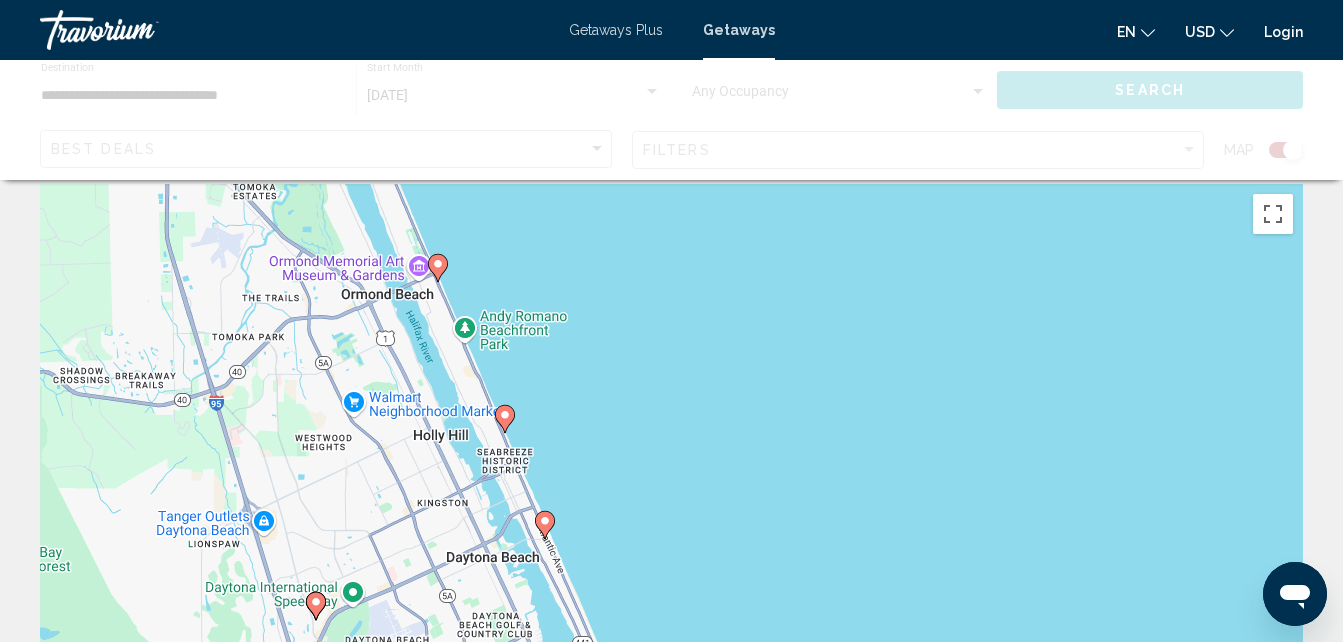 drag, startPoint x: 795, startPoint y: 588, endPoint x: 695, endPoint y: 361, distance: 248.0504 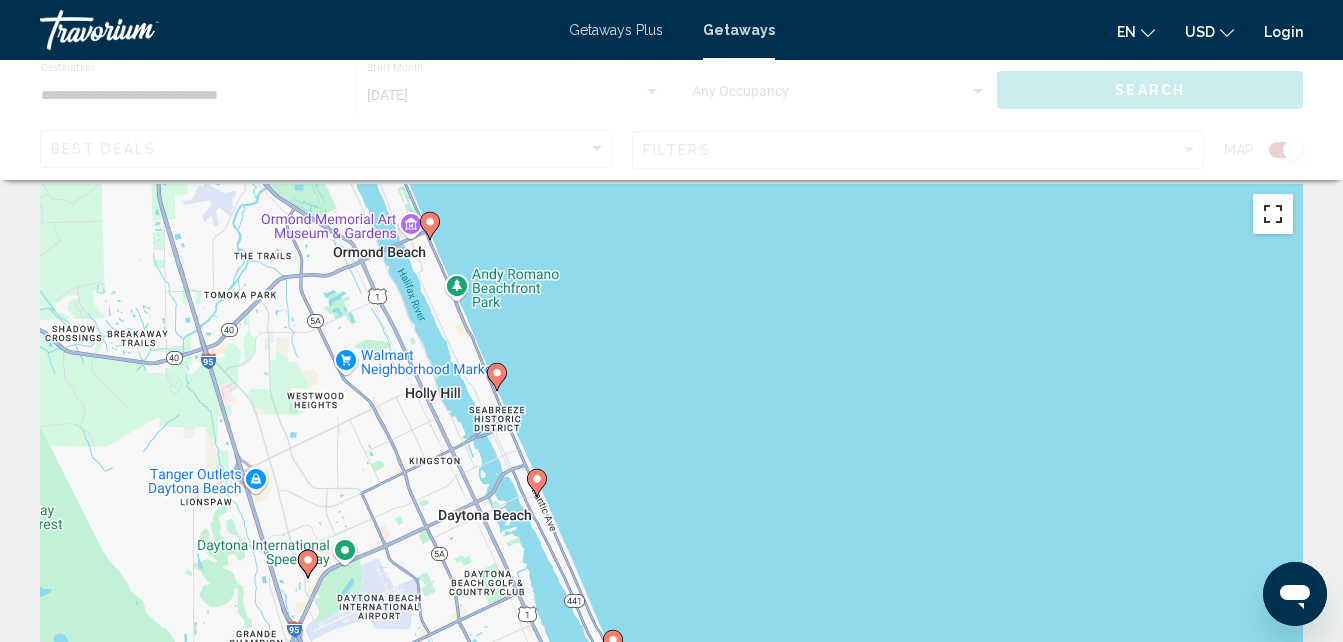 click at bounding box center (1273, 214) 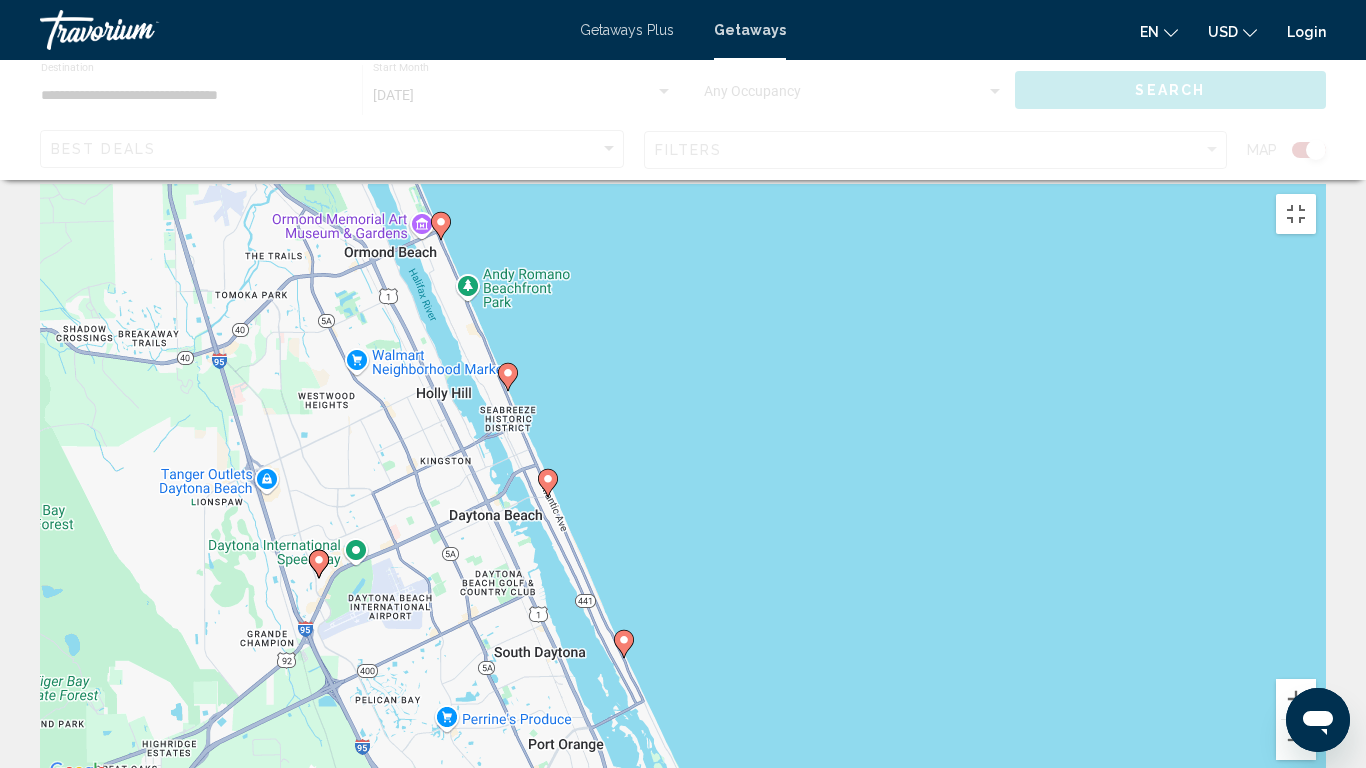 click 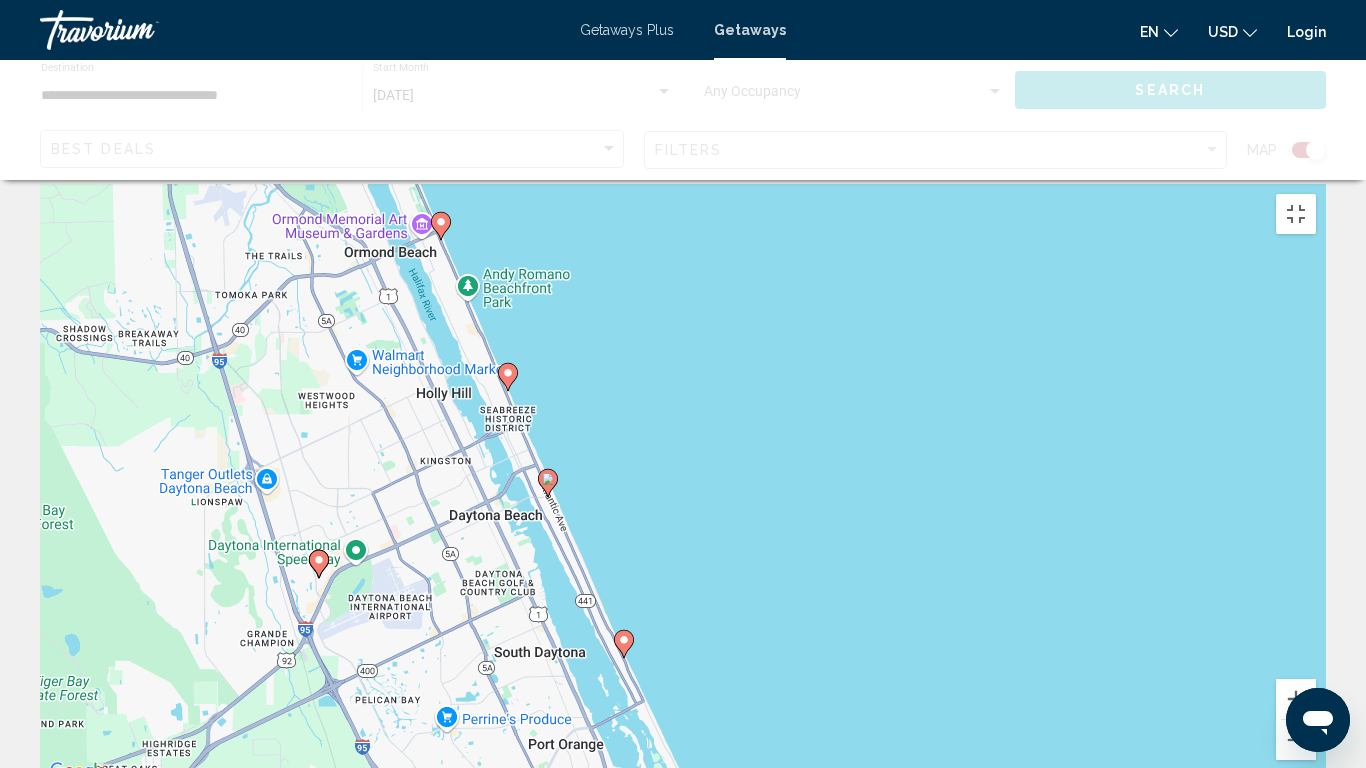 click 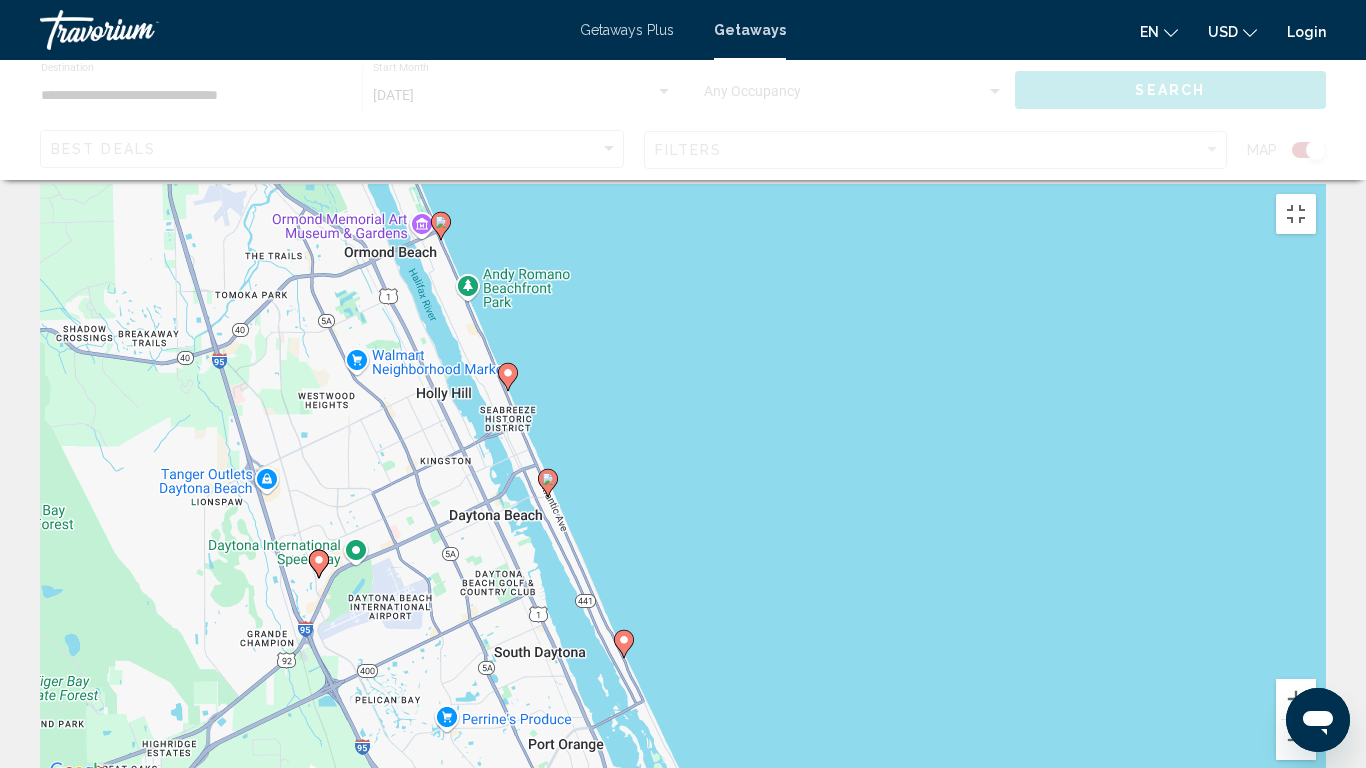click 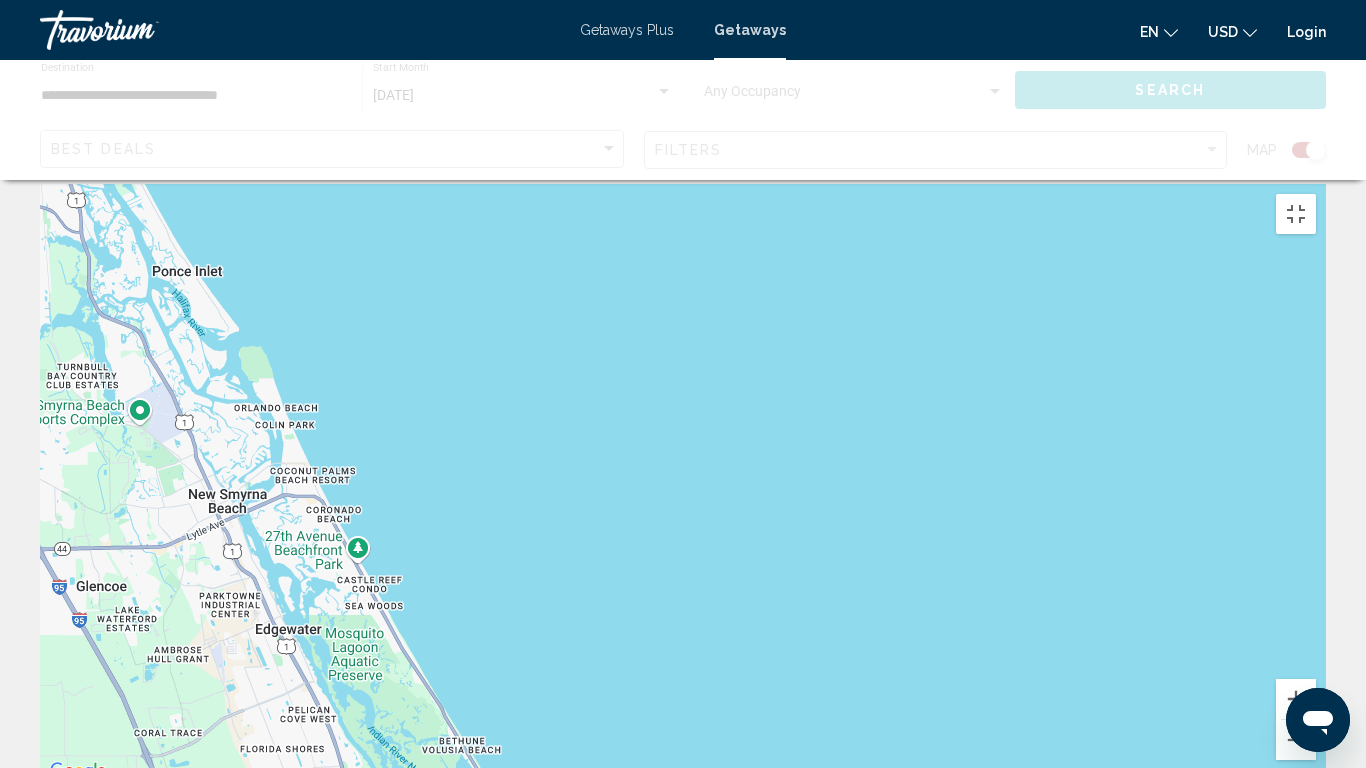drag, startPoint x: 875, startPoint y: 597, endPoint x: 343, endPoint y: 0, distance: 799.64557 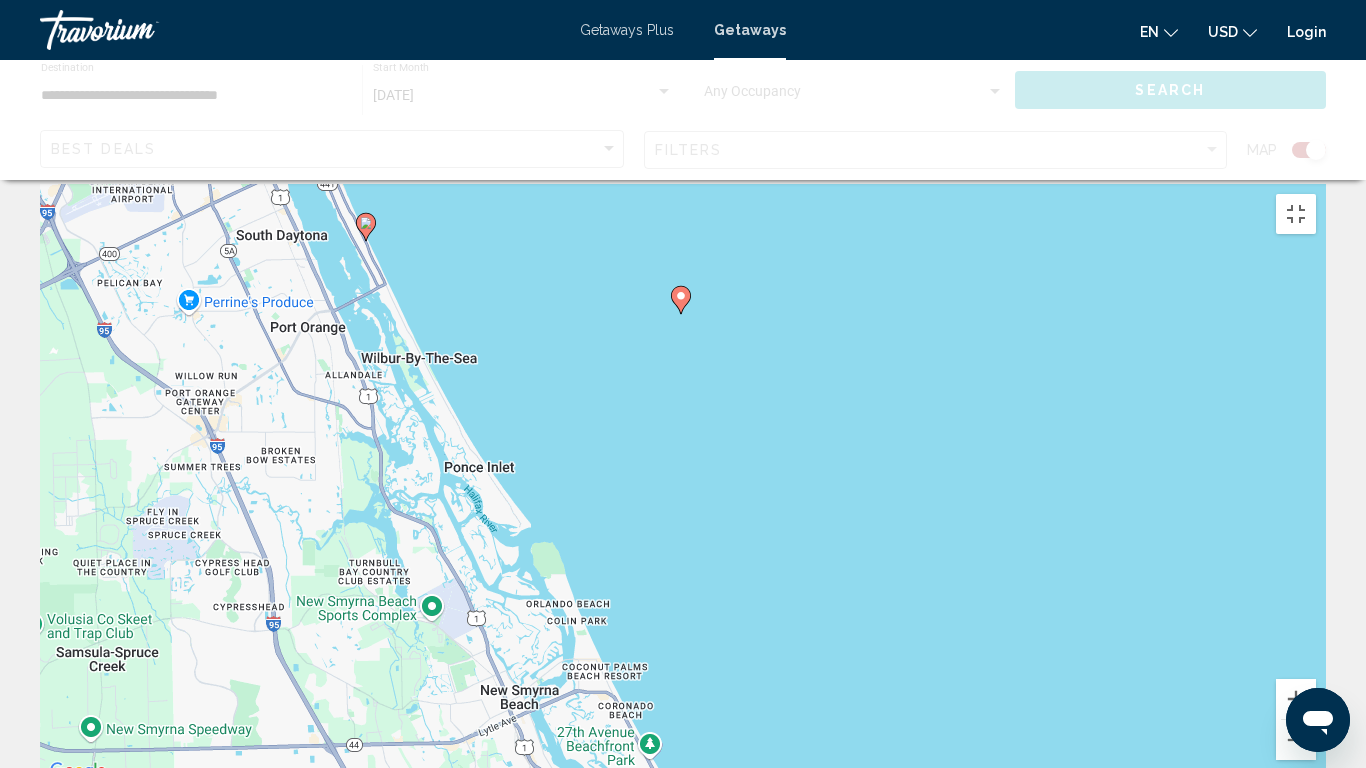 drag, startPoint x: 584, startPoint y: 591, endPoint x: 864, endPoint y: 767, distance: 330.72043 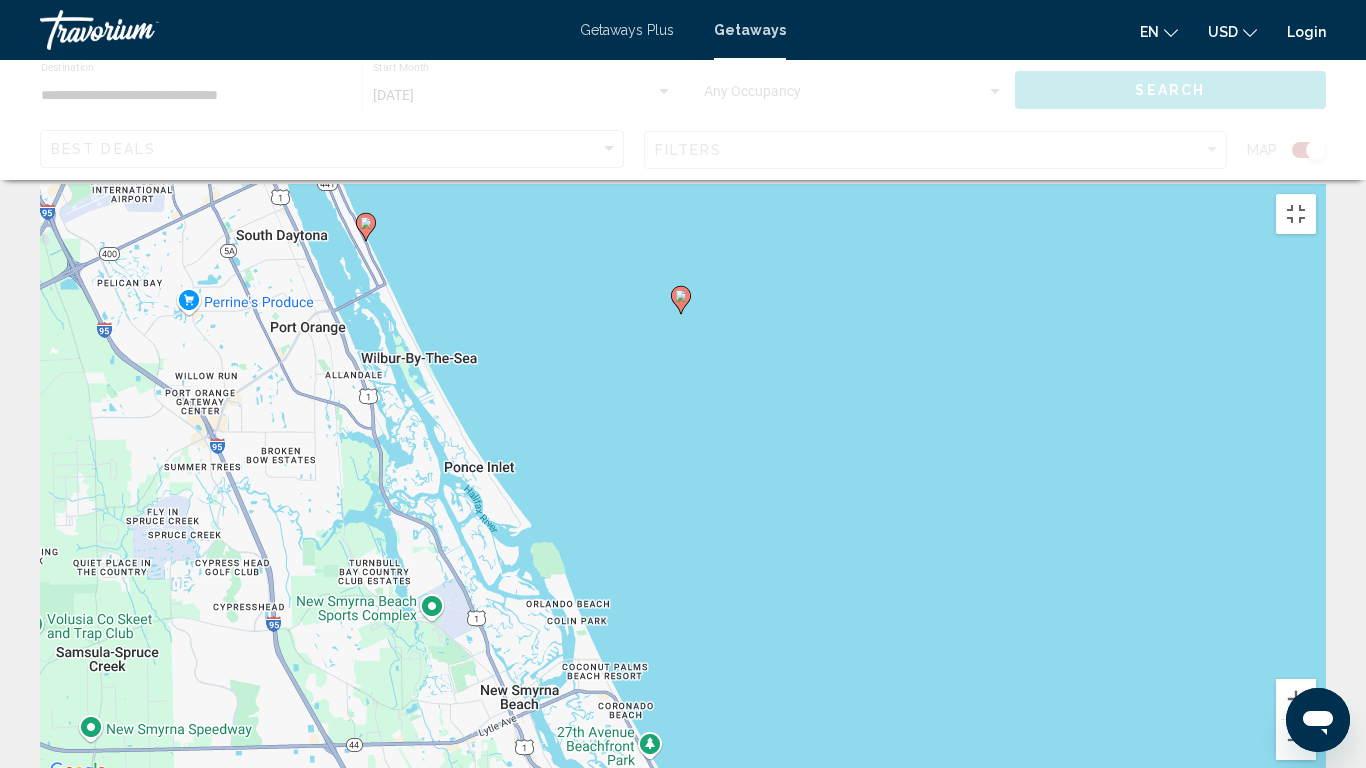 click on "To navigate, press the arrow keys. To activate drag with keyboard, press Alt + Enter. Once in keyboard drag state, use the arrow keys to move the marker. To complete the drag, press the Enter key. To cancel, press Escape." at bounding box center (683, 484) 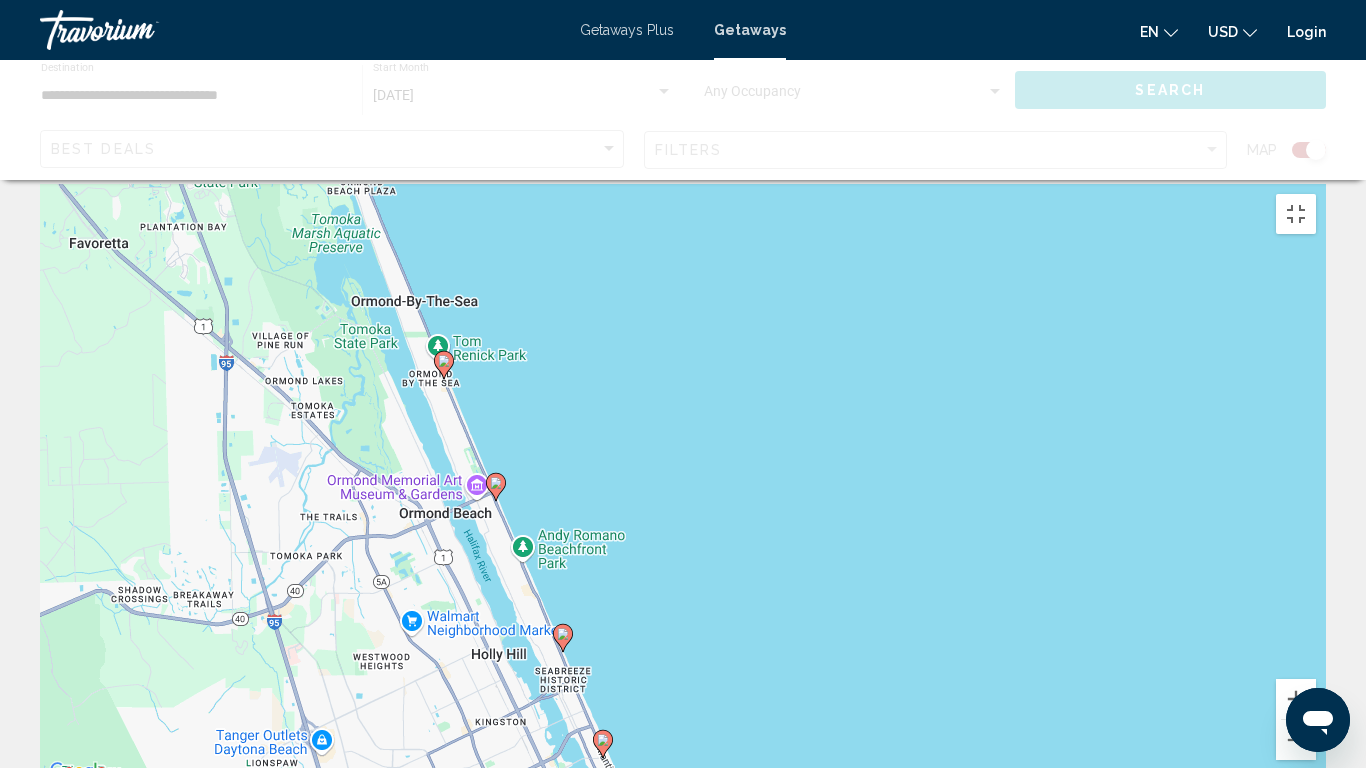 drag, startPoint x: 502, startPoint y: 83, endPoint x: 819, endPoint y: 767, distance: 753.8866 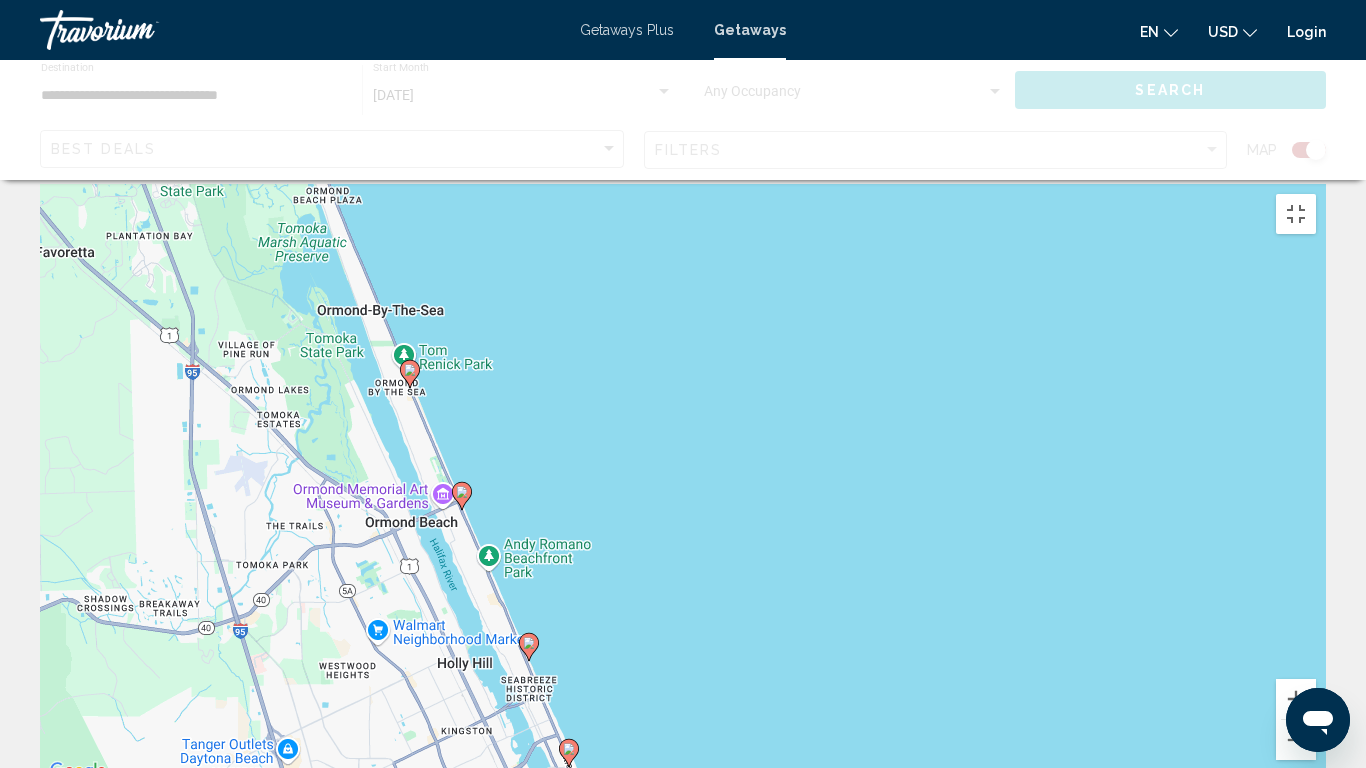 drag, startPoint x: 603, startPoint y: 172, endPoint x: 571, endPoint y: 179, distance: 32.75668 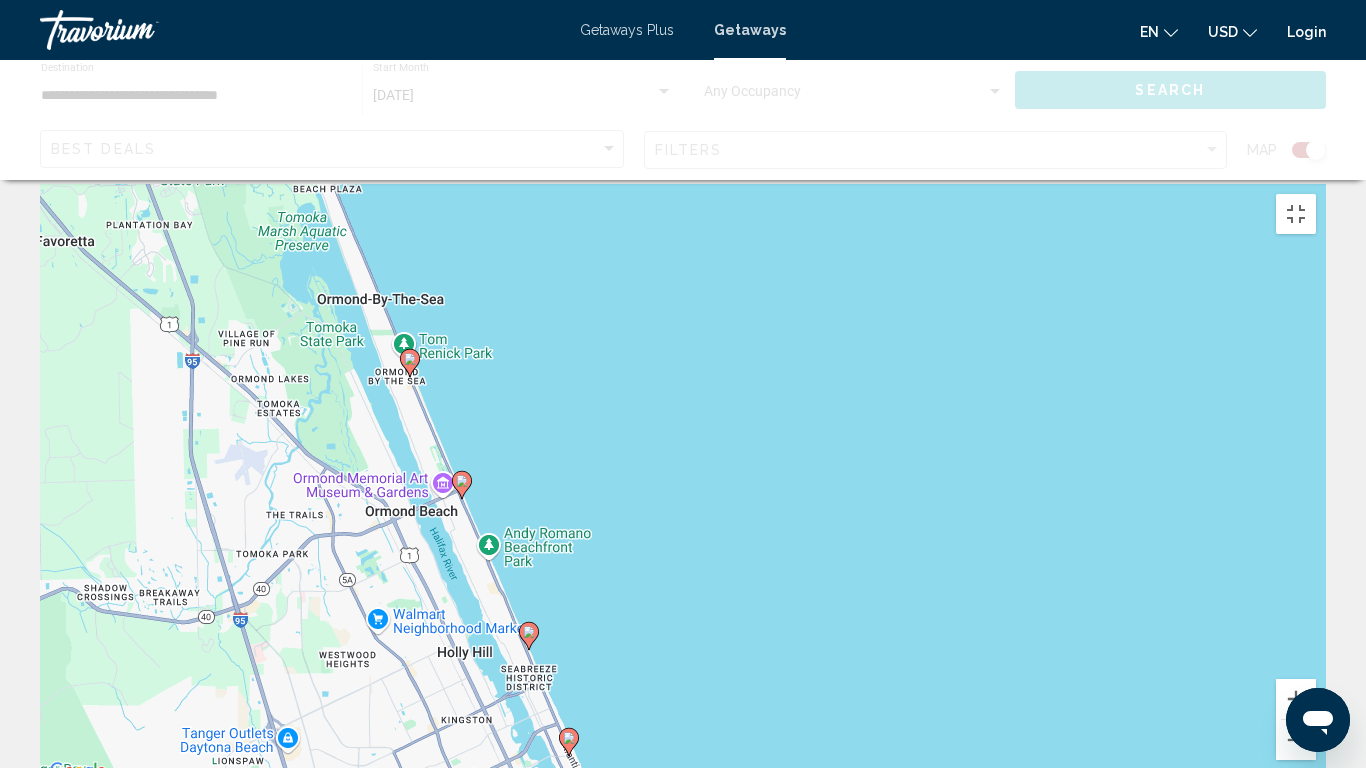 click 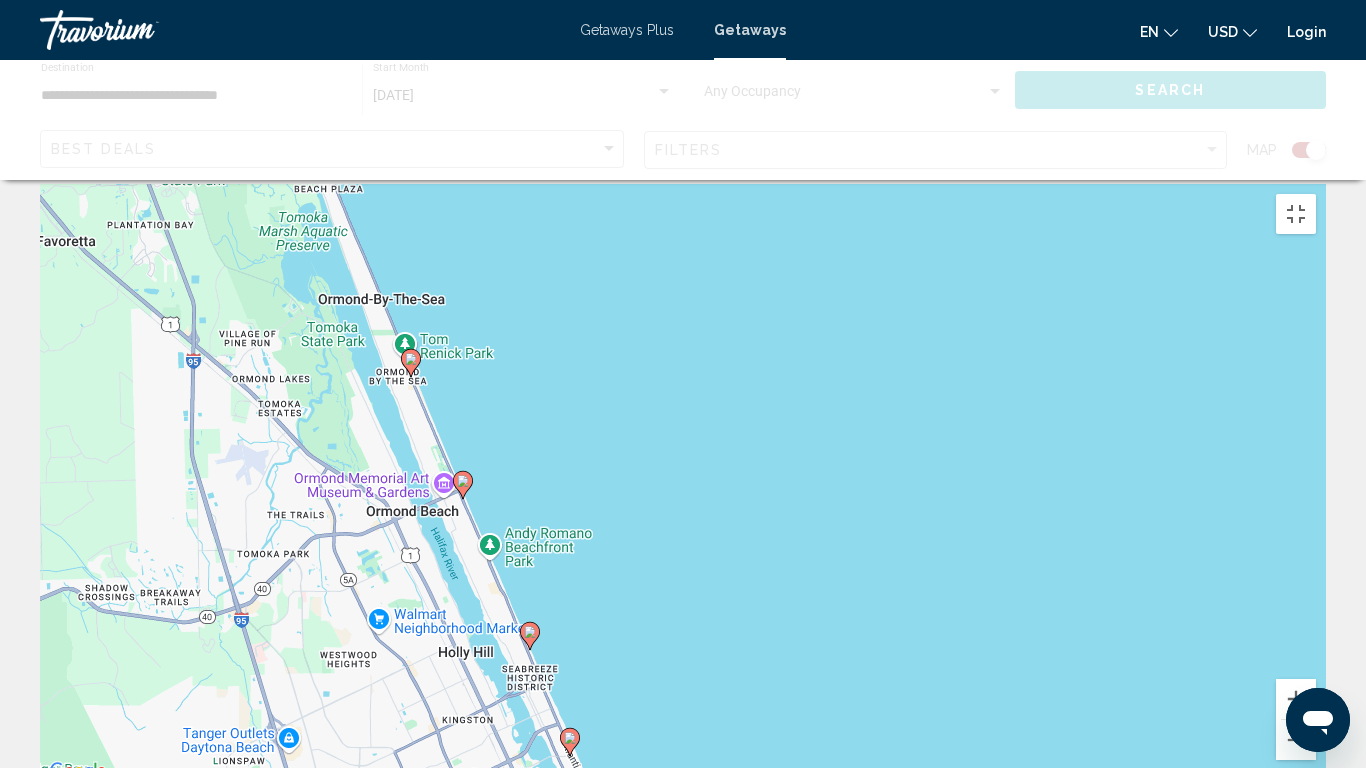 click 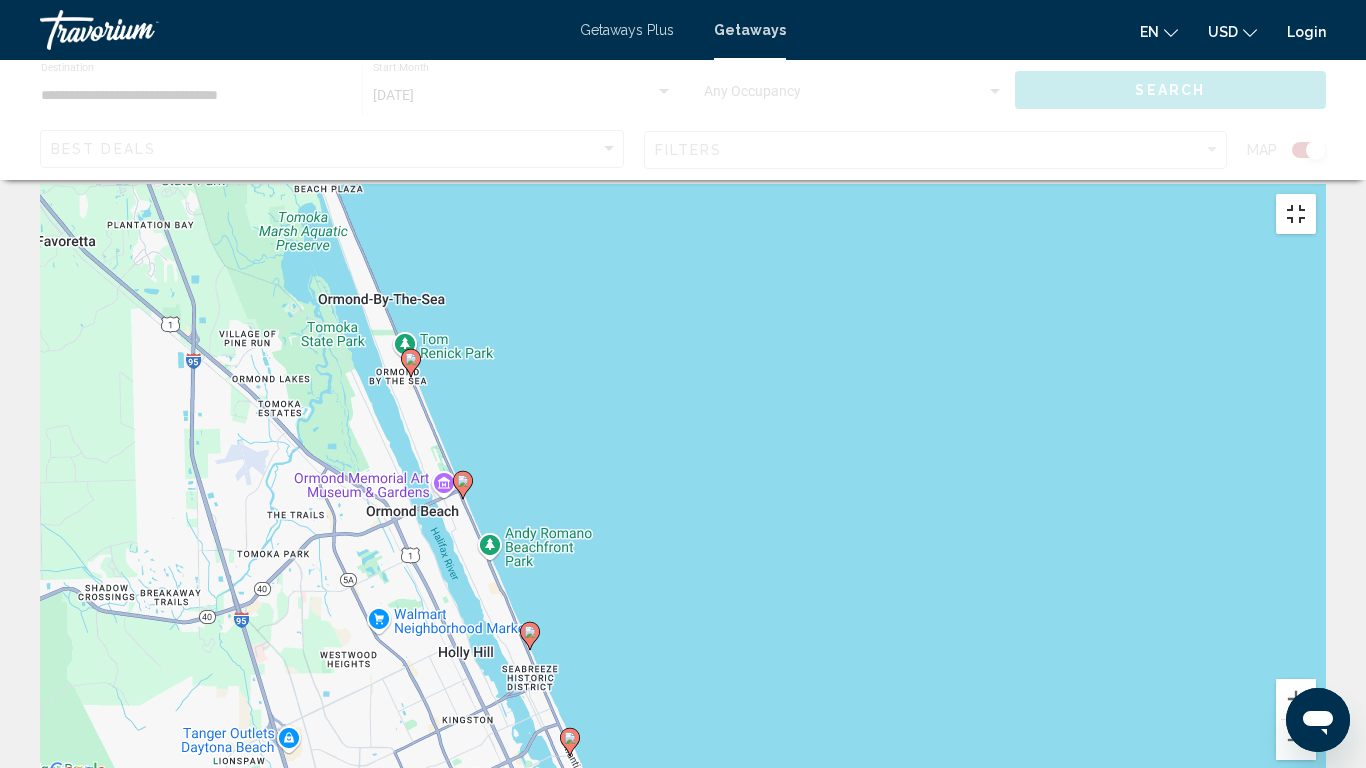 click at bounding box center [1296, 214] 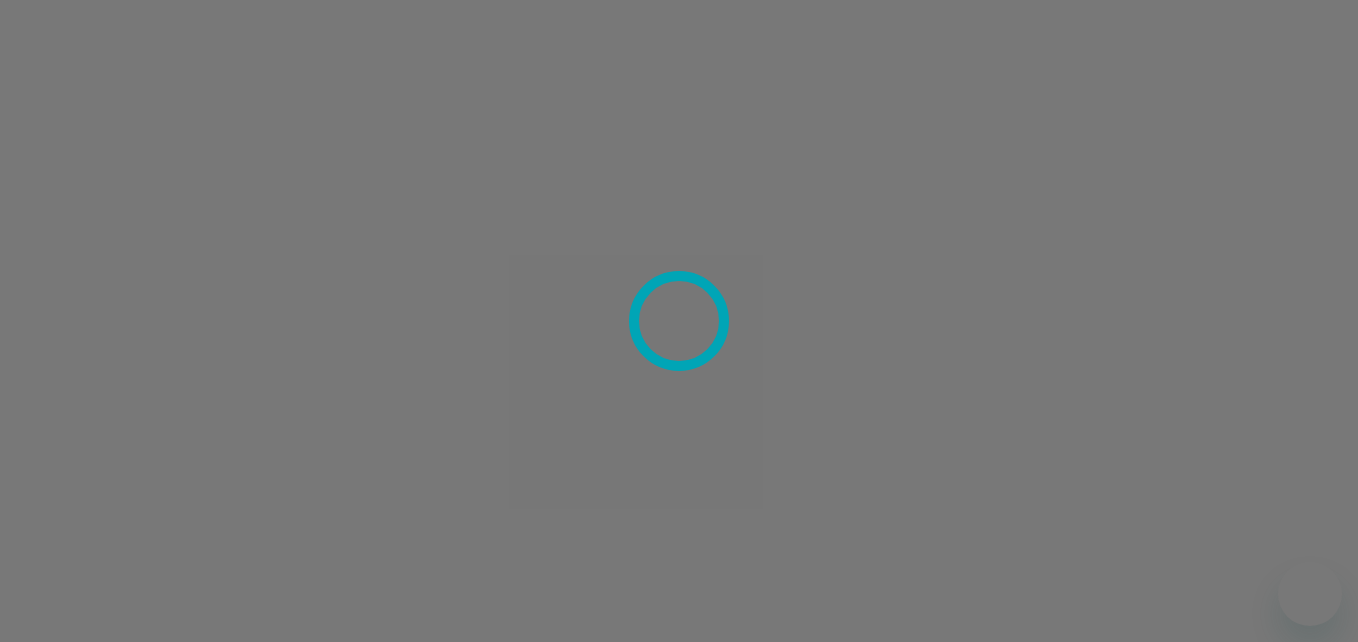 scroll, scrollTop: 0, scrollLeft: 0, axis: both 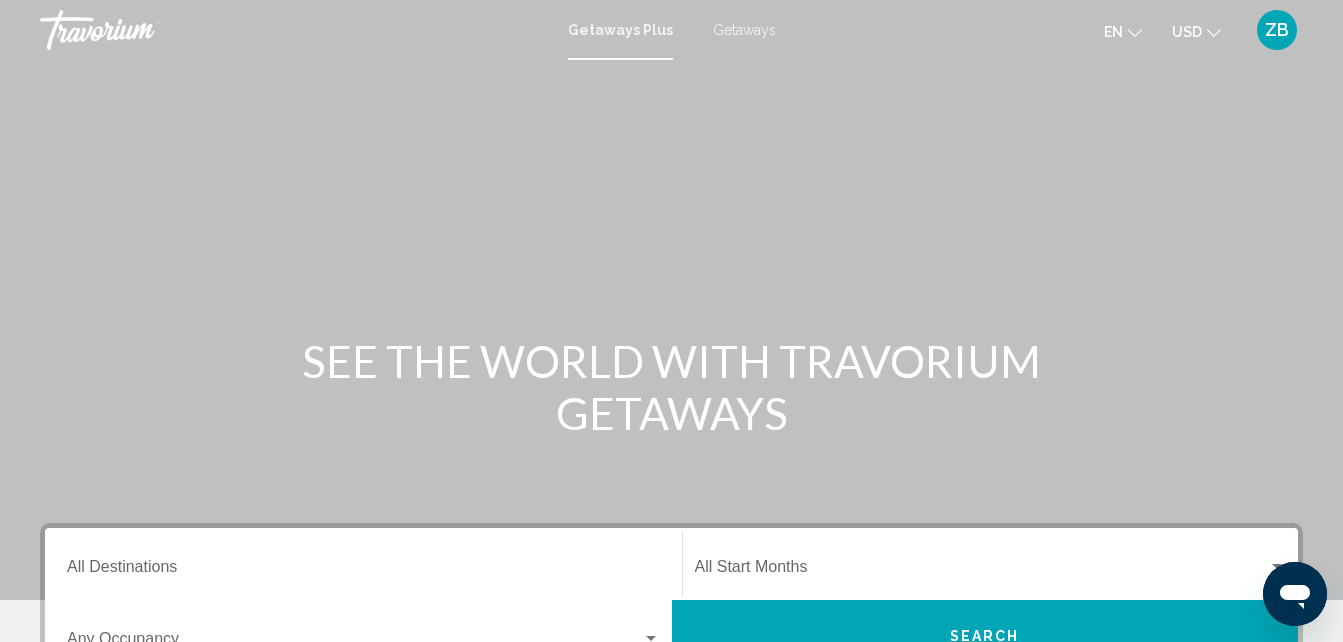 click on "Getaways" at bounding box center (744, 30) 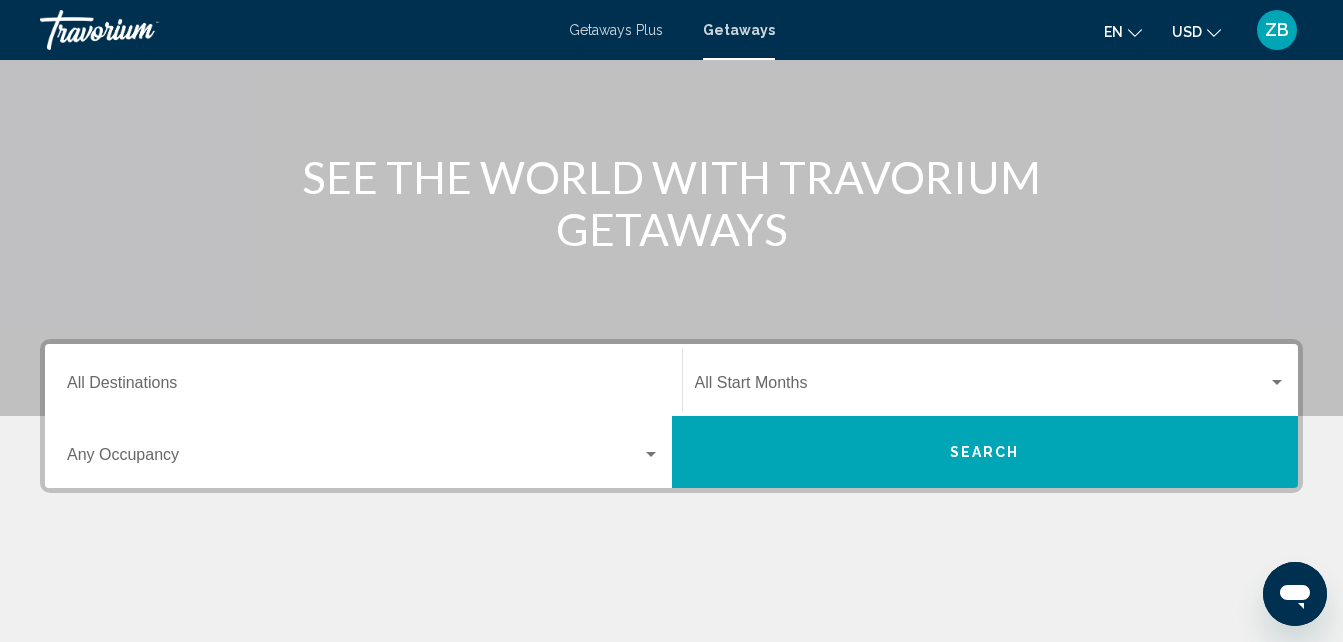 scroll, scrollTop: 192, scrollLeft: 0, axis: vertical 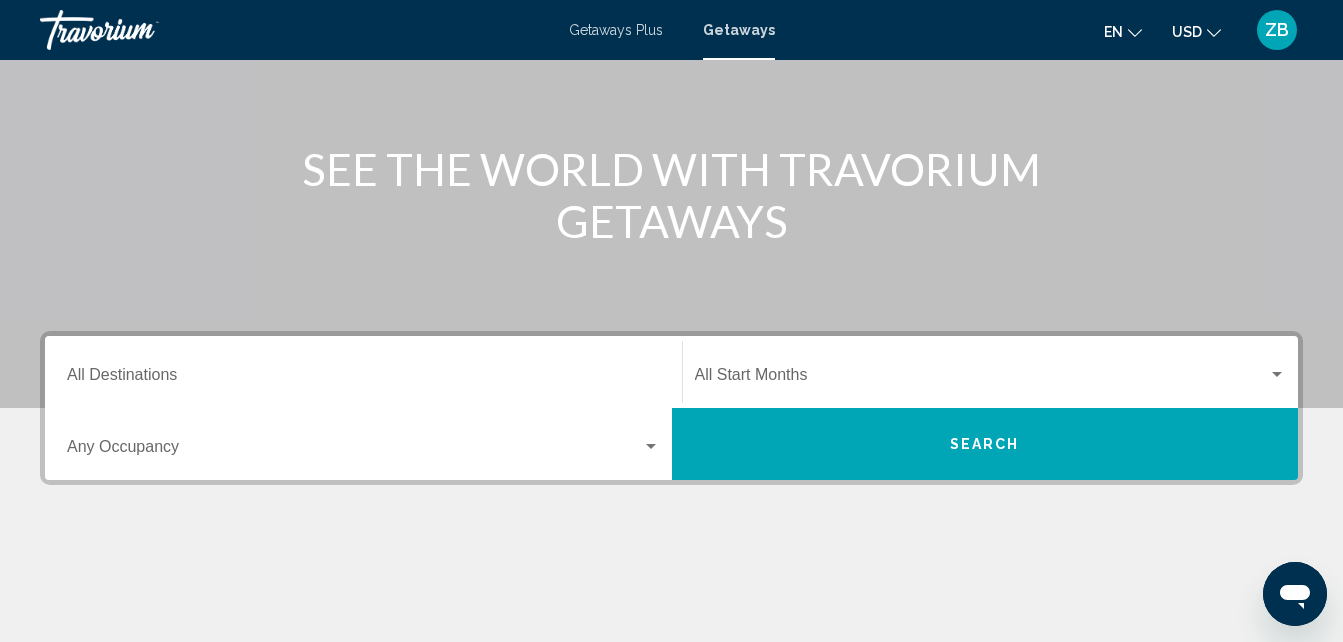 click on "Destination All Destinations" at bounding box center [363, 372] 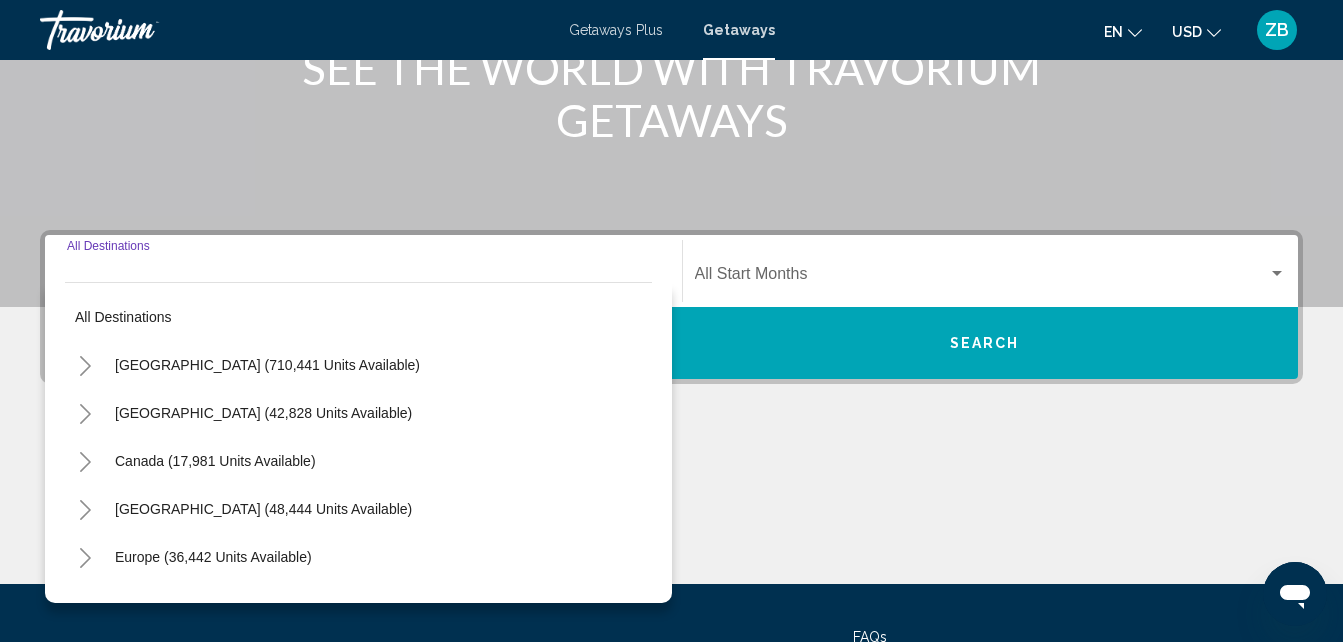 scroll, scrollTop: 458, scrollLeft: 0, axis: vertical 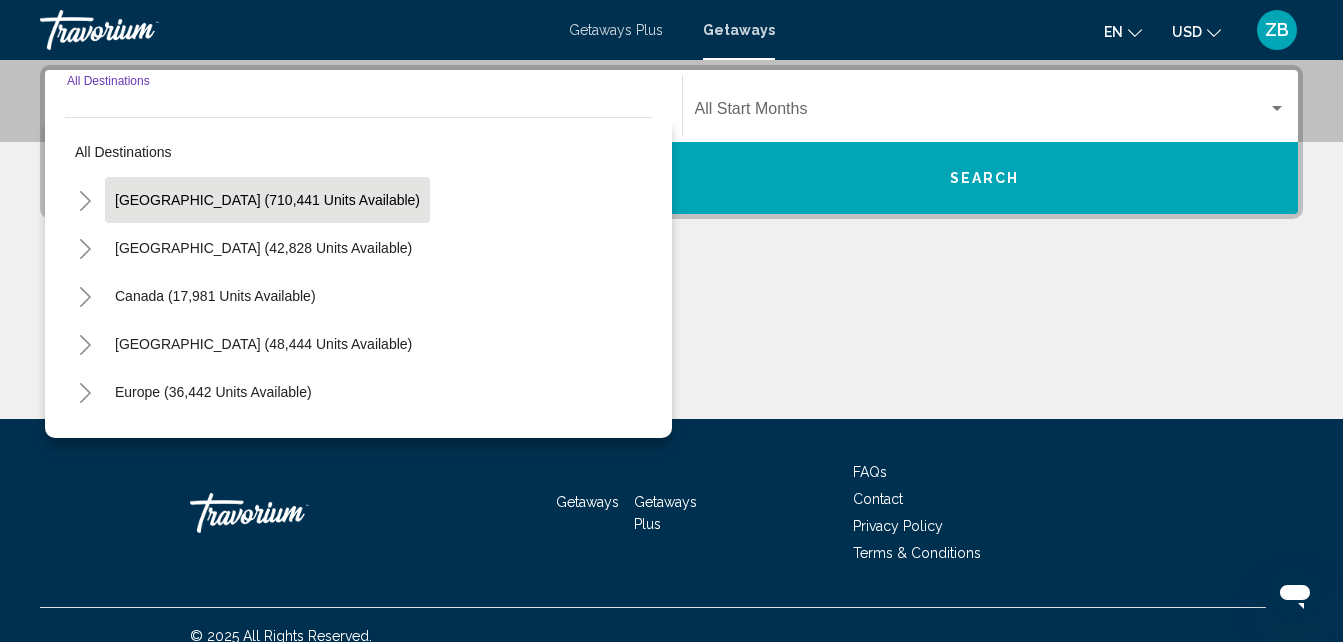 click on "[GEOGRAPHIC_DATA] (710,441 units available)" at bounding box center (263, 248) 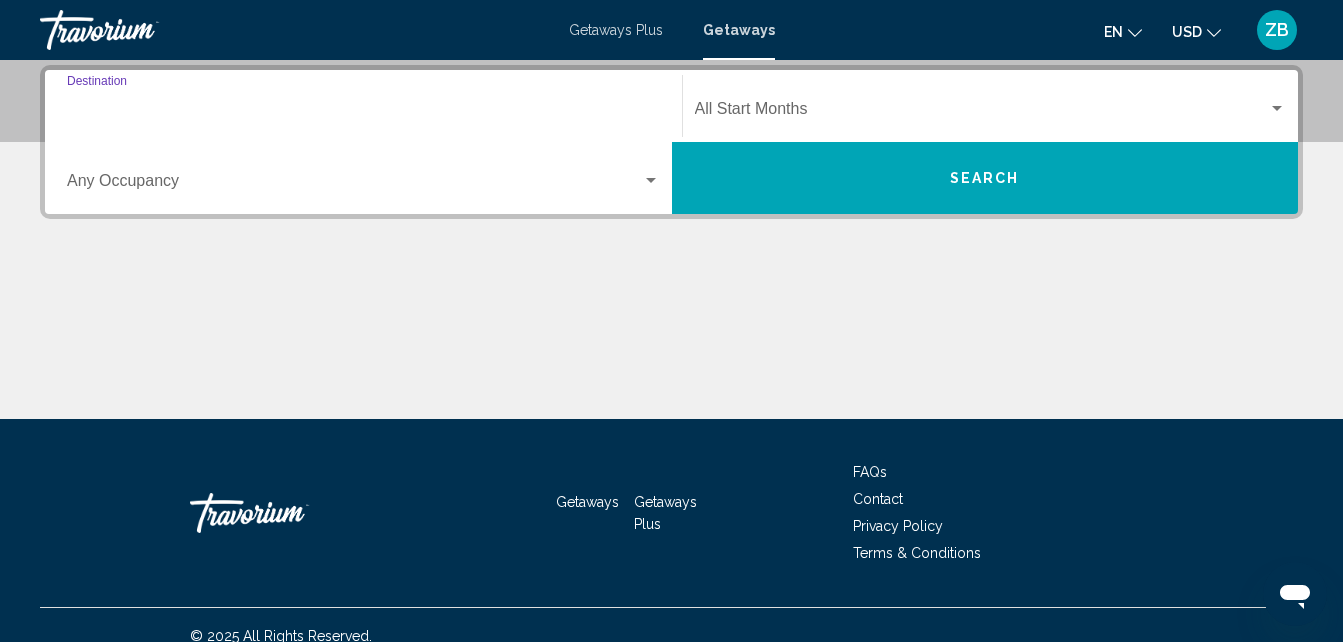 type on "**********" 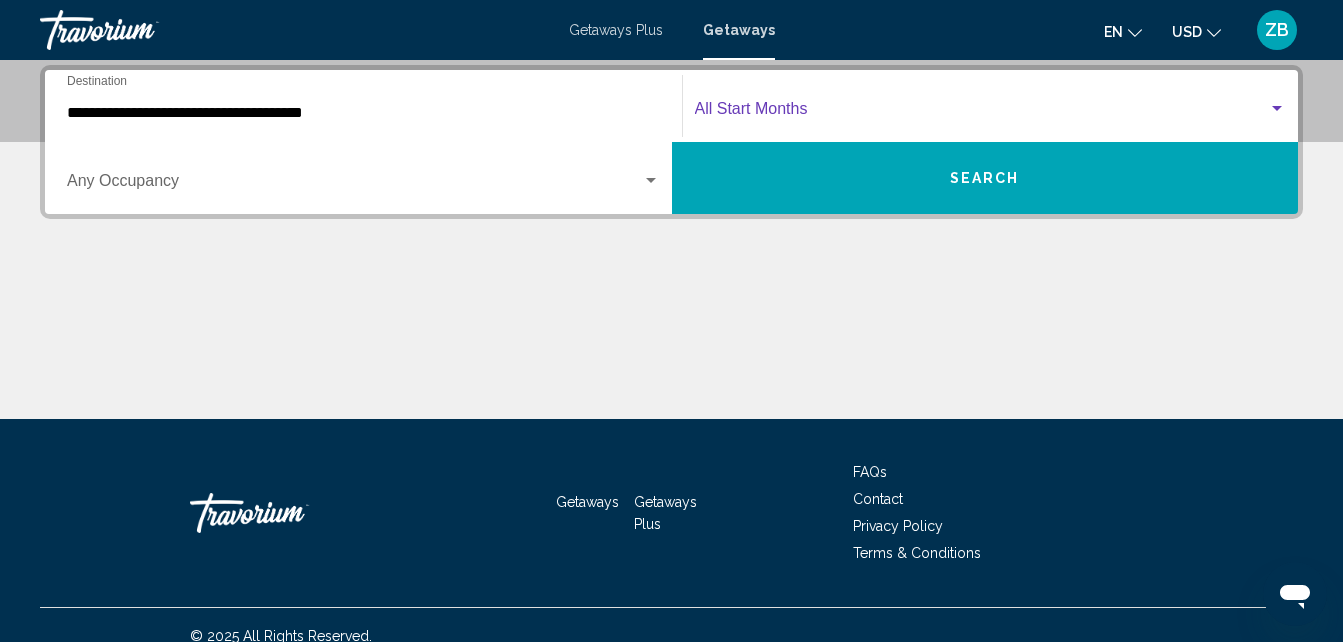 click on "Start Month All Start Months" 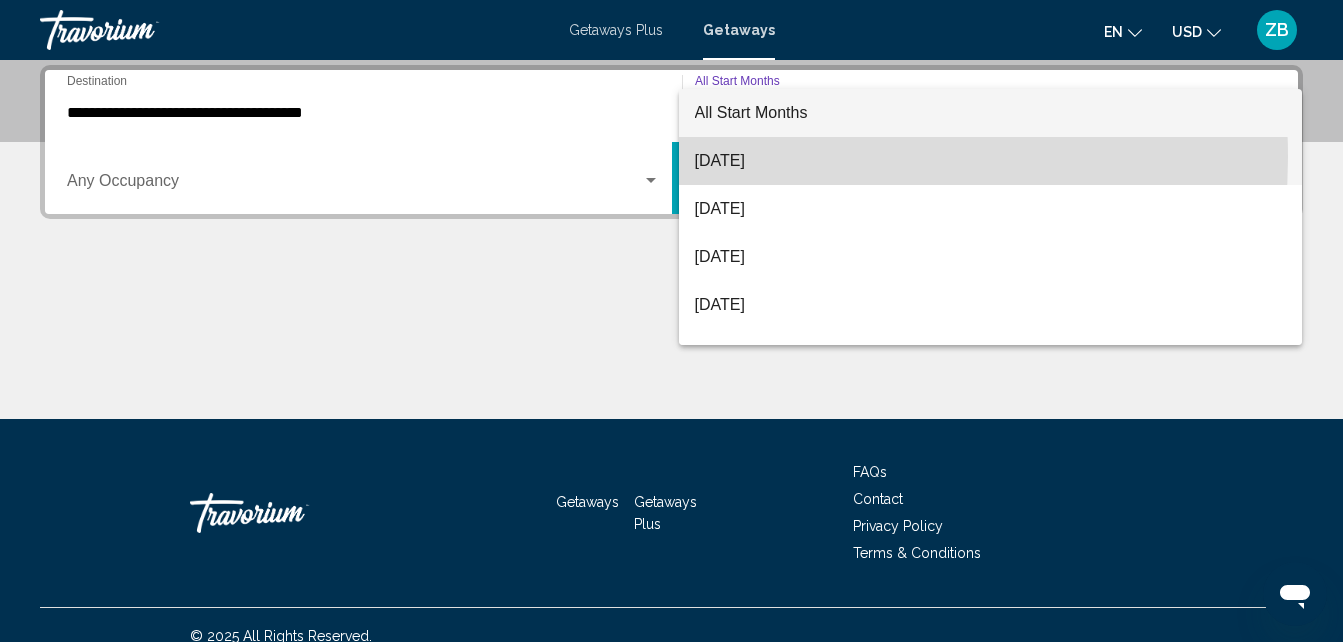 click on "[DATE]" at bounding box center (991, 161) 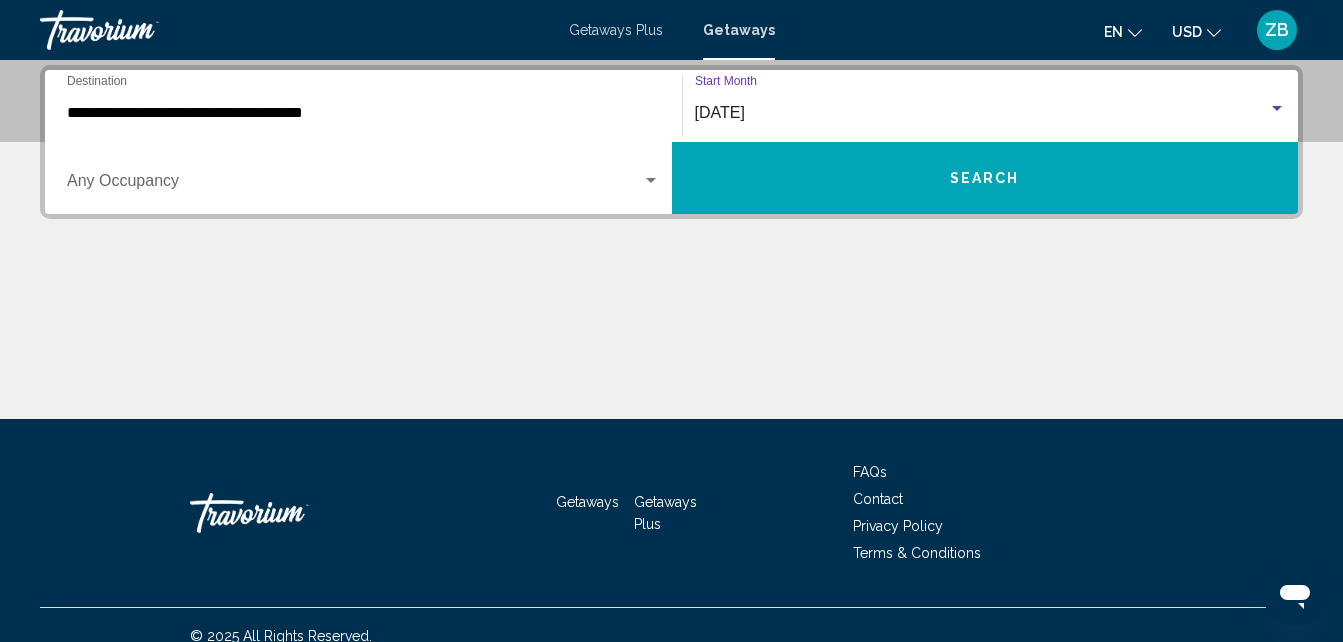 click on "Search" at bounding box center [985, 178] 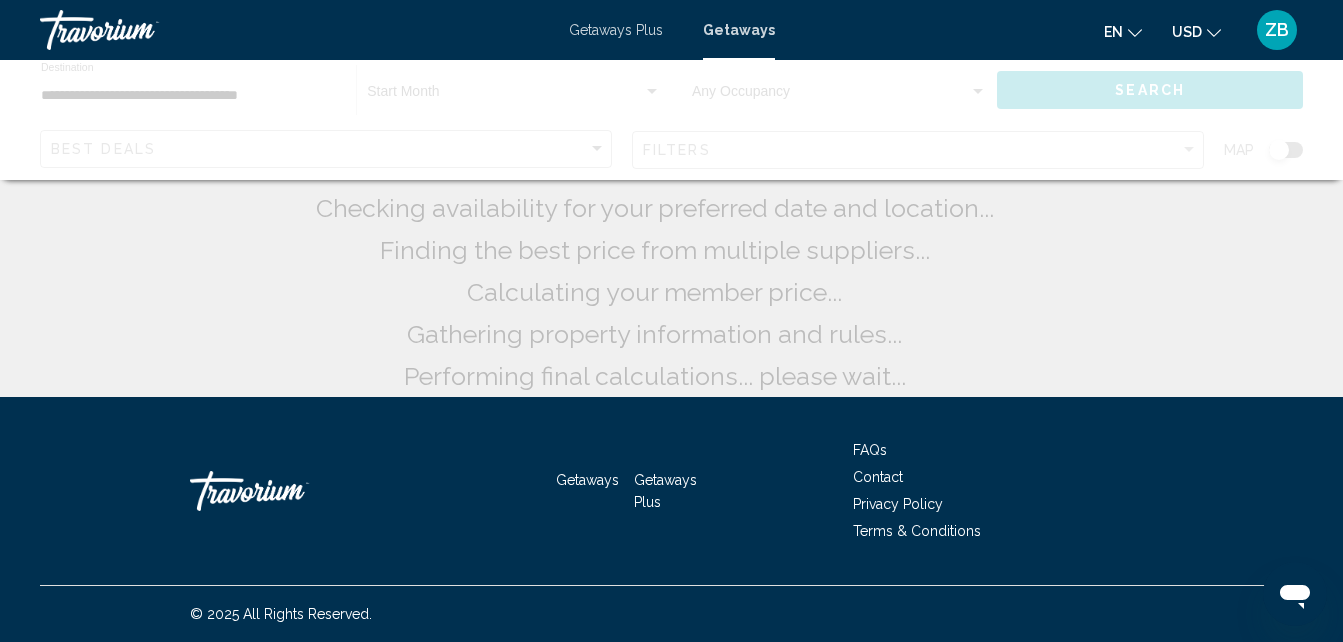 scroll, scrollTop: 0, scrollLeft: 0, axis: both 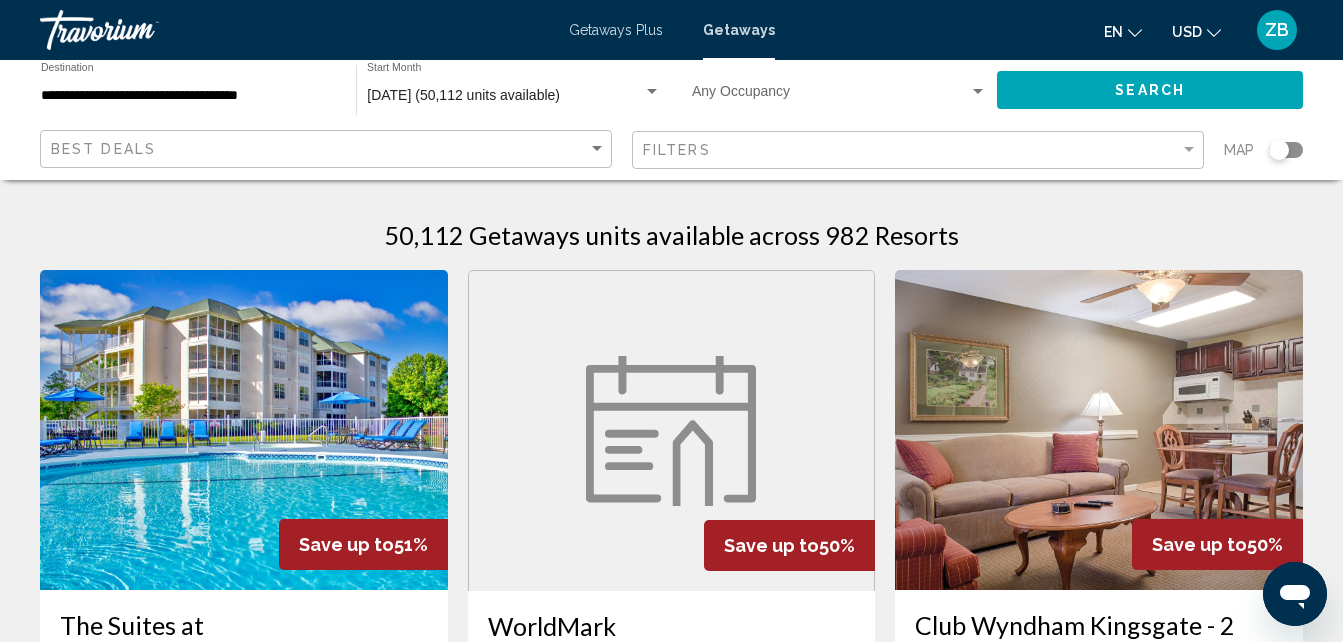 click 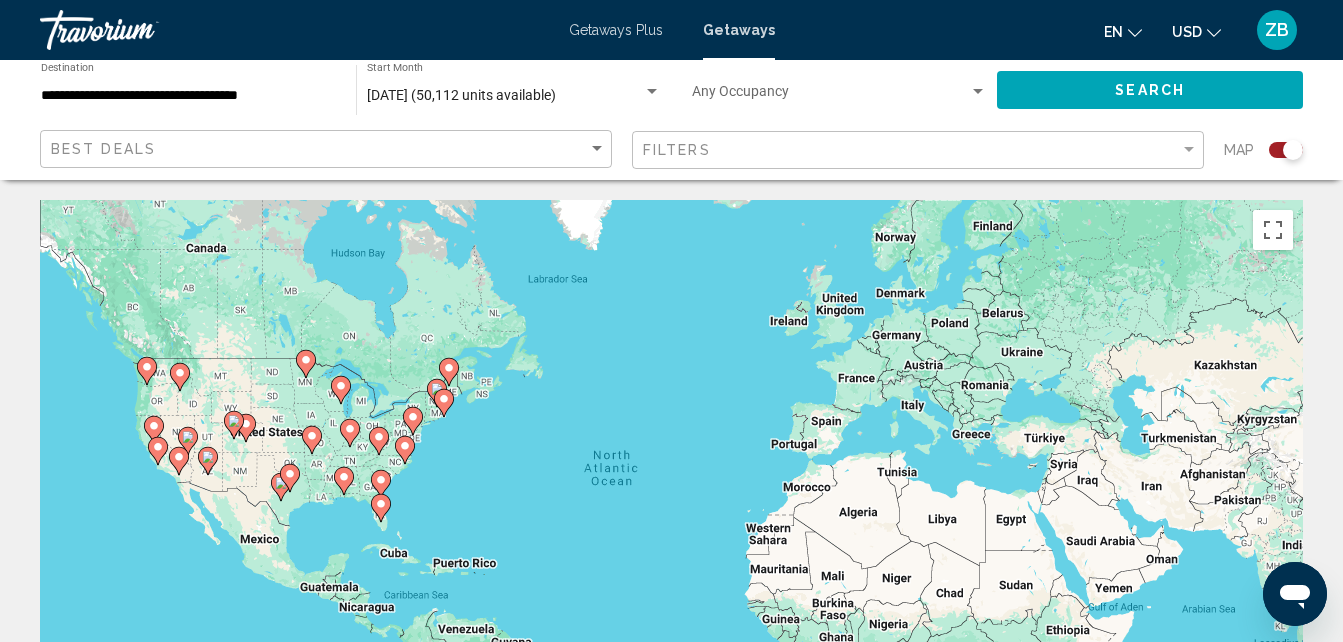 click at bounding box center [381, 484] 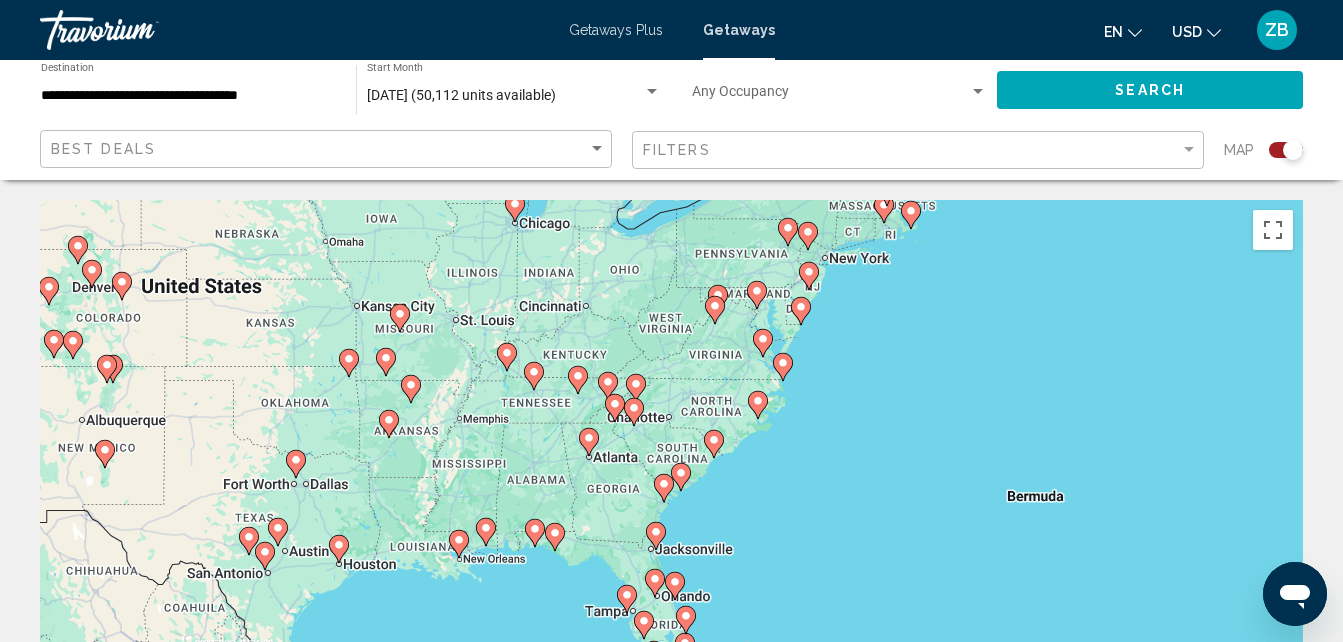 click 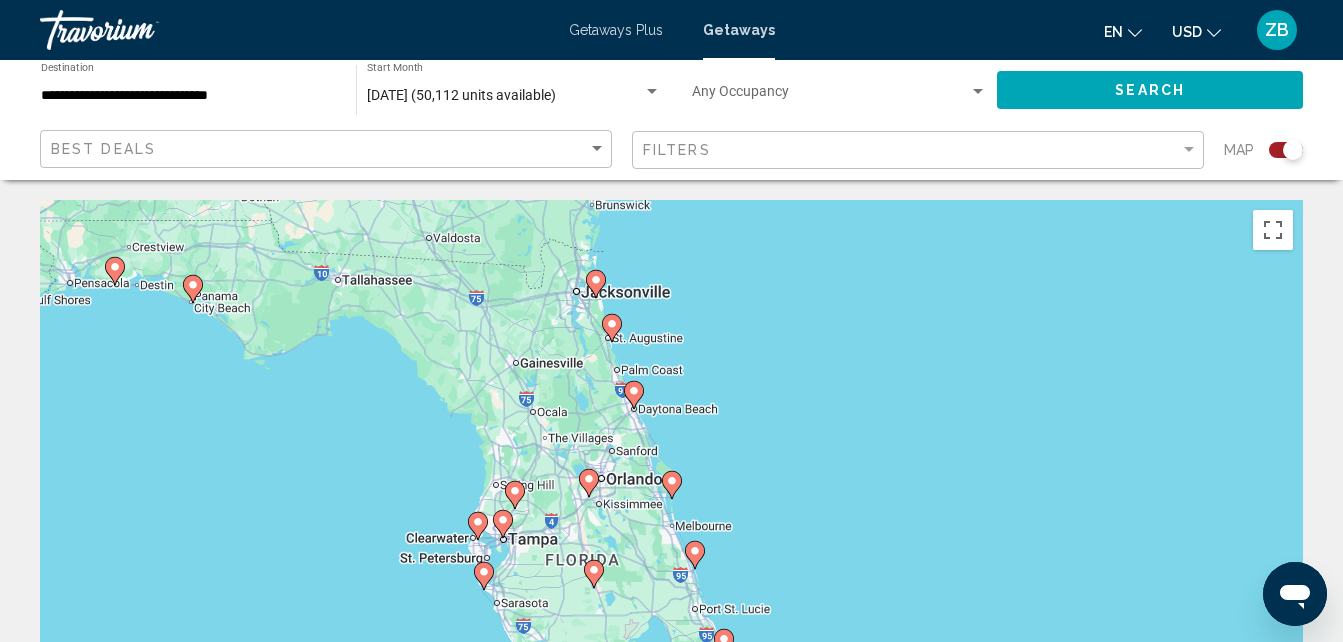 click 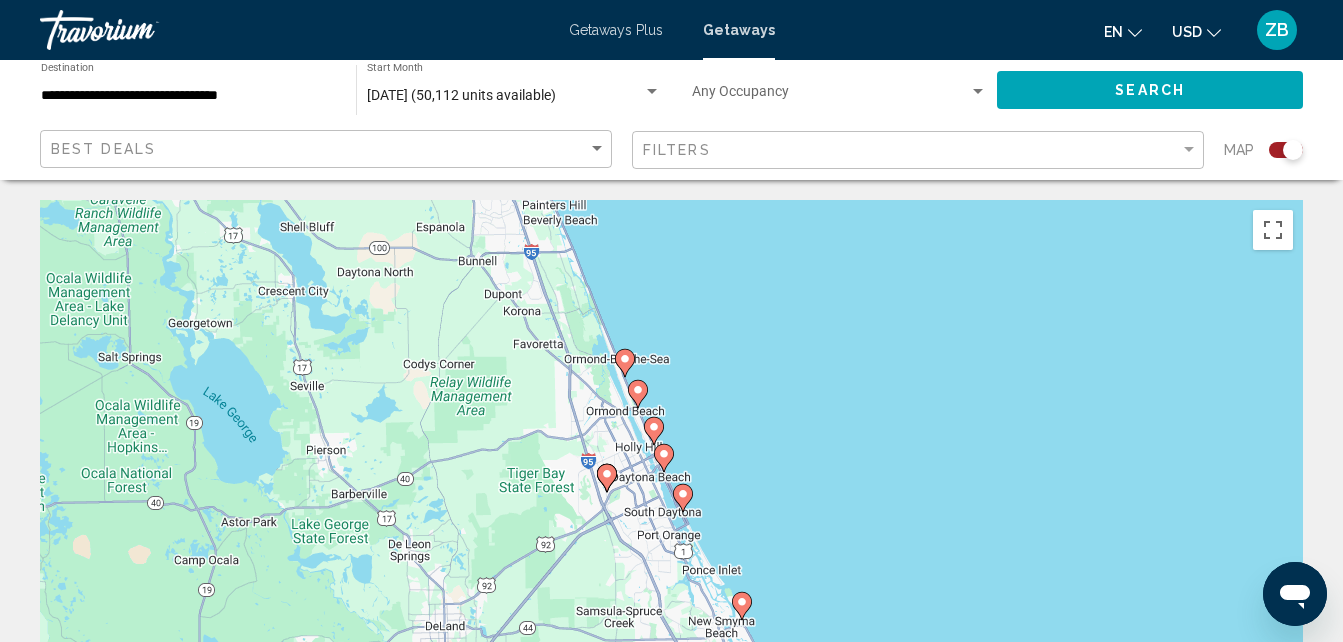 drag, startPoint x: 754, startPoint y: 527, endPoint x: 687, endPoint y: 387, distance: 155.20631 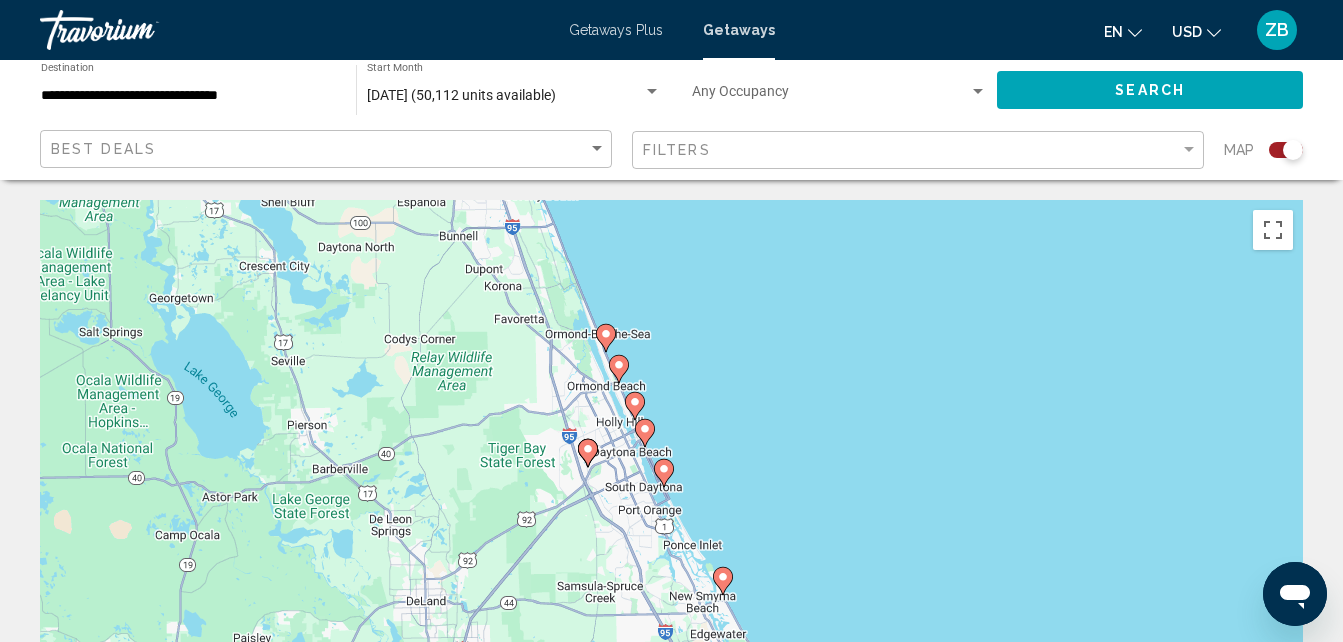 click 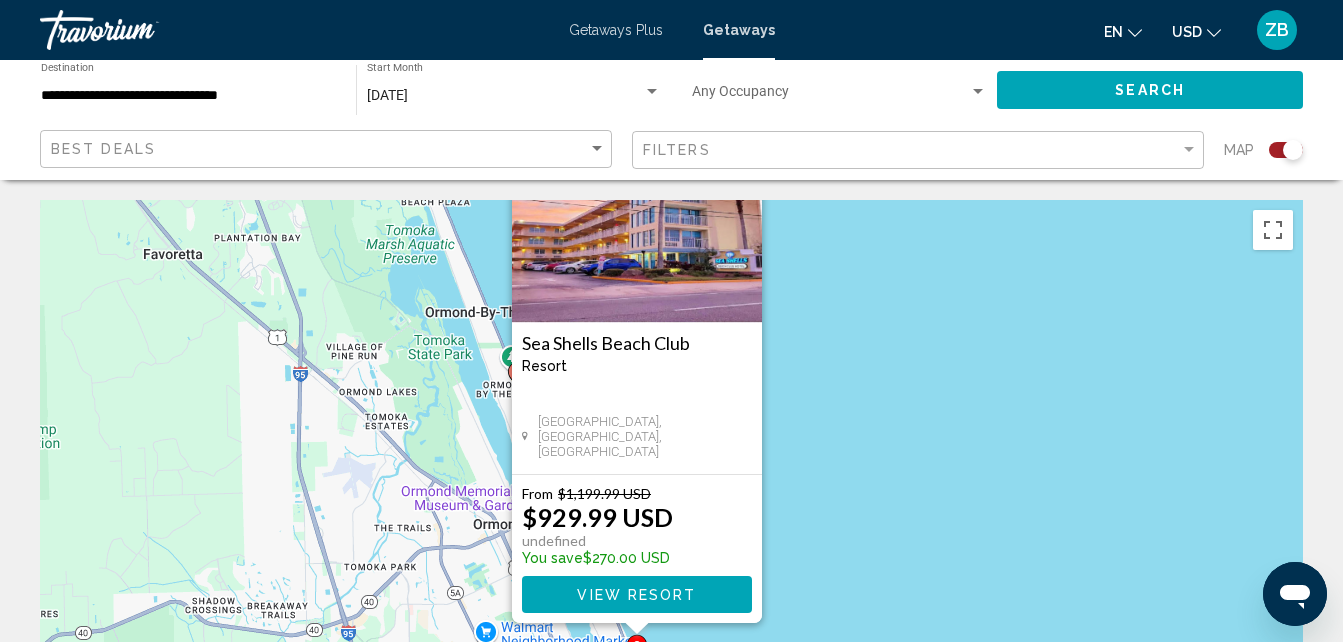 drag, startPoint x: 959, startPoint y: 478, endPoint x: 922, endPoint y: 372, distance: 112.27199 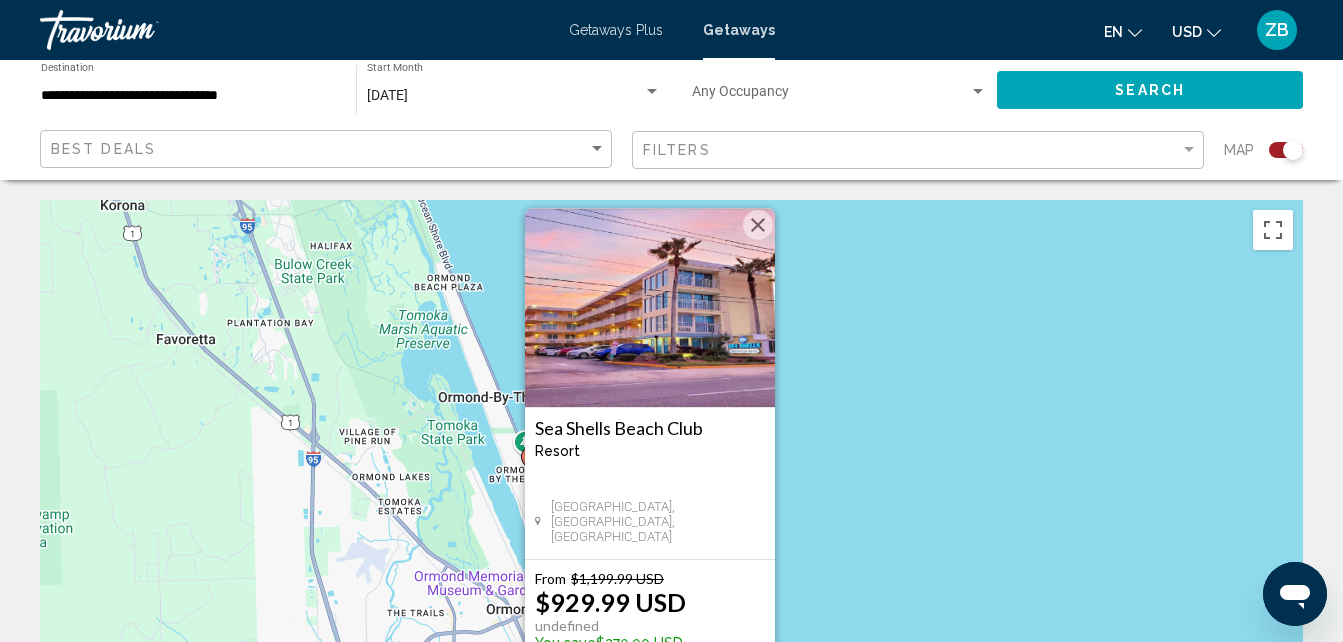 drag, startPoint x: 860, startPoint y: 337, endPoint x: 873, endPoint y: 425, distance: 88.95505 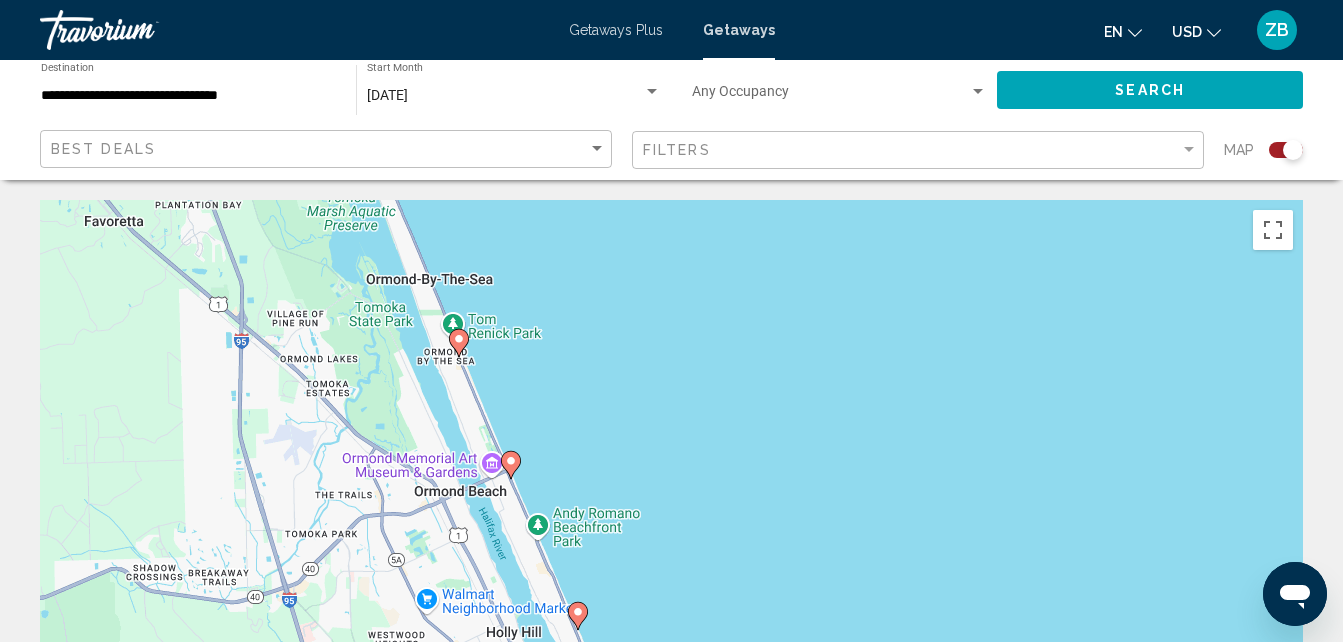 drag, startPoint x: 730, startPoint y: 489, endPoint x: 607, endPoint y: 325, distance: 205 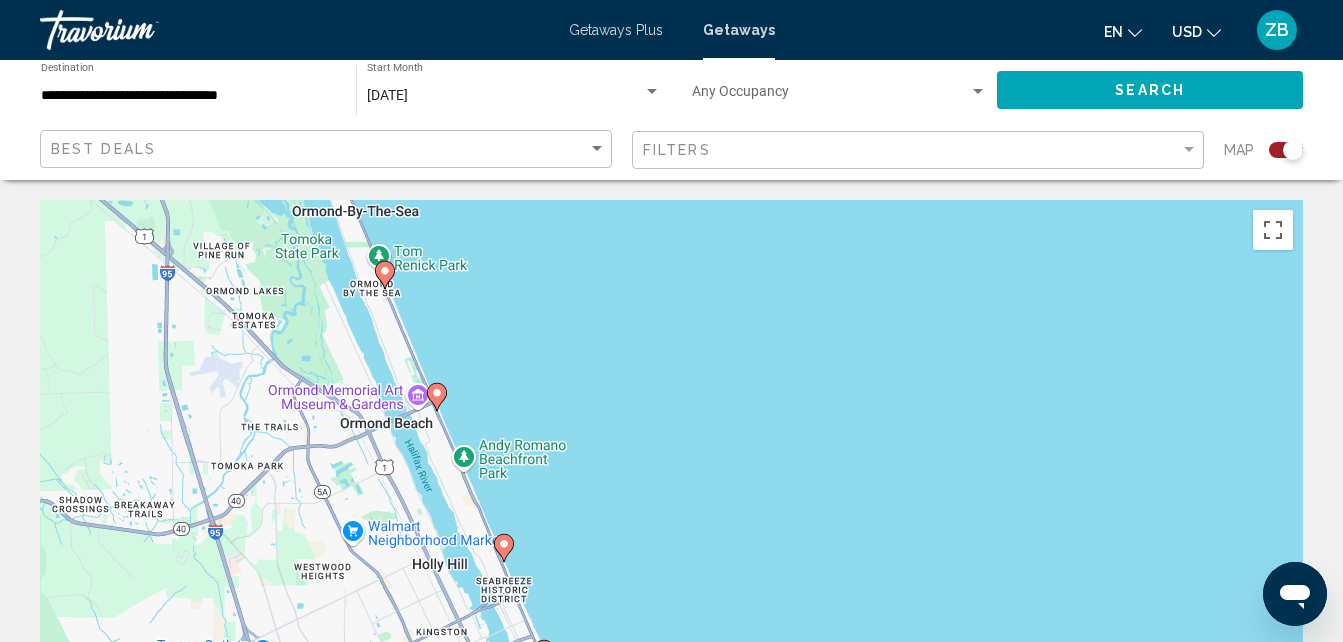 click 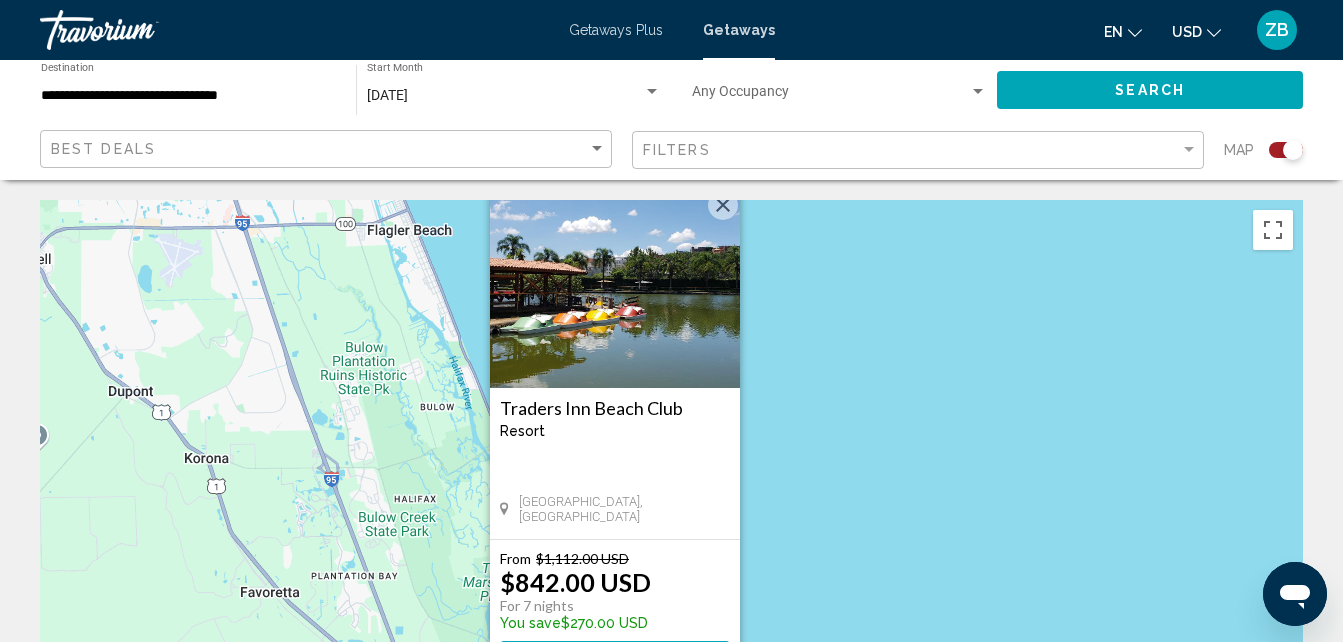 drag, startPoint x: 935, startPoint y: 512, endPoint x: 877, endPoint y: 489, distance: 62.39391 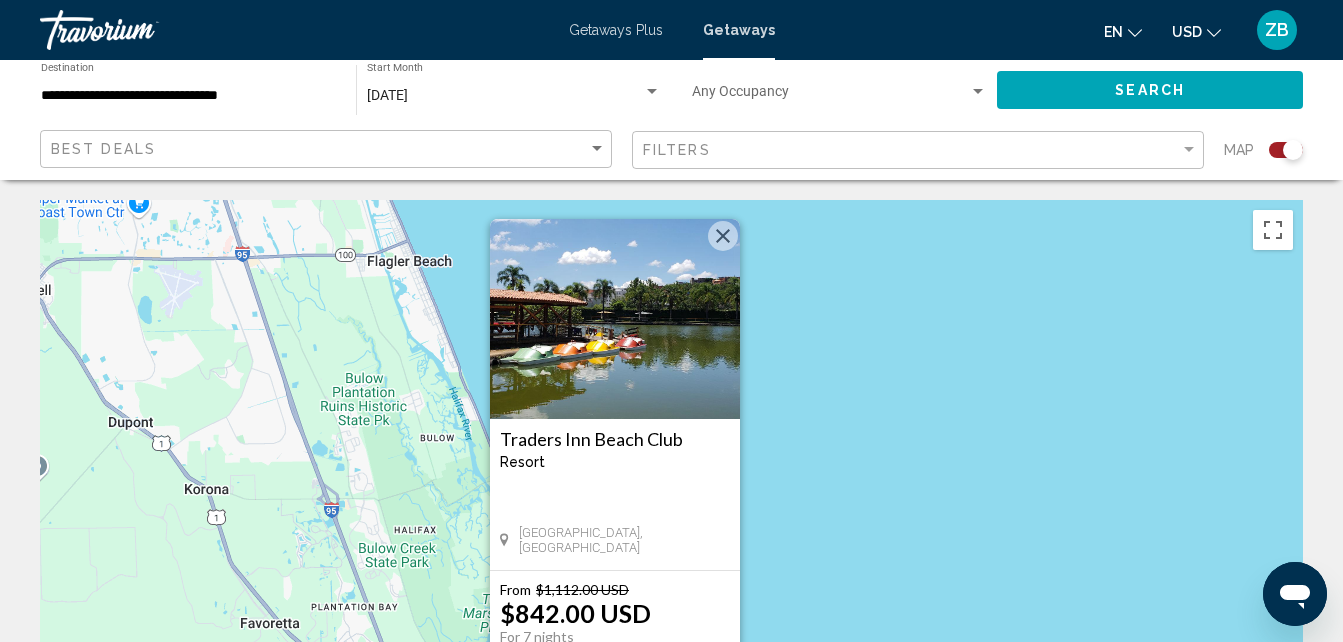 click at bounding box center [723, 236] 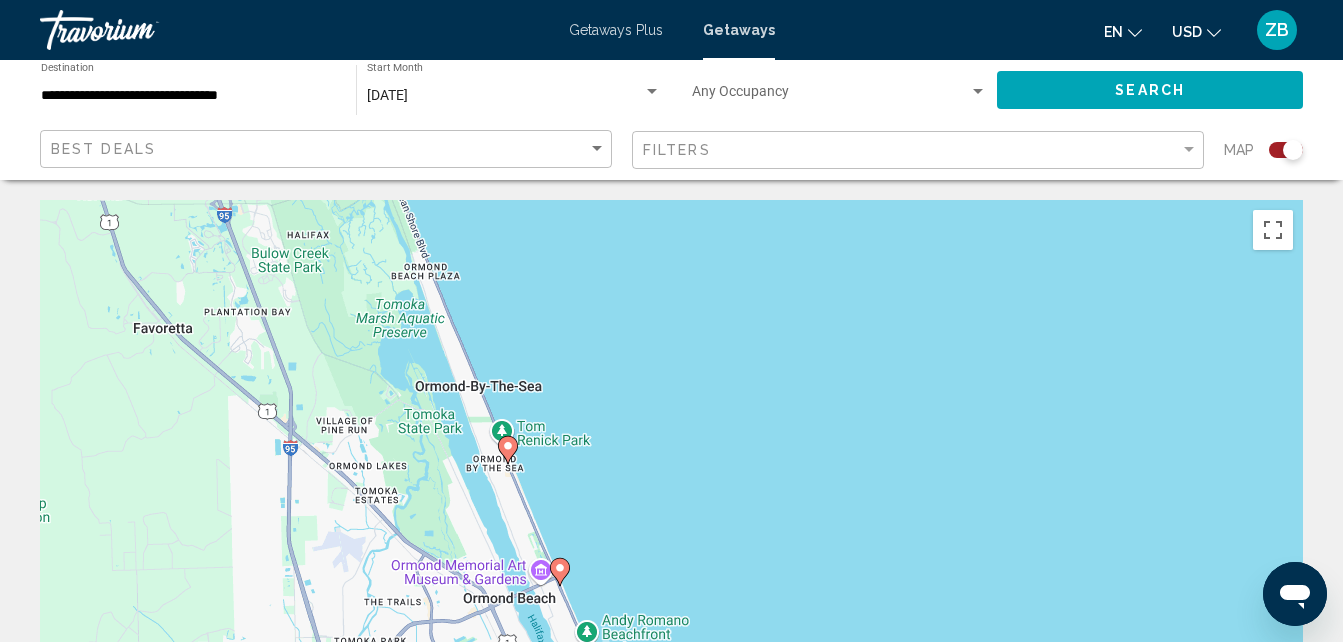 drag, startPoint x: 542, startPoint y: 310, endPoint x: 393, endPoint y: -68, distance: 406.30655 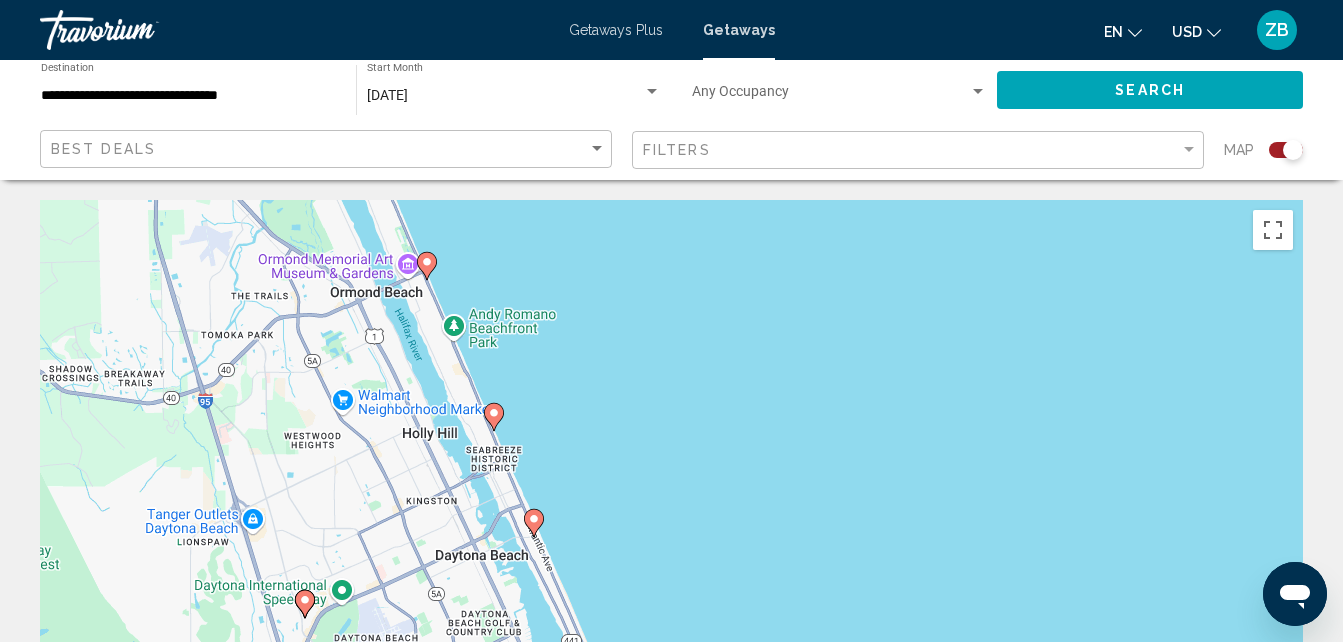 drag, startPoint x: 689, startPoint y: 544, endPoint x: 597, endPoint y: 311, distance: 250.5055 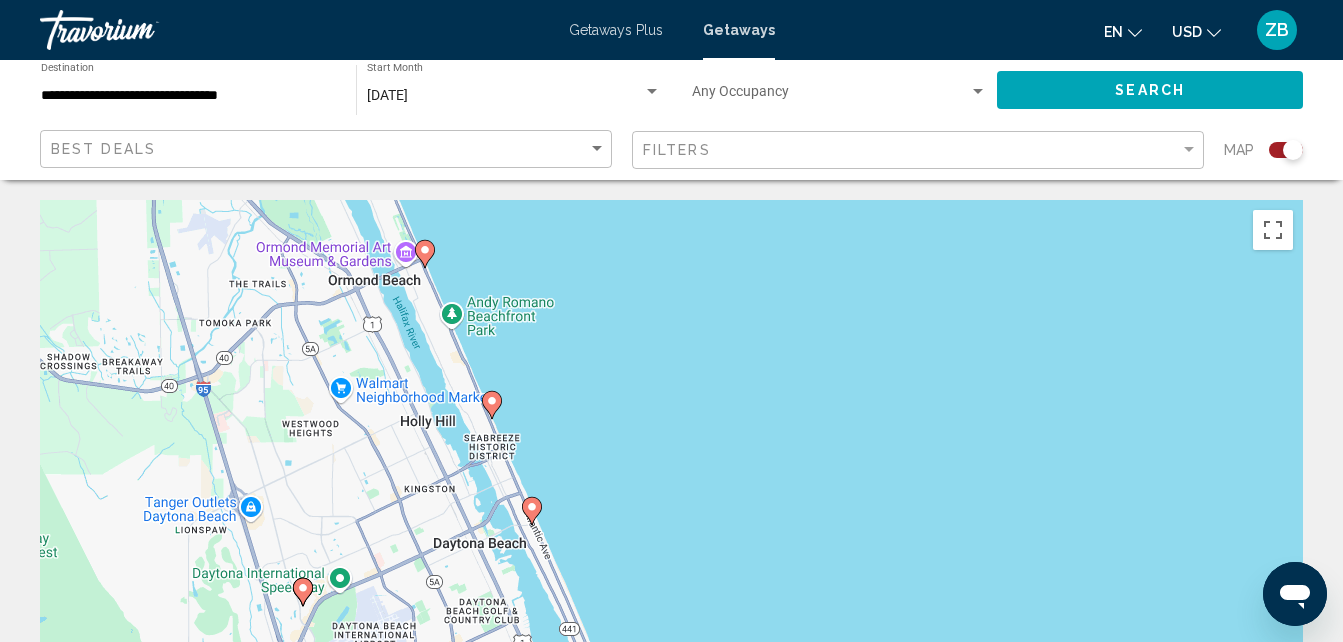 click 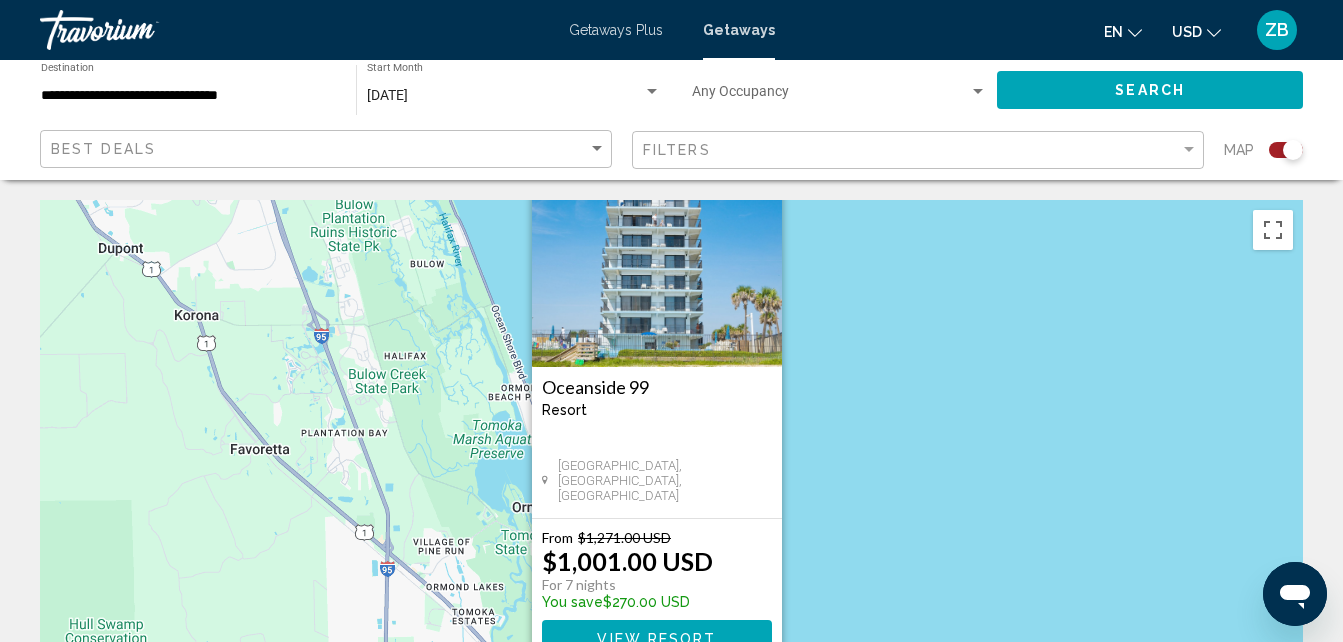 drag, startPoint x: 878, startPoint y: 528, endPoint x: 863, endPoint y: 467, distance: 62.817196 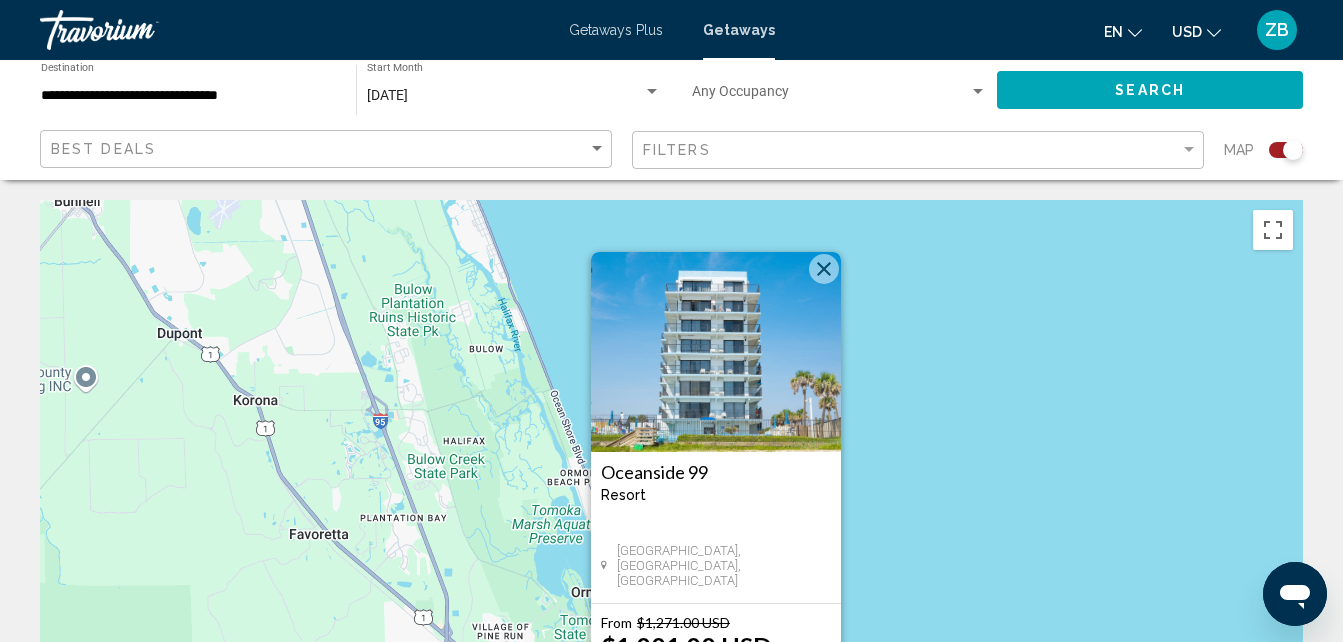 drag, startPoint x: 863, startPoint y: 466, endPoint x: 922, endPoint y: 550, distance: 102.64989 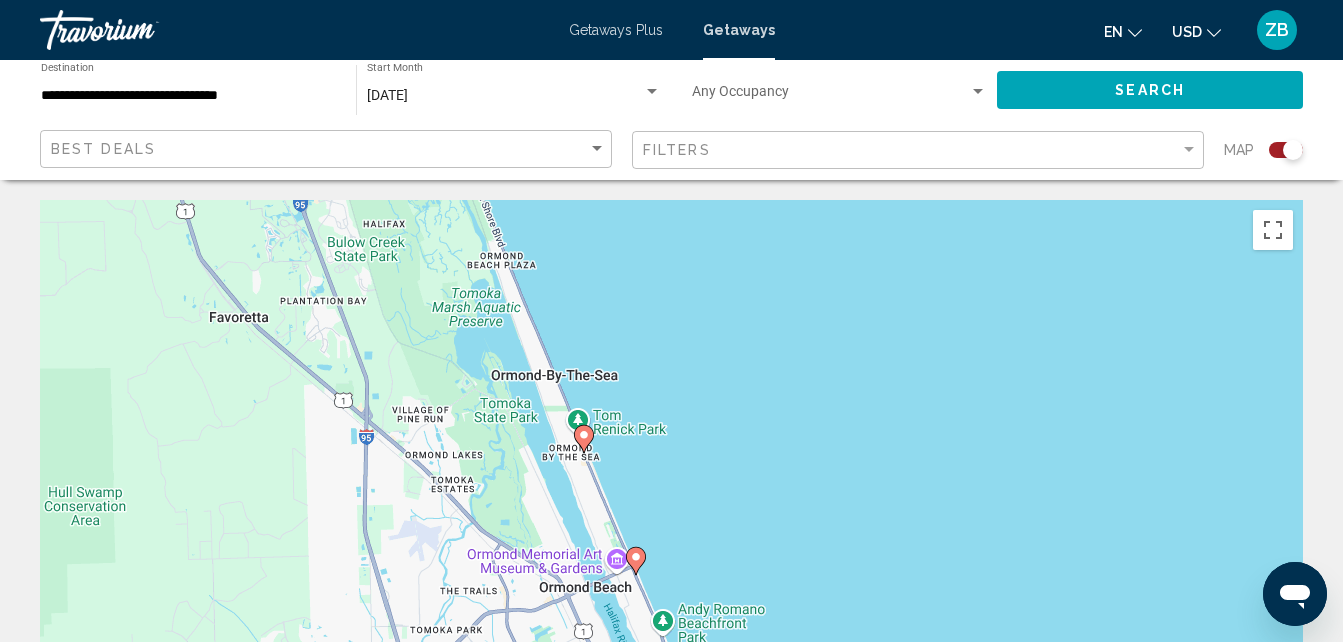 drag, startPoint x: 750, startPoint y: 492, endPoint x: 666, endPoint y: 255, distance: 251.44582 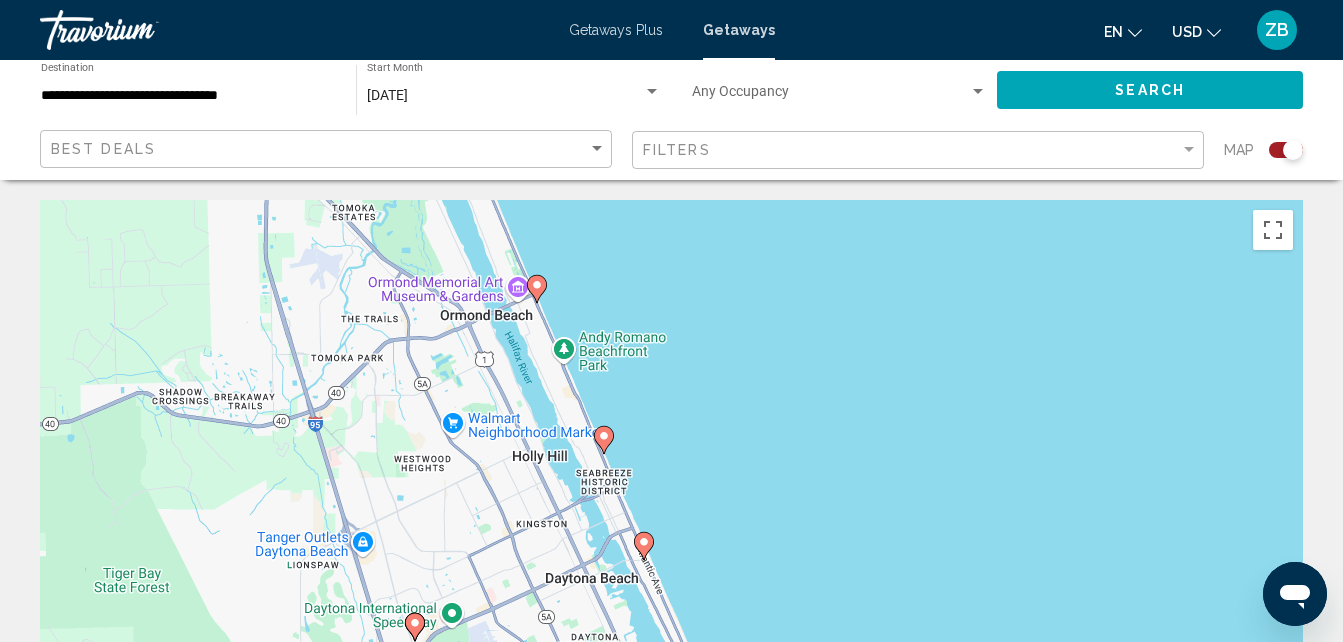 drag, startPoint x: 748, startPoint y: 502, endPoint x: 650, endPoint y: 235, distance: 284.41696 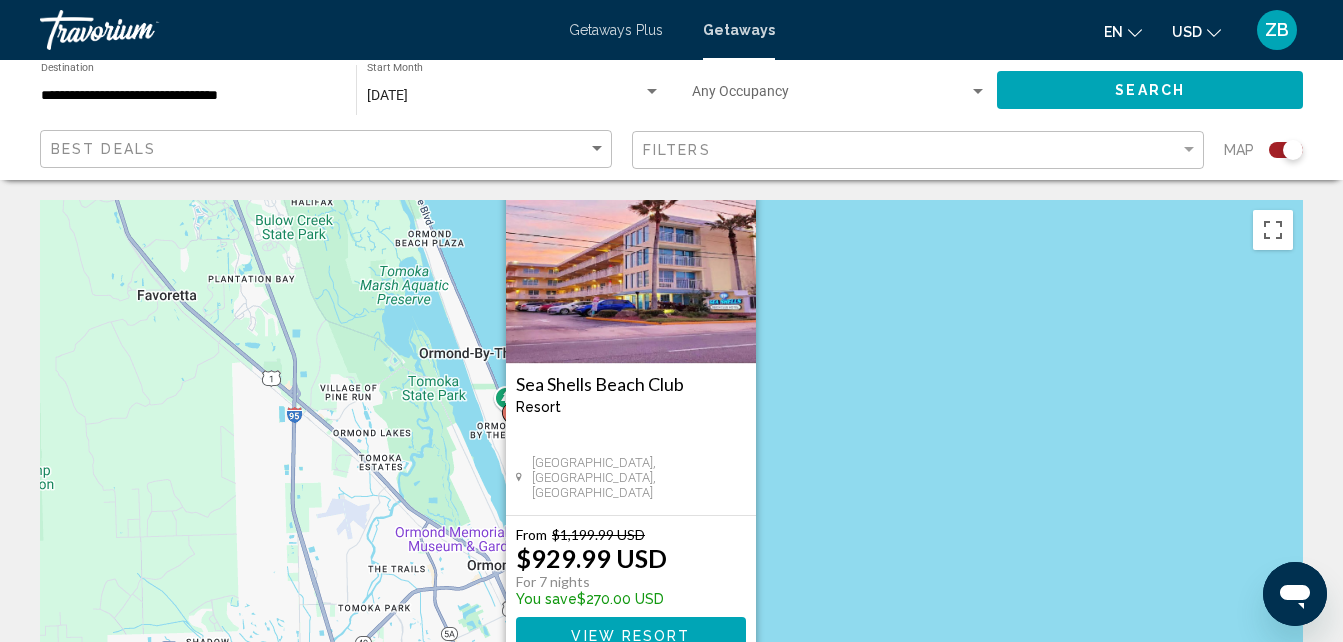 drag, startPoint x: 932, startPoint y: 505, endPoint x: 891, endPoint y: 435, distance: 81.12336 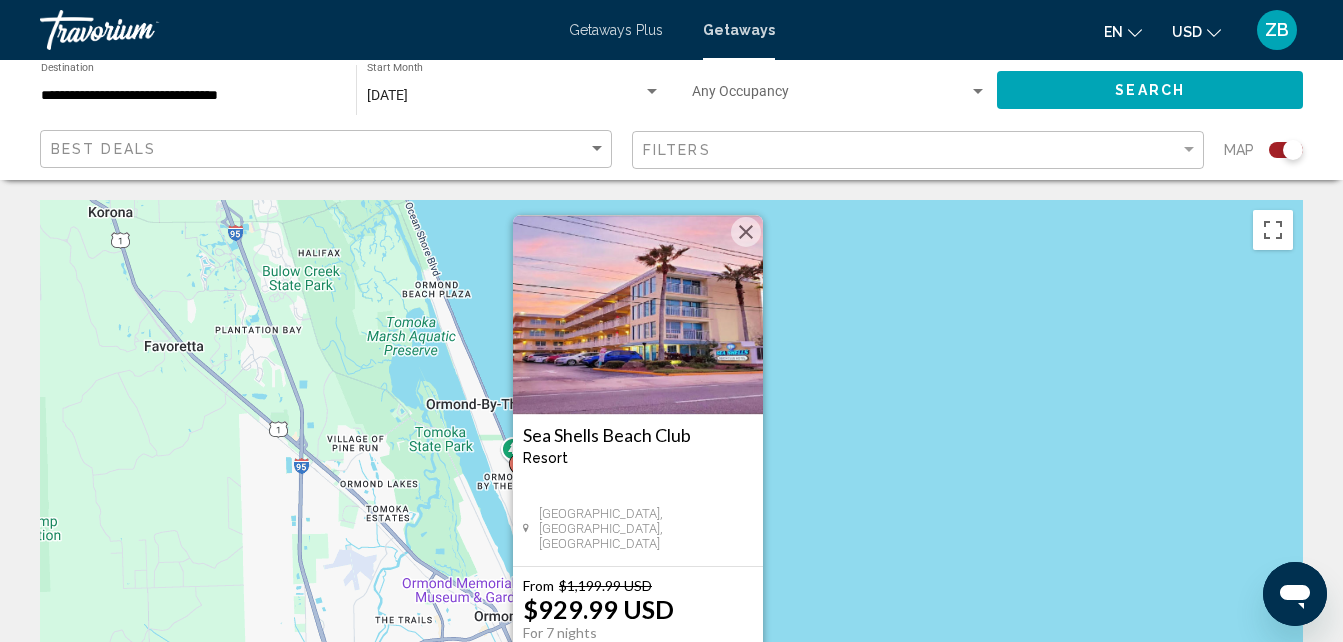 drag, startPoint x: 855, startPoint y: 310, endPoint x: 864, endPoint y: 369, distance: 59.682495 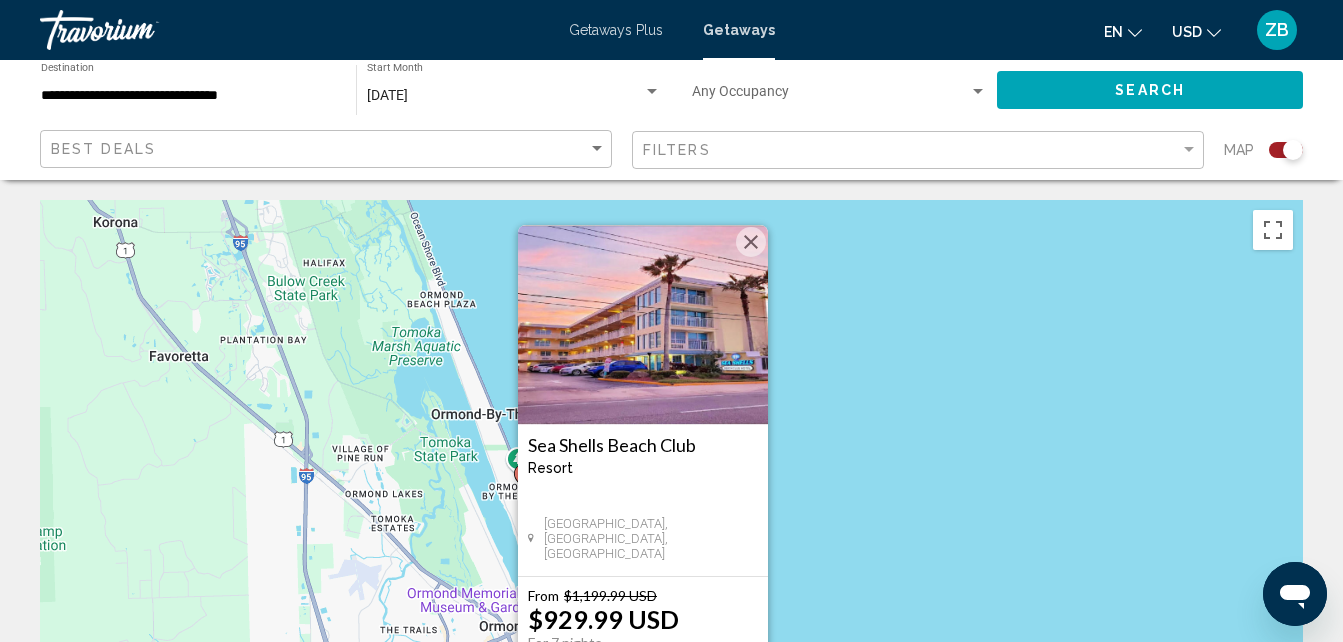 click at bounding box center (751, 242) 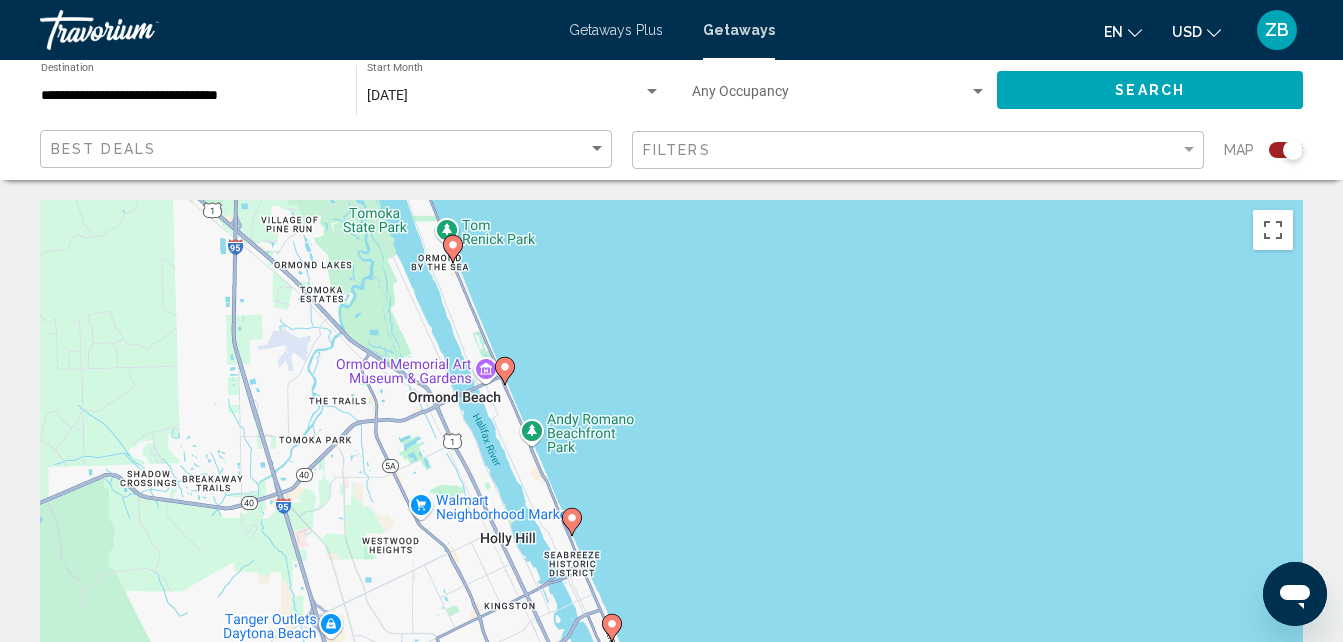 drag, startPoint x: 743, startPoint y: 509, endPoint x: 667, endPoint y: 267, distance: 253.6533 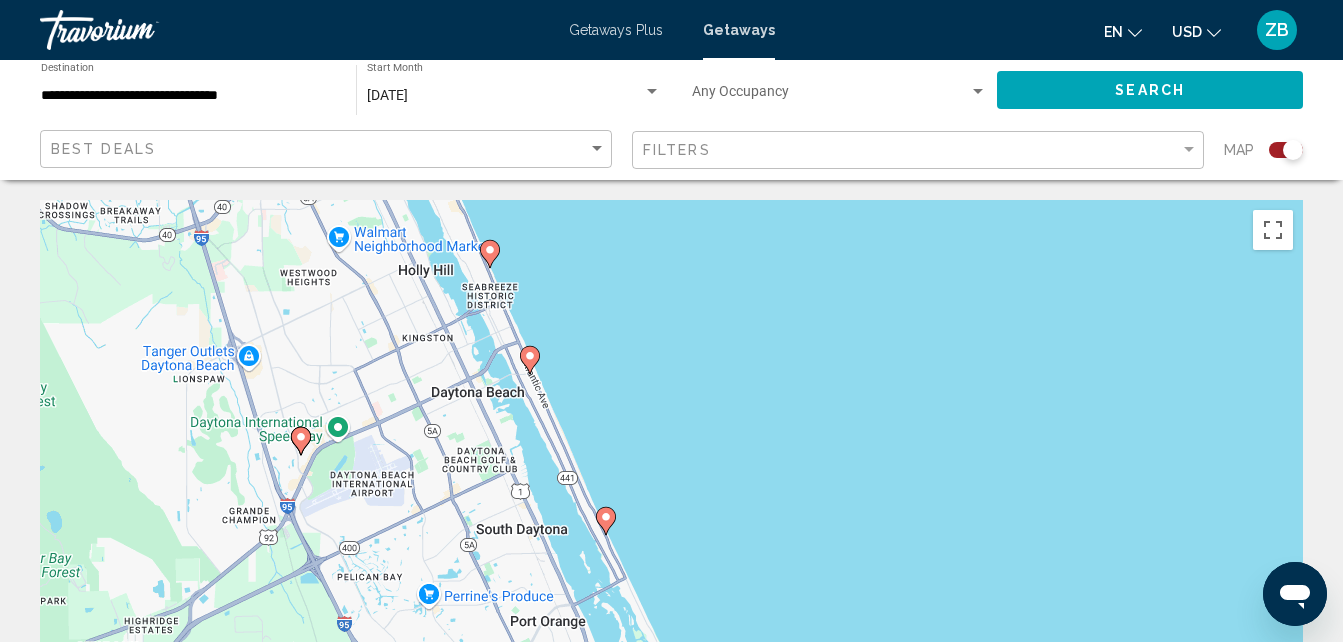 drag, startPoint x: 711, startPoint y: 486, endPoint x: 634, endPoint y: 231, distance: 266.37192 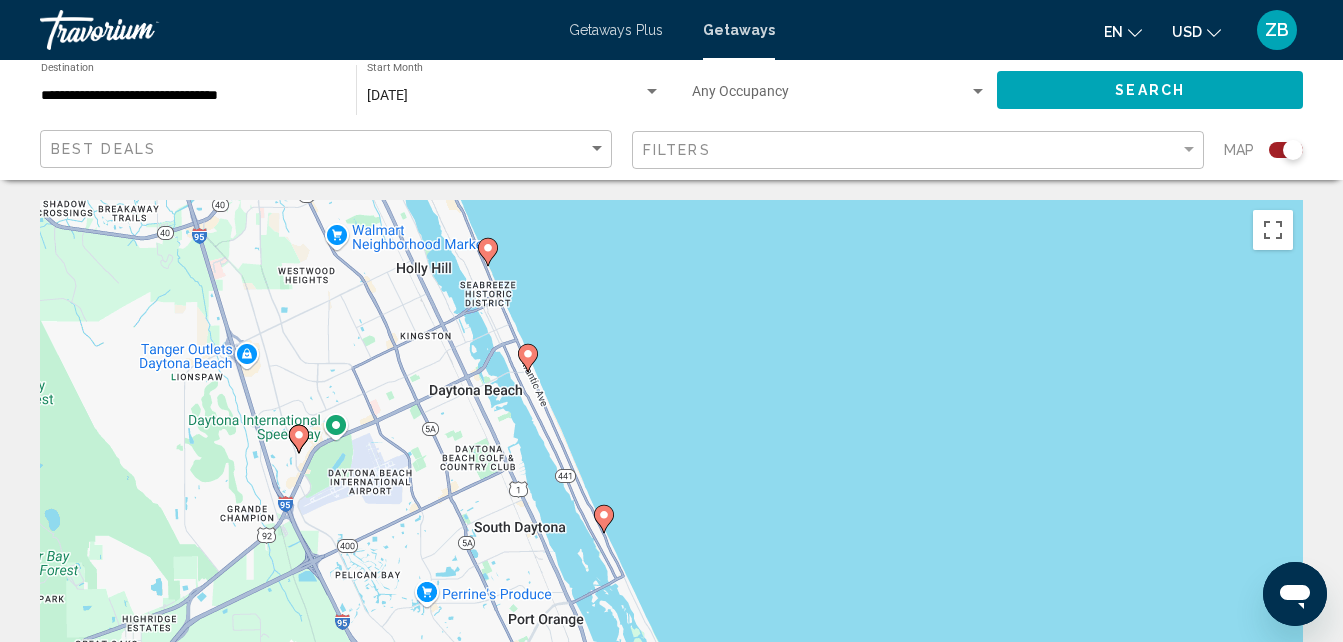 click 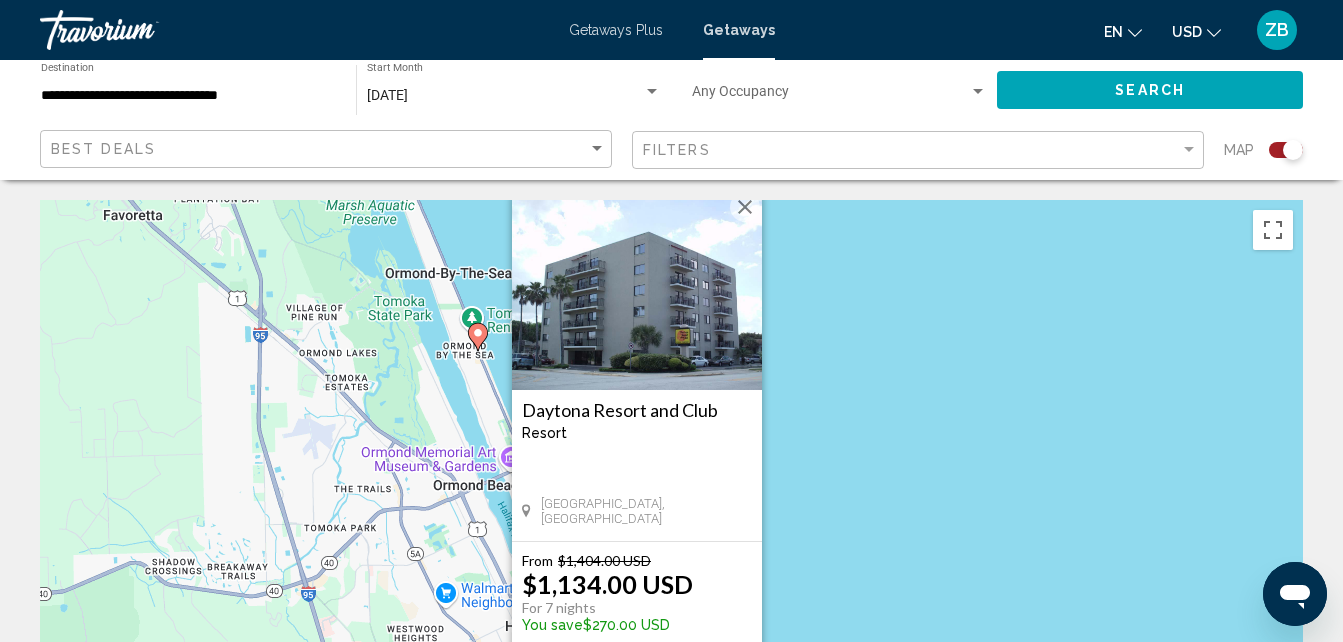 drag, startPoint x: 911, startPoint y: 486, endPoint x: 868, endPoint y: 466, distance: 47.423622 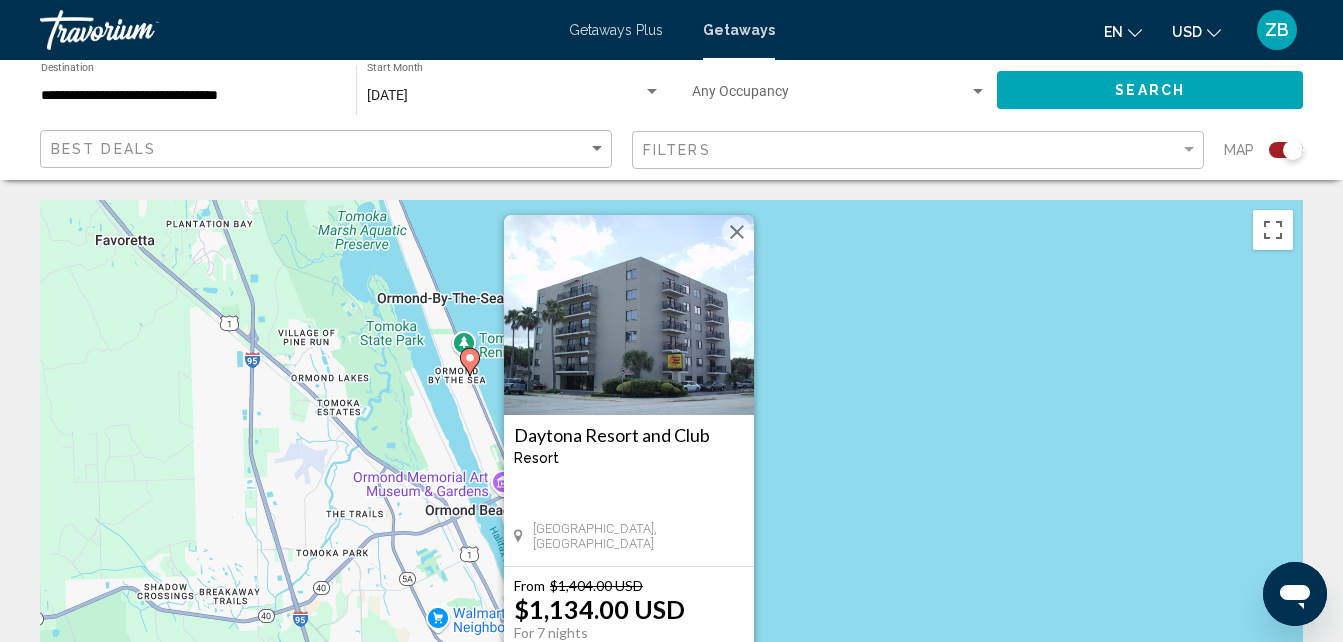 click at bounding box center [737, 232] 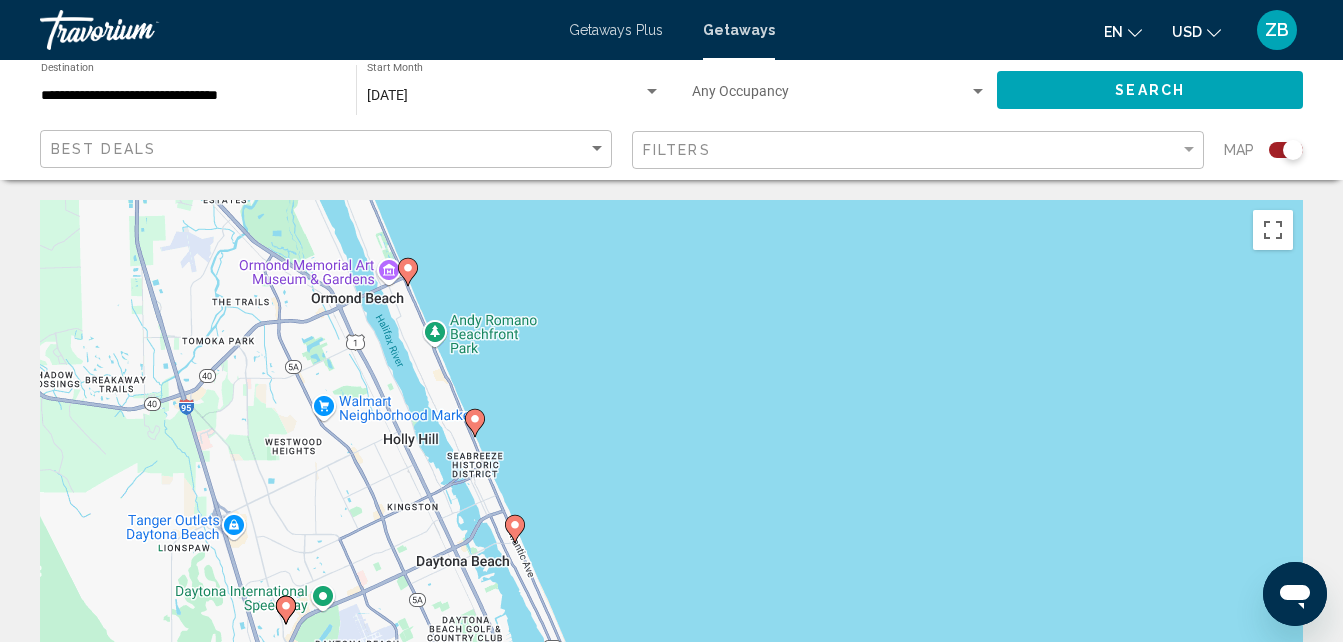 drag, startPoint x: 714, startPoint y: 471, endPoint x: 586, endPoint y: 229, distance: 273.76633 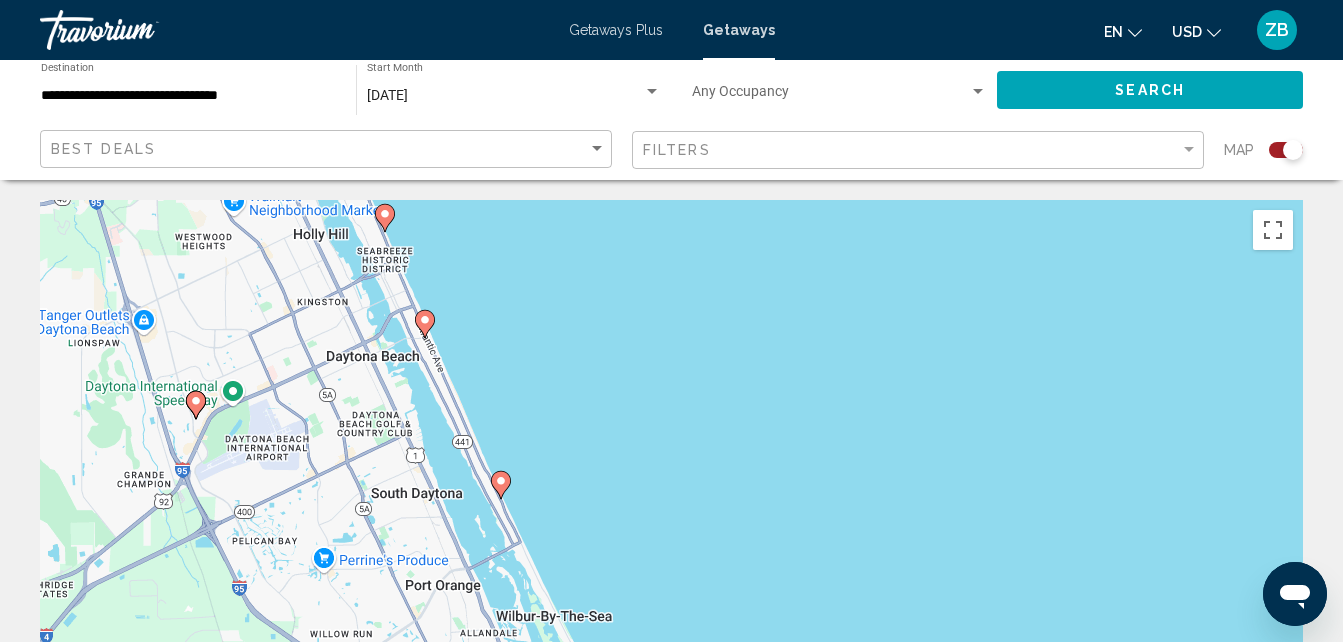 drag, startPoint x: 607, startPoint y: 456, endPoint x: 520, endPoint y: 279, distance: 197.22575 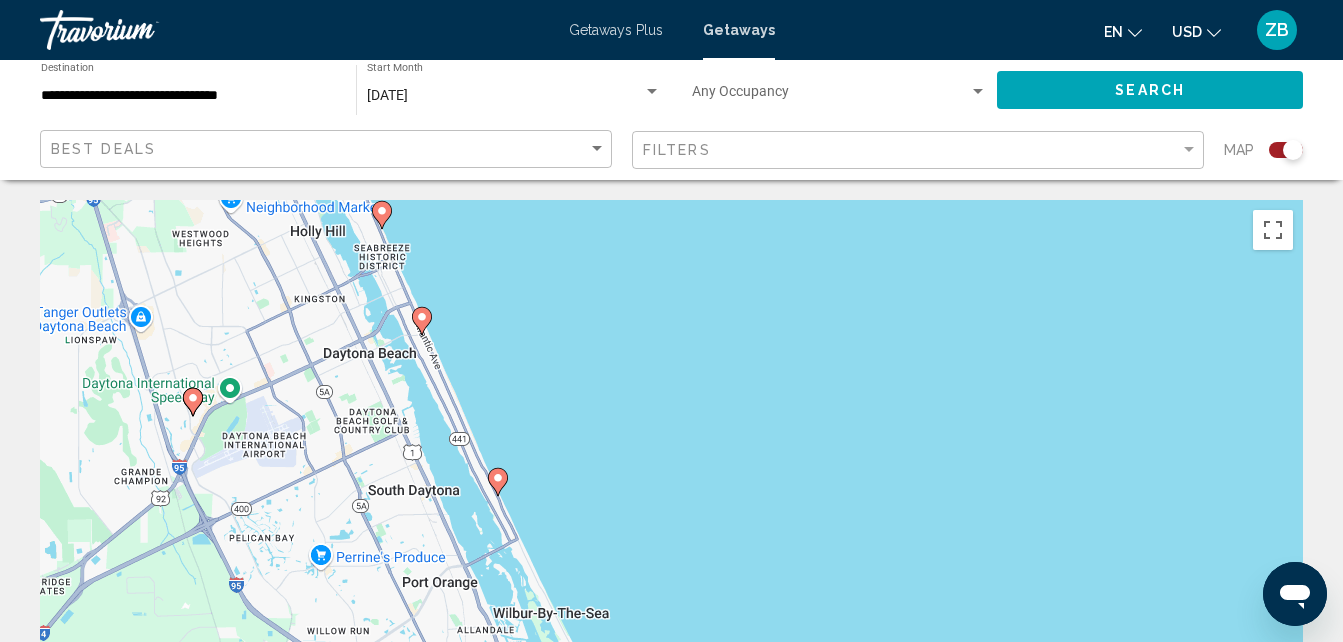 click 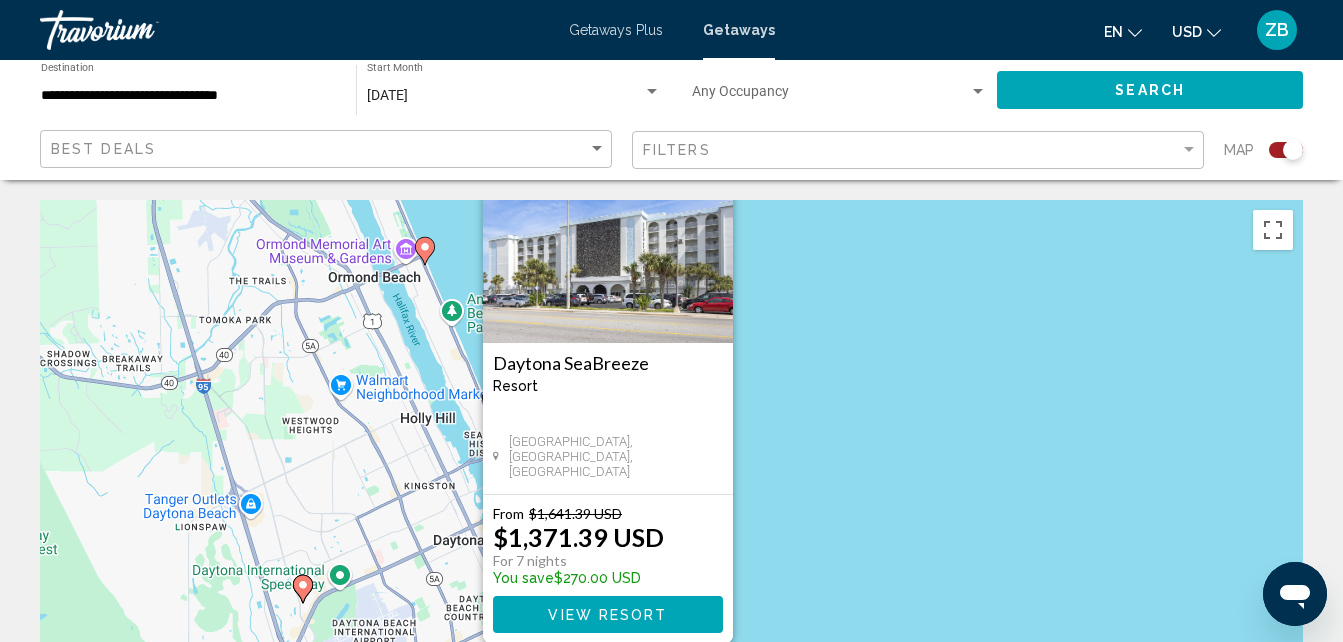 drag, startPoint x: 937, startPoint y: 472, endPoint x: 869, endPoint y: 487, distance: 69.63476 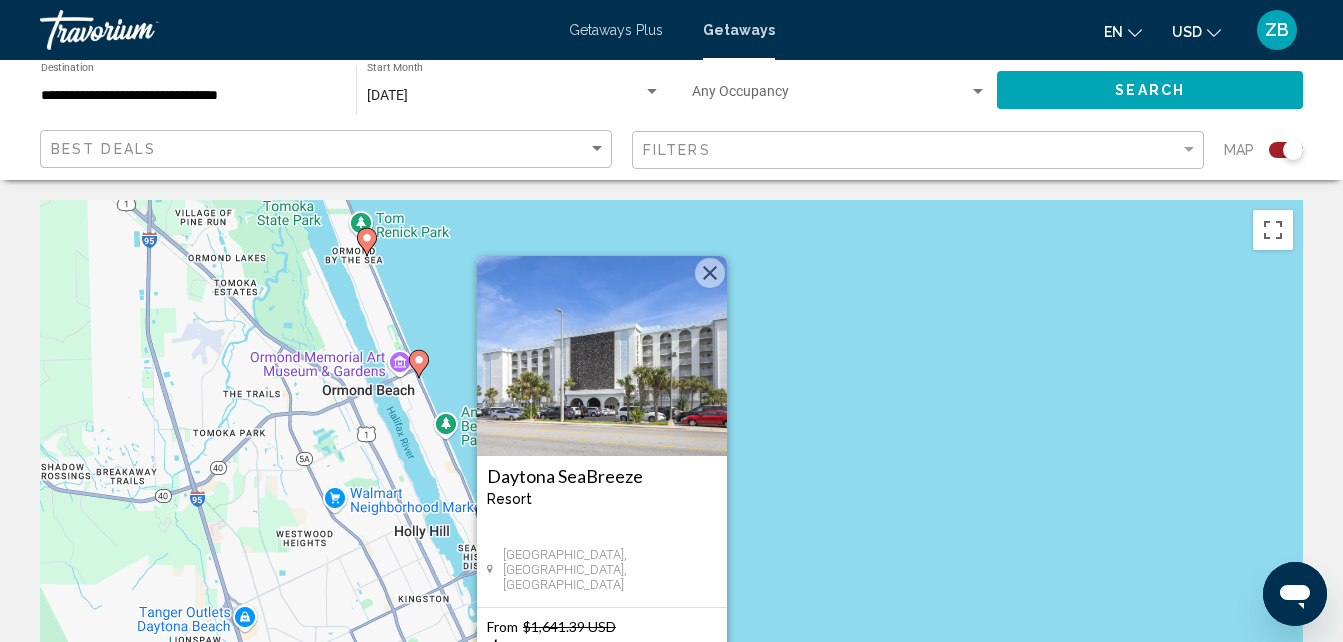 click at bounding box center (710, 273) 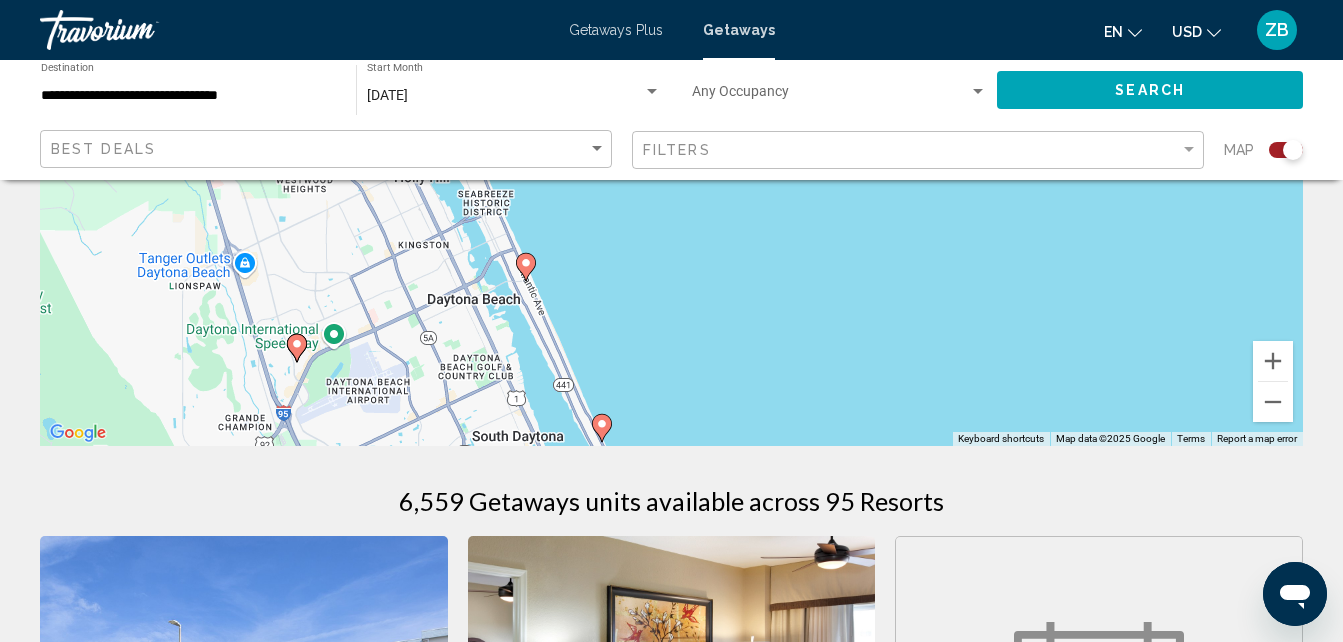 scroll, scrollTop: 361, scrollLeft: 0, axis: vertical 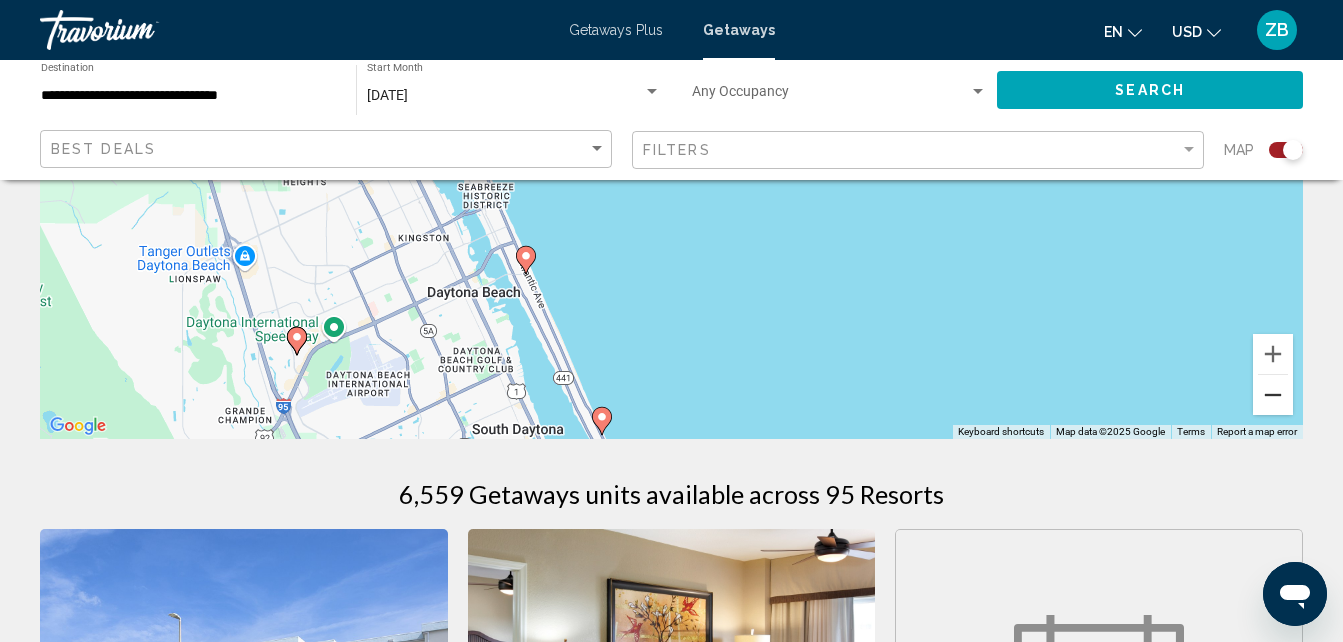 click at bounding box center [1273, 395] 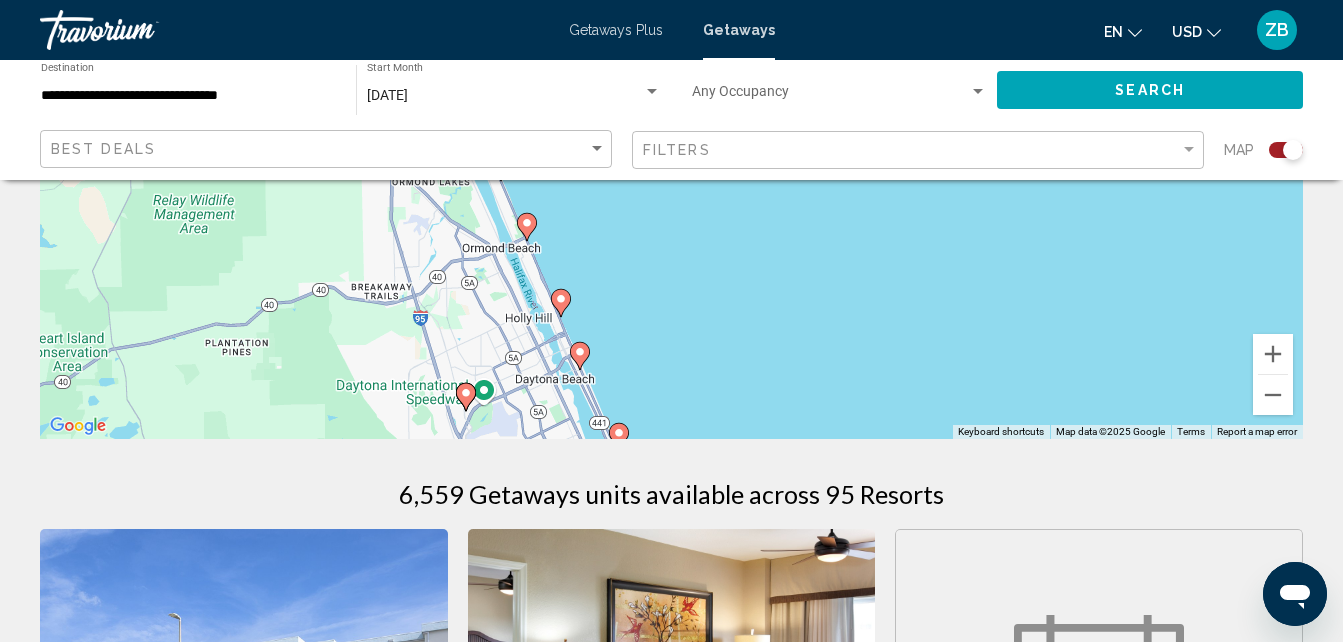 drag, startPoint x: 853, startPoint y: 302, endPoint x: 834, endPoint y: 484, distance: 182.98907 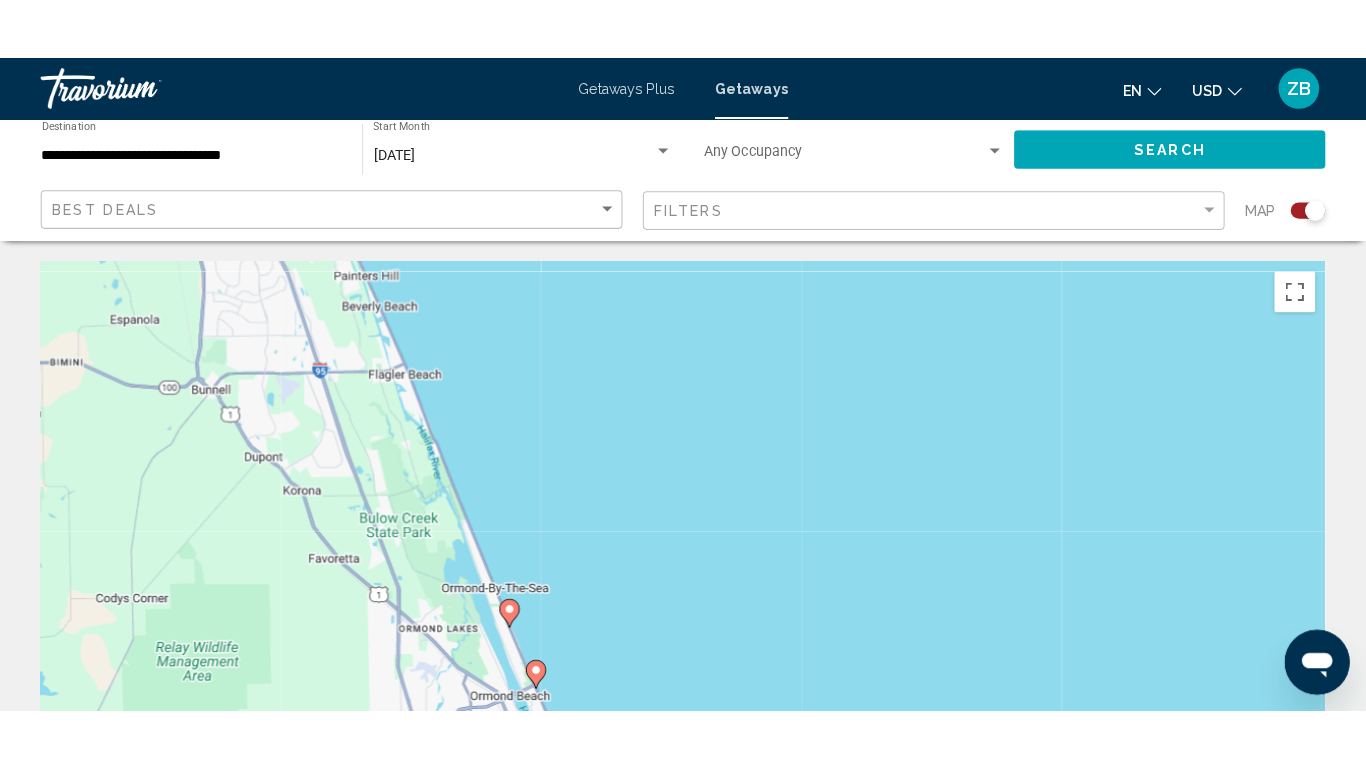 scroll, scrollTop: 7, scrollLeft: 0, axis: vertical 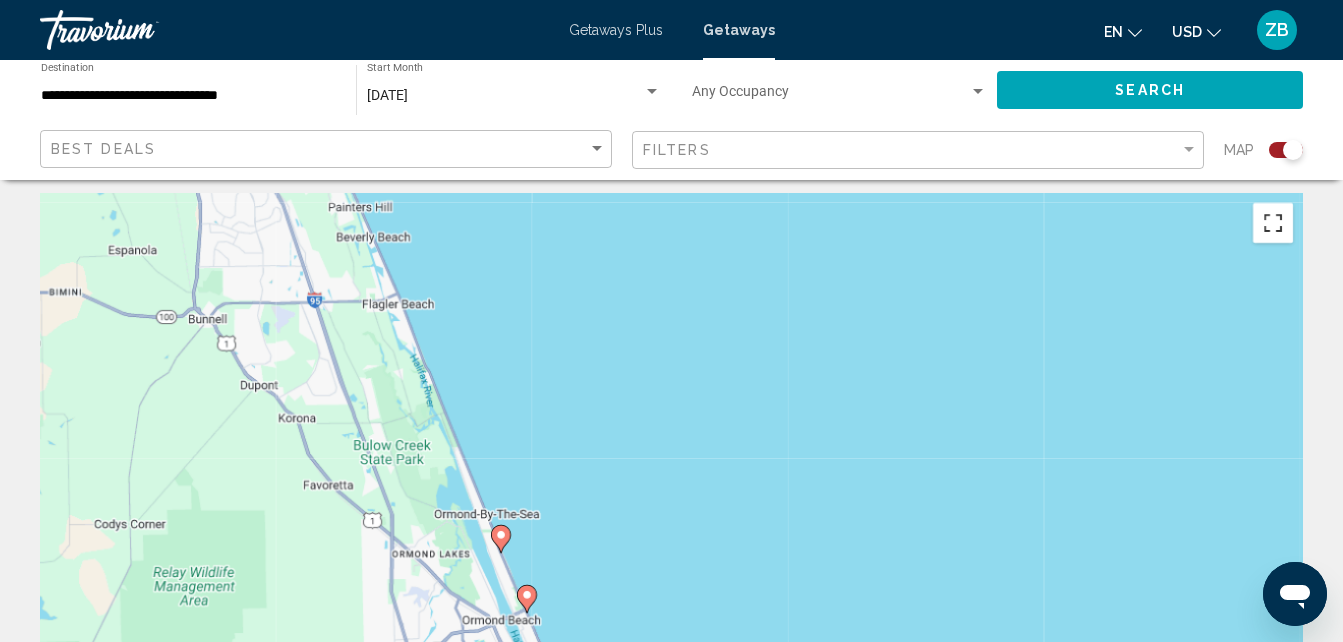 click at bounding box center (1273, 223) 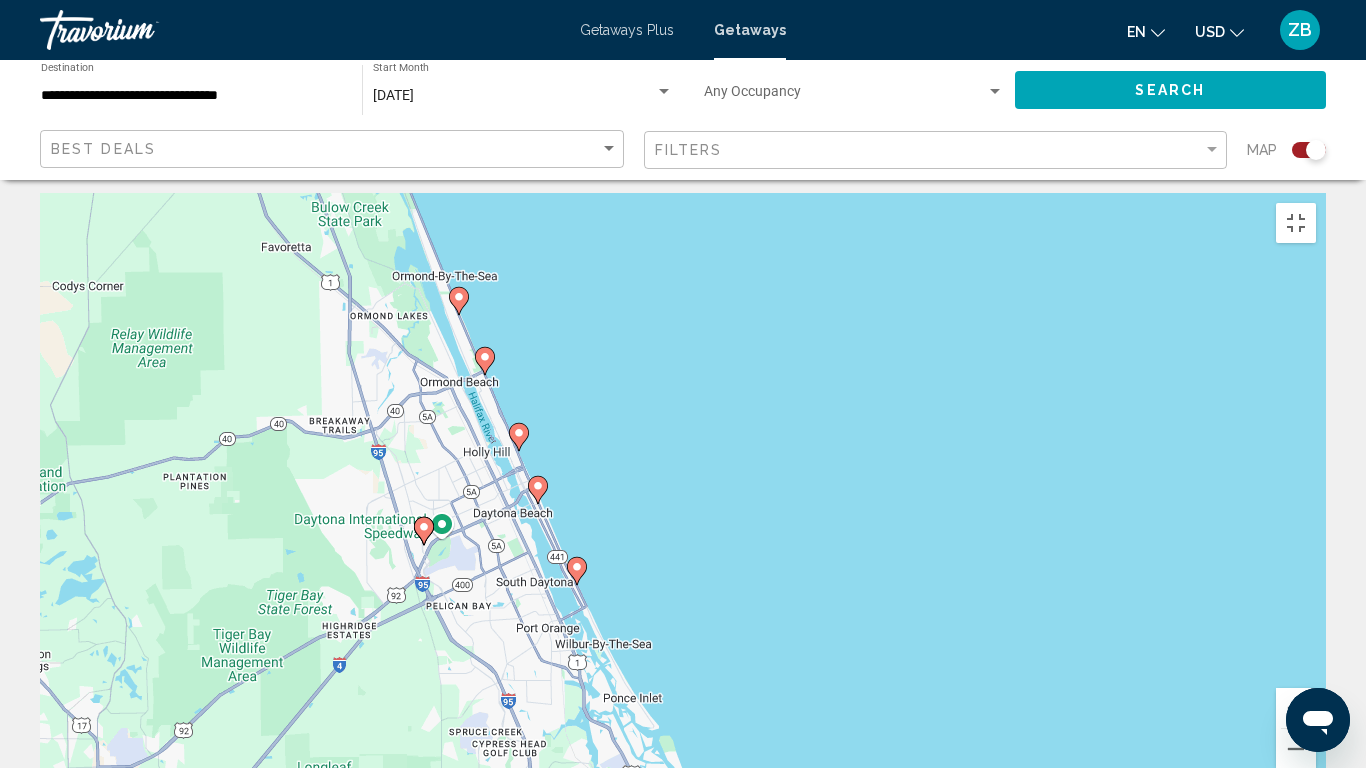 drag, startPoint x: 899, startPoint y: 408, endPoint x: 694, endPoint y: 79, distance: 387.6416 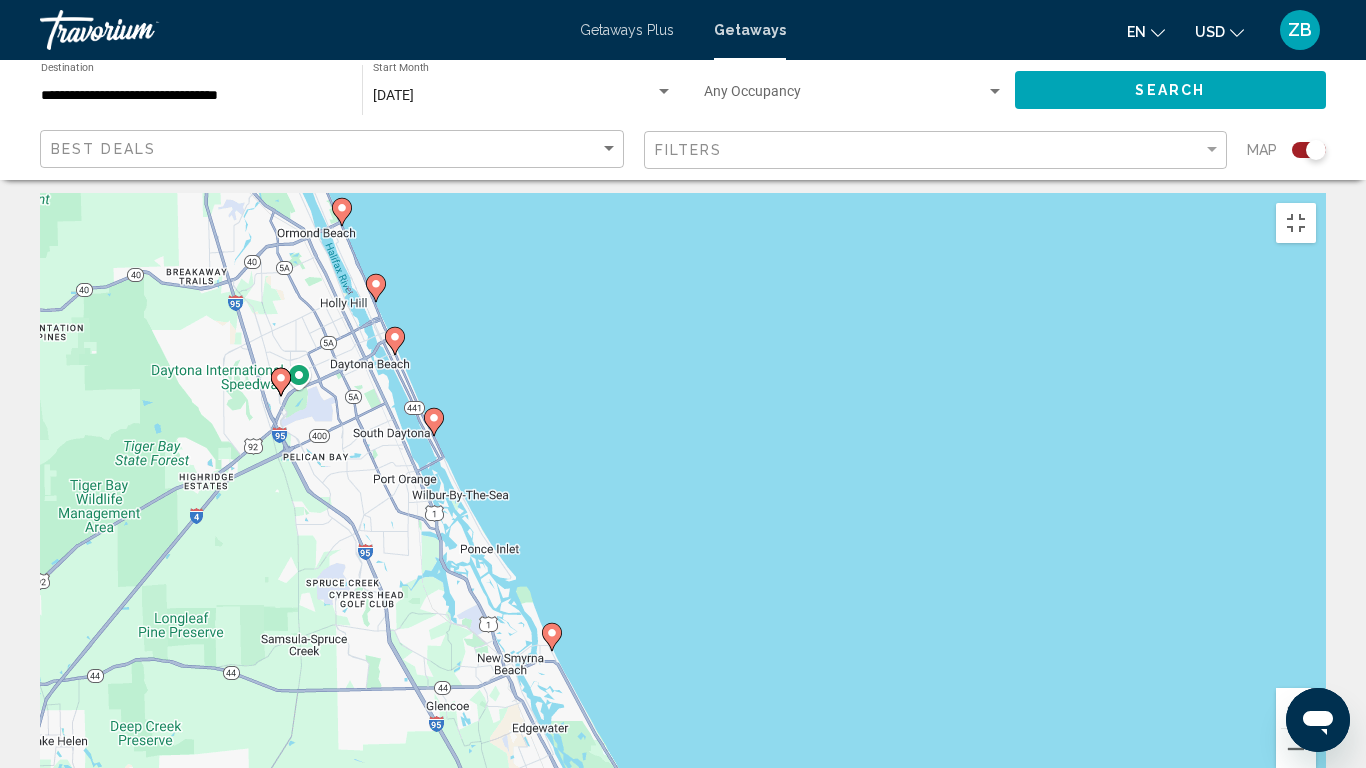 click 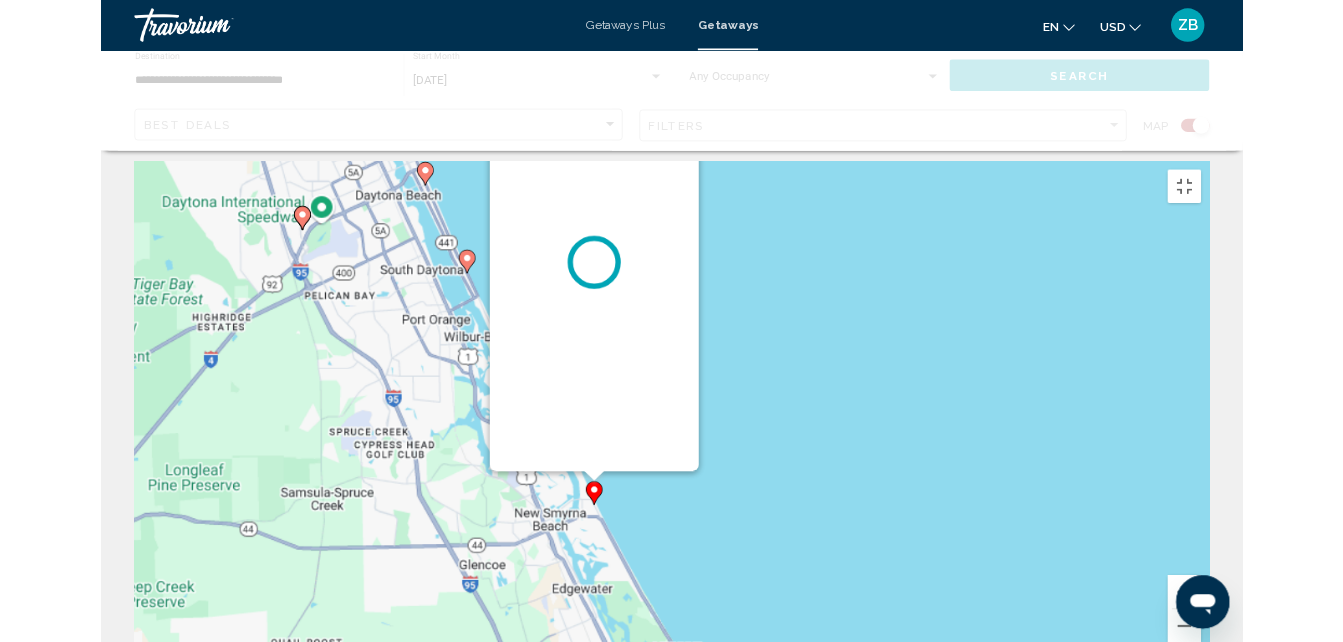 scroll, scrollTop: 0, scrollLeft: 0, axis: both 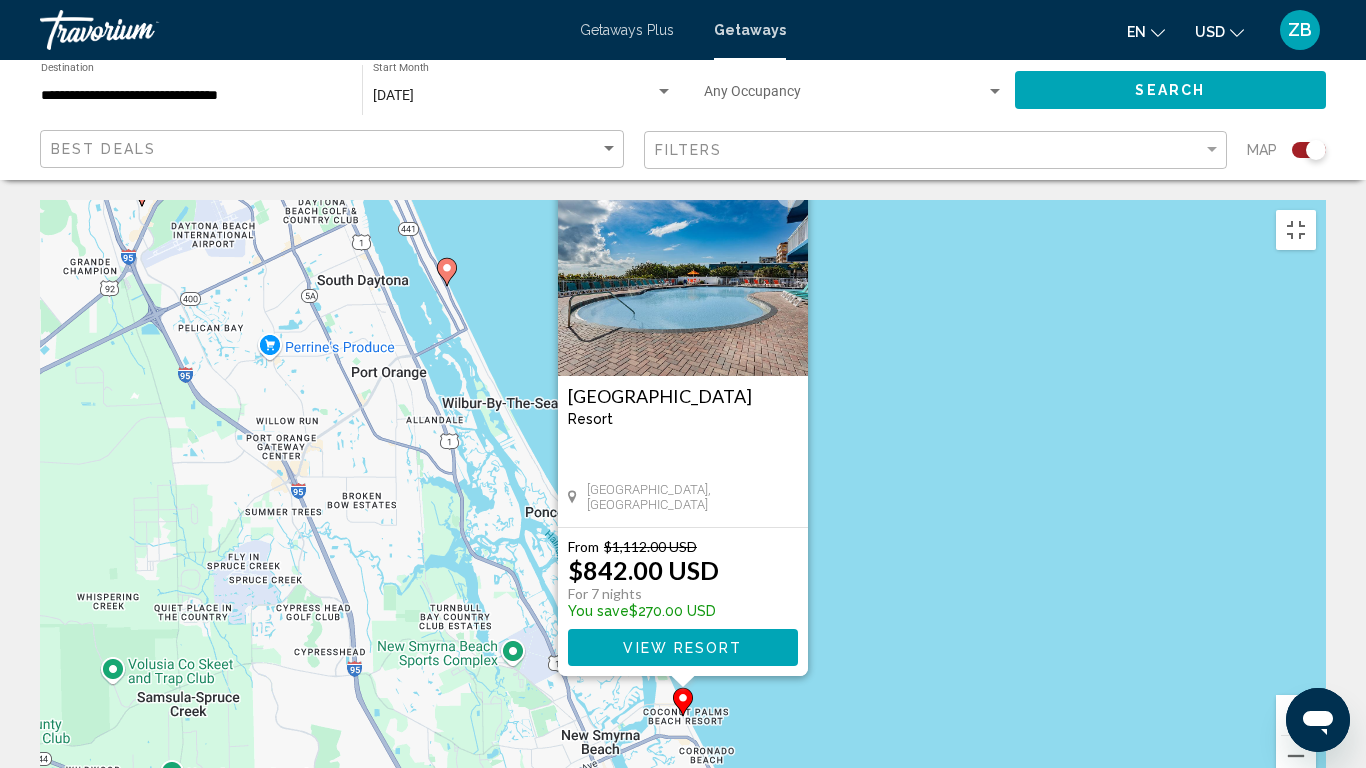 click at bounding box center (791, 193) 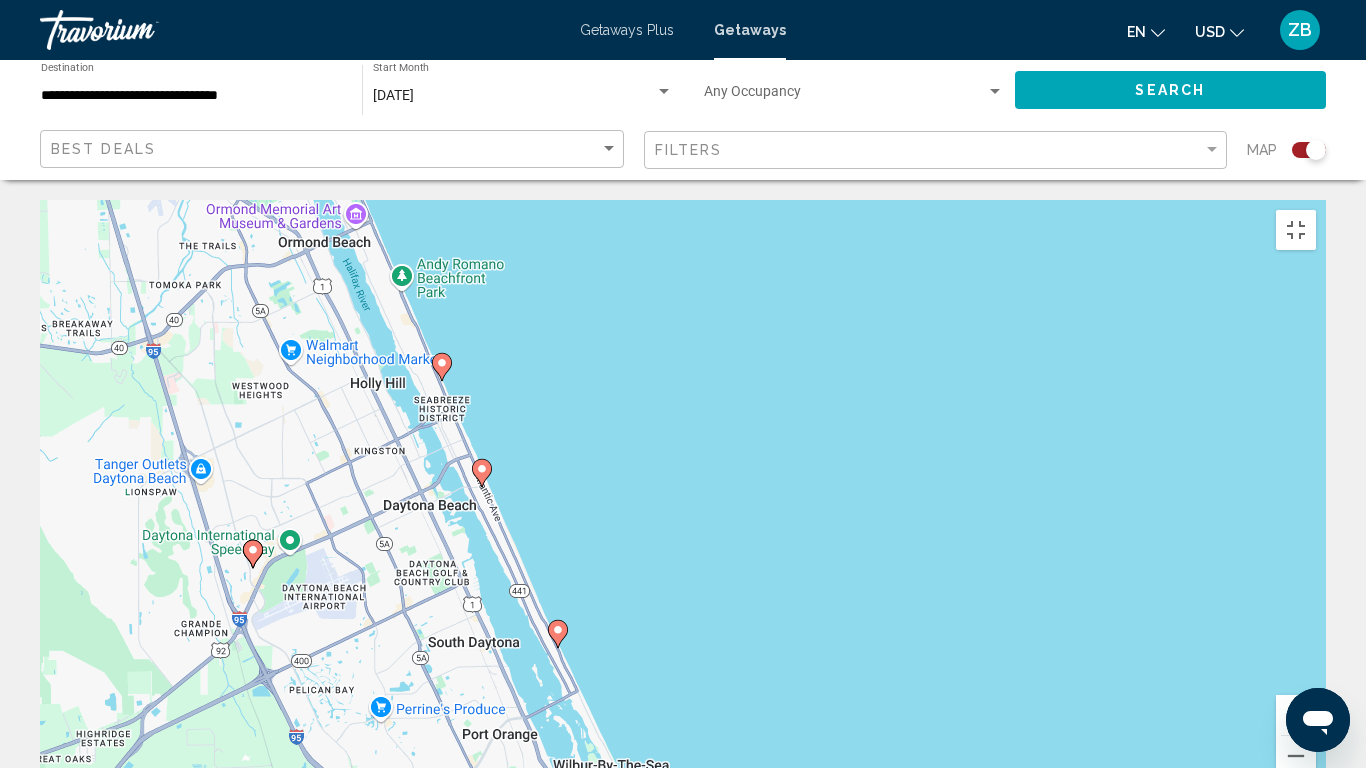 drag, startPoint x: 624, startPoint y: 68, endPoint x: 737, endPoint y: 434, distance: 383.047 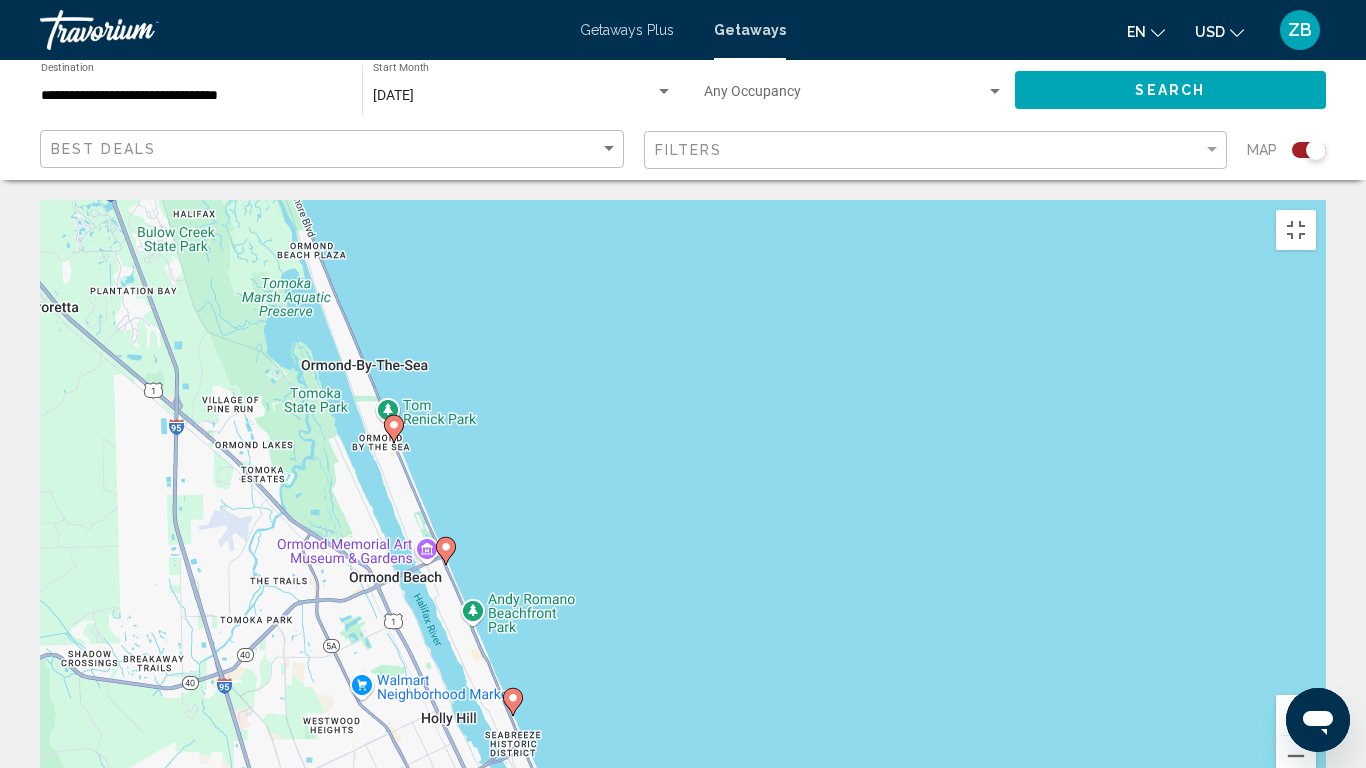 drag, startPoint x: 648, startPoint y: 255, endPoint x: 719, endPoint y: 594, distance: 346.35532 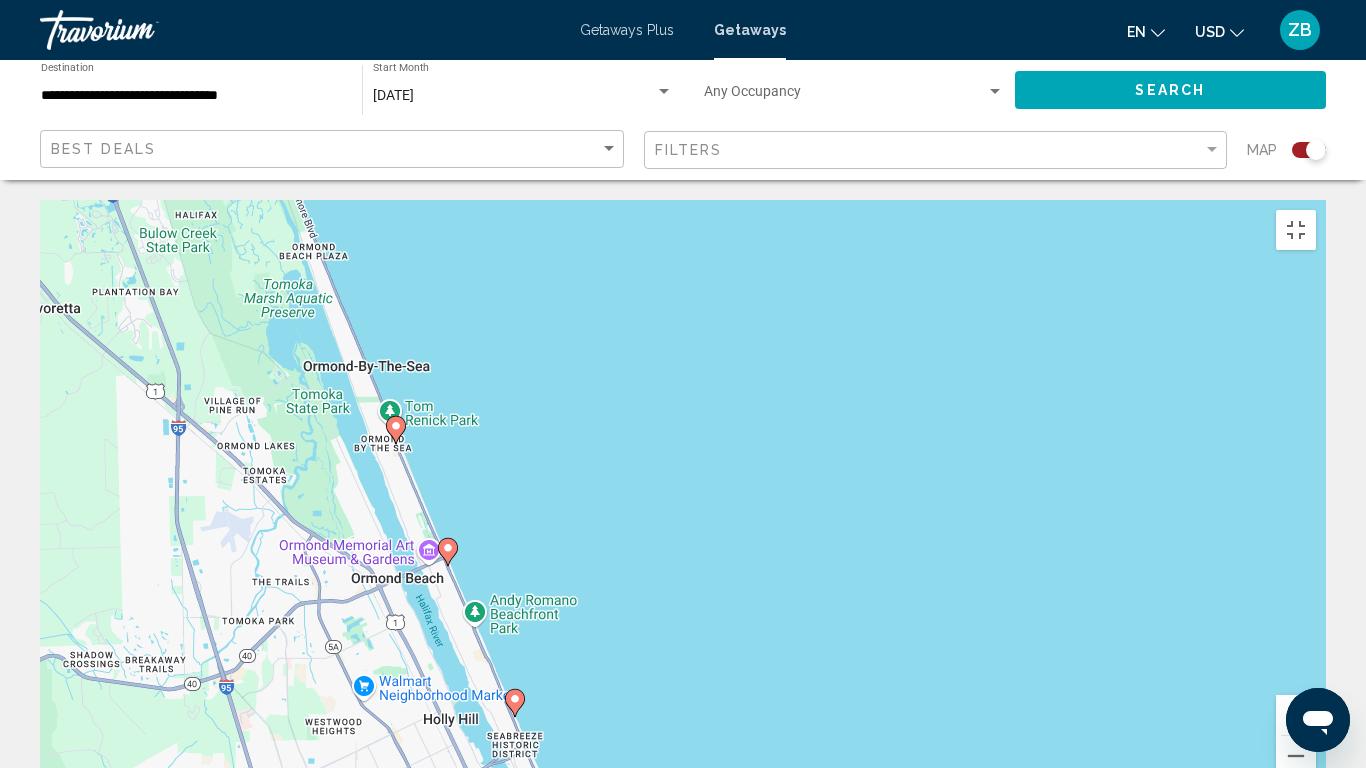 click 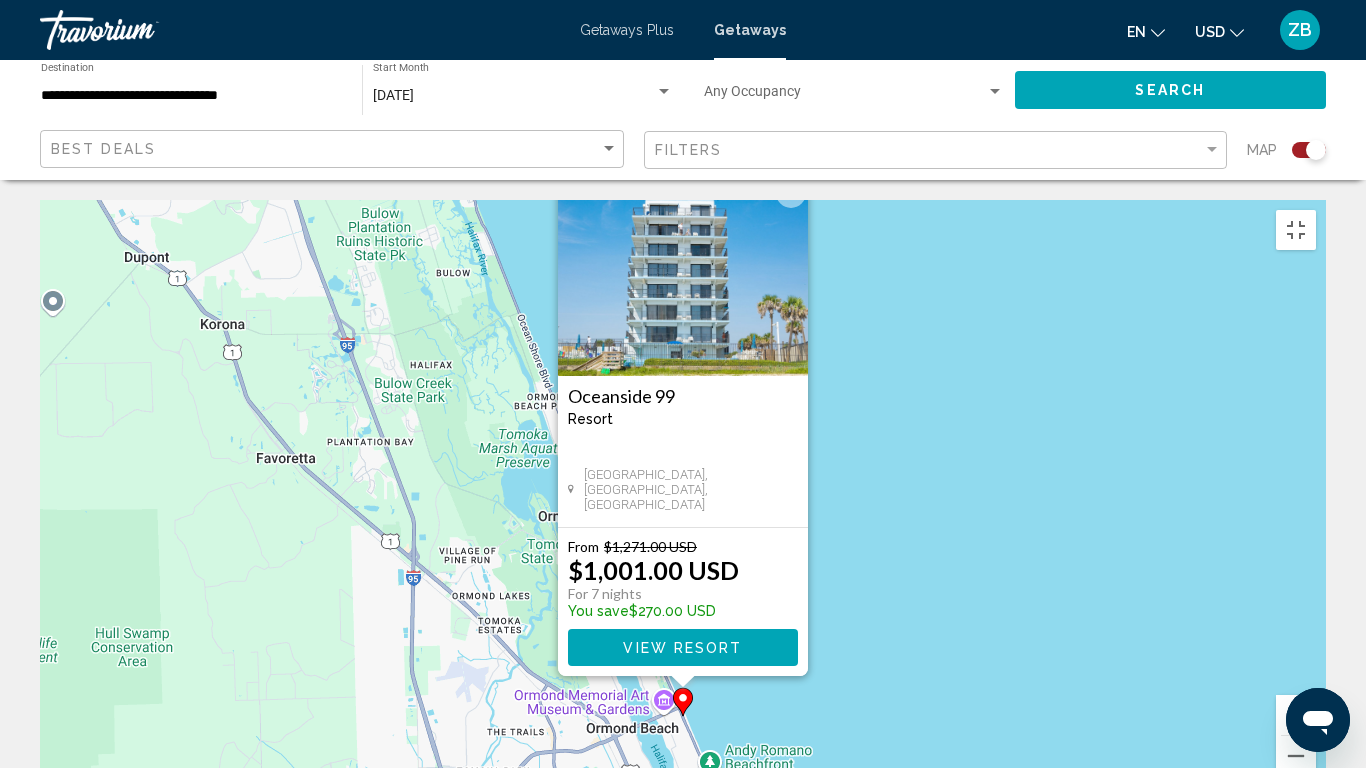 click at bounding box center (791, 193) 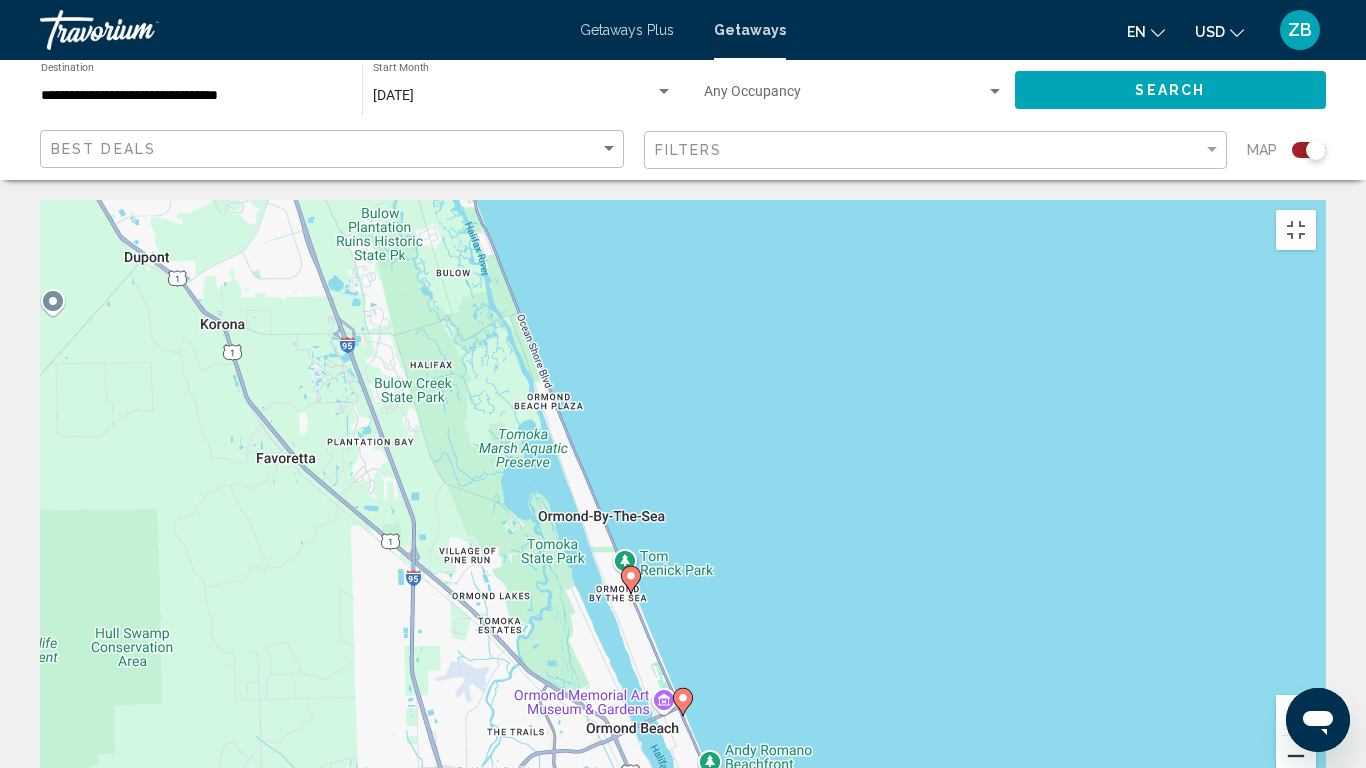 click at bounding box center (1296, 756) 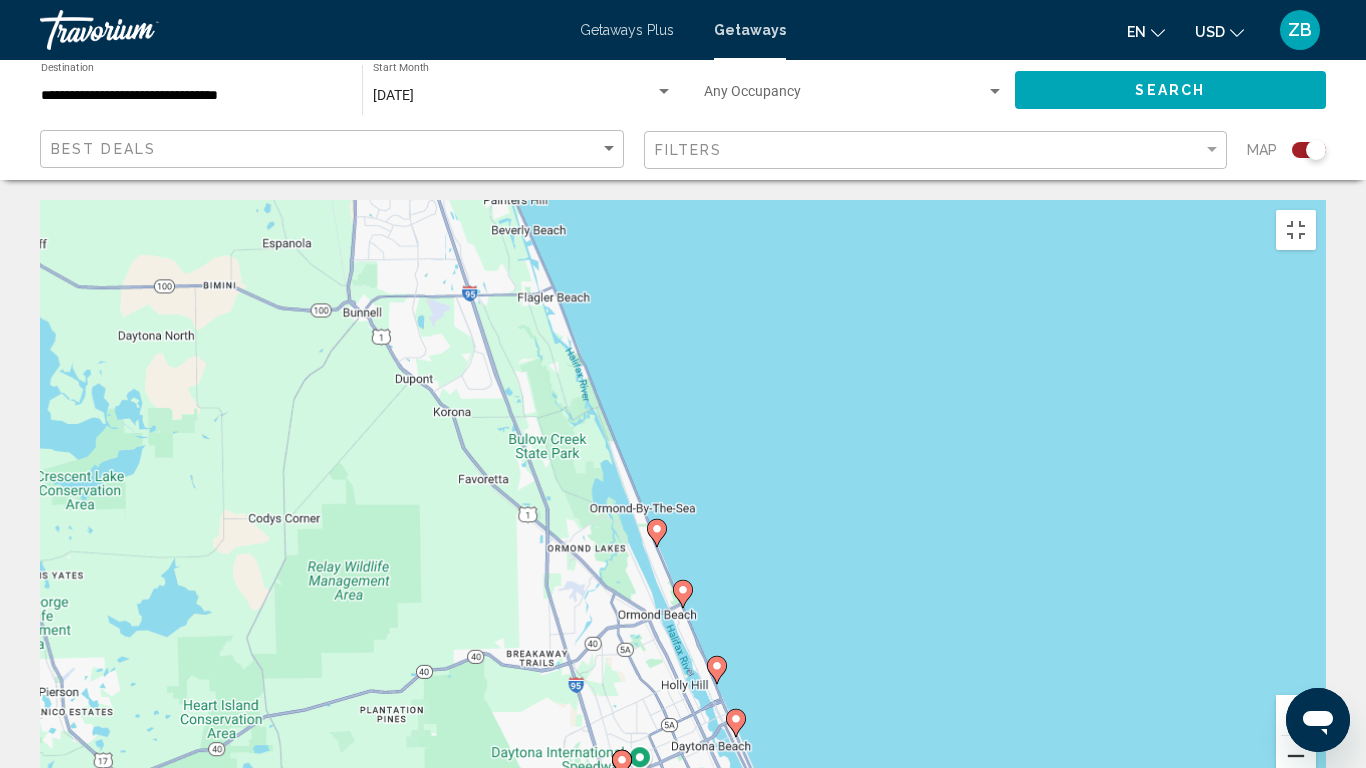 click at bounding box center [1296, 756] 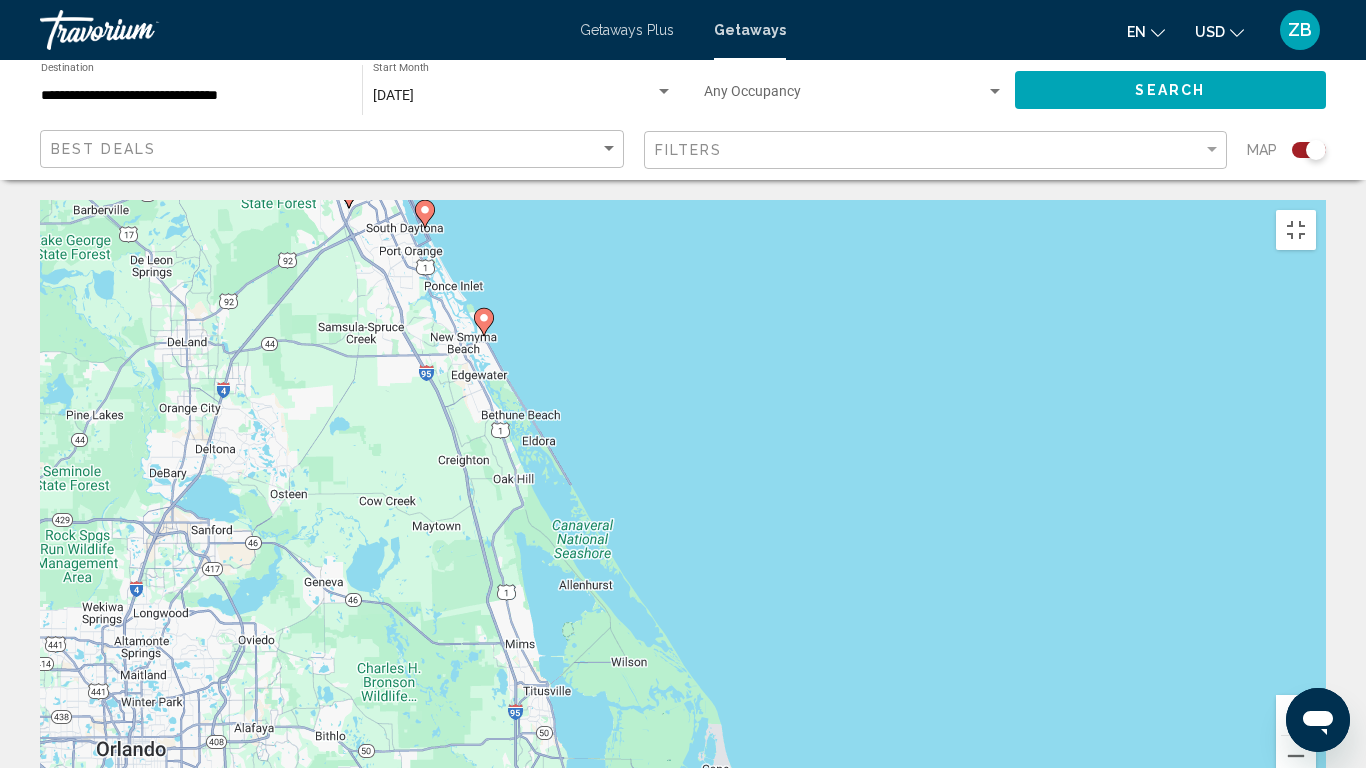 drag, startPoint x: 1026, startPoint y: 617, endPoint x: 685, endPoint y: 150, distance: 578.2474 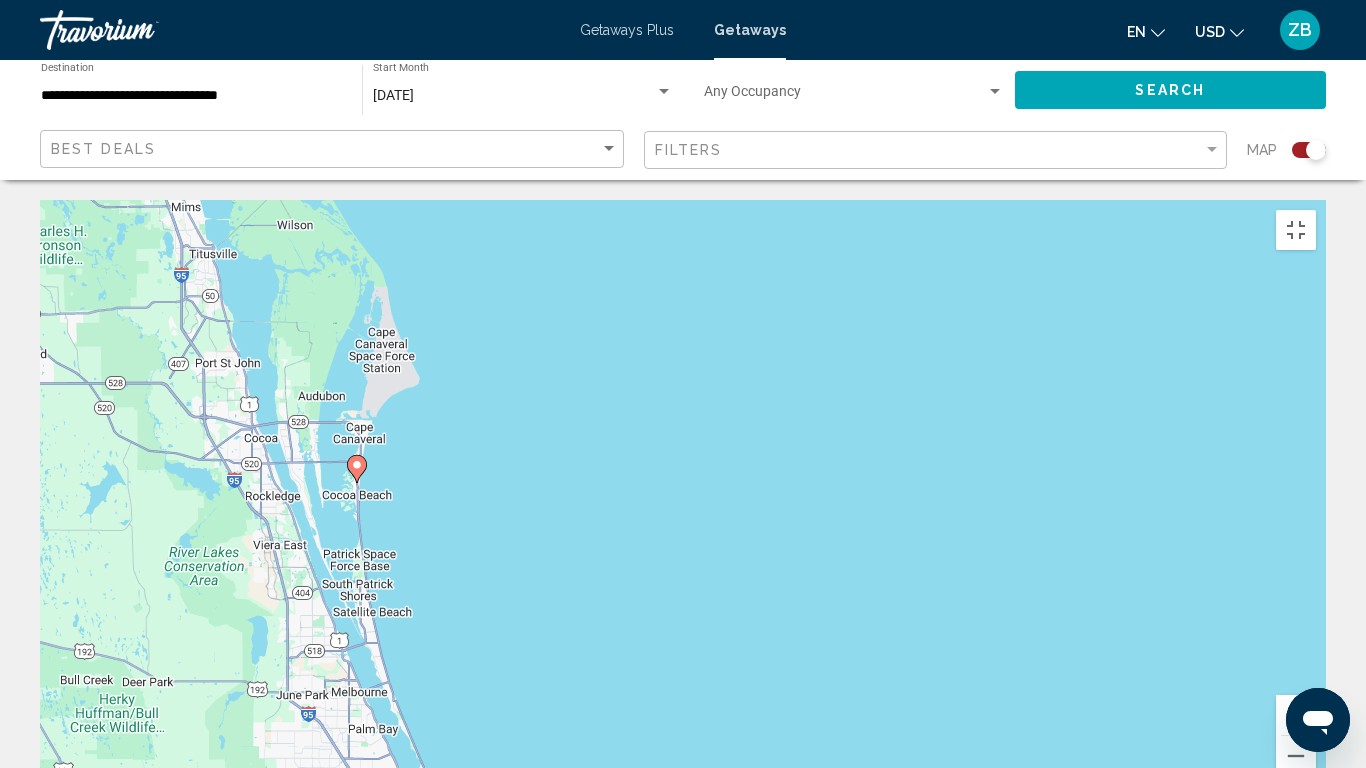 drag, startPoint x: 770, startPoint y: 439, endPoint x: 435, endPoint y: 0, distance: 552.2192 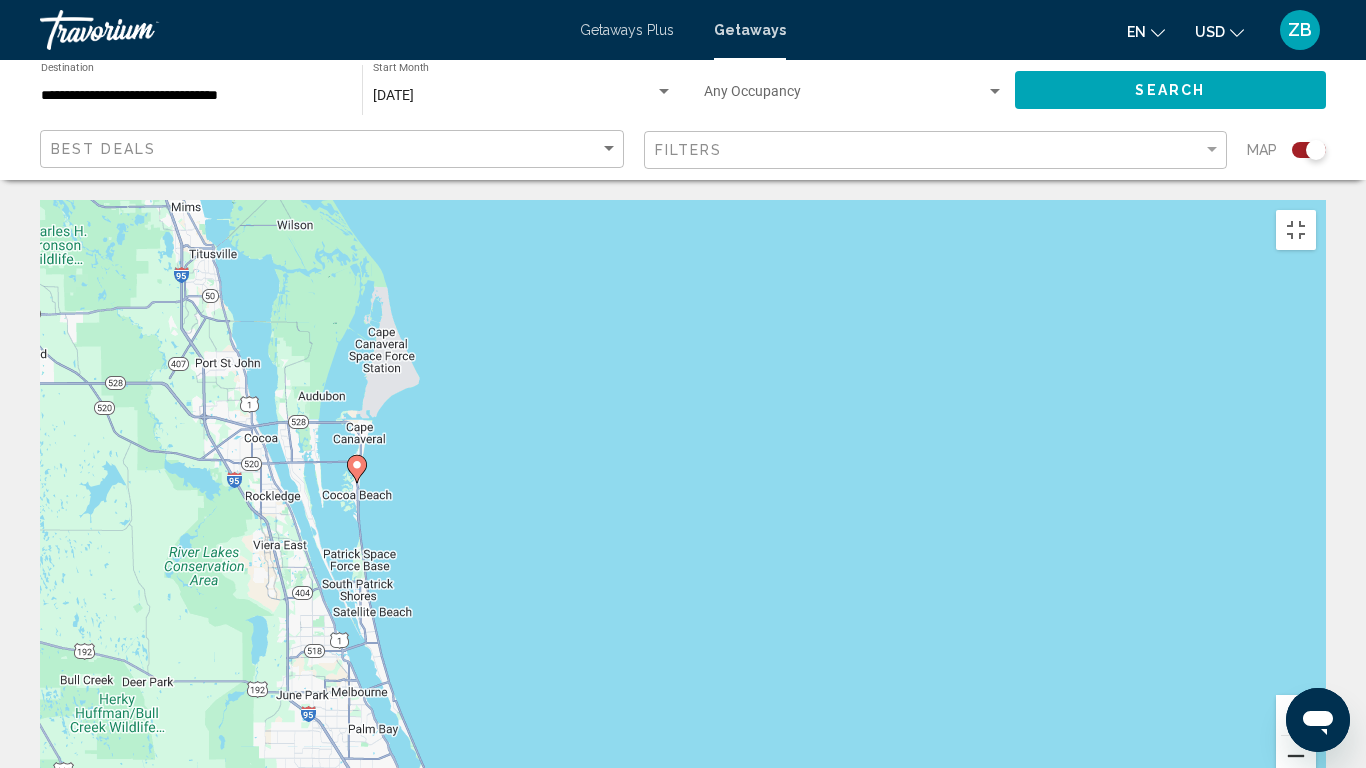 click at bounding box center [1296, 756] 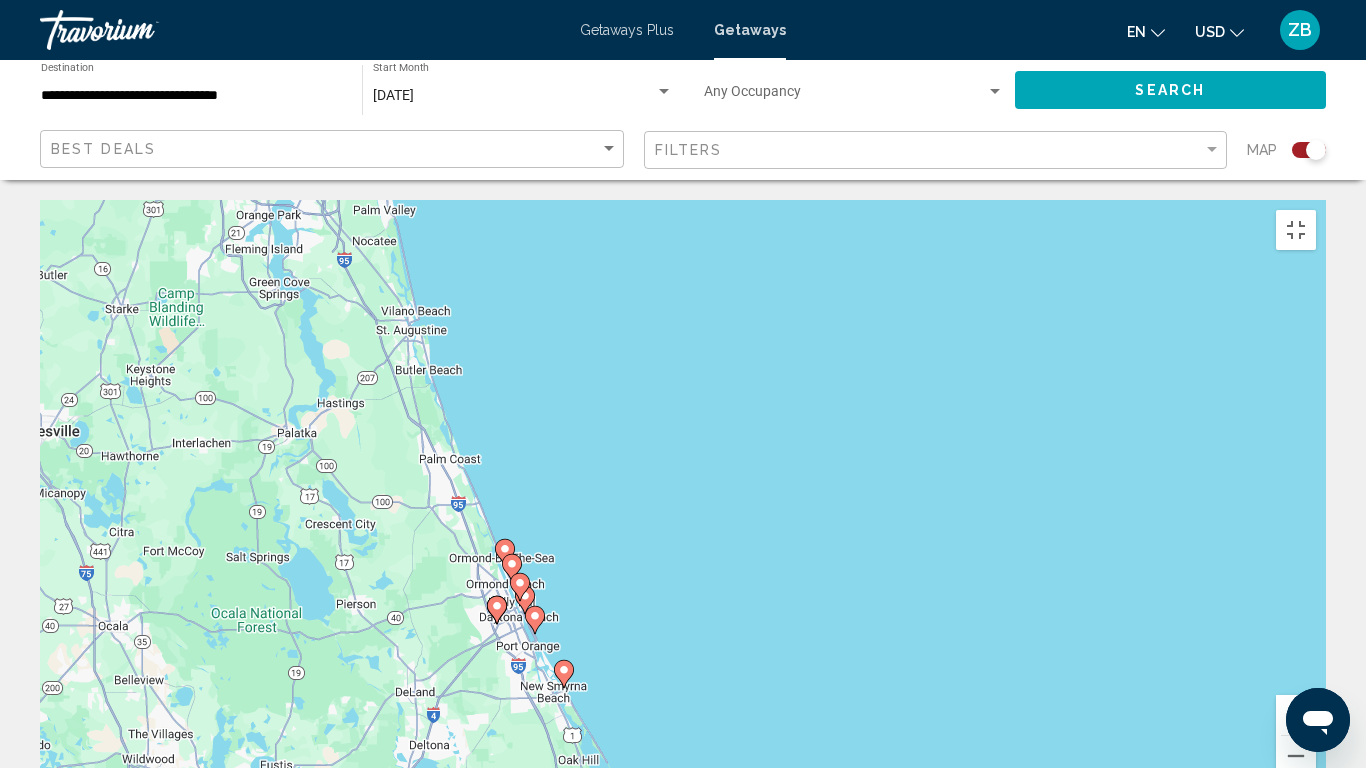 drag, startPoint x: 600, startPoint y: 122, endPoint x: 753, endPoint y: 626, distance: 526.7115 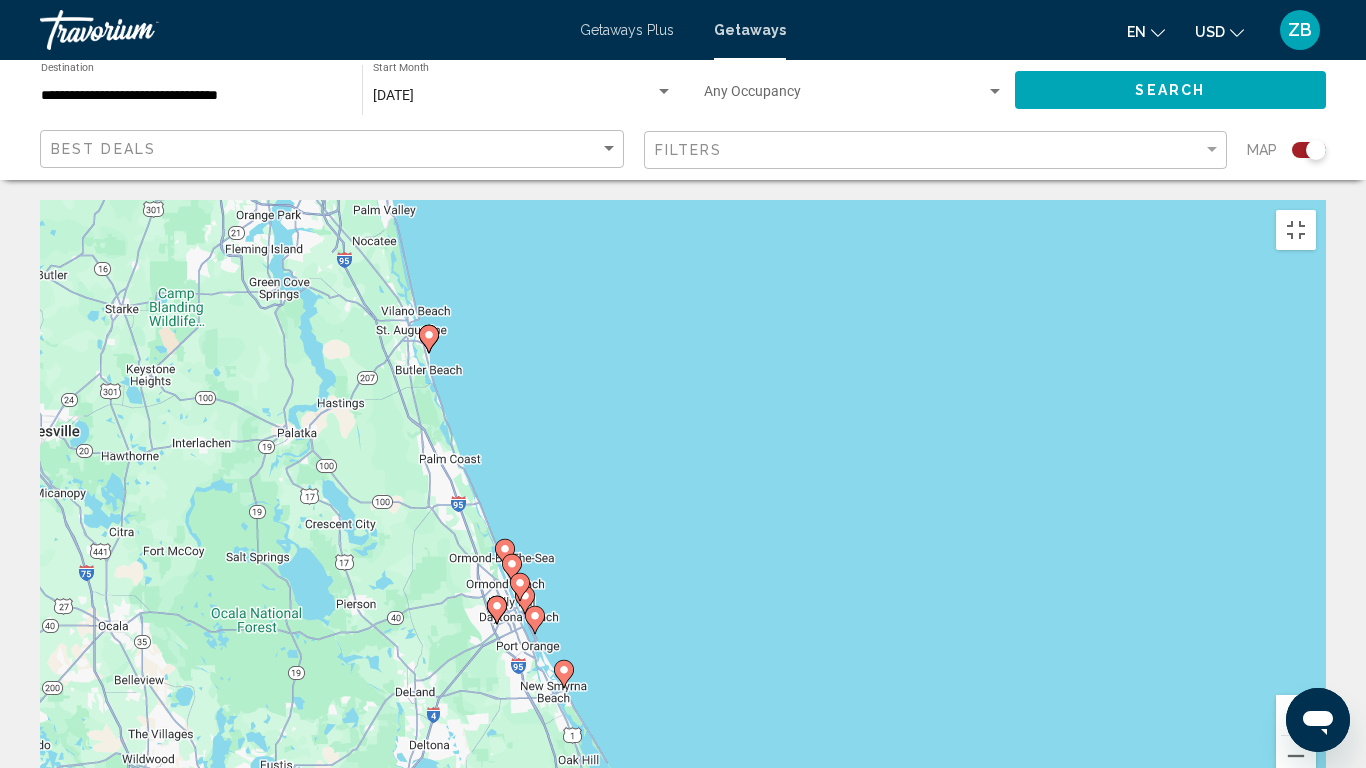click 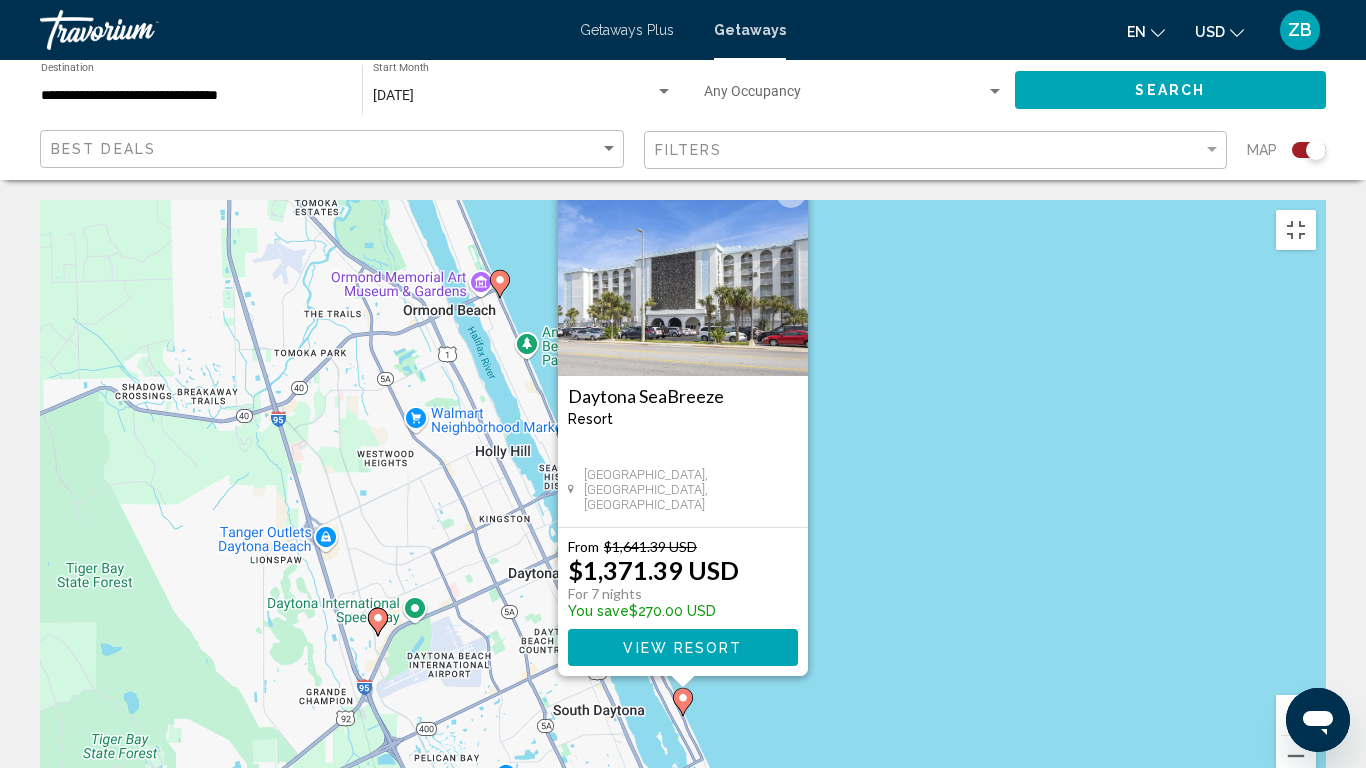 click at bounding box center [791, 193] 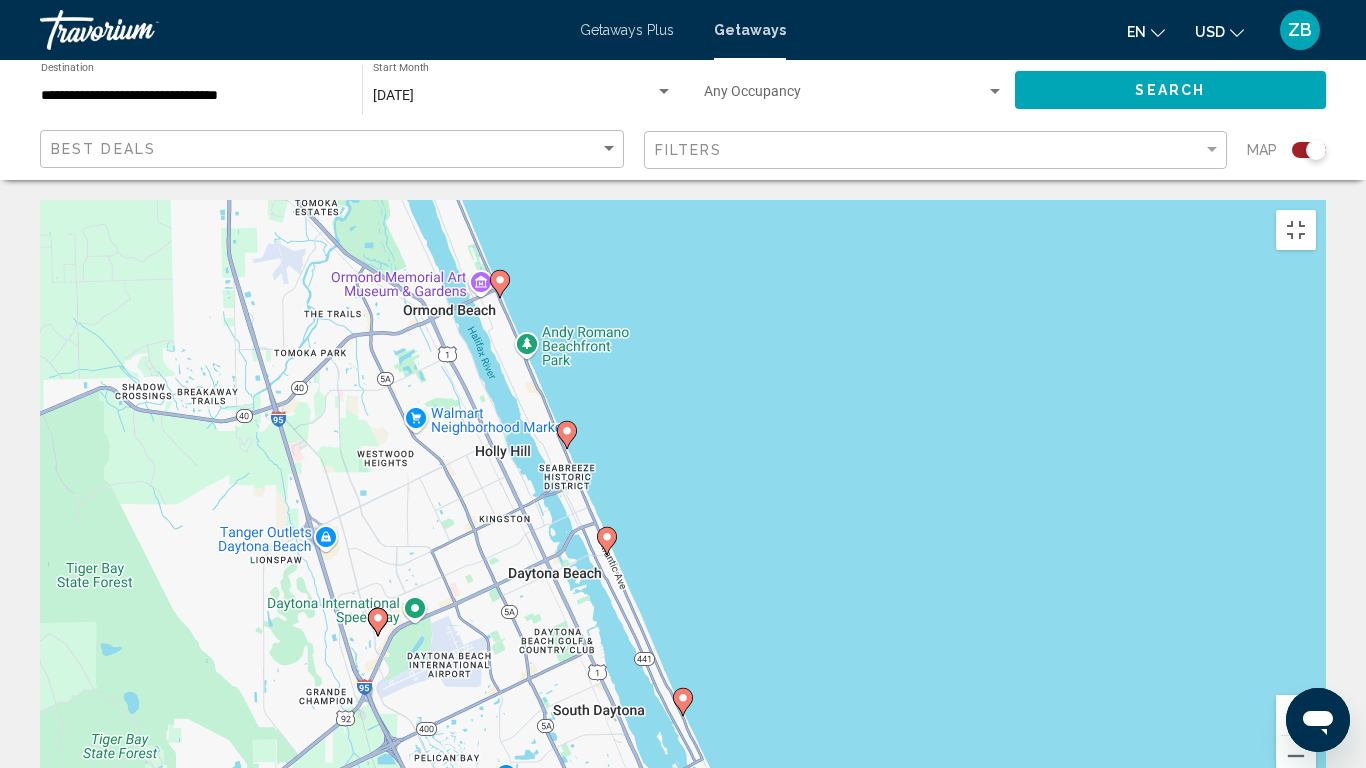 click 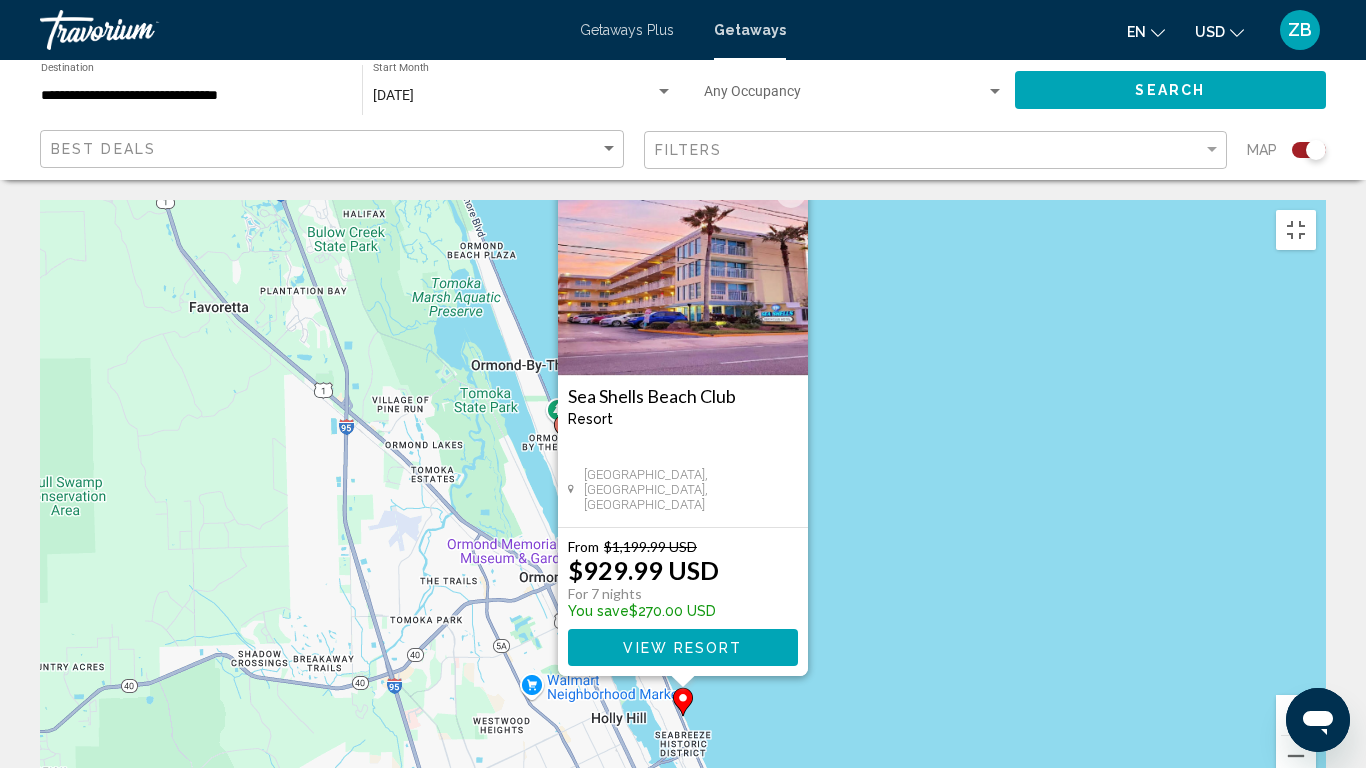 click at bounding box center (791, 193) 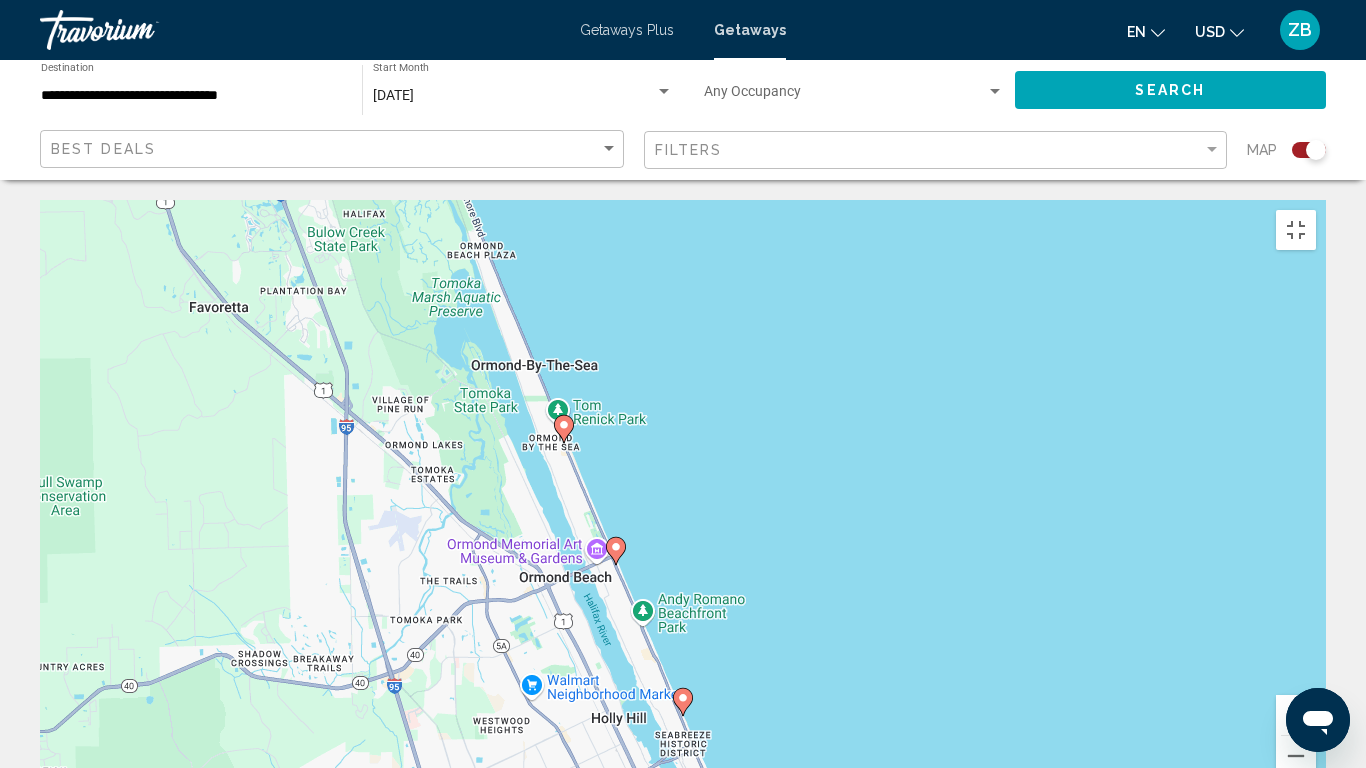 click 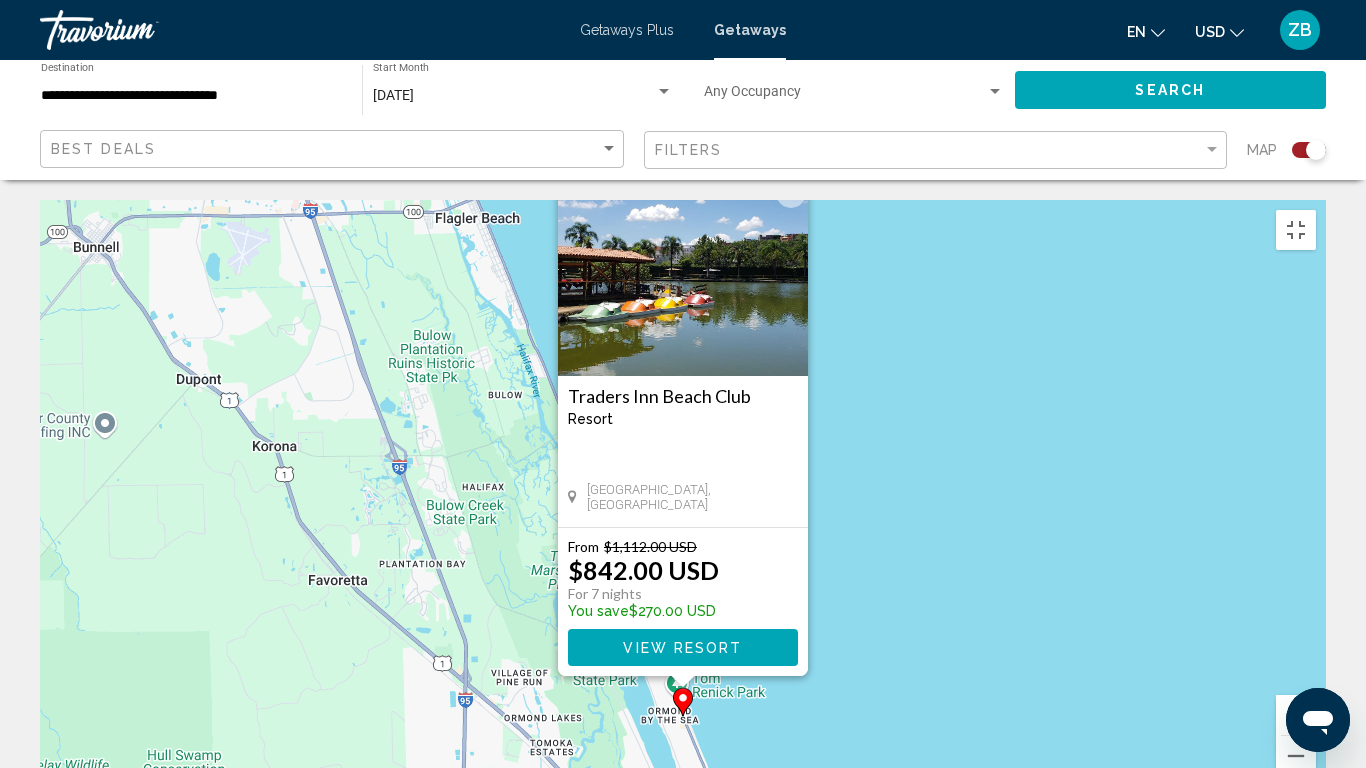 click at bounding box center (791, 193) 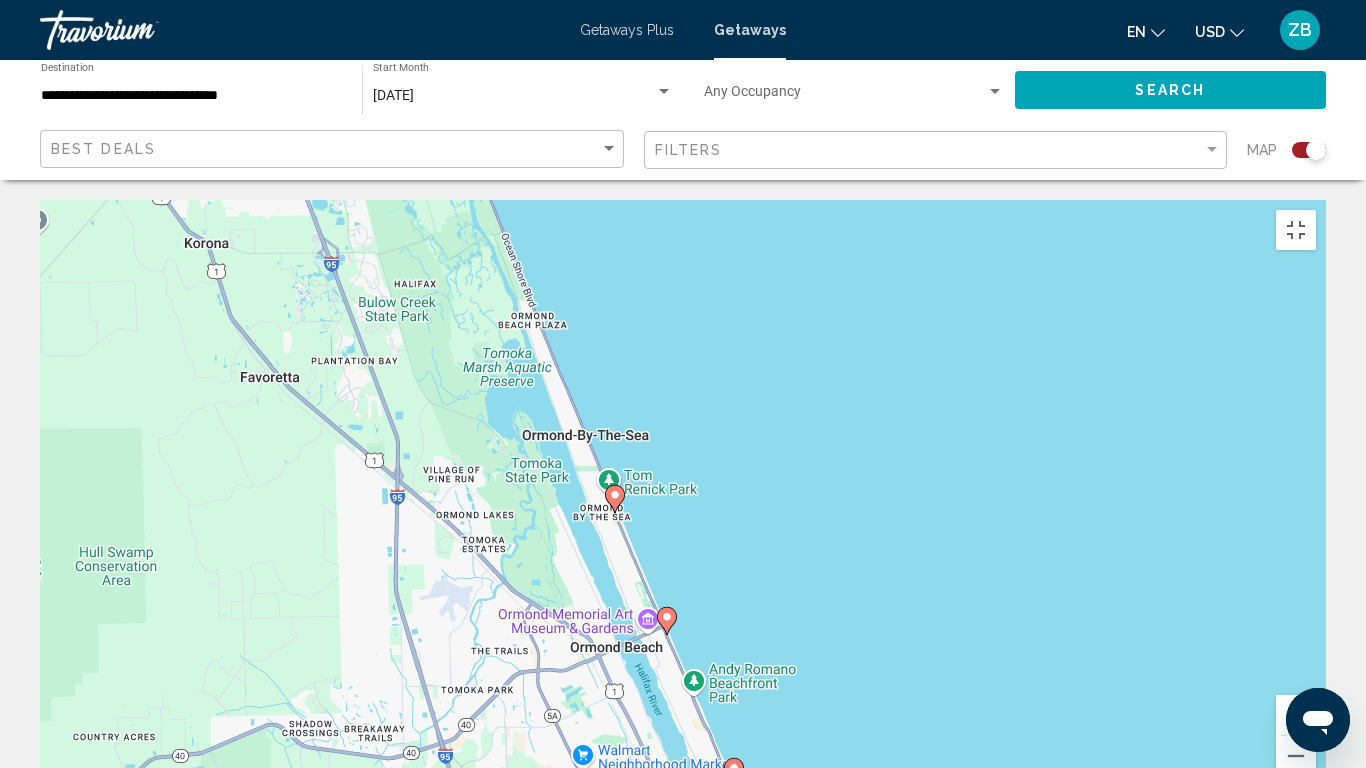 drag, startPoint x: 782, startPoint y: 547, endPoint x: 711, endPoint y: 342, distance: 216.94699 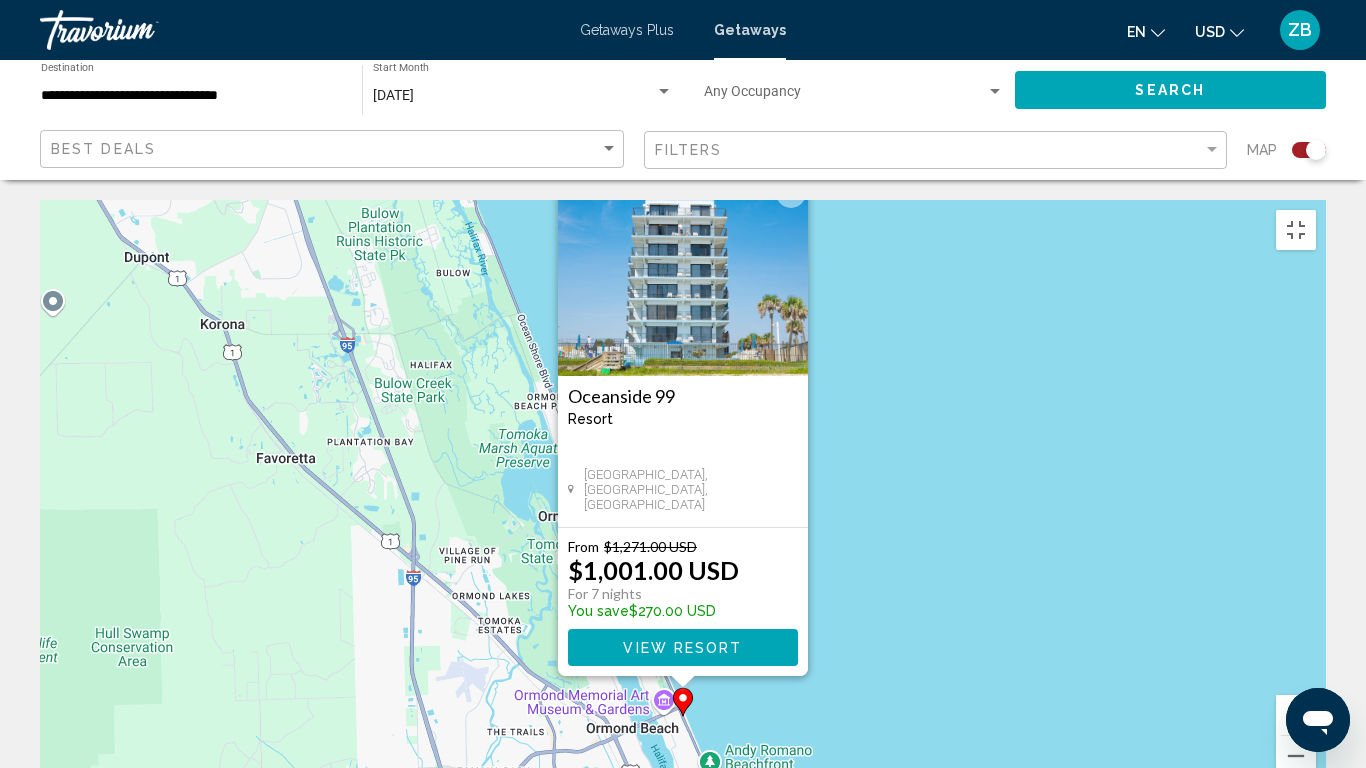 click at bounding box center [791, 193] 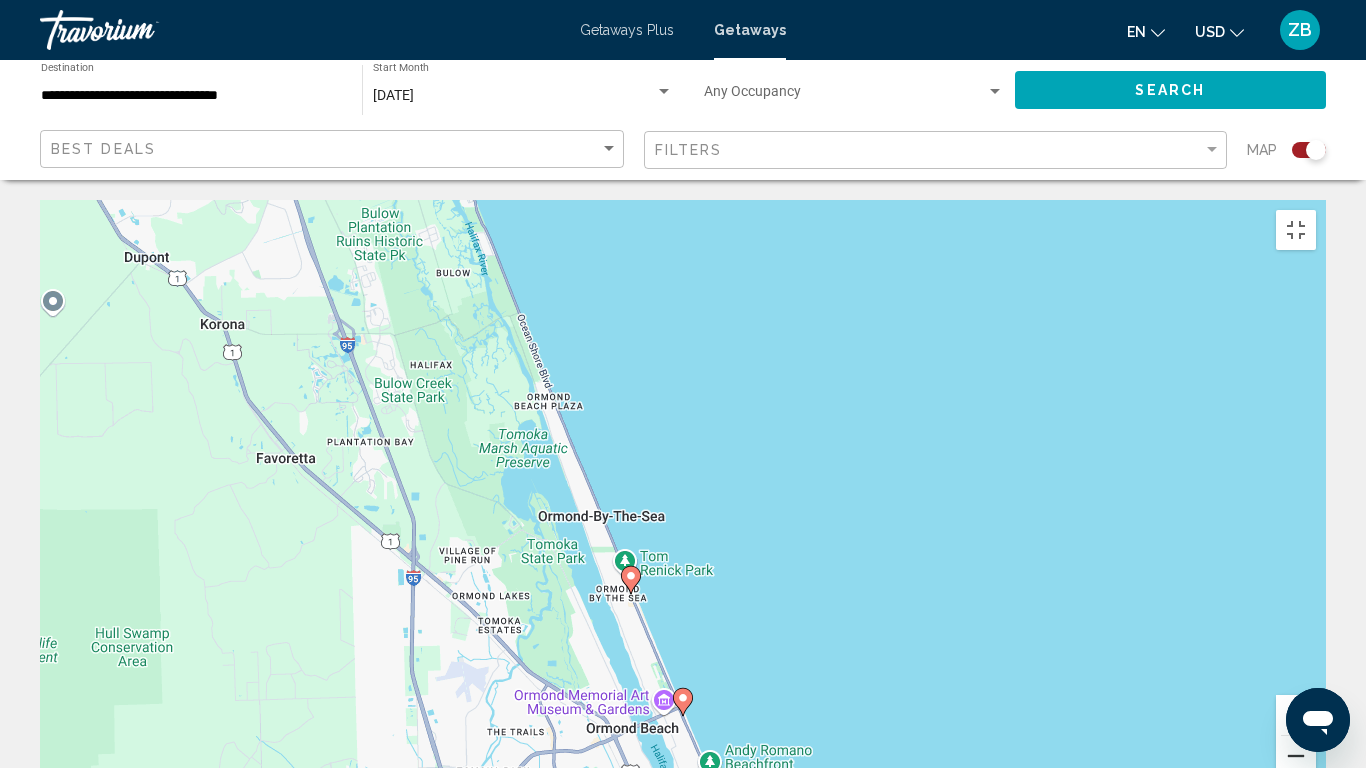 click at bounding box center [1296, 756] 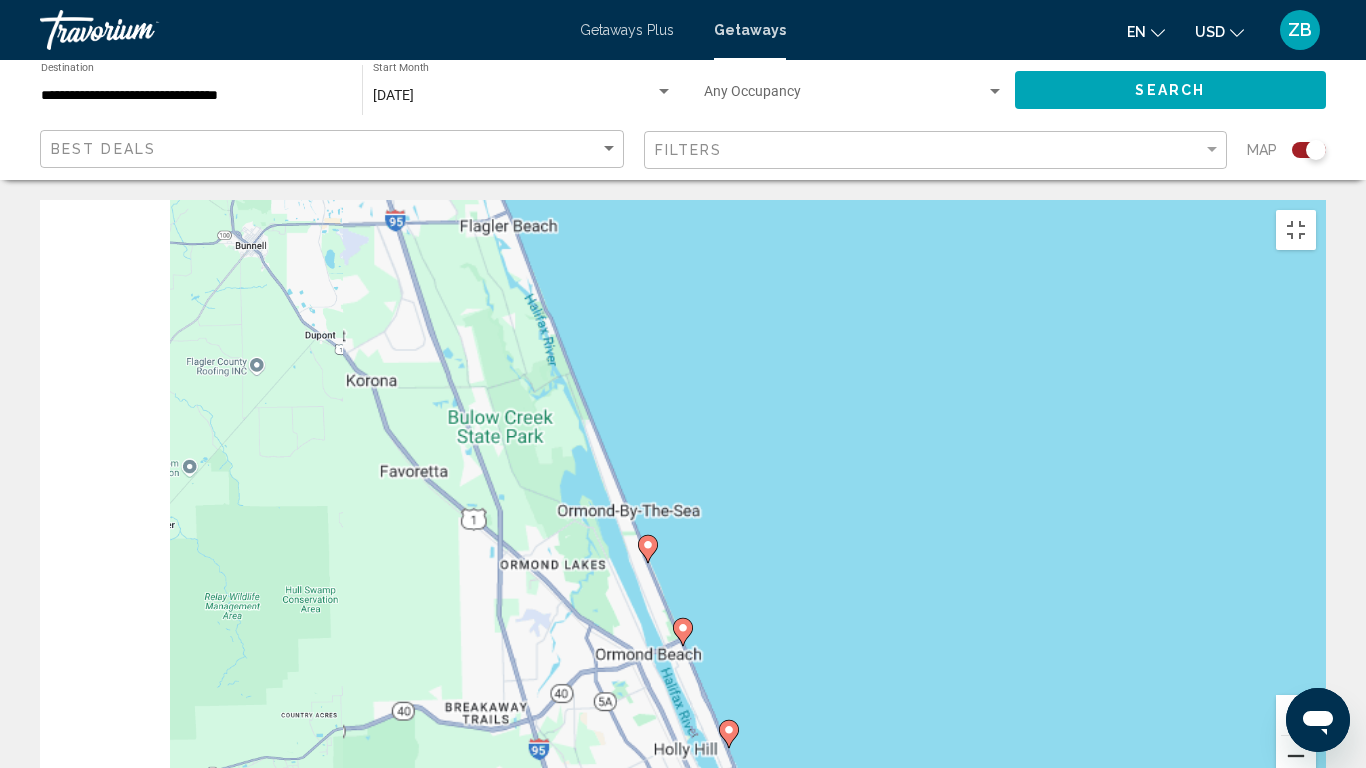 click at bounding box center [1296, 756] 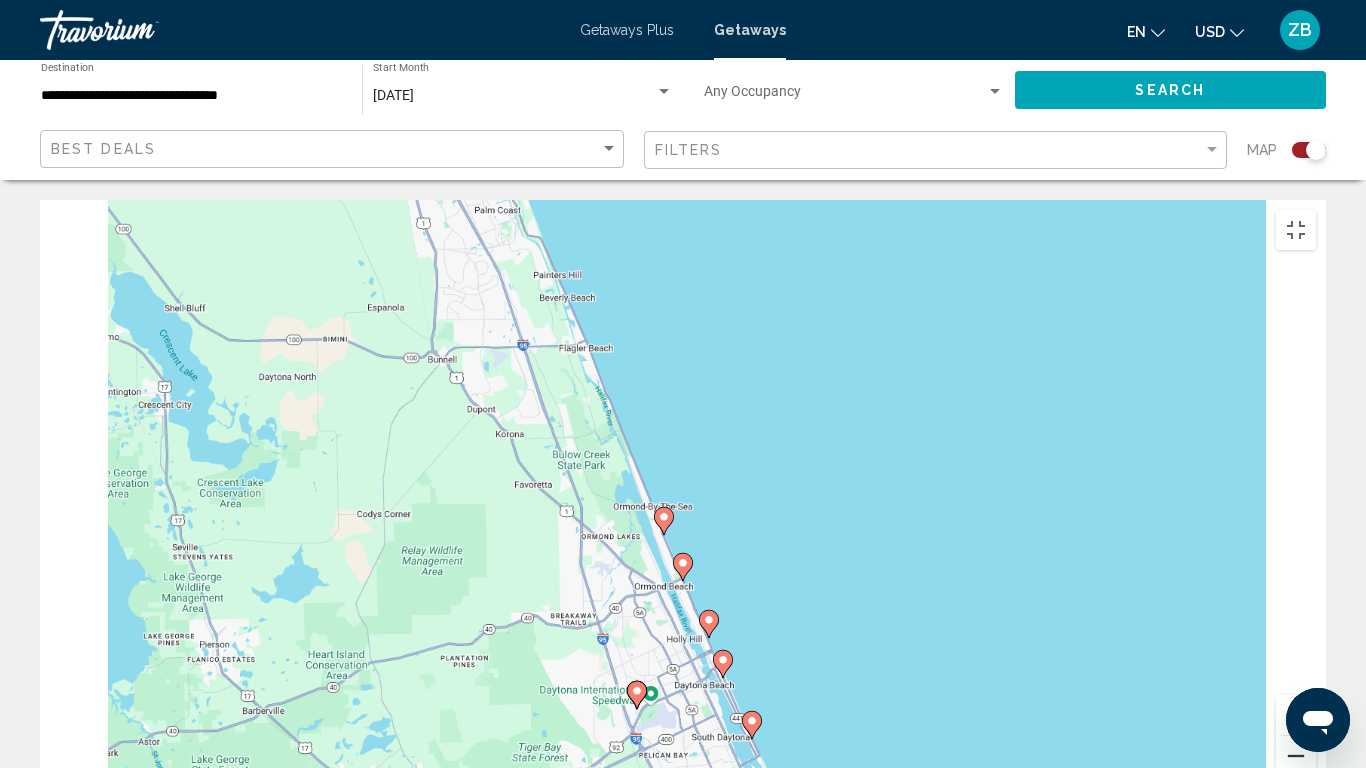 click at bounding box center (1296, 756) 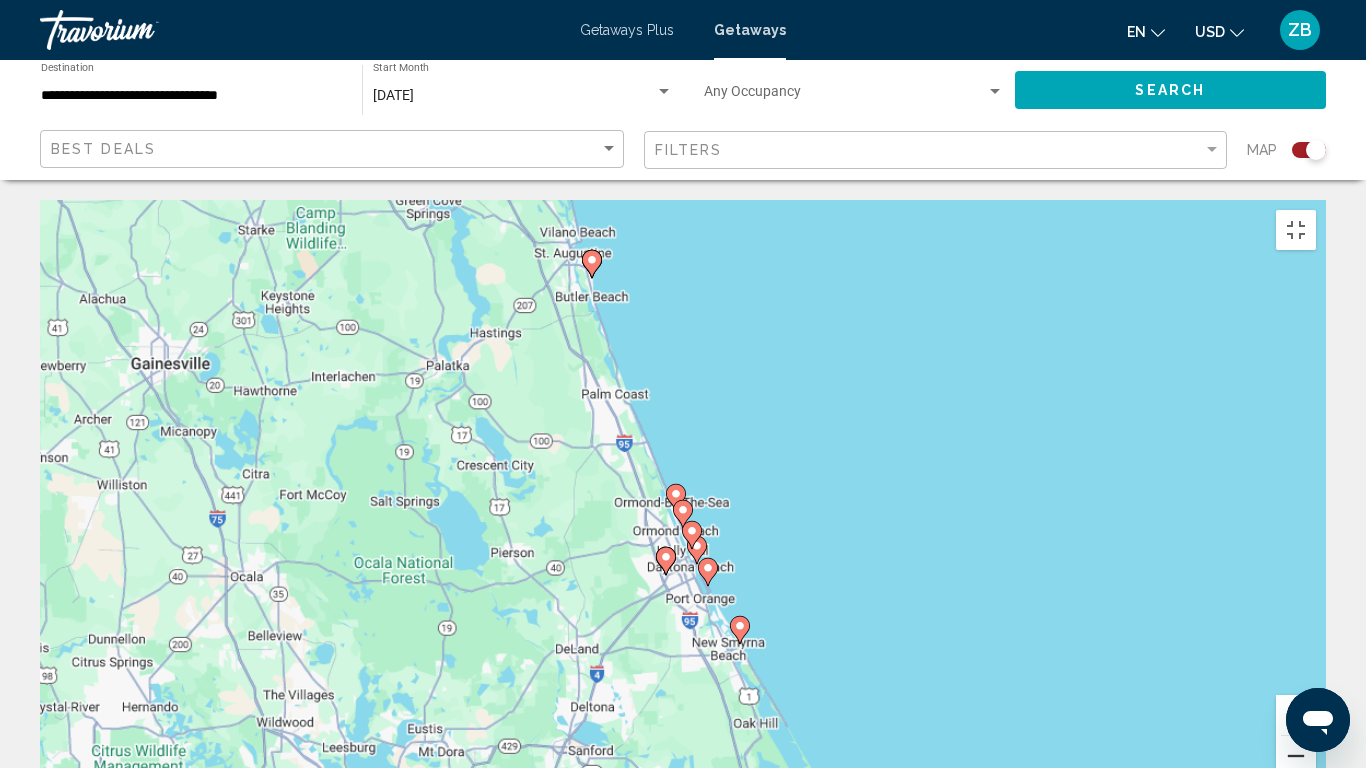 click at bounding box center [1296, 756] 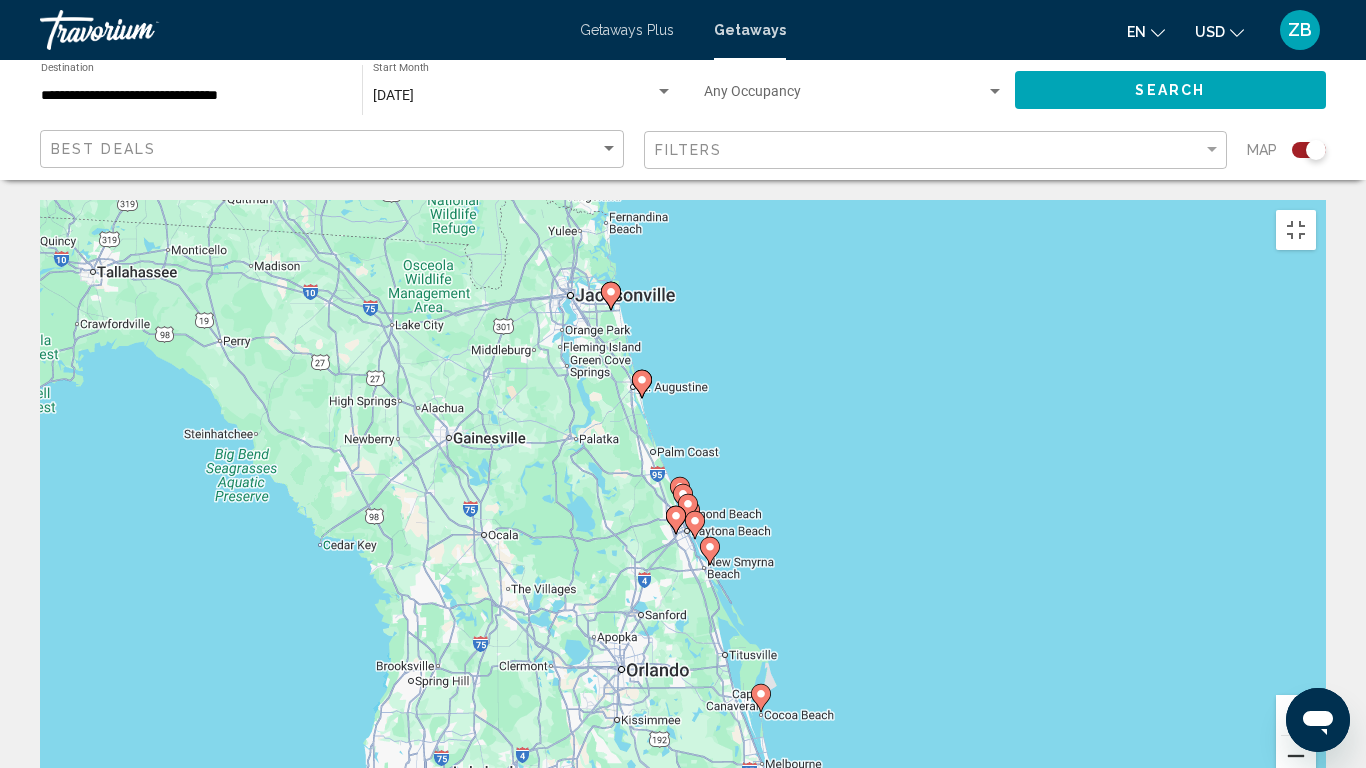 click at bounding box center (1296, 756) 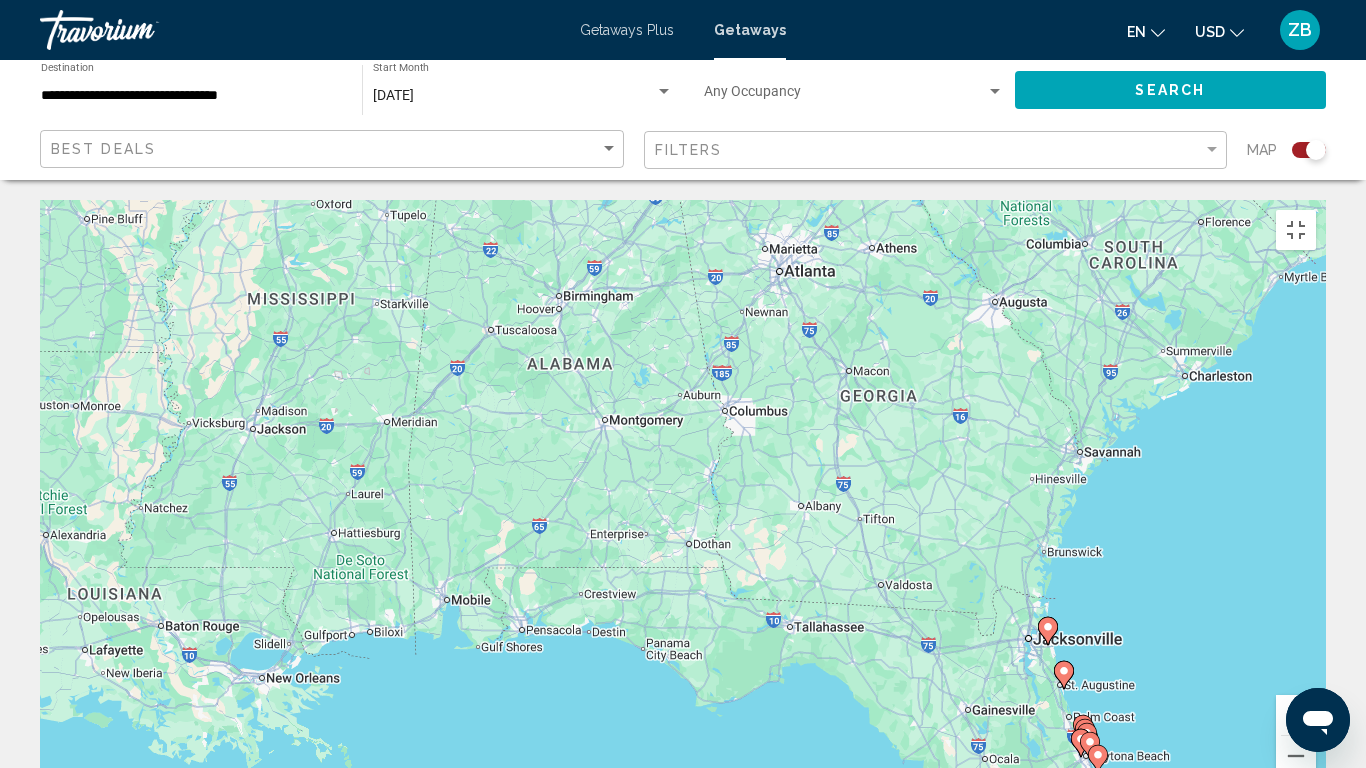 drag, startPoint x: 362, startPoint y: 335, endPoint x: 769, endPoint y: 576, distance: 473.00107 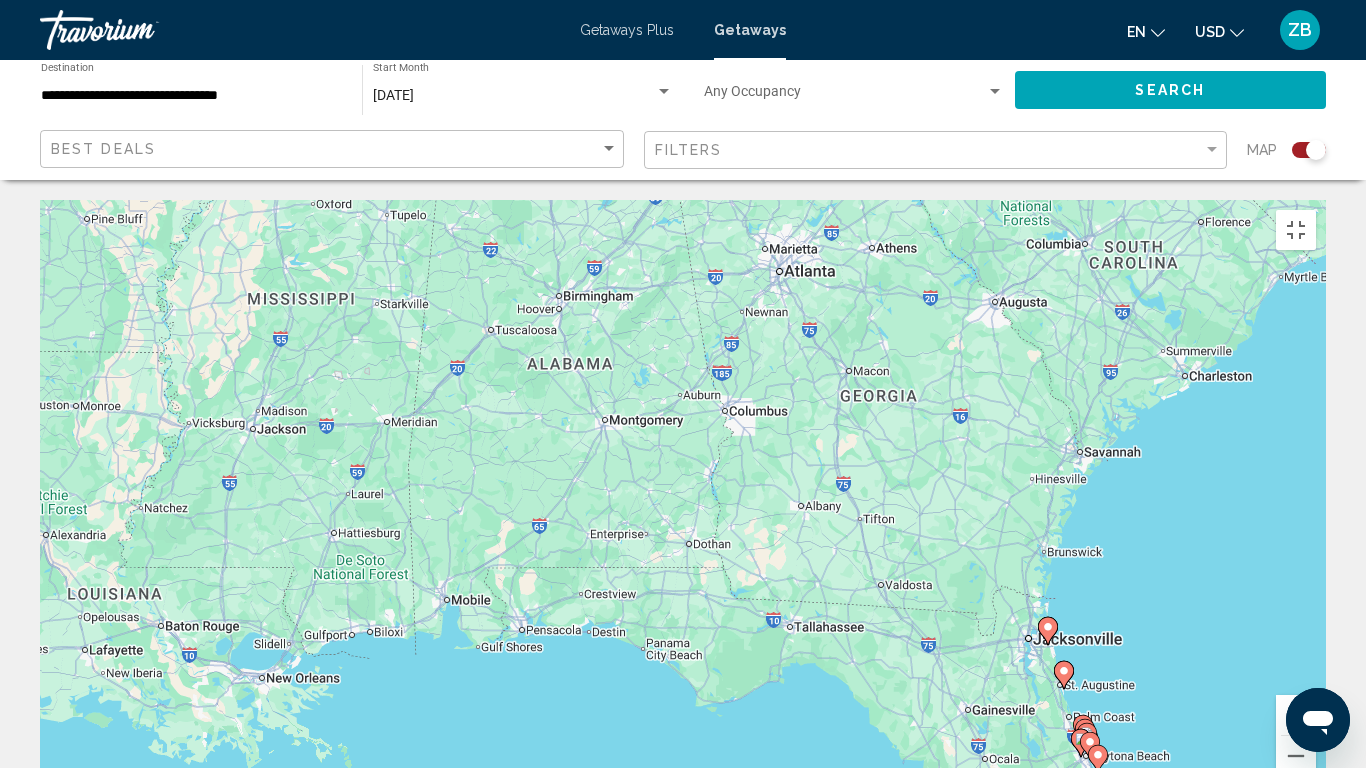 click on "To navigate, press the arrow keys. To activate drag with keyboard, press Alt + Enter. Once in keyboard drag state, use the arrow keys to move the marker. To complete the drag, press the Enter key. To cancel, press Escape." at bounding box center (683, 500) 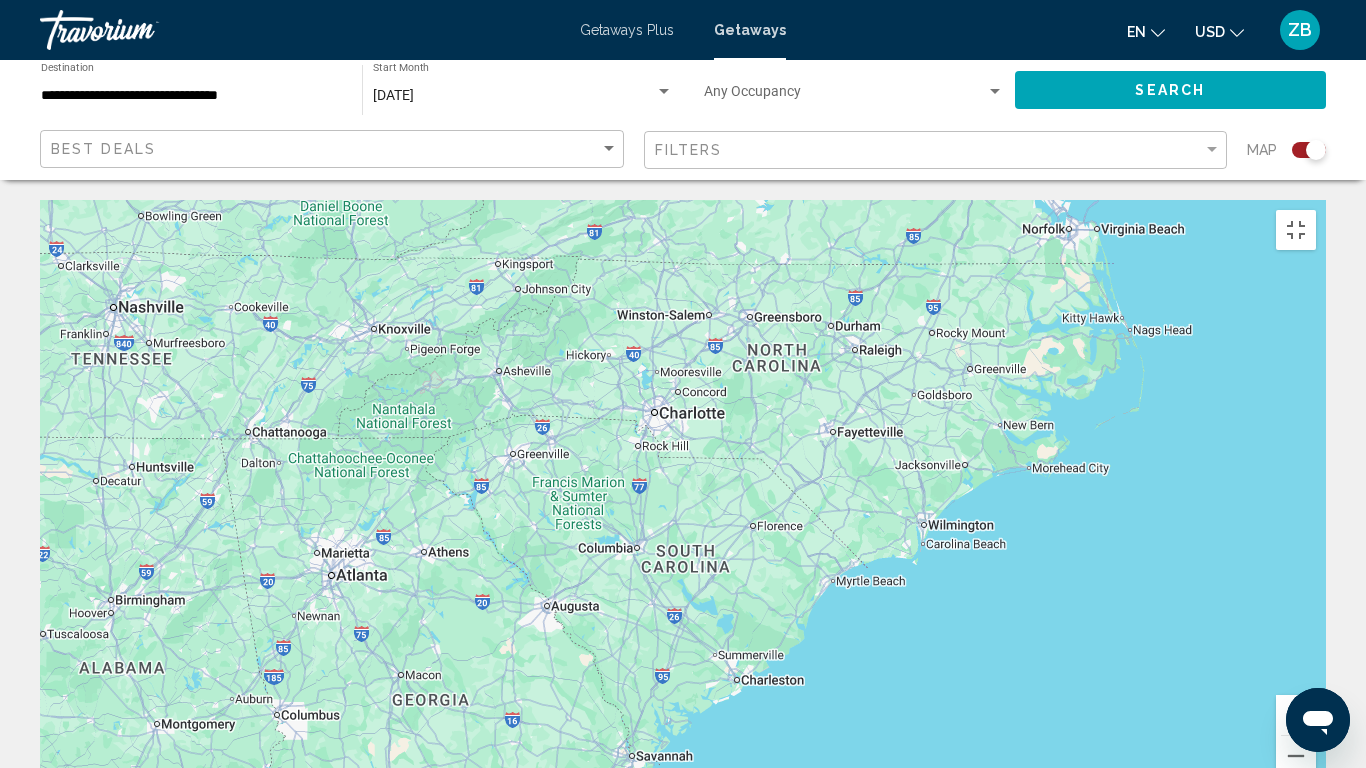 drag, startPoint x: 1347, startPoint y: 167, endPoint x: 883, endPoint y: 481, distance: 560.2607 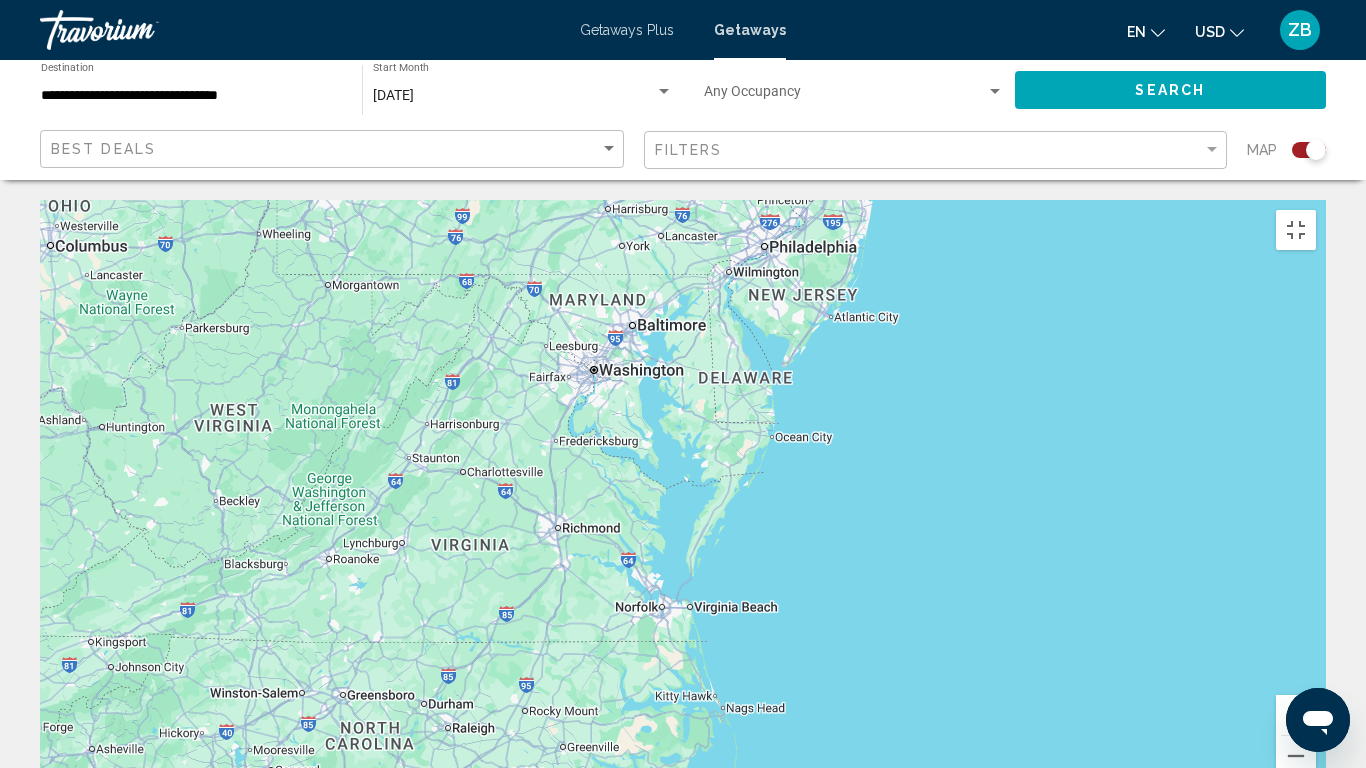 drag, startPoint x: 1068, startPoint y: 221, endPoint x: 610, endPoint y: 664, distance: 637.19147 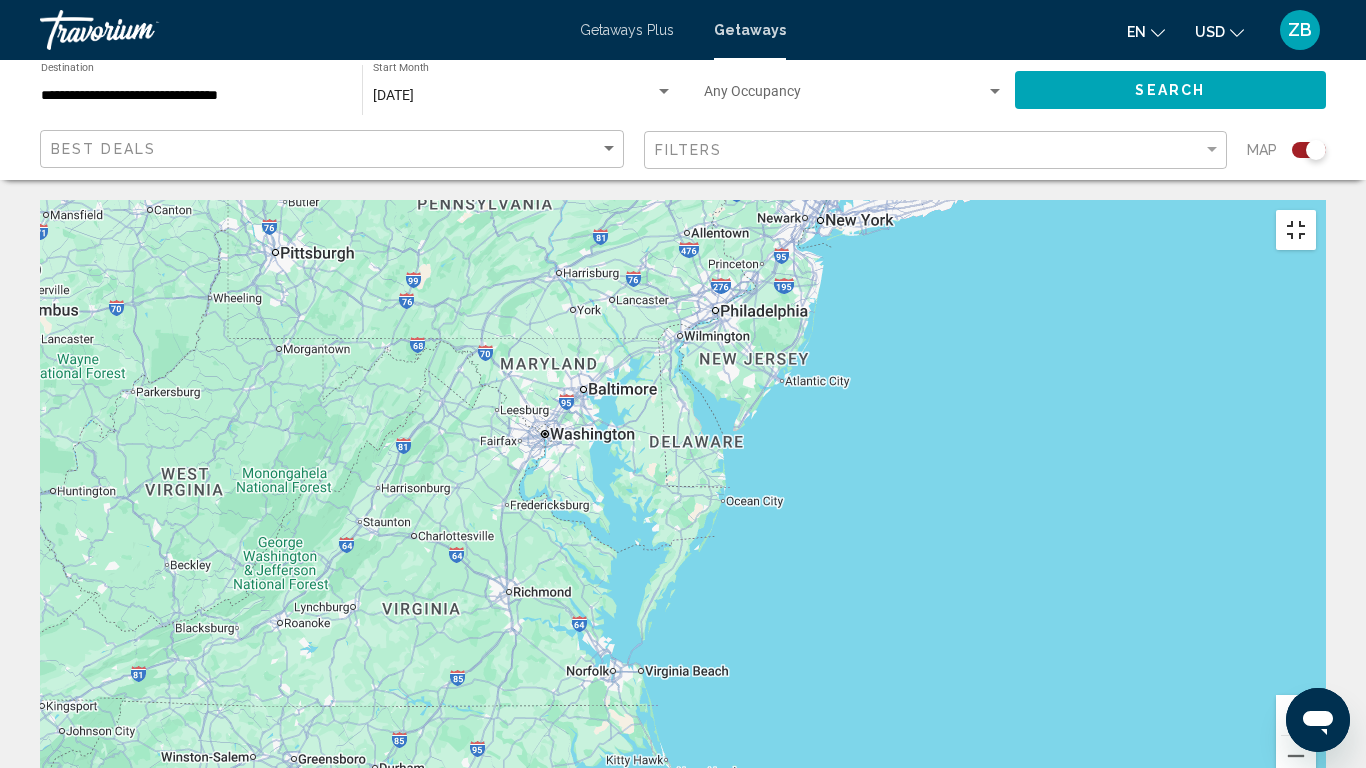 click at bounding box center [1296, 230] 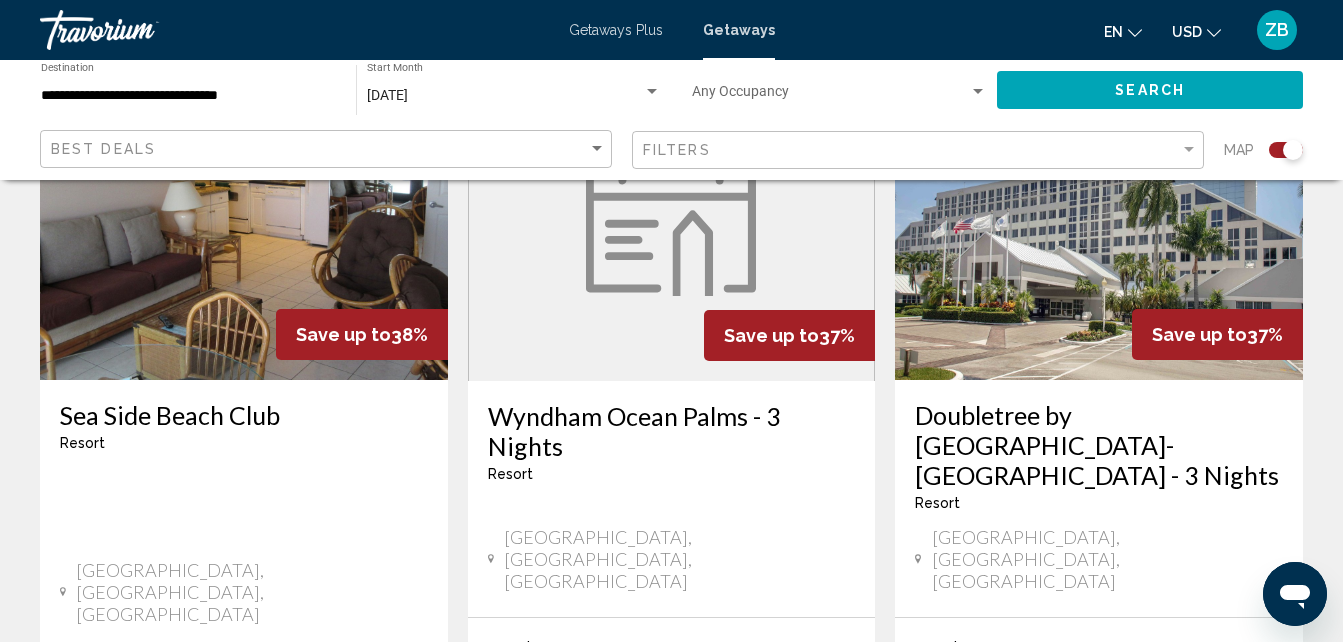 scroll, scrollTop: 3270, scrollLeft: 0, axis: vertical 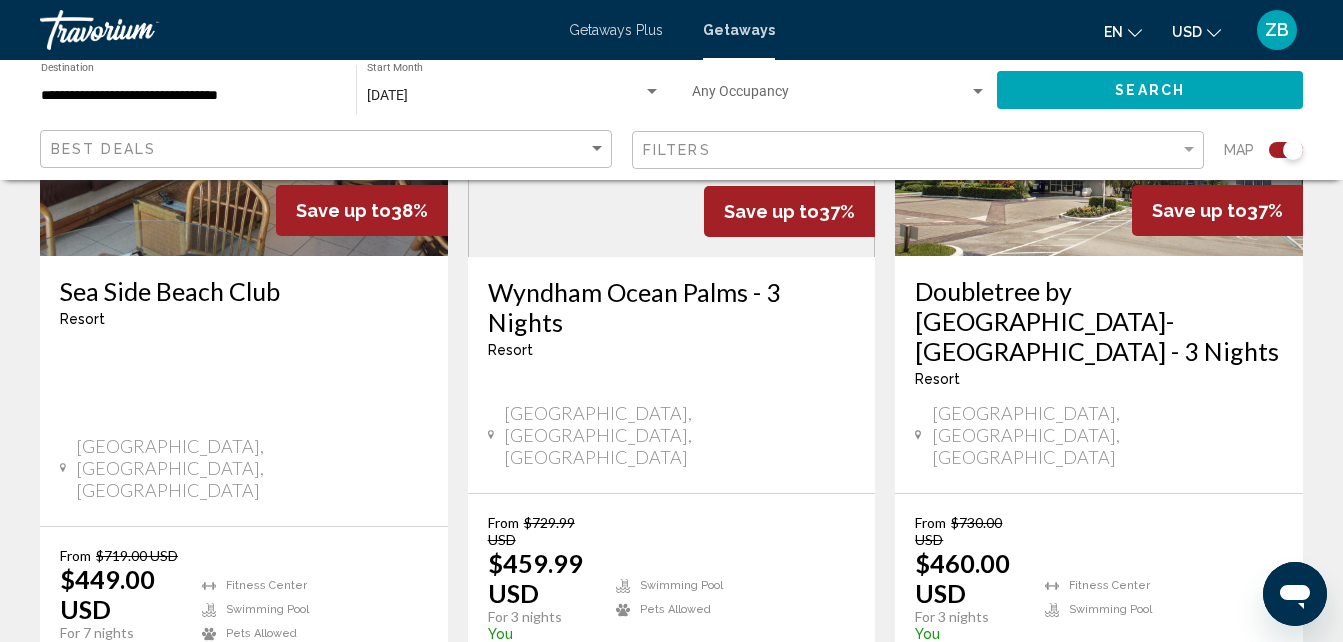 click on "8" at bounding box center (882, 768) 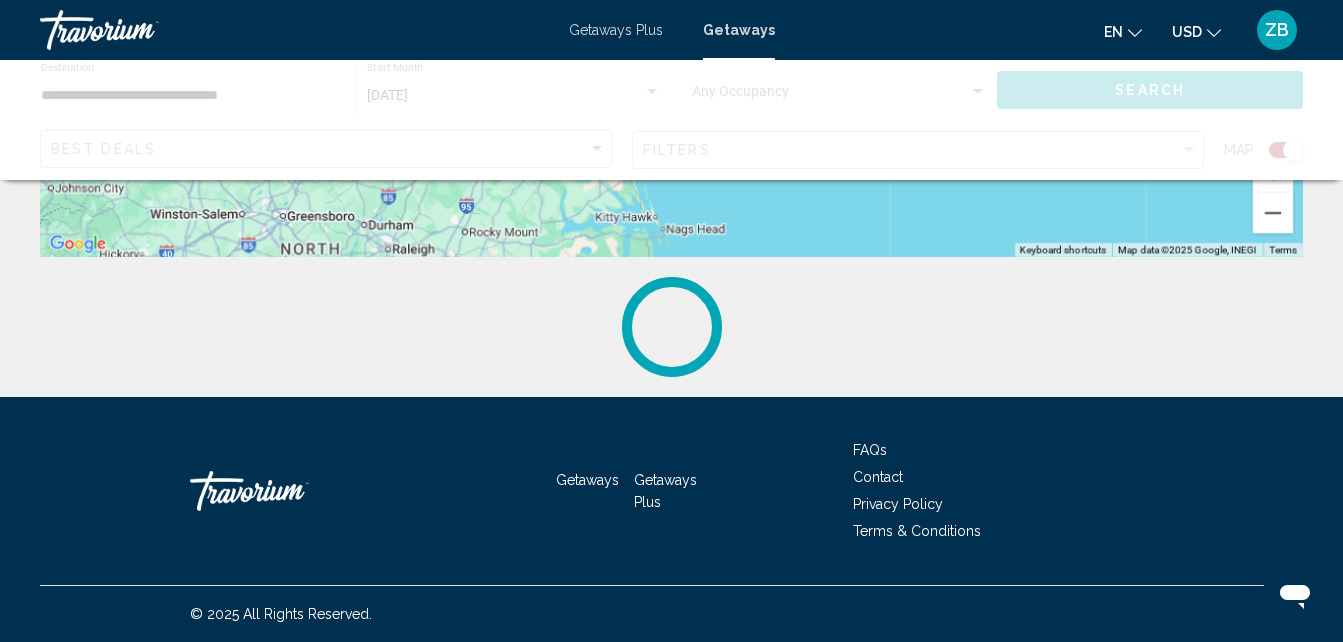 scroll, scrollTop: 0, scrollLeft: 0, axis: both 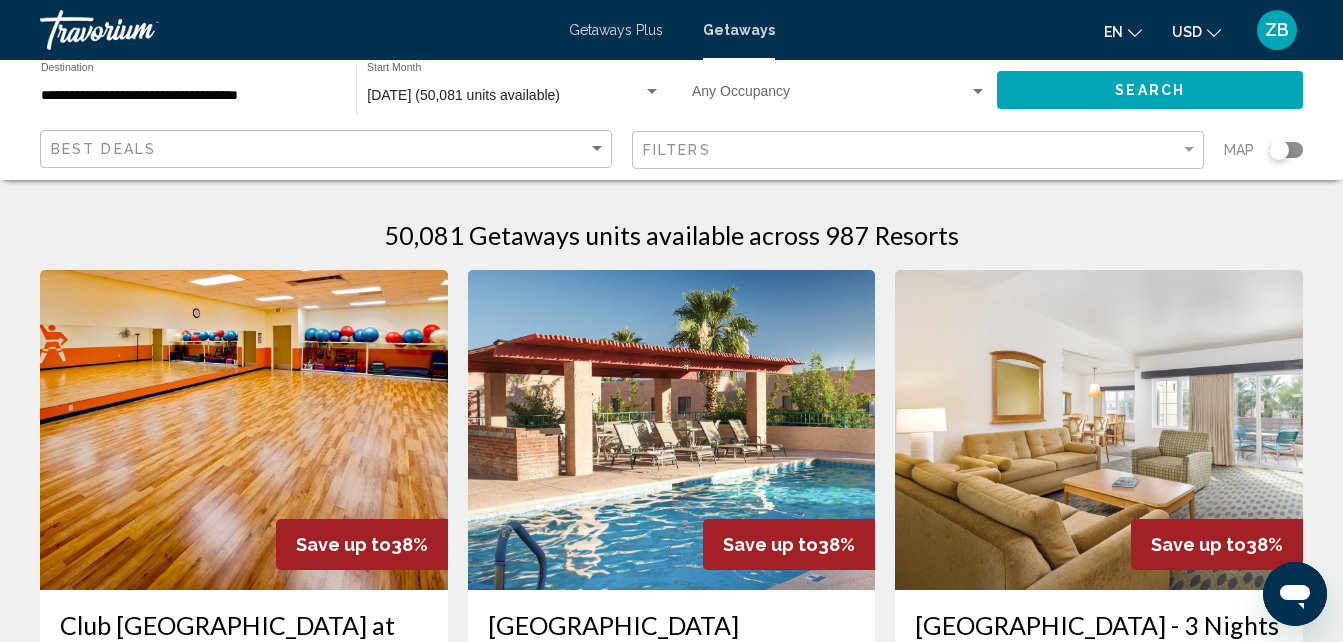click 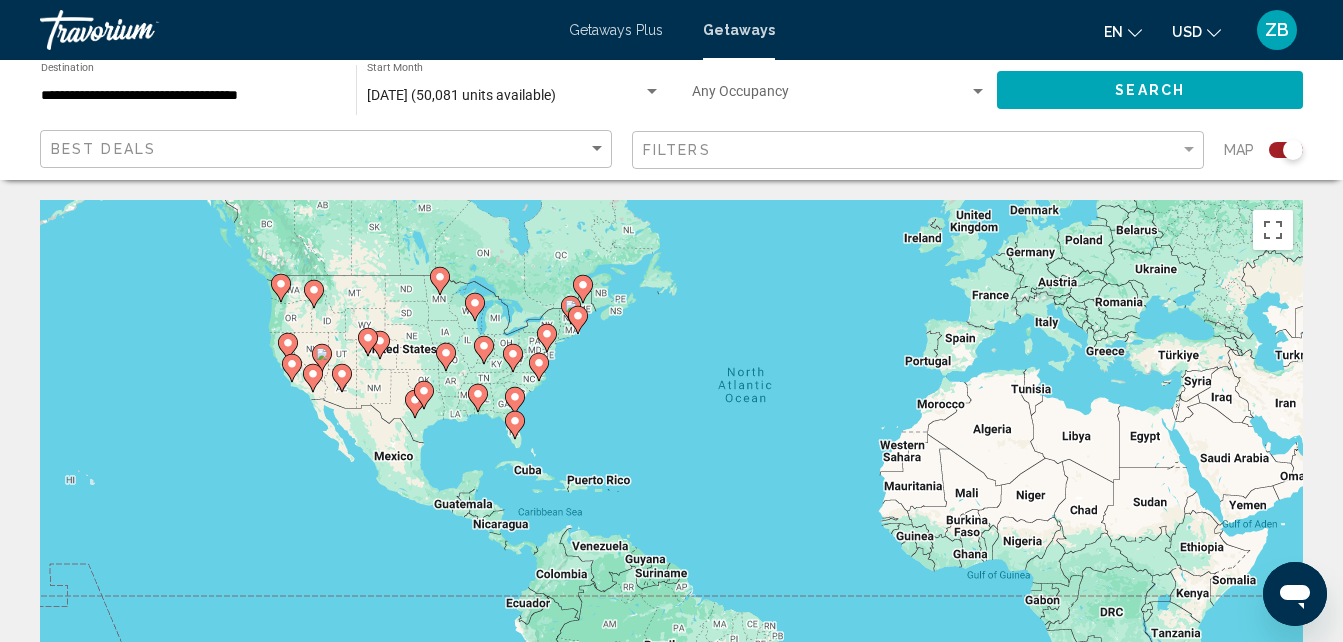 drag, startPoint x: 465, startPoint y: 496, endPoint x: 604, endPoint y: 409, distance: 163.9817 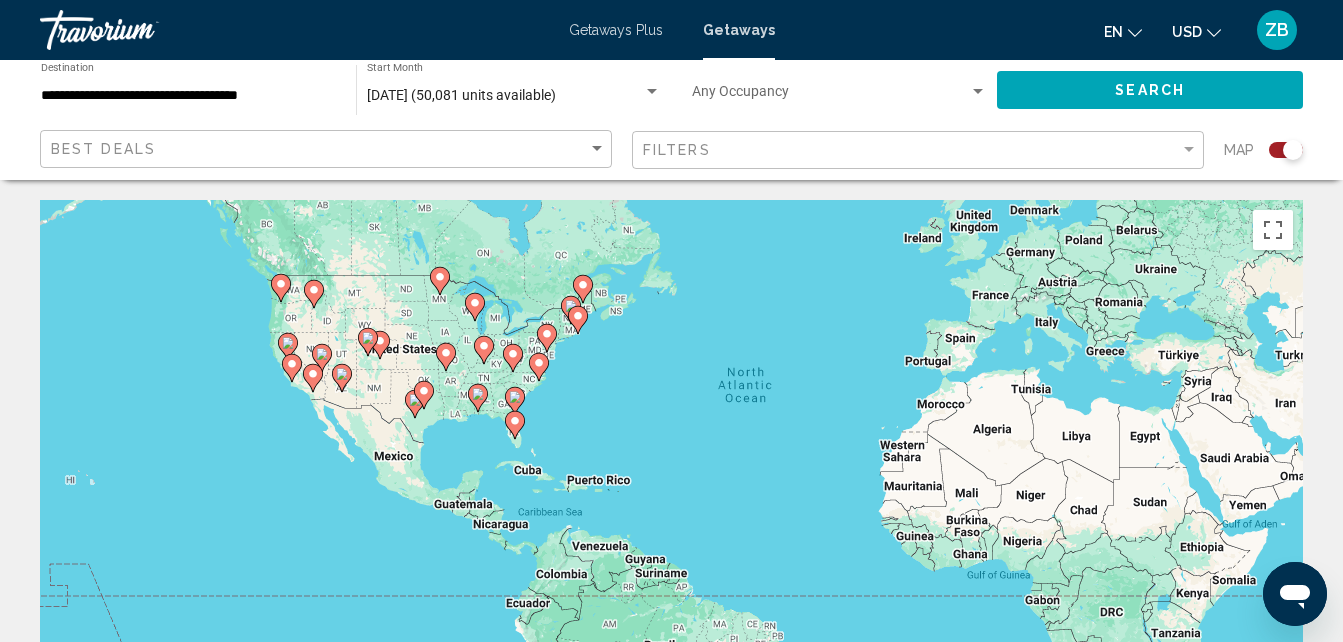 click on "To navigate, press the arrow keys. To activate drag with keyboard, press Alt + Enter. Once in keyboard drag state, use the arrow keys to move the marker. To complete the drag, press the Enter key. To cancel, press Escape." at bounding box center (671, 500) 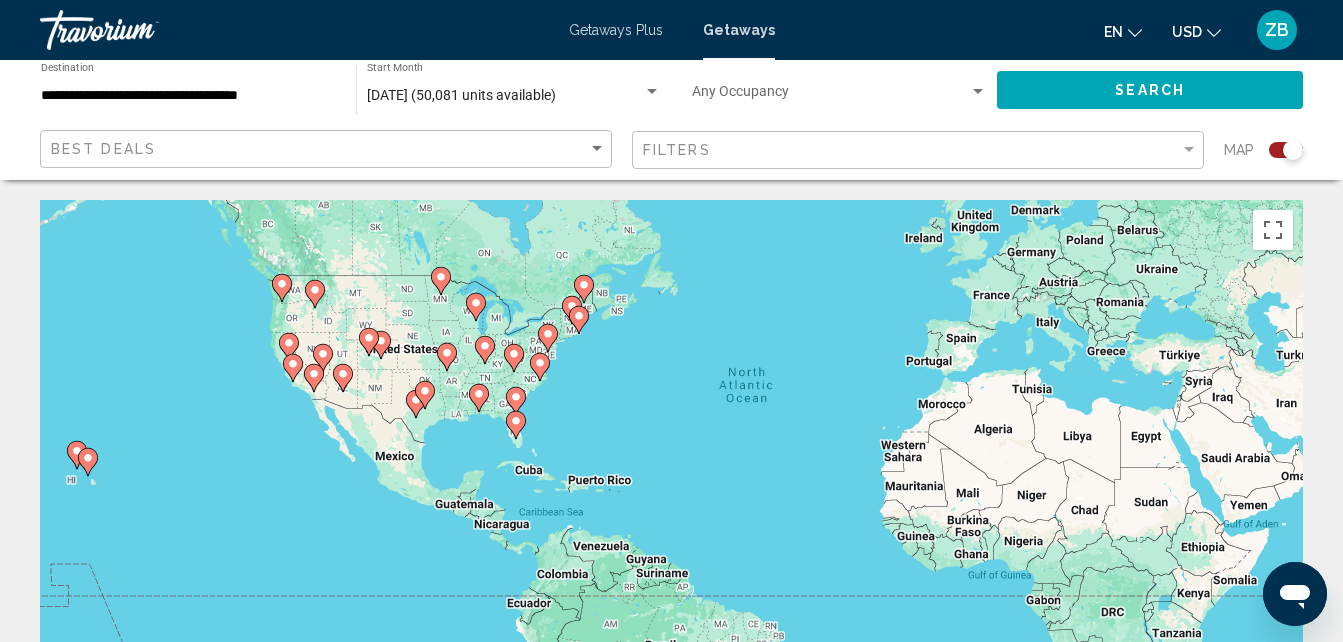 click 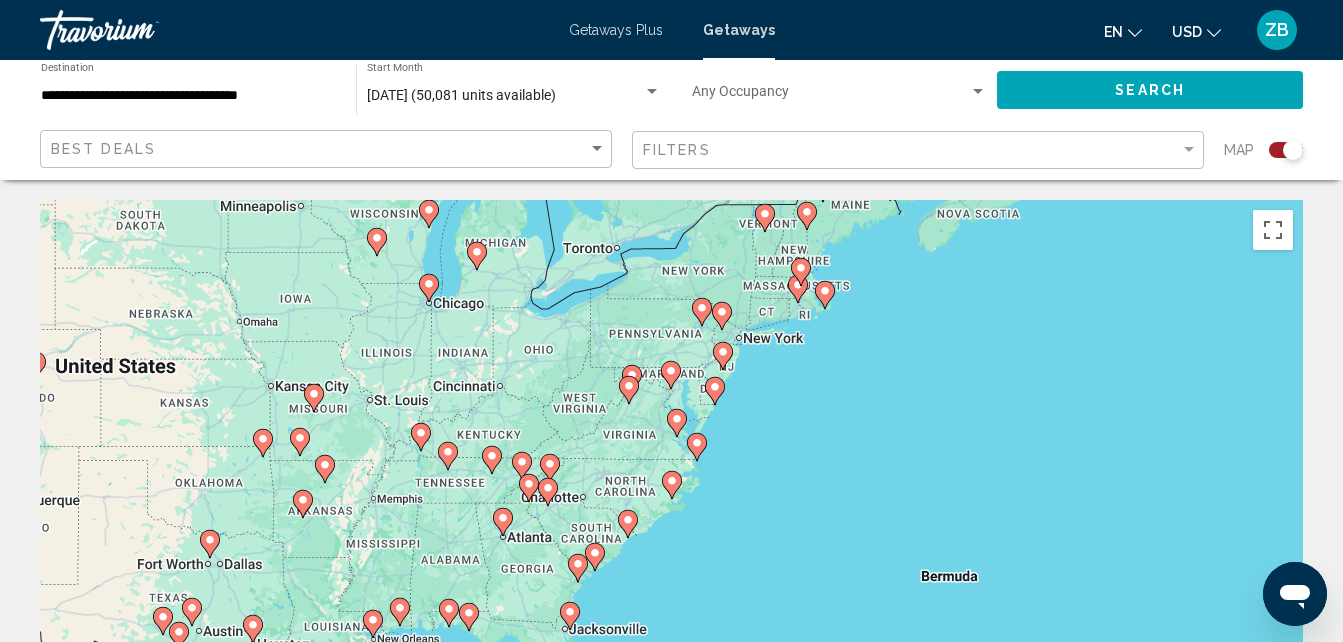 click on "To navigate, press the arrow keys. To activate drag with keyboard, press Alt + Enter. Once in keyboard drag state, use the arrow keys to move the marker. To complete the drag, press the Enter key. To cancel, press Escape." at bounding box center (671, 500) 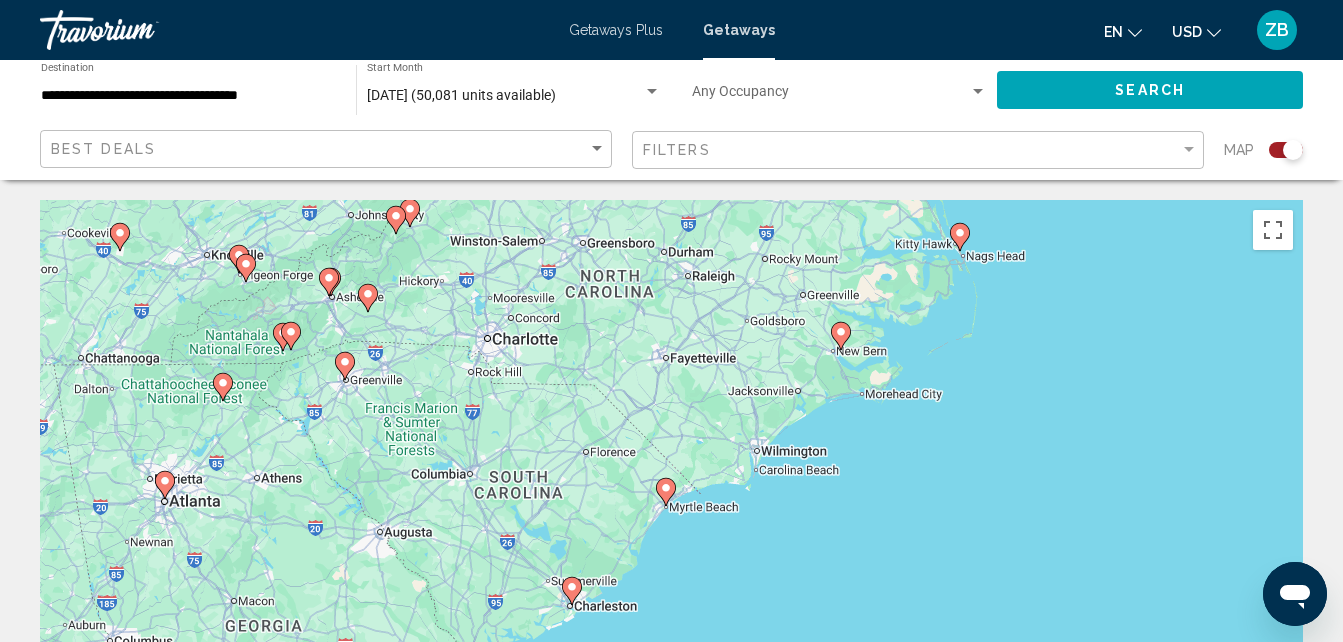click 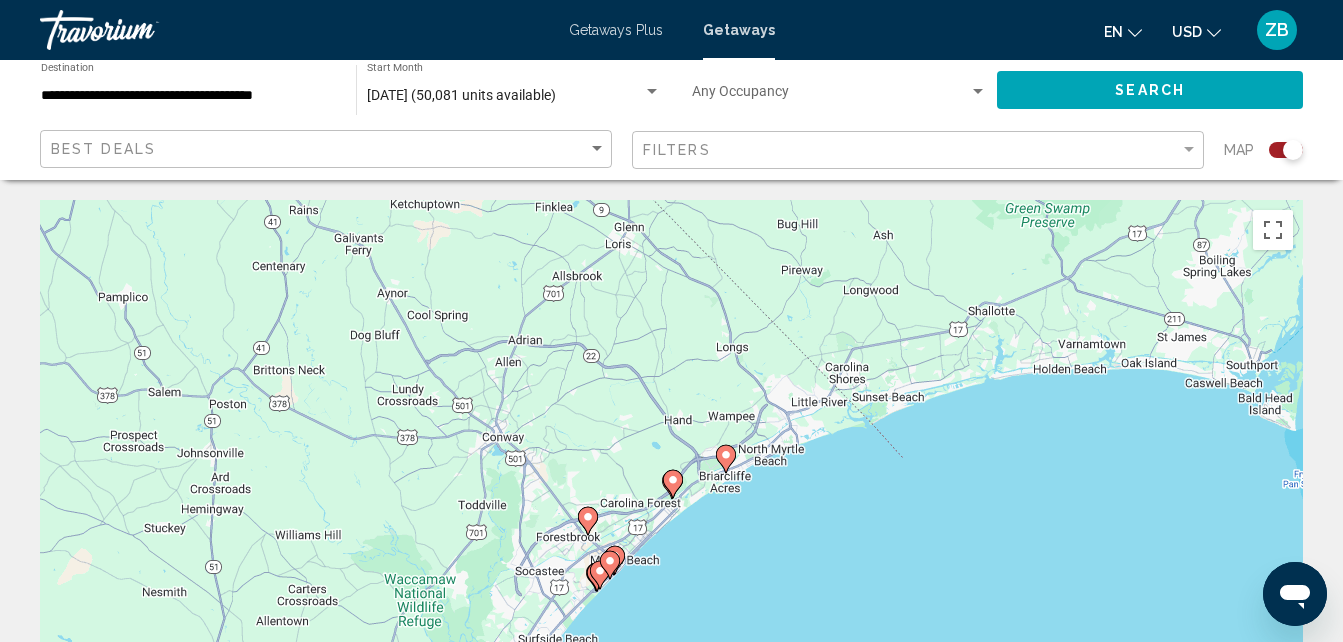 click 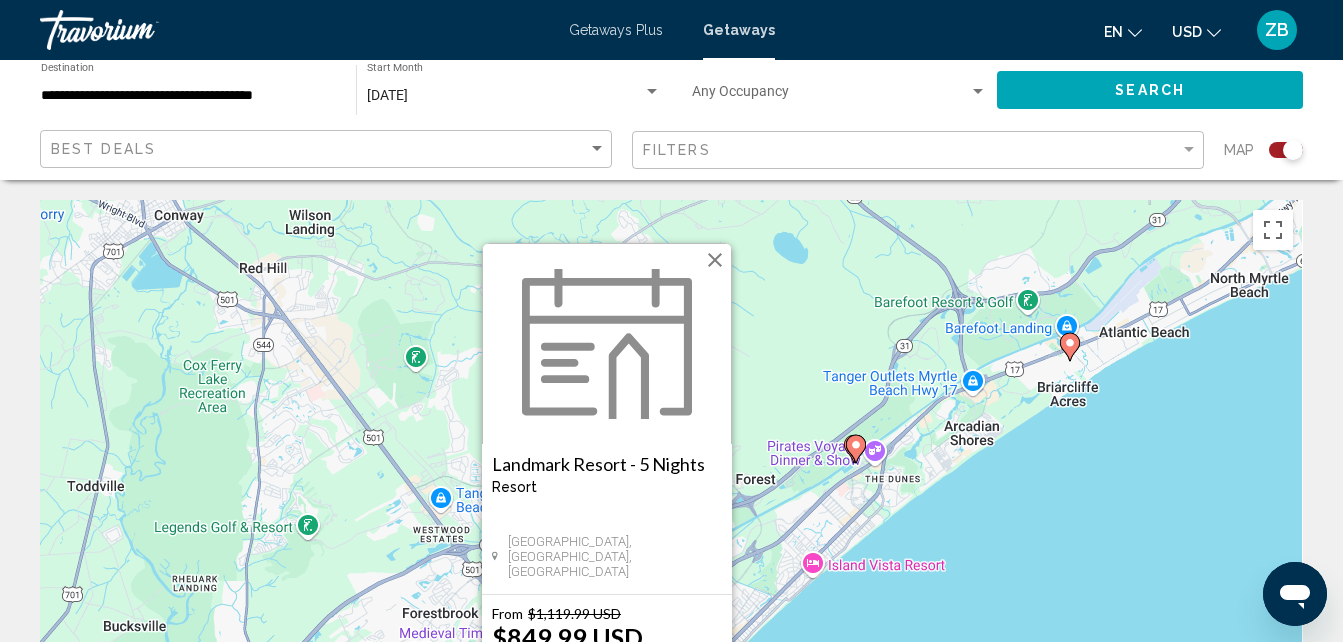 drag, startPoint x: 919, startPoint y: 586, endPoint x: 849, endPoint y: 605, distance: 72.53275 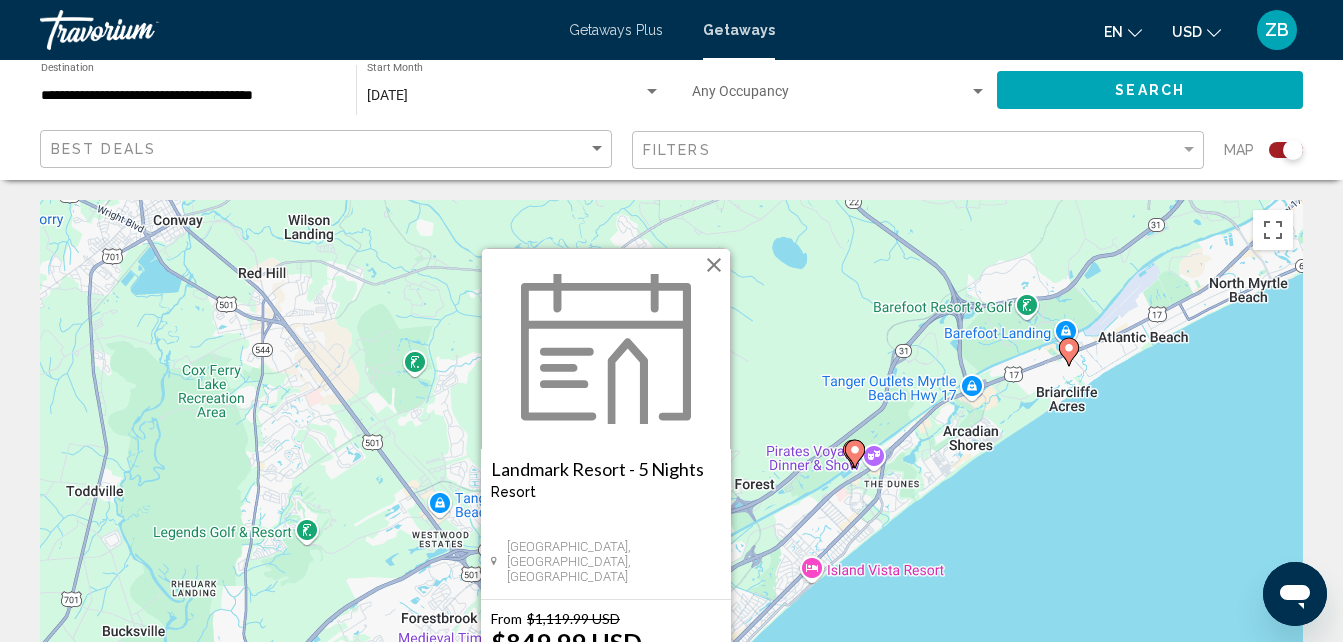 click at bounding box center (714, 265) 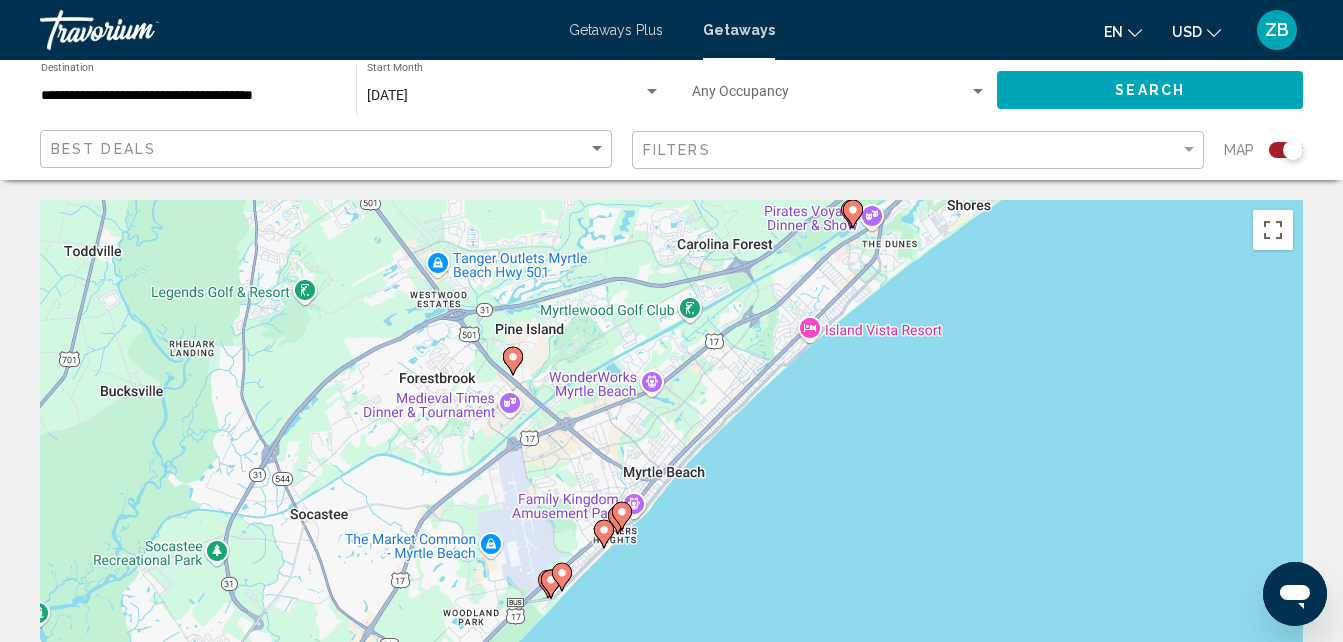 drag, startPoint x: 769, startPoint y: 425, endPoint x: 769, endPoint y: 192, distance: 233 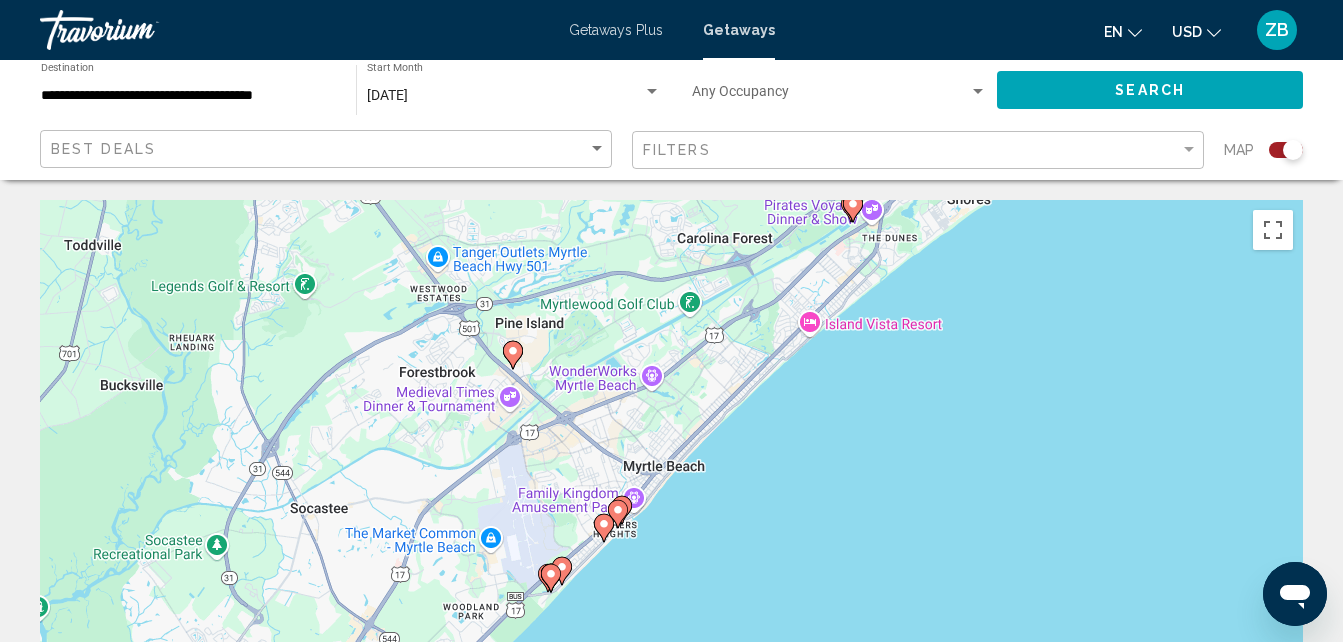 click 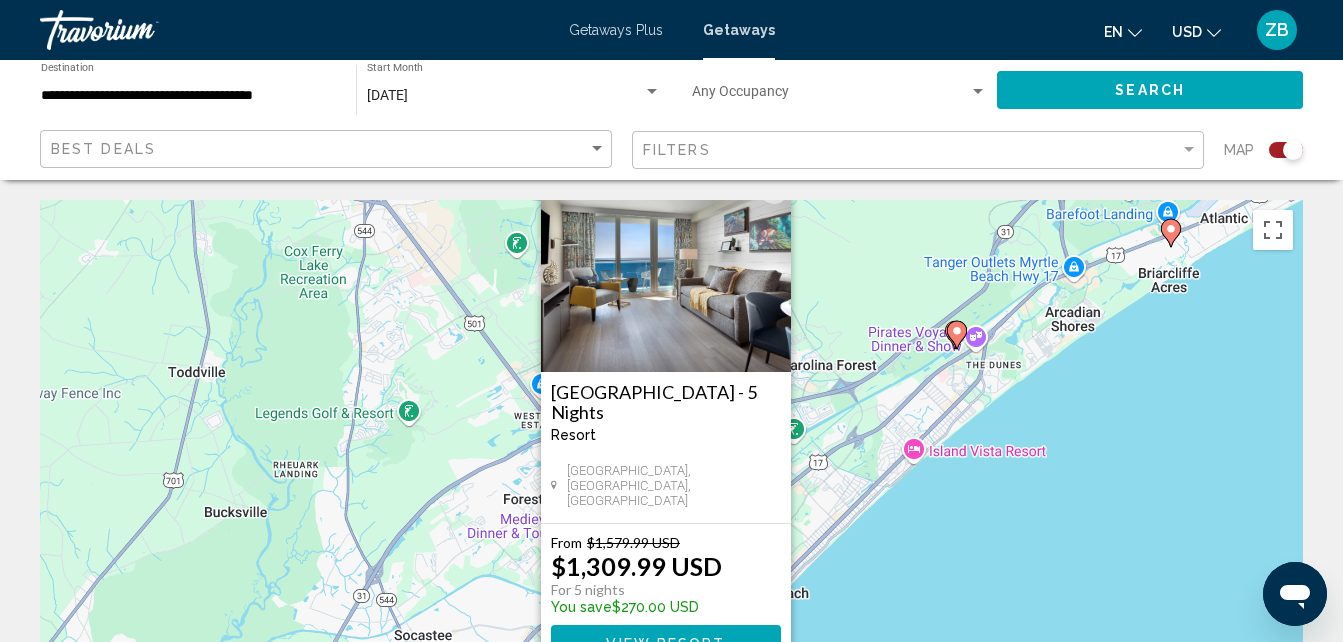 drag, startPoint x: 908, startPoint y: 564, endPoint x: 903, endPoint y: 512, distance: 52.23983 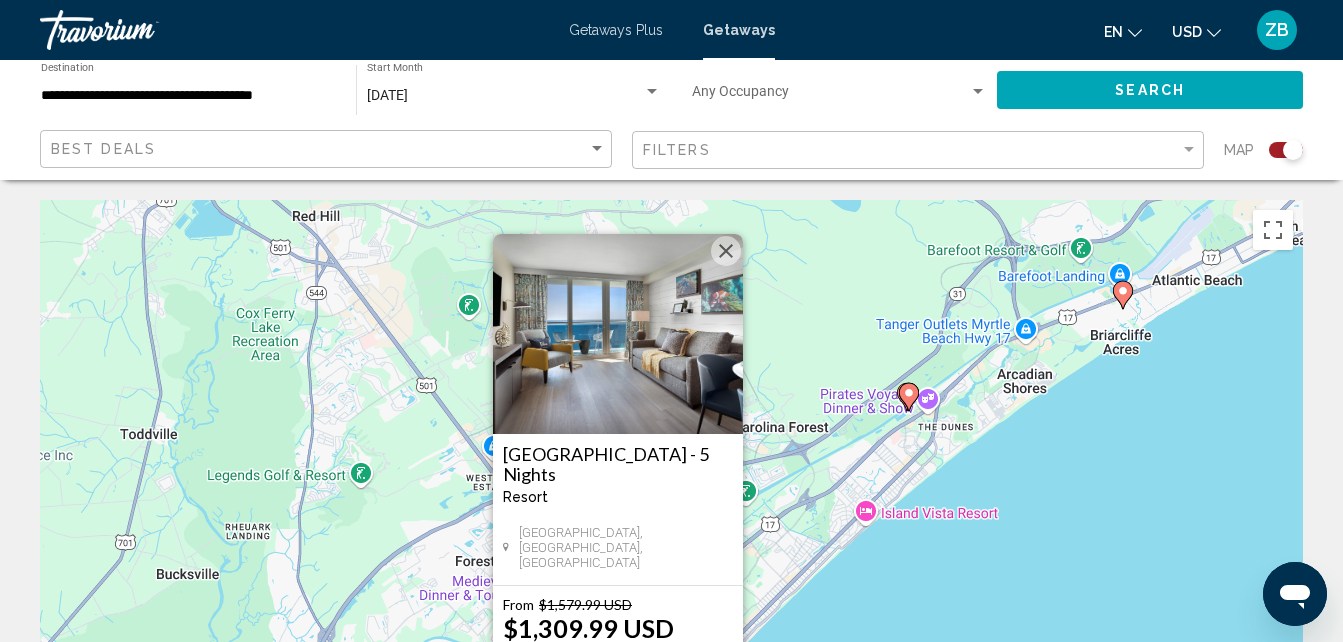 drag, startPoint x: 882, startPoint y: 585, endPoint x: 831, endPoint y: 635, distance: 71.42129 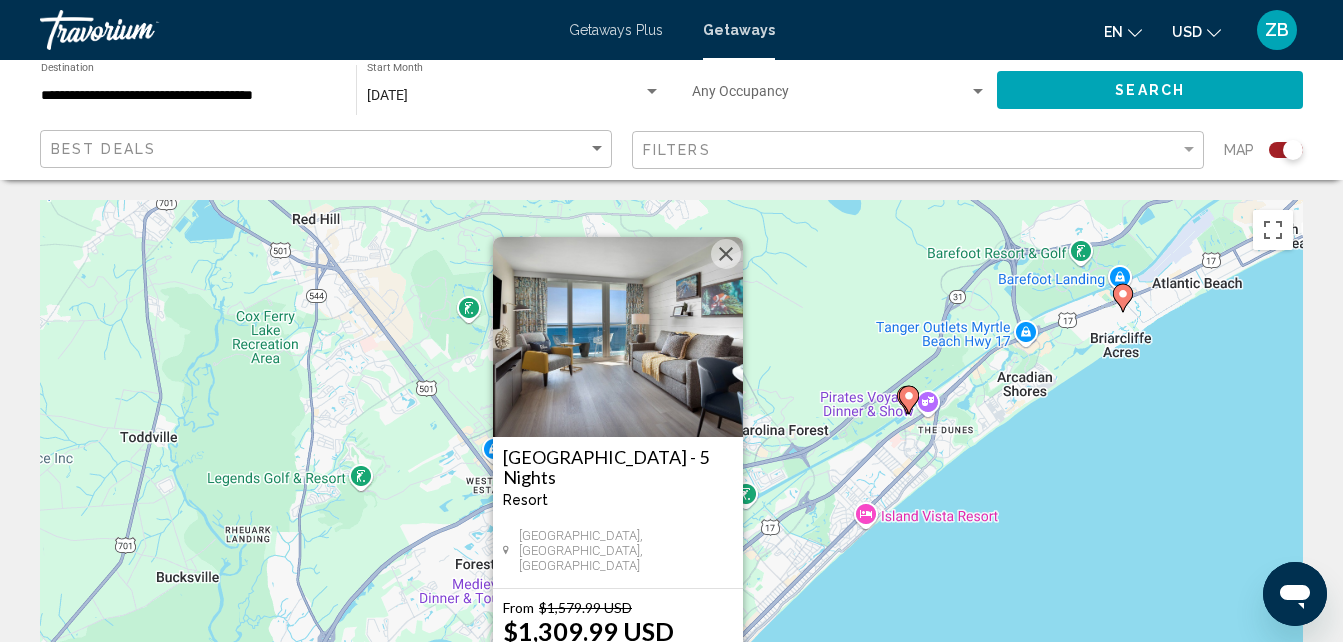 click at bounding box center [726, 254] 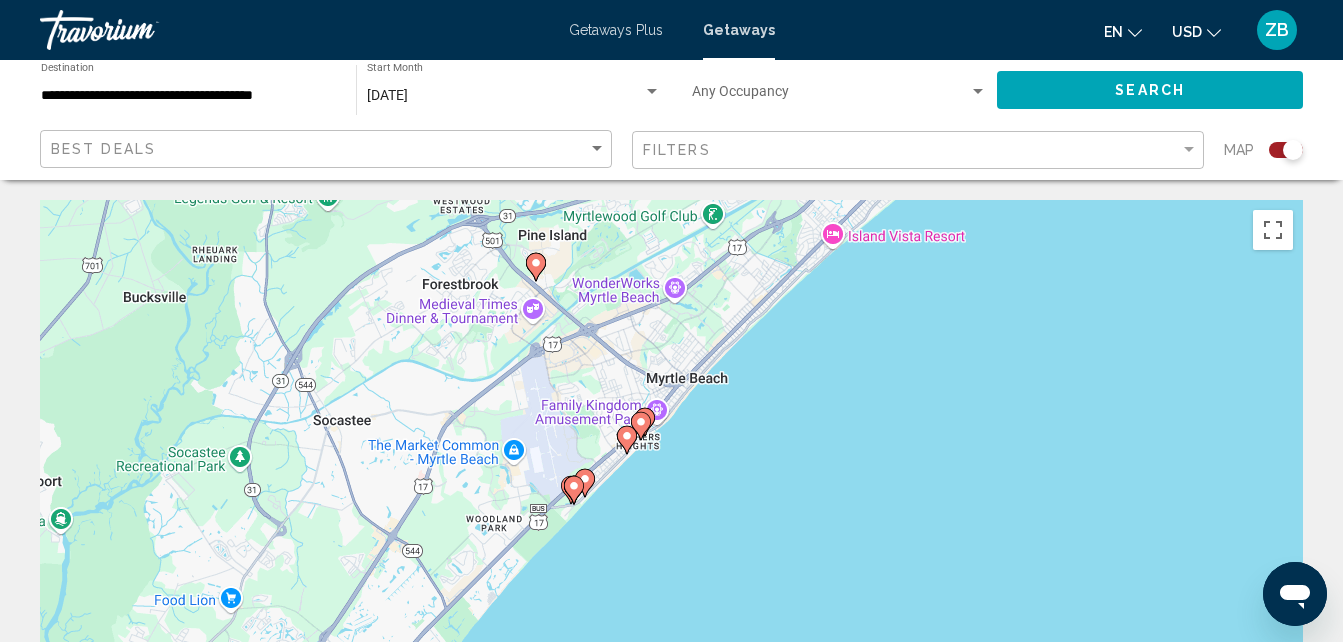 drag, startPoint x: 756, startPoint y: 521, endPoint x: 723, endPoint y: 240, distance: 282.9311 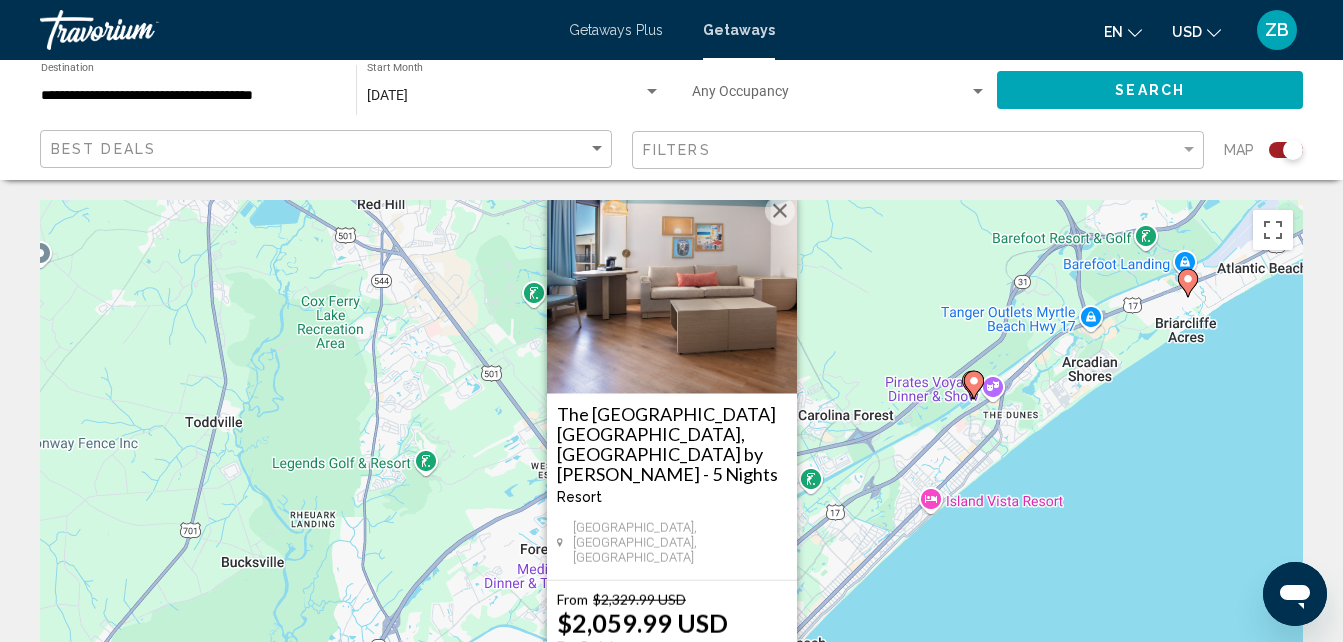 click at bounding box center [780, 211] 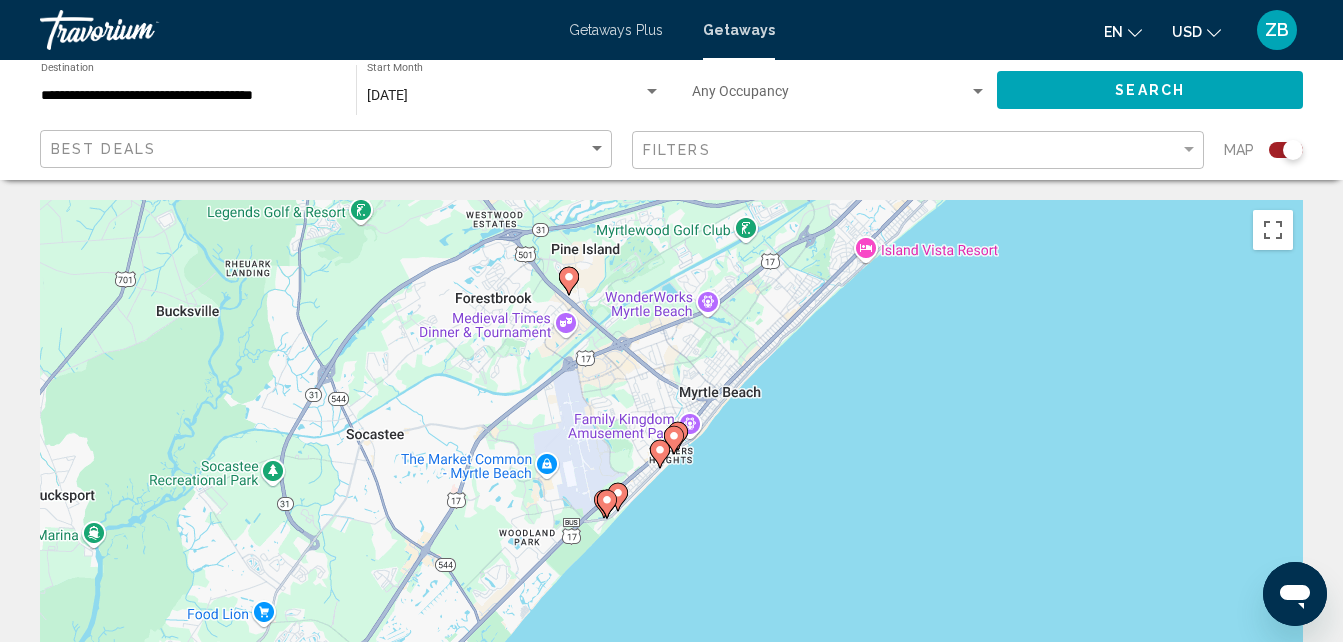 drag, startPoint x: 864, startPoint y: 603, endPoint x: 798, endPoint y: 339, distance: 272.12497 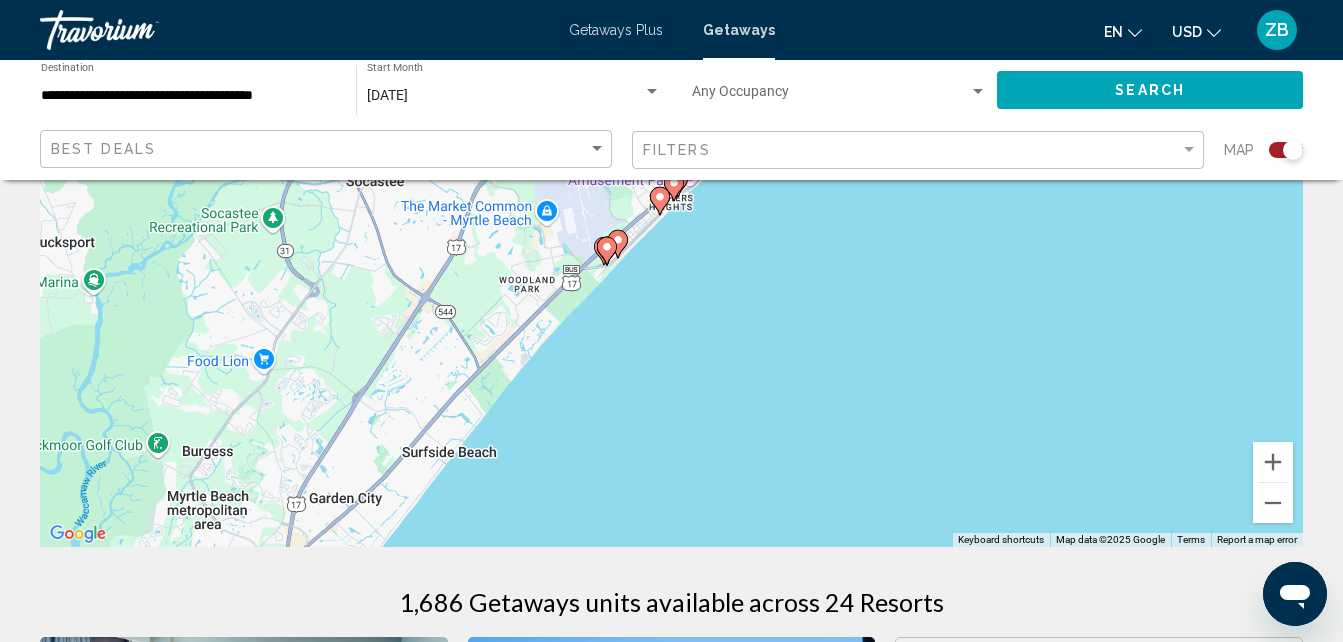 scroll, scrollTop: 0, scrollLeft: 0, axis: both 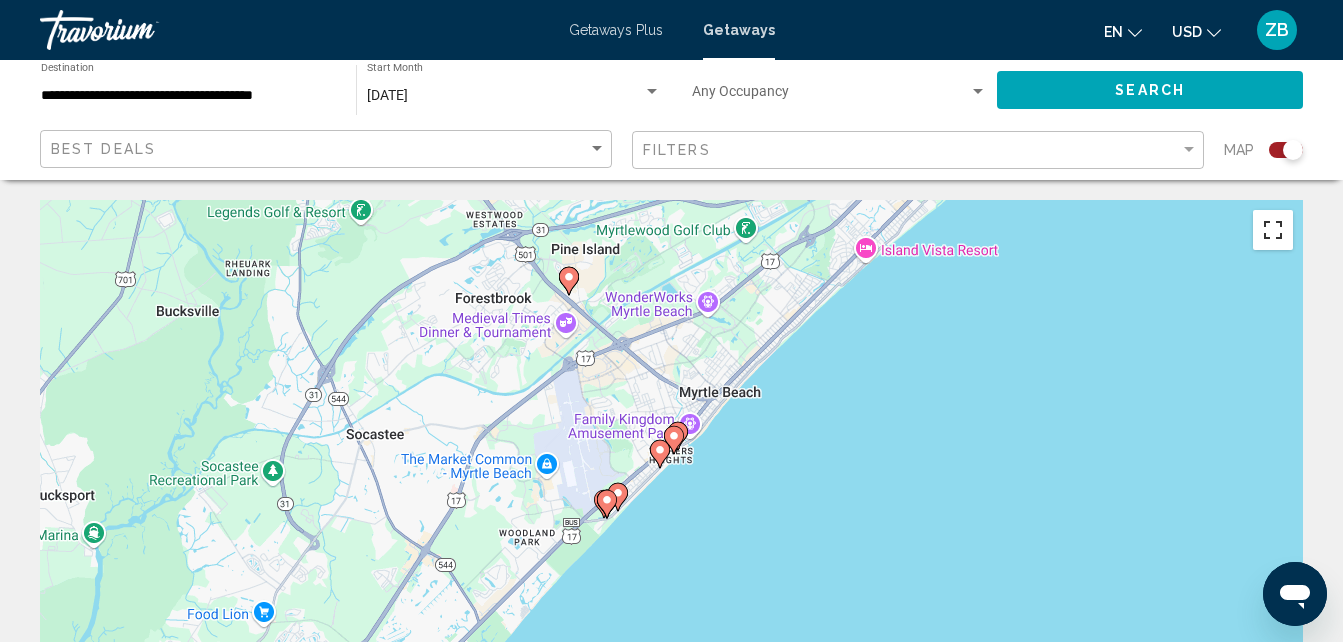 click at bounding box center (1273, 230) 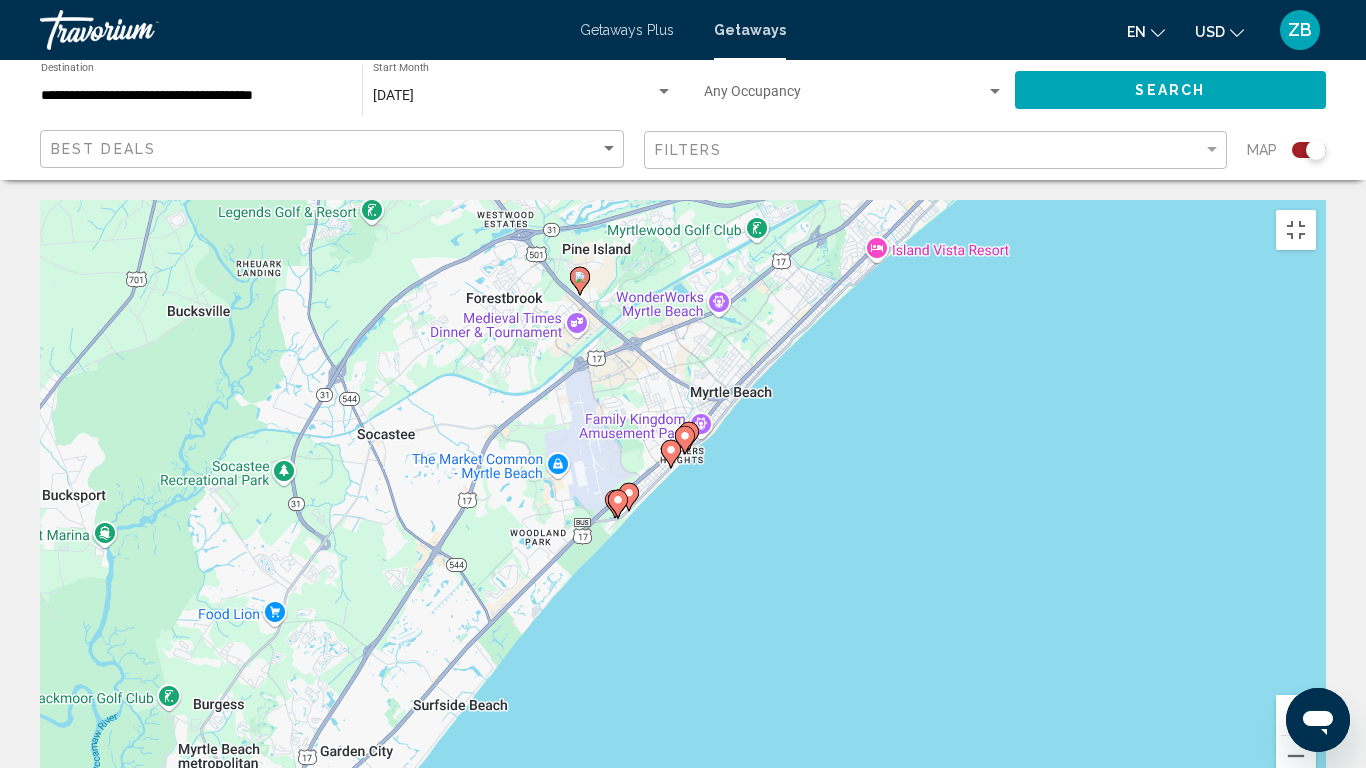click at bounding box center [1296, 715] 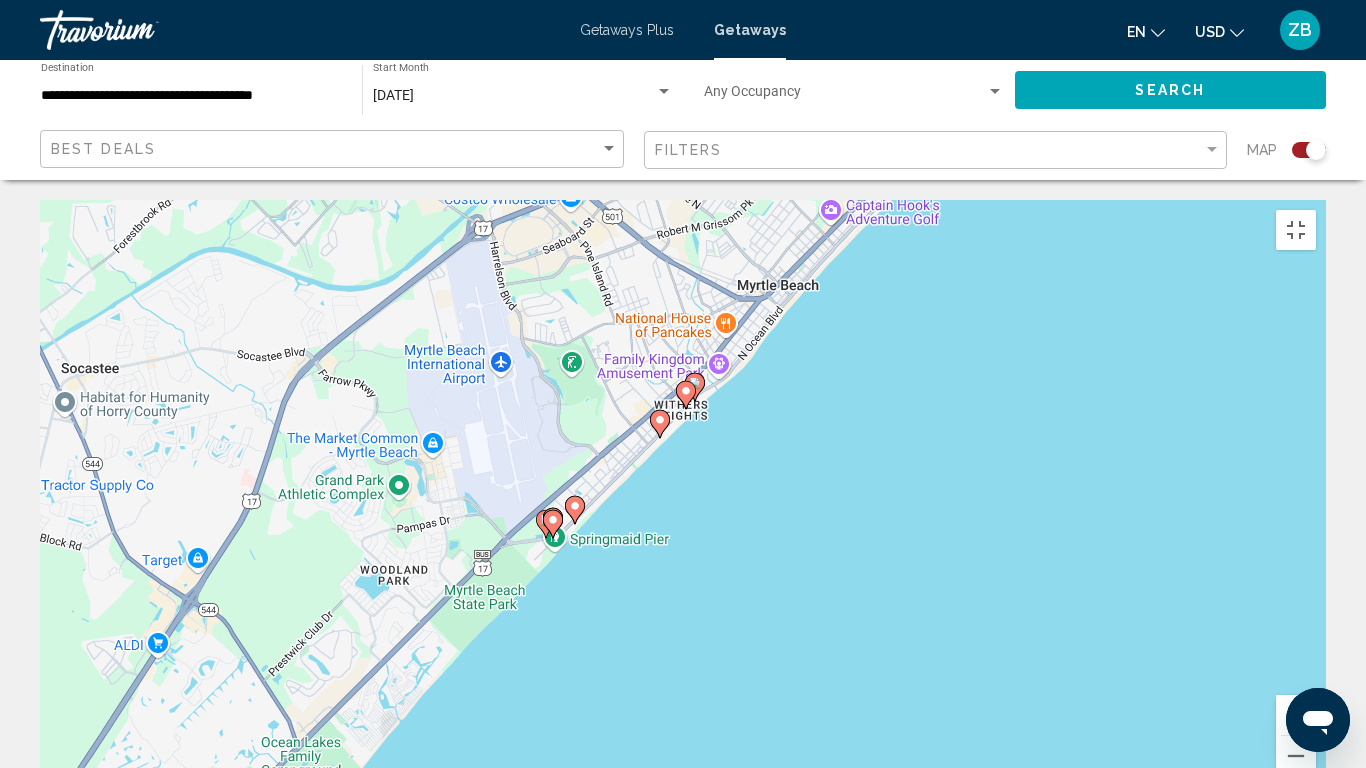 click at bounding box center (1296, 715) 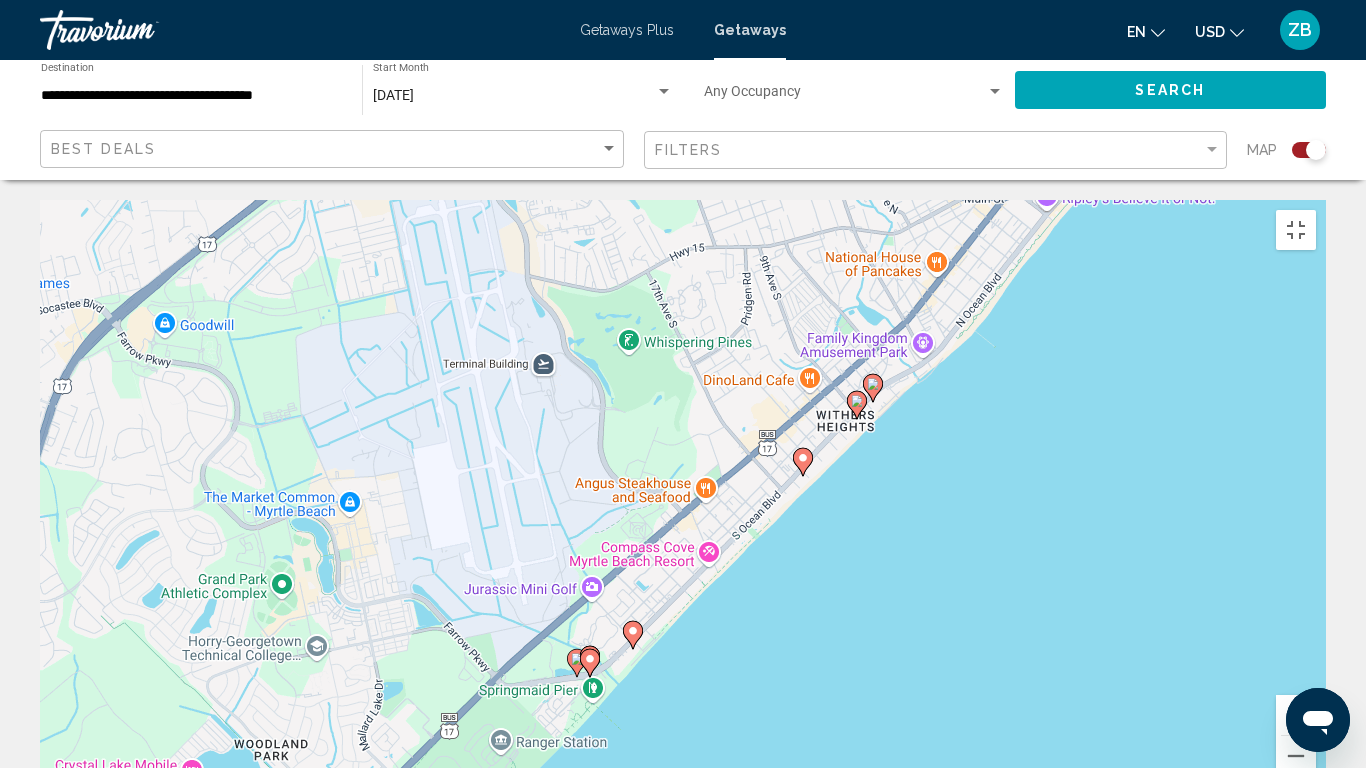 drag, startPoint x: 479, startPoint y: 467, endPoint x: 654, endPoint y: 577, distance: 206.70027 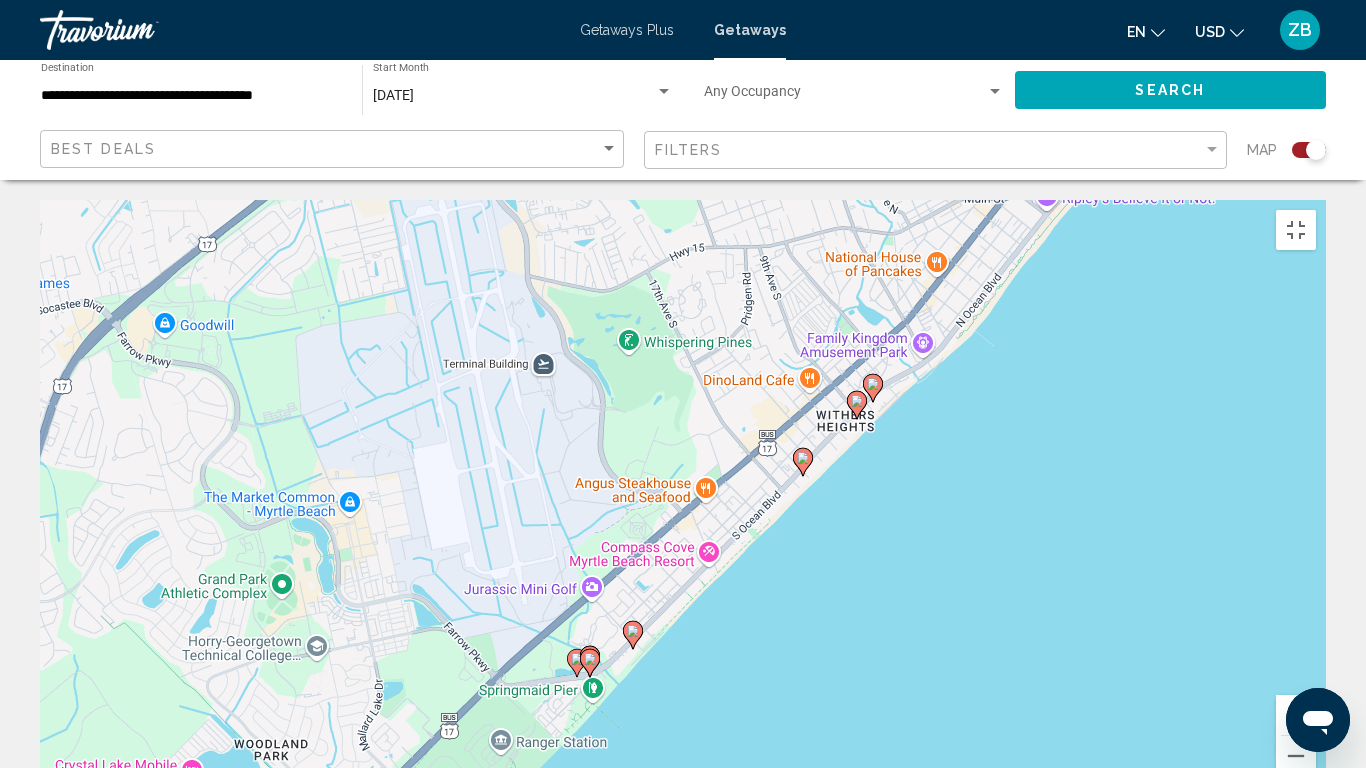 click on "To navigate, press the arrow keys. To activate drag with keyboard, press Alt + Enter. Once in keyboard drag state, use the arrow keys to move the marker. To complete the drag, press the Enter key. To cancel, press Escape." at bounding box center (683, 500) 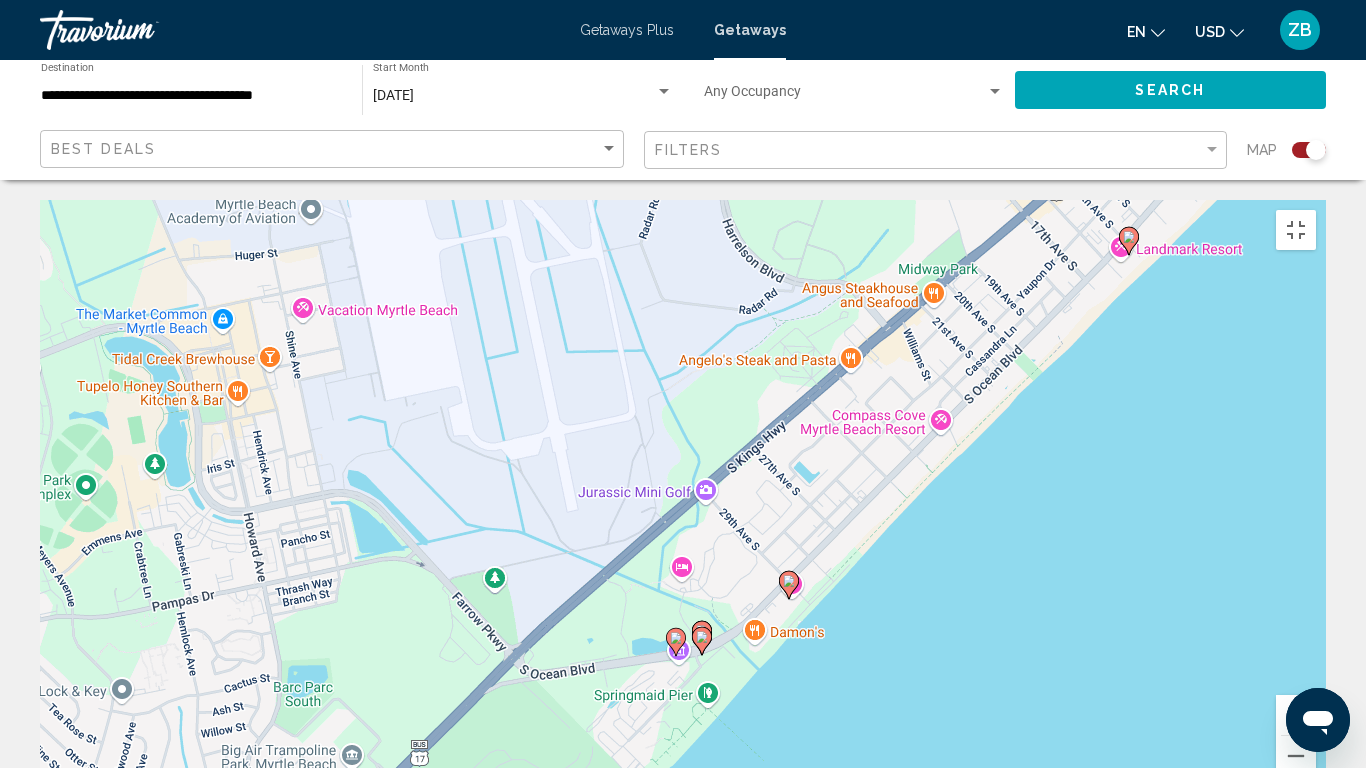drag, startPoint x: 710, startPoint y: 678, endPoint x: 923, endPoint y: 475, distance: 294.2414 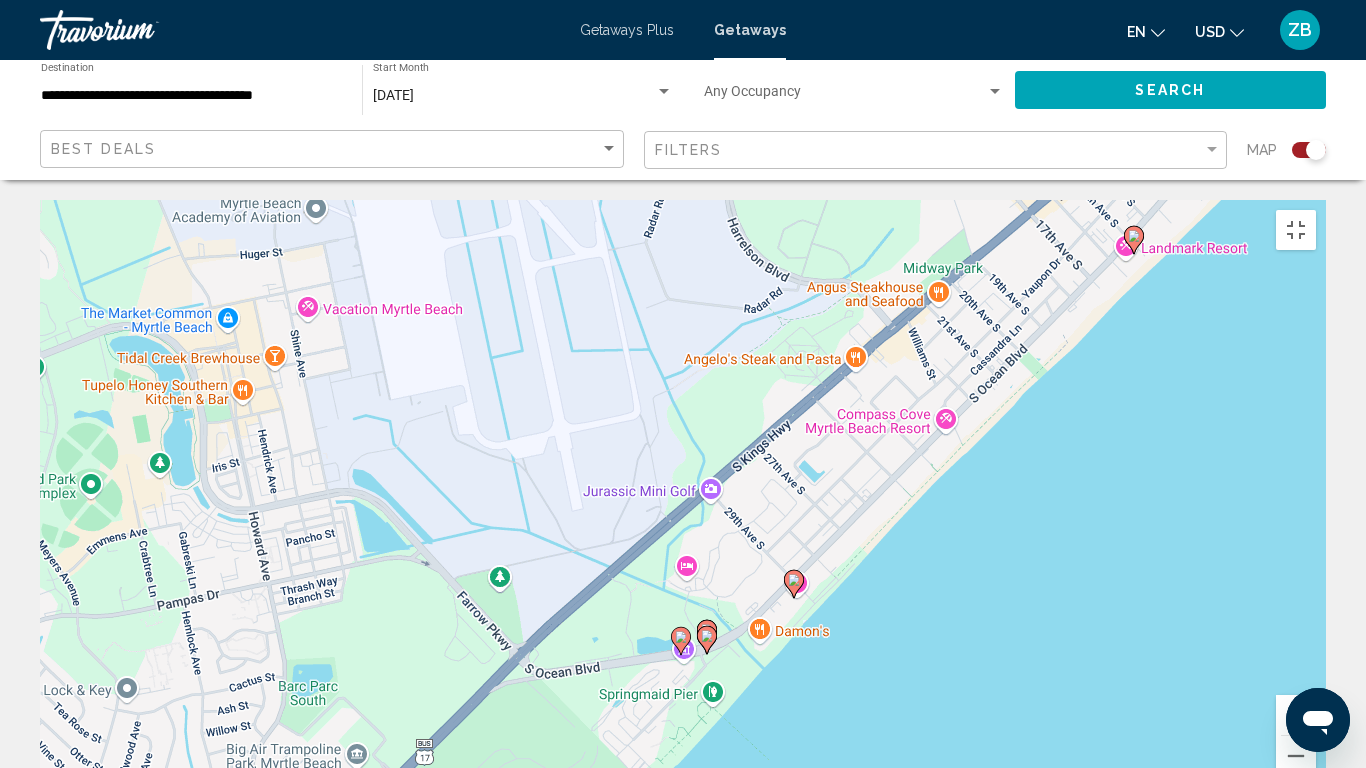 click 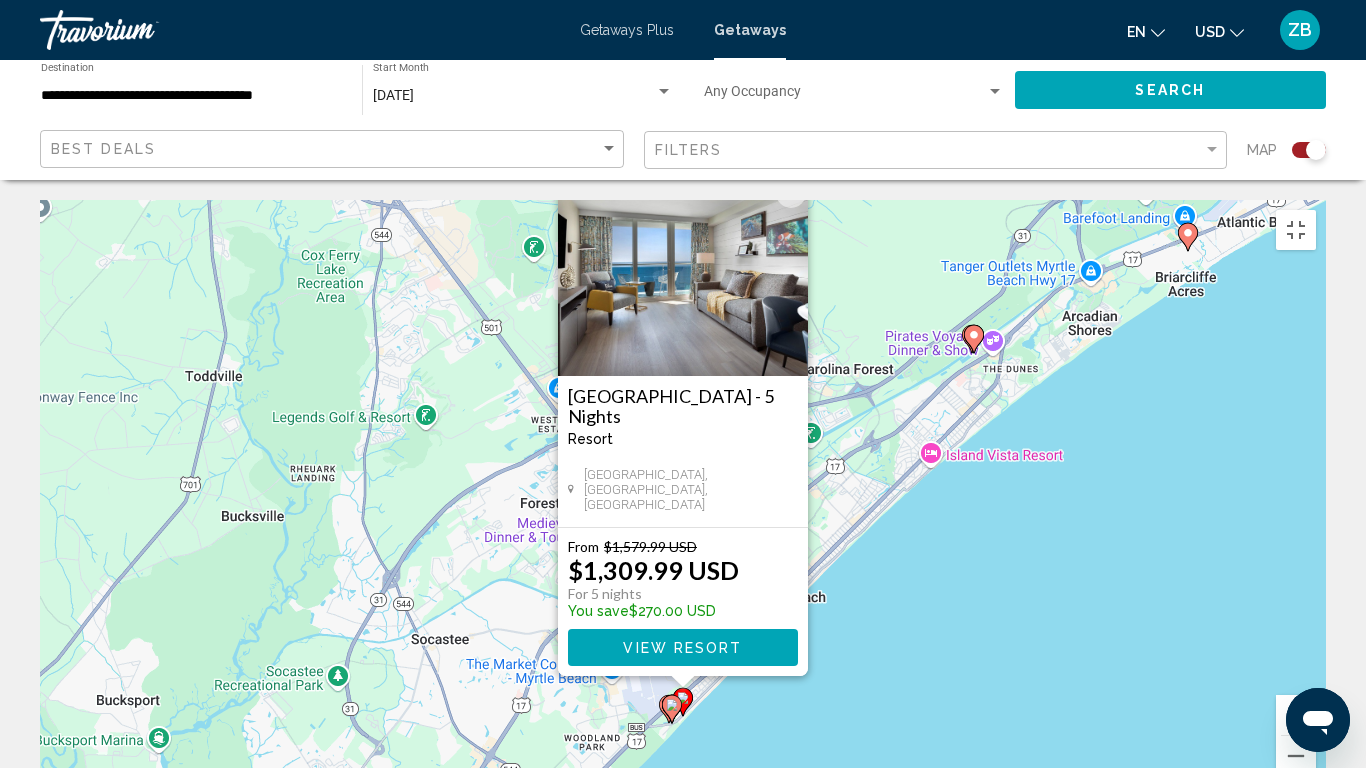 click at bounding box center (791, 193) 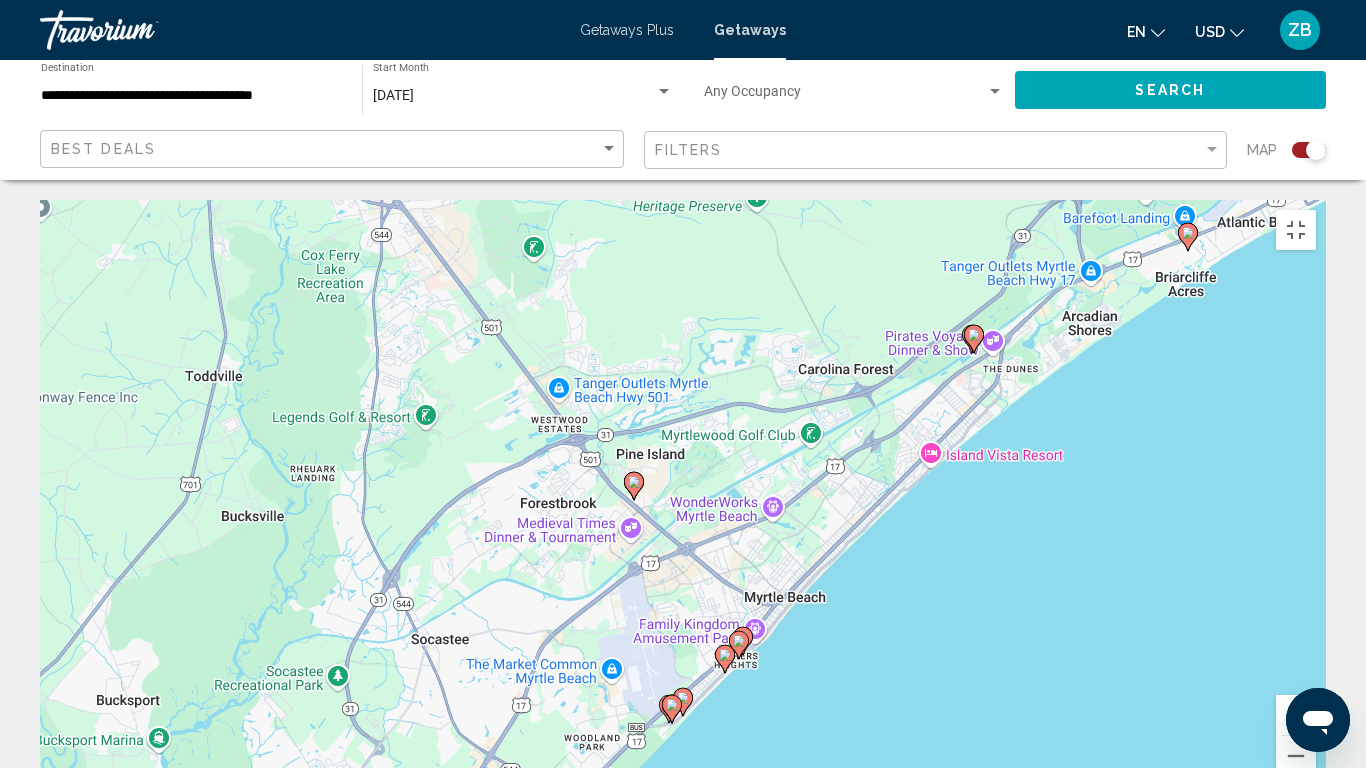 click 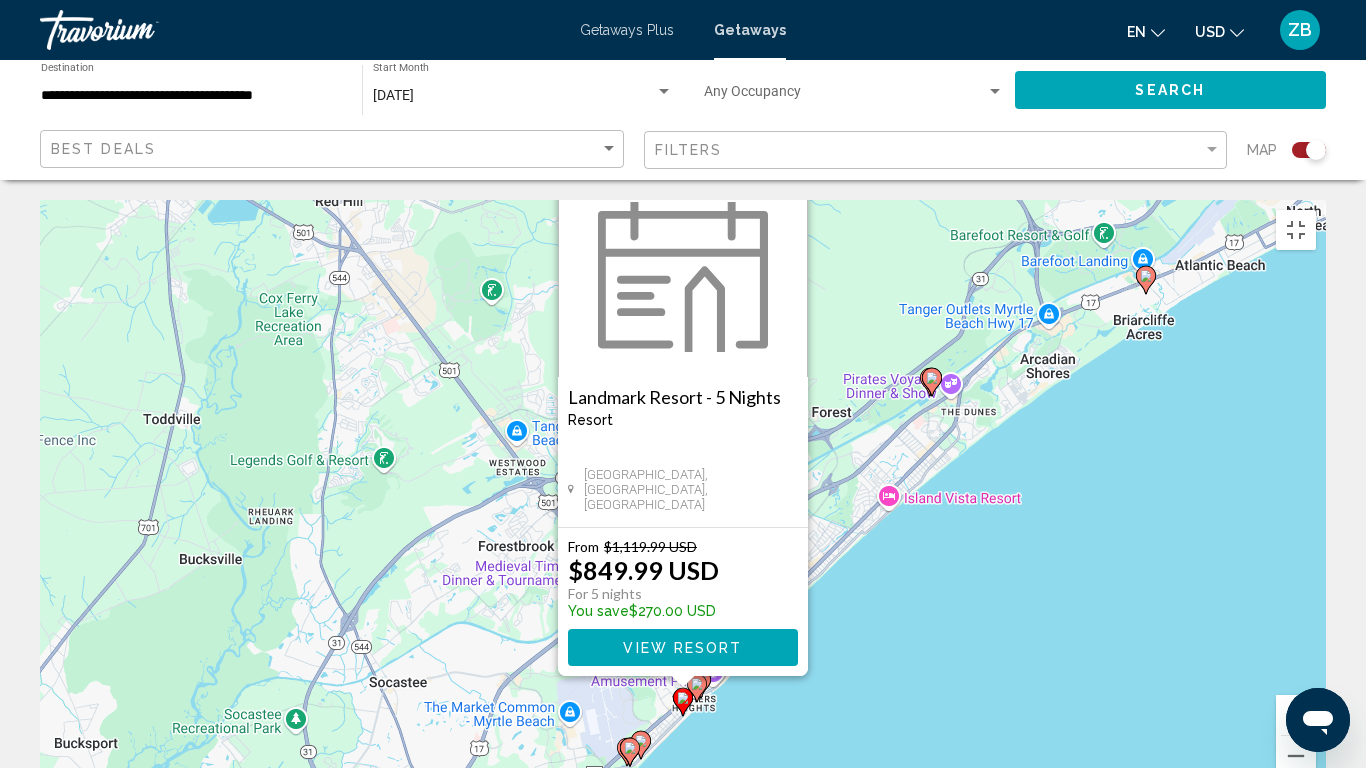 click at bounding box center [791, 193] 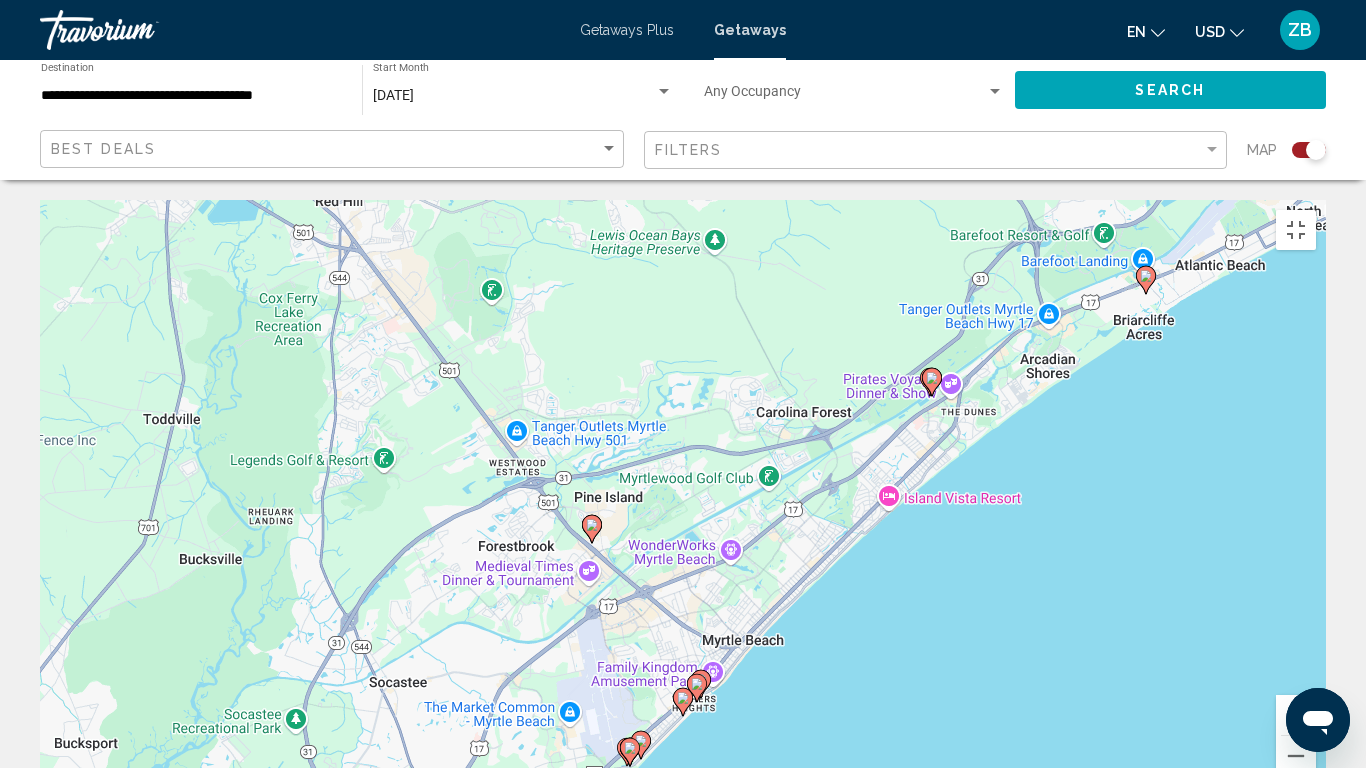 click 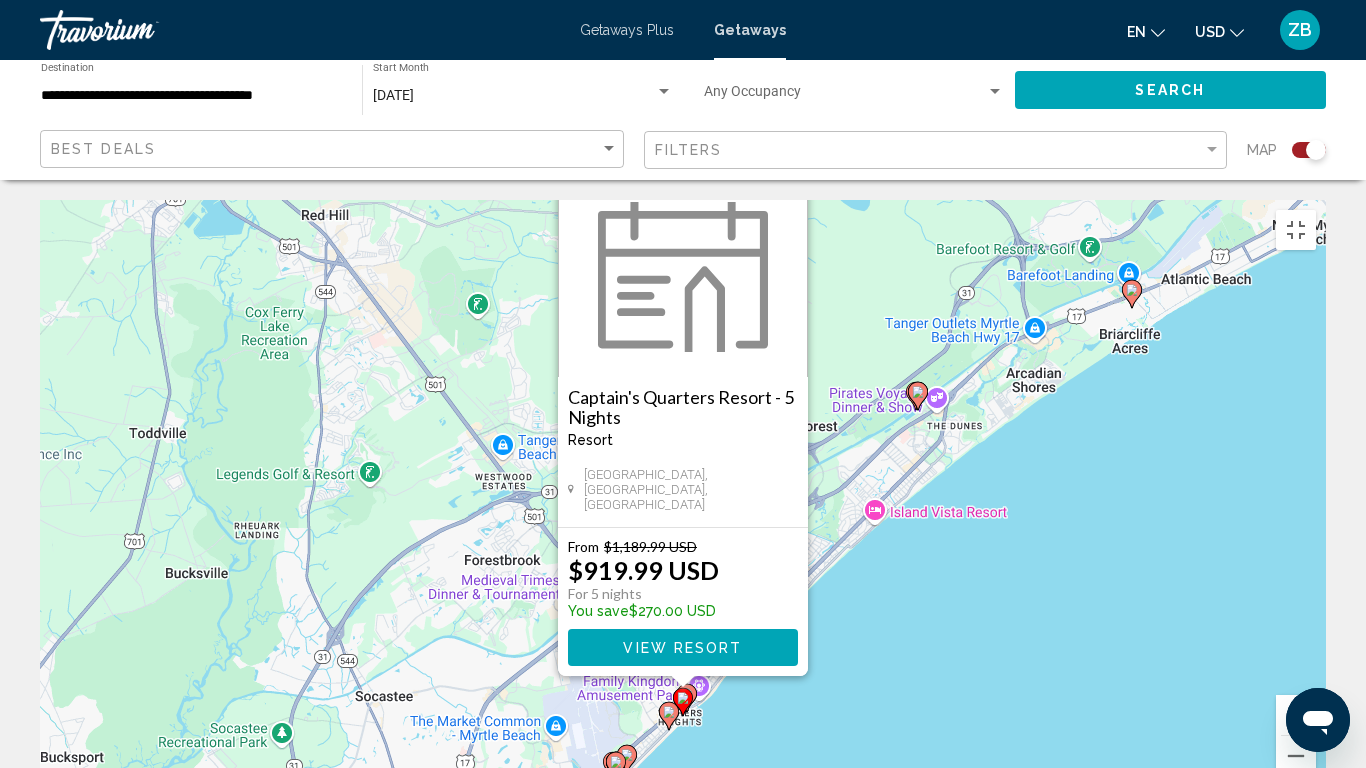 click at bounding box center (791, 193) 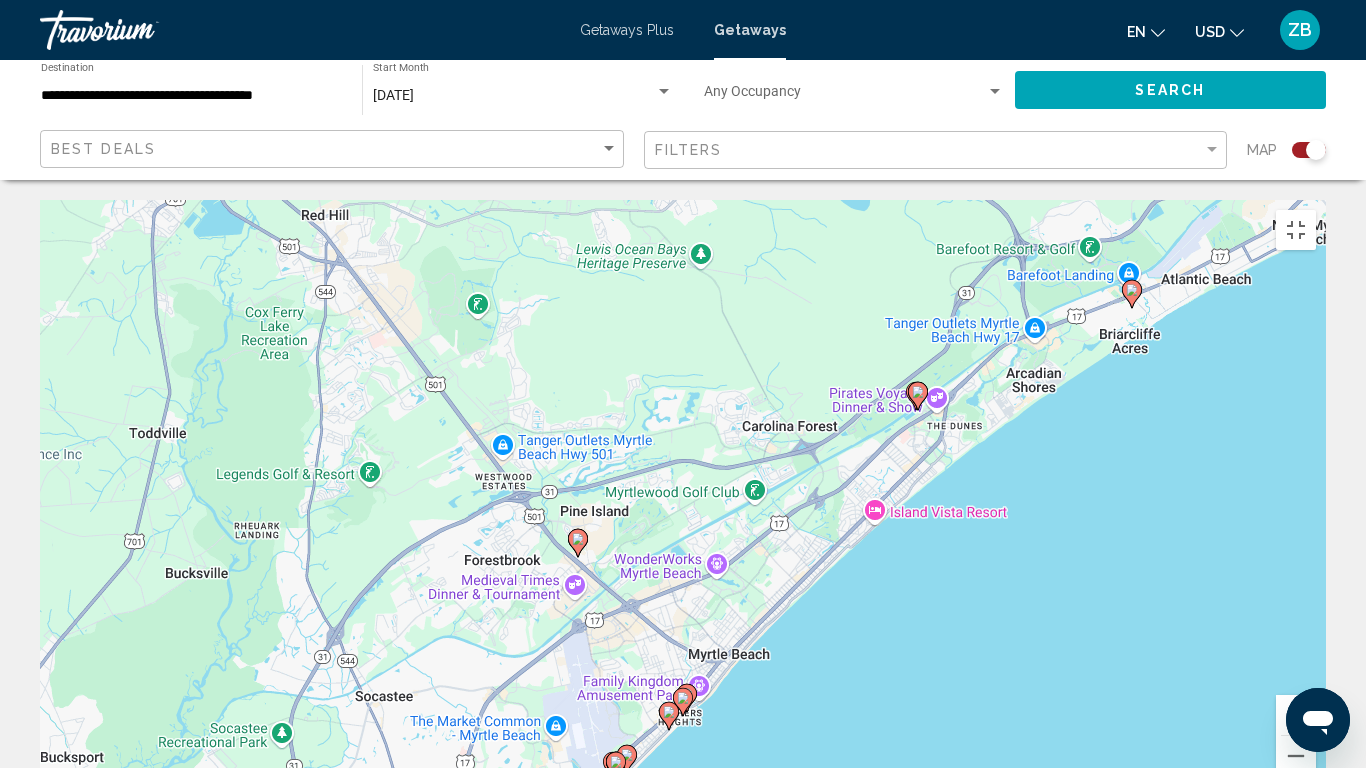click 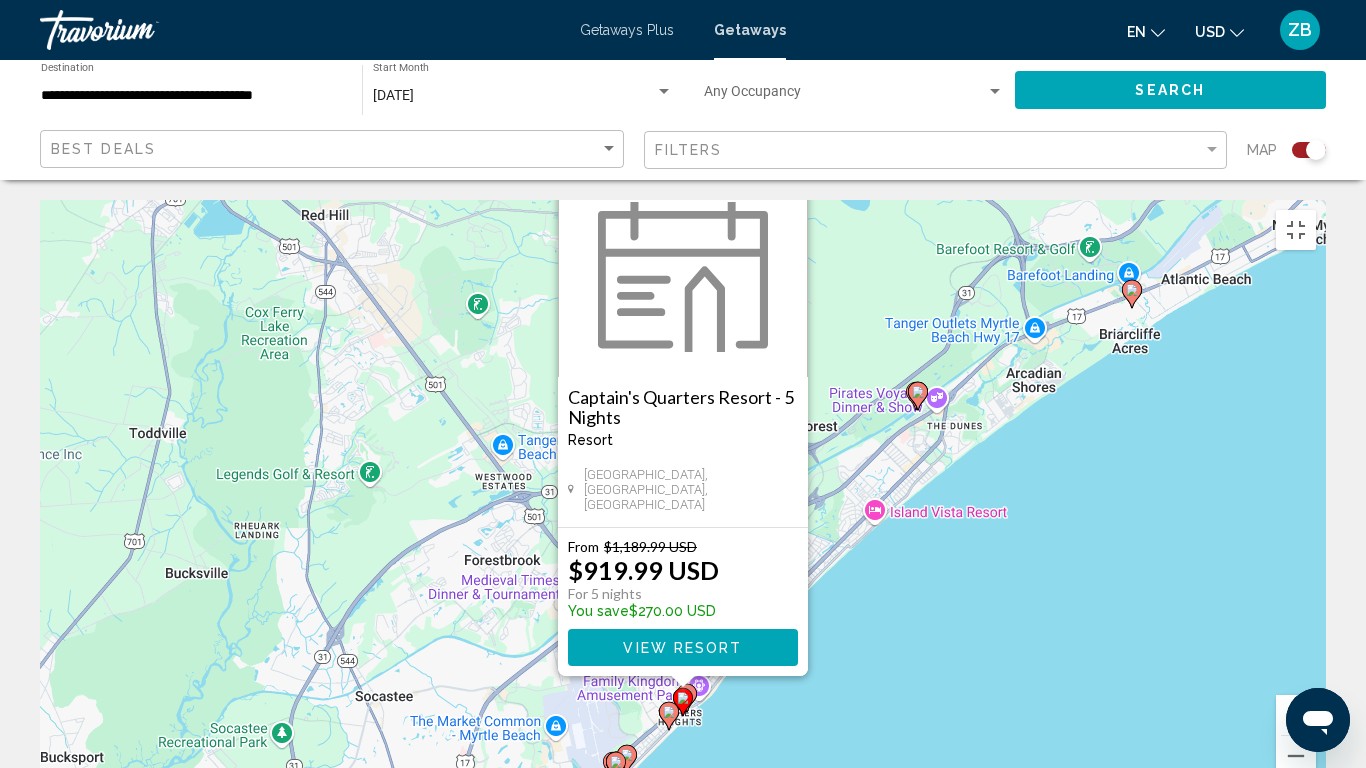 click at bounding box center (791, 193) 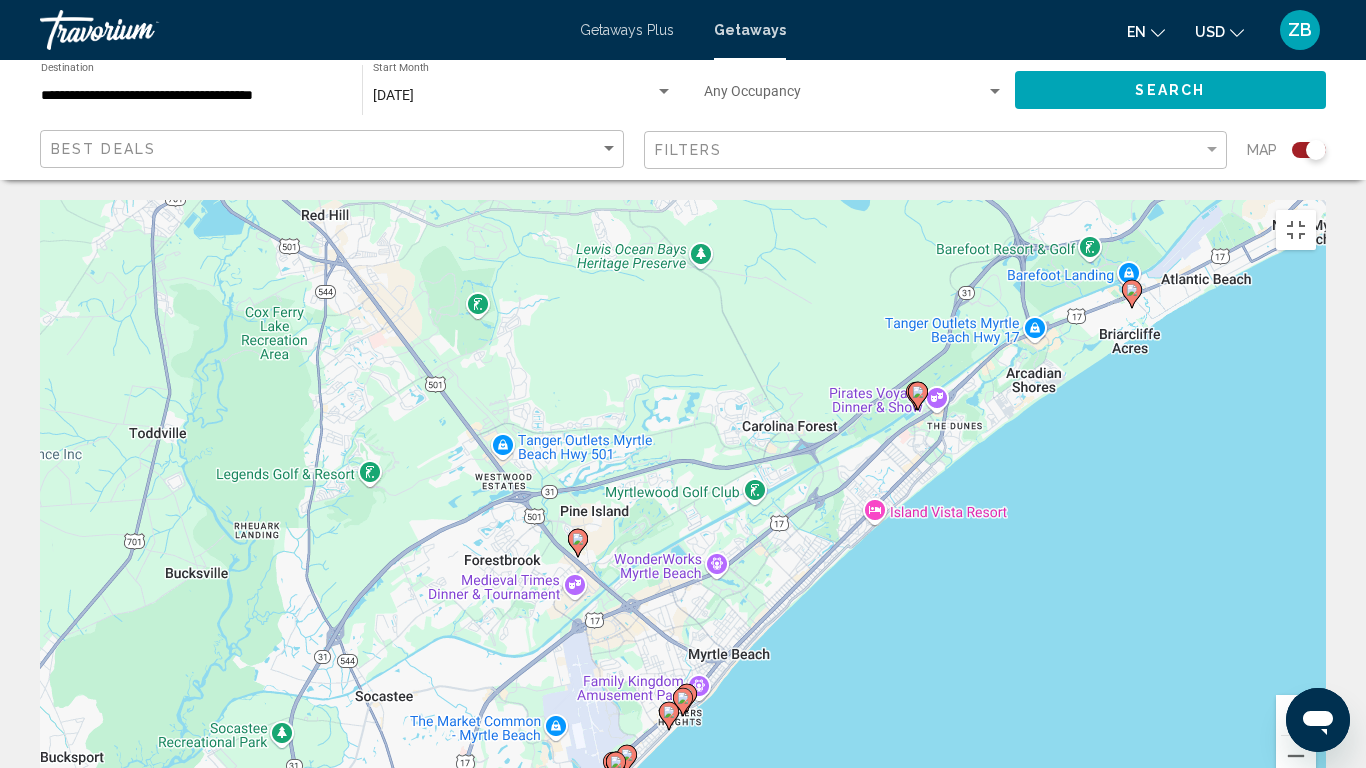 click at bounding box center [1296, 715] 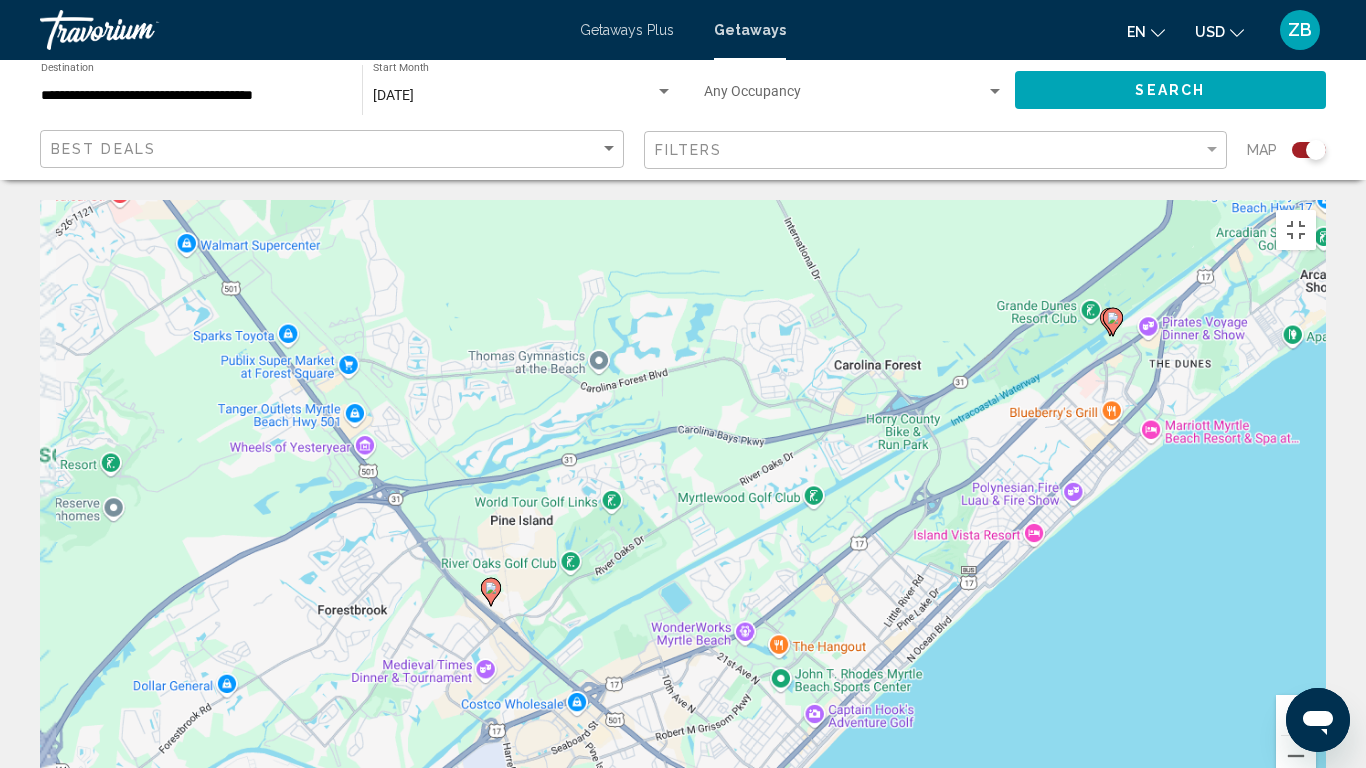 click at bounding box center [1296, 715] 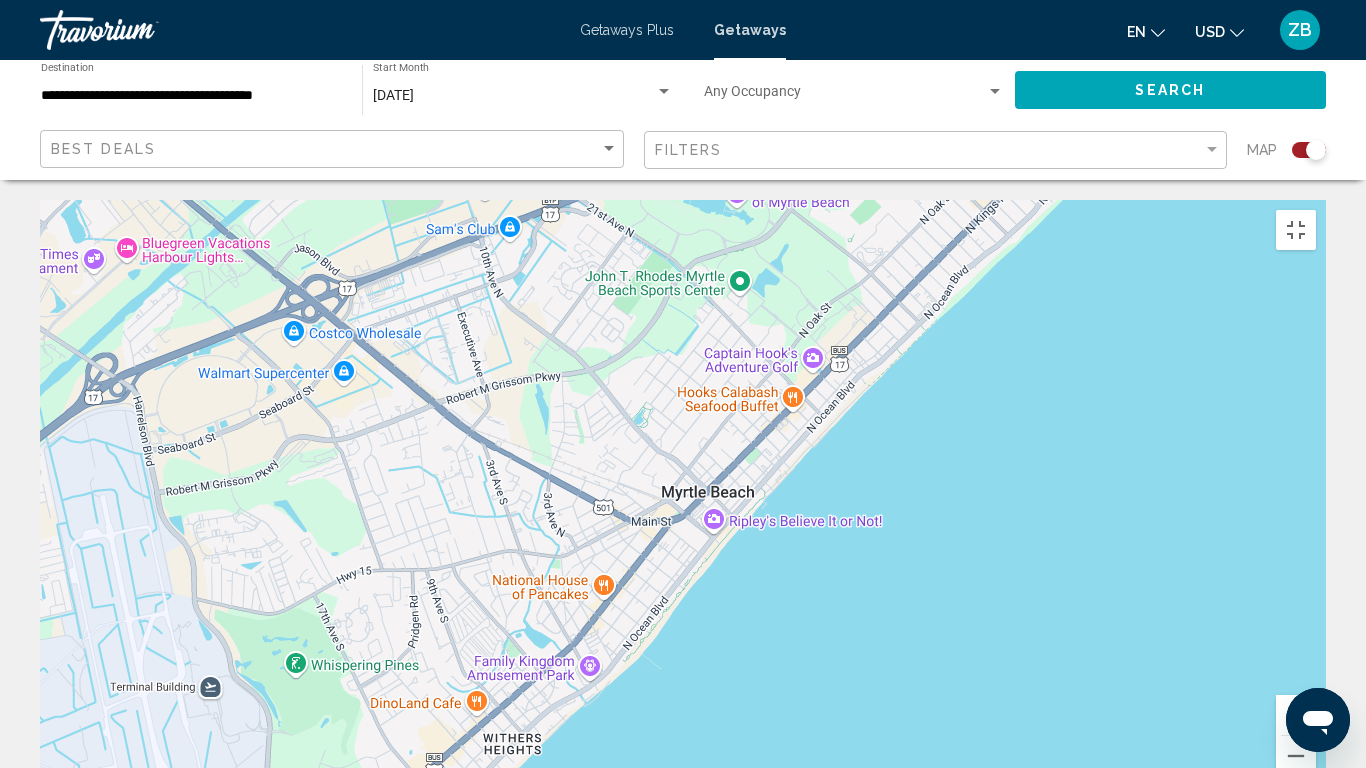 drag, startPoint x: 970, startPoint y: 650, endPoint x: 808, endPoint y: 21, distance: 649.52673 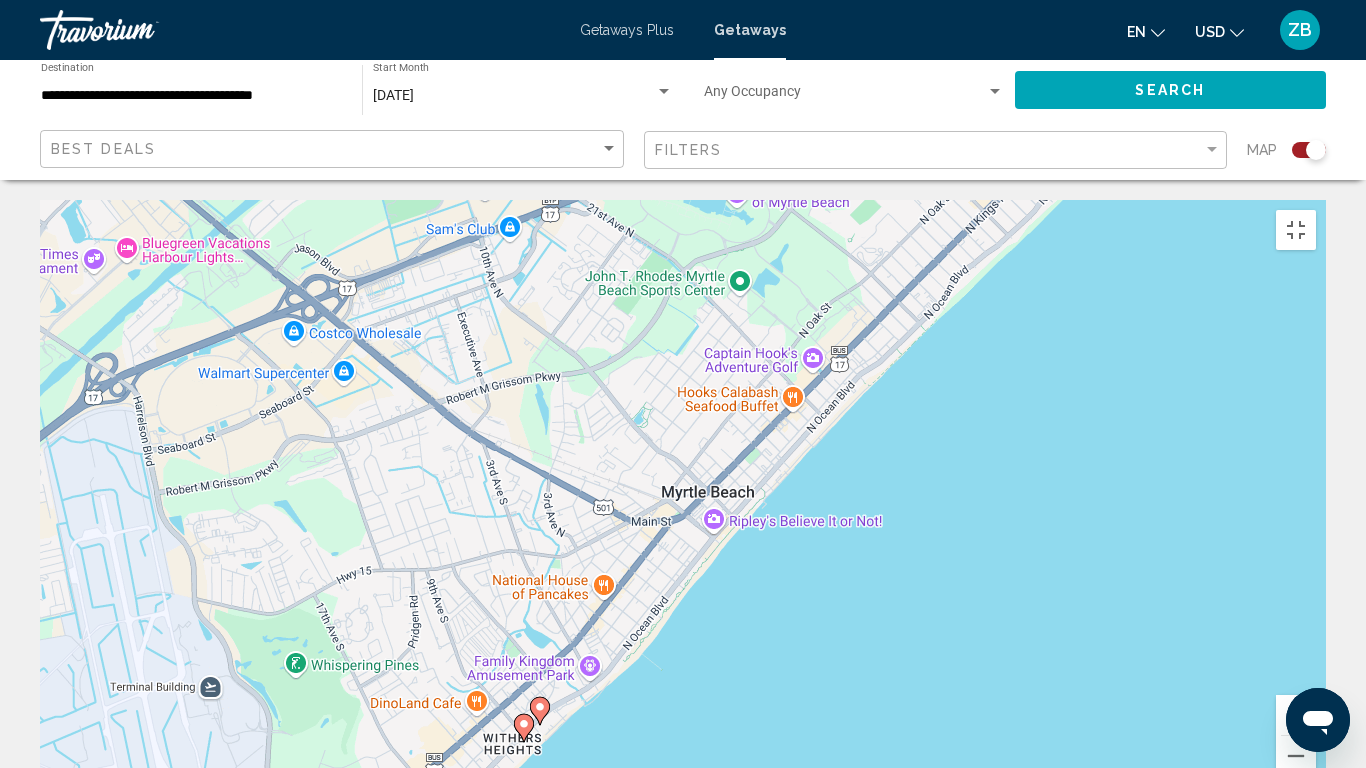 click 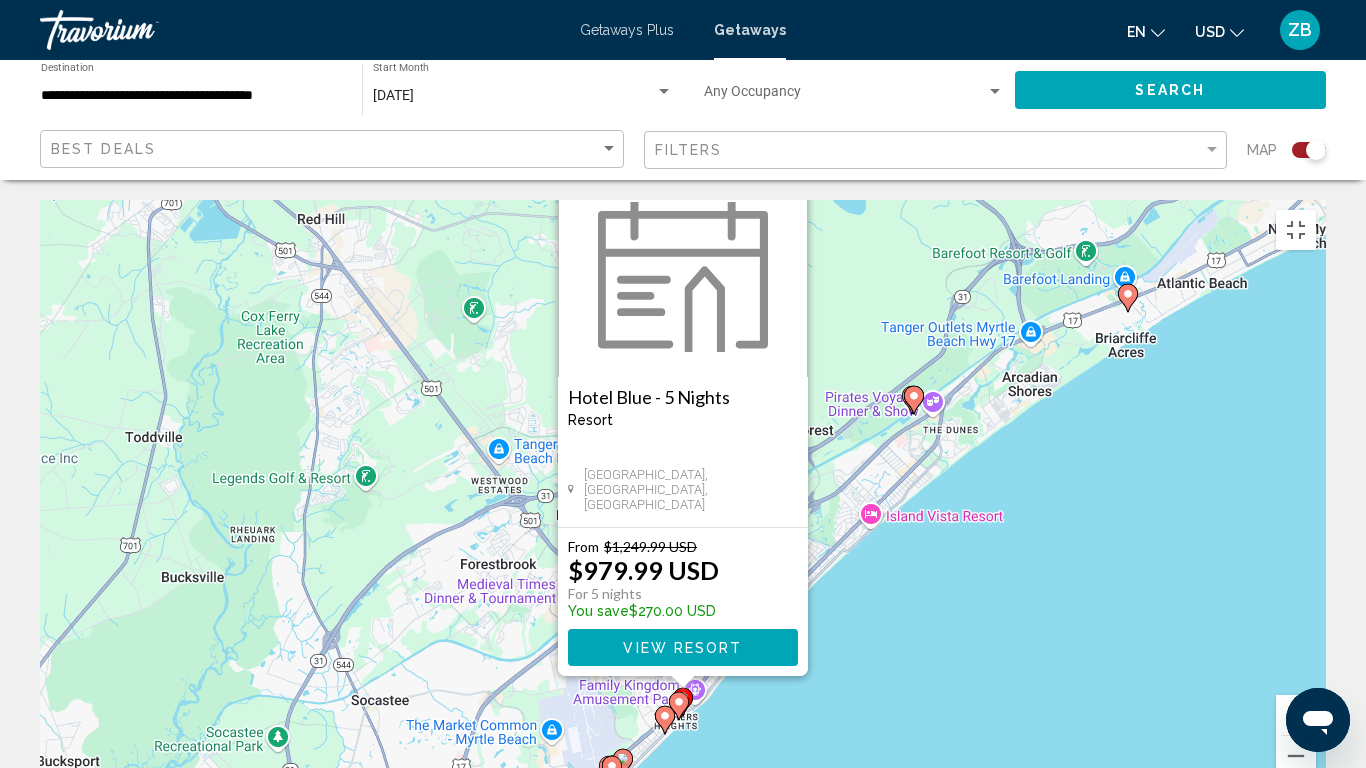 click at bounding box center [791, 193] 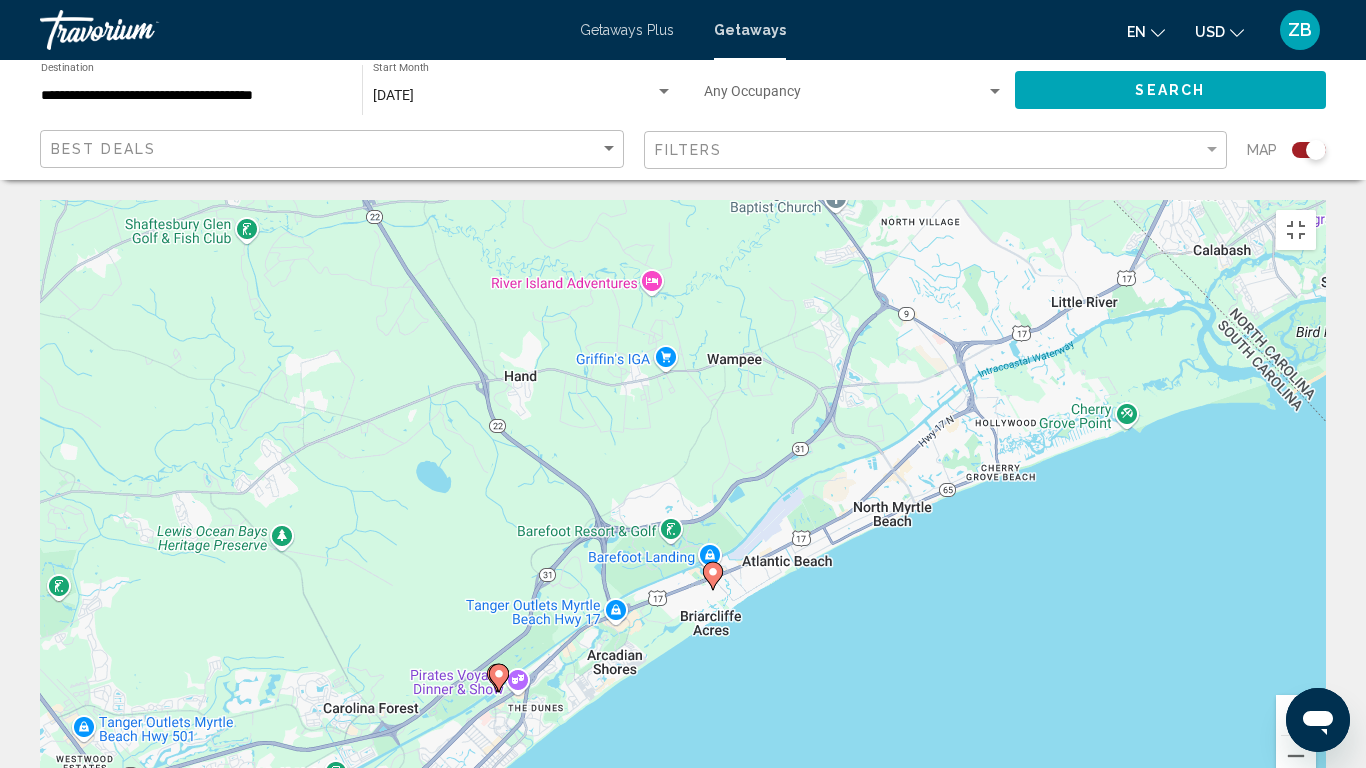 drag, startPoint x: 1283, startPoint y: 213, endPoint x: 868, endPoint y: 493, distance: 500.6246 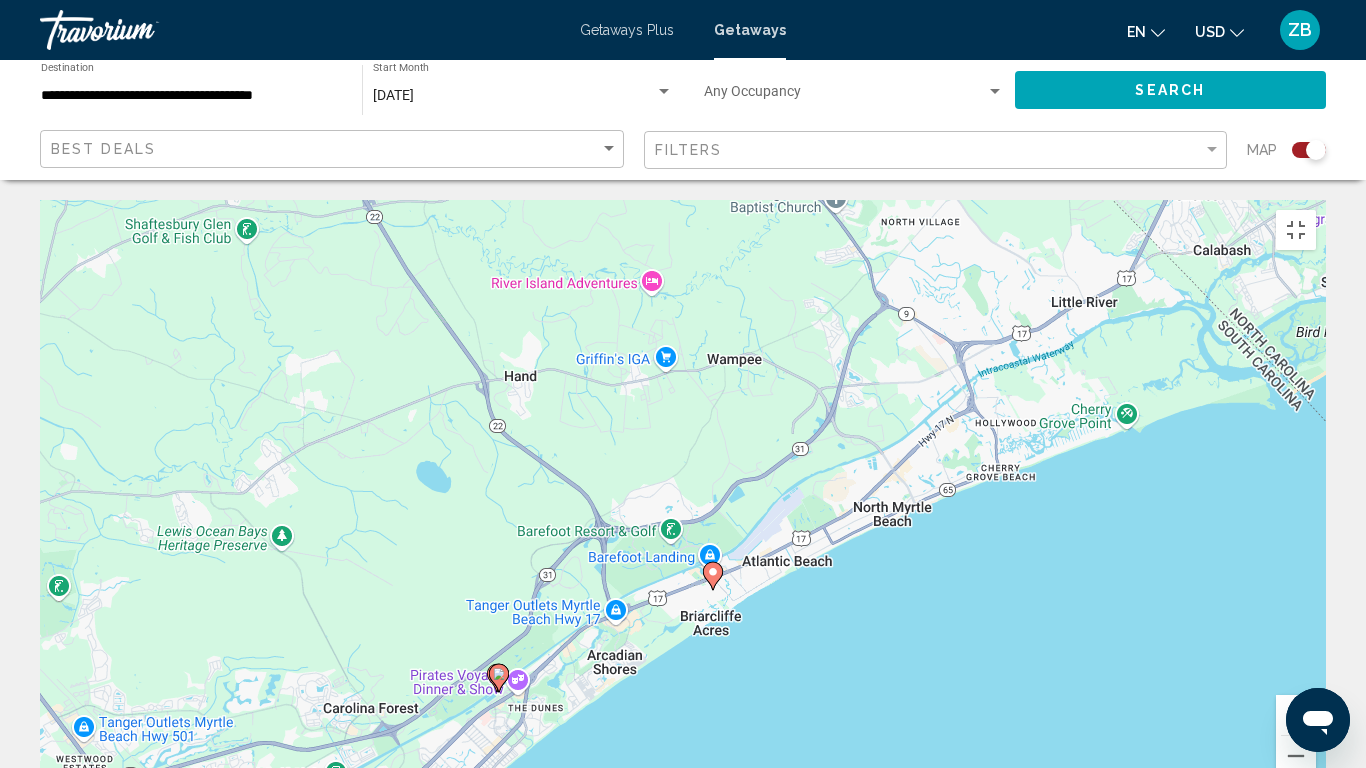 click on "To navigate, press the arrow keys. To activate drag with keyboard, press Alt + Enter. Once in keyboard drag state, use the arrow keys to move the marker. To complete the drag, press the Enter key. To cancel, press Escape." at bounding box center (683, 500) 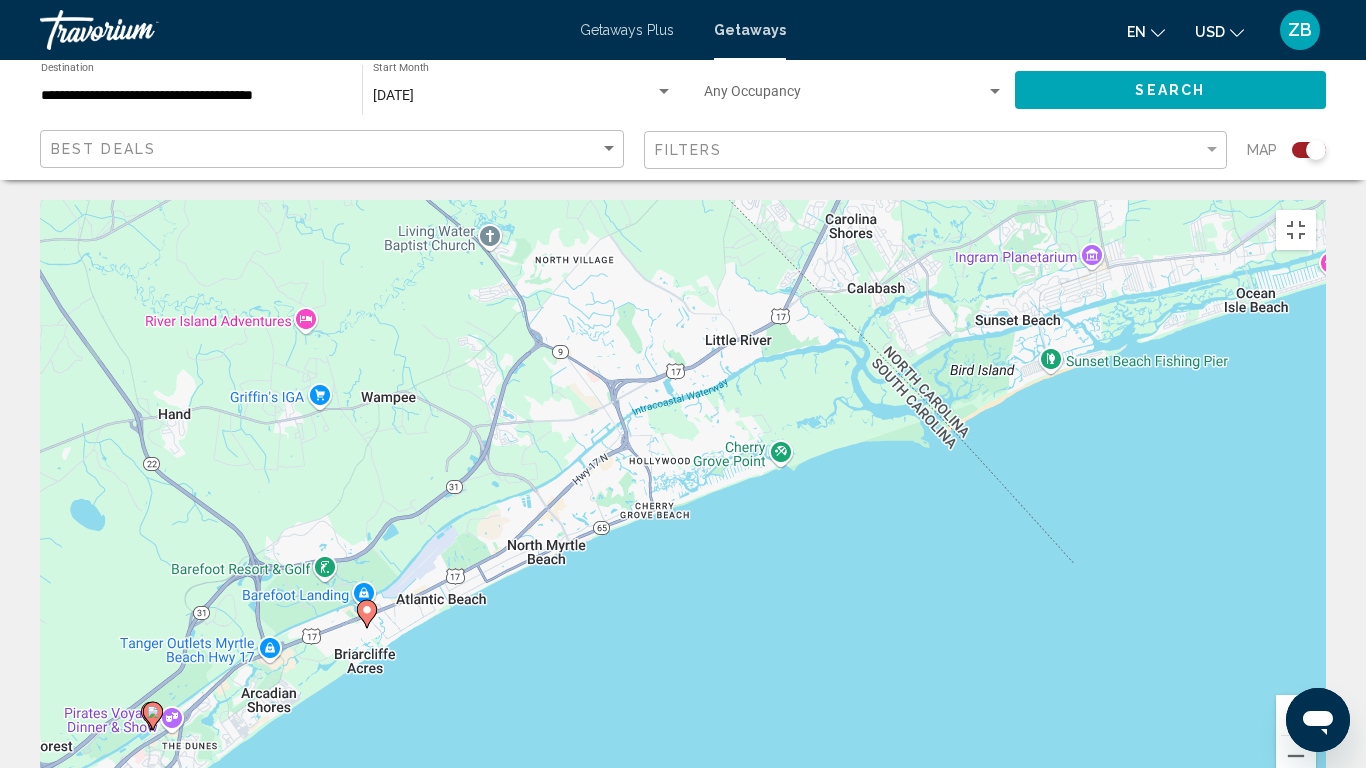 drag, startPoint x: 1070, startPoint y: 465, endPoint x: 720, endPoint y: 502, distance: 351.9503 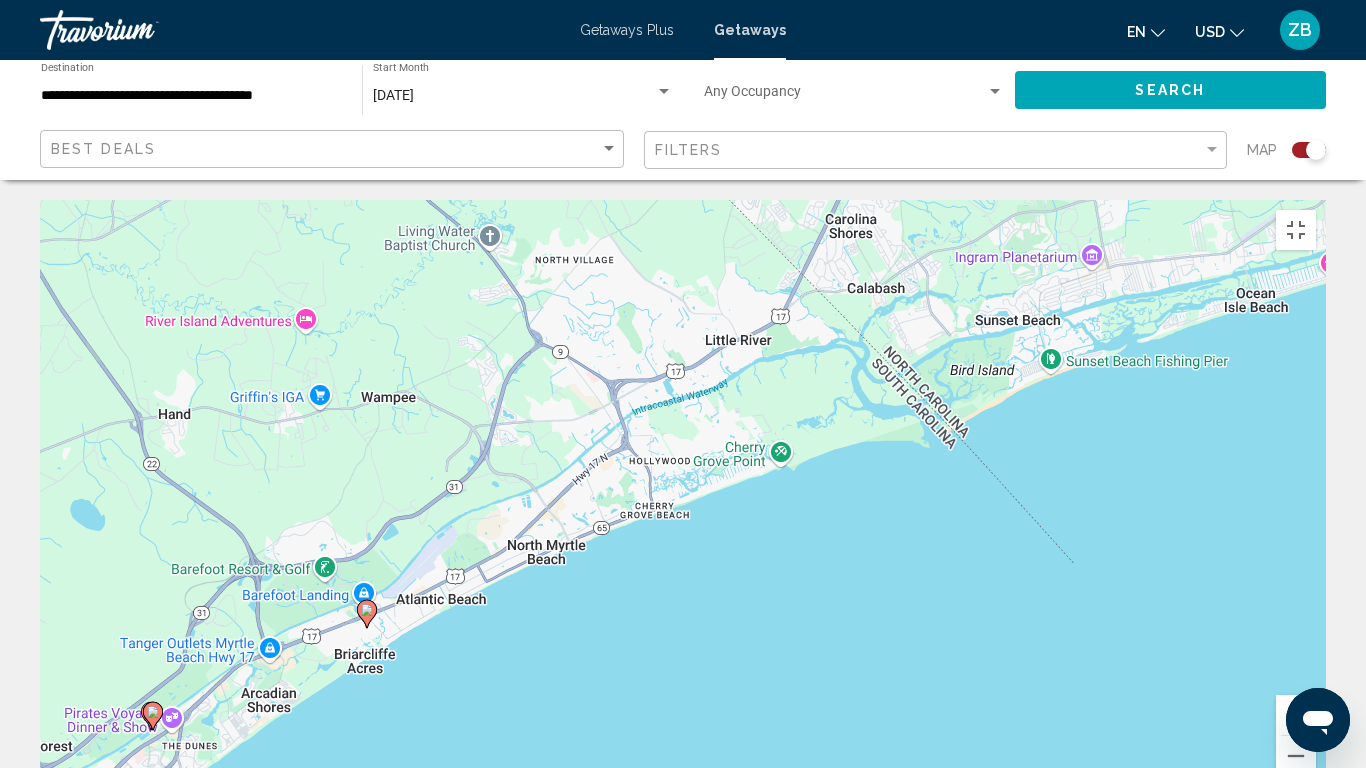 click on "To navigate, press the arrow keys. To activate drag with keyboard, press Alt + Enter. Once in keyboard drag state, use the arrow keys to move the marker. To complete the drag, press the Enter key. To cancel, press Escape." at bounding box center [683, 500] 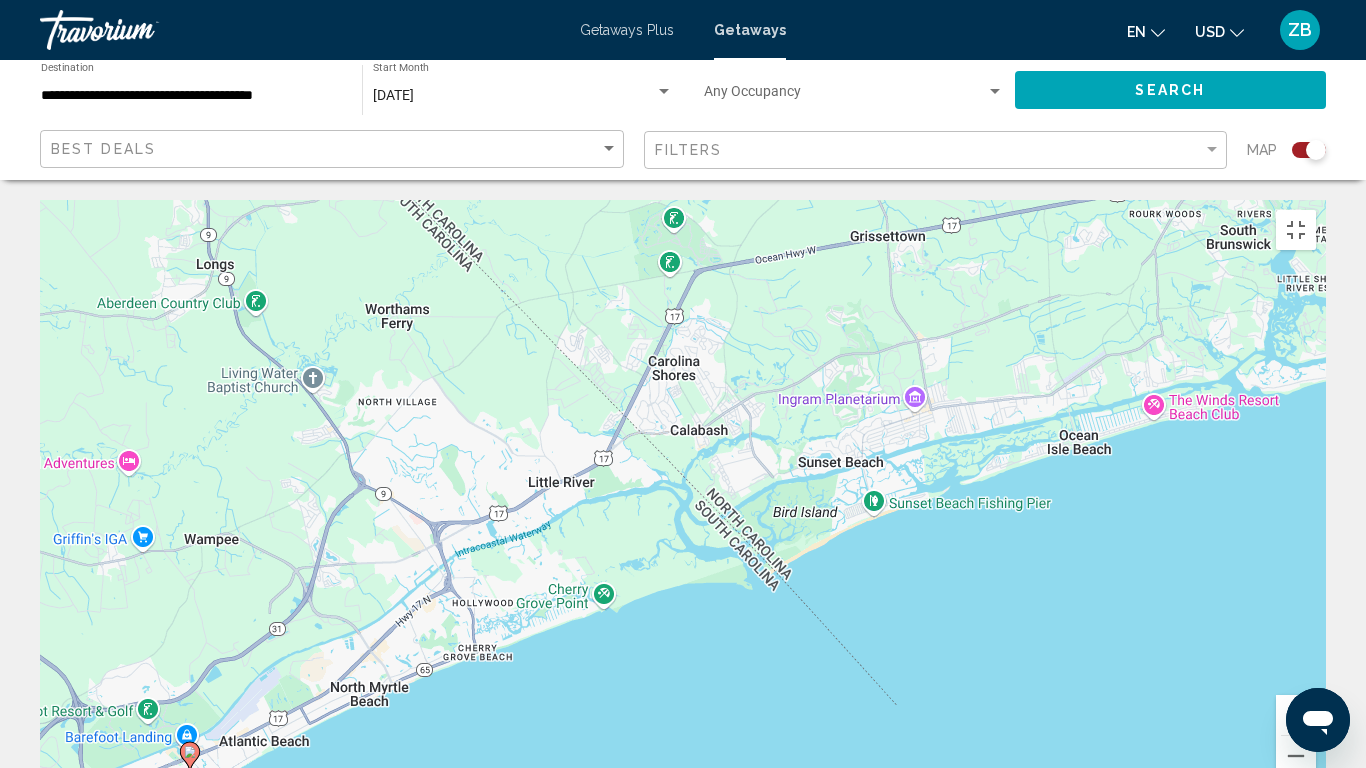 drag, startPoint x: 985, startPoint y: 369, endPoint x: 634, endPoint y: 679, distance: 468.29584 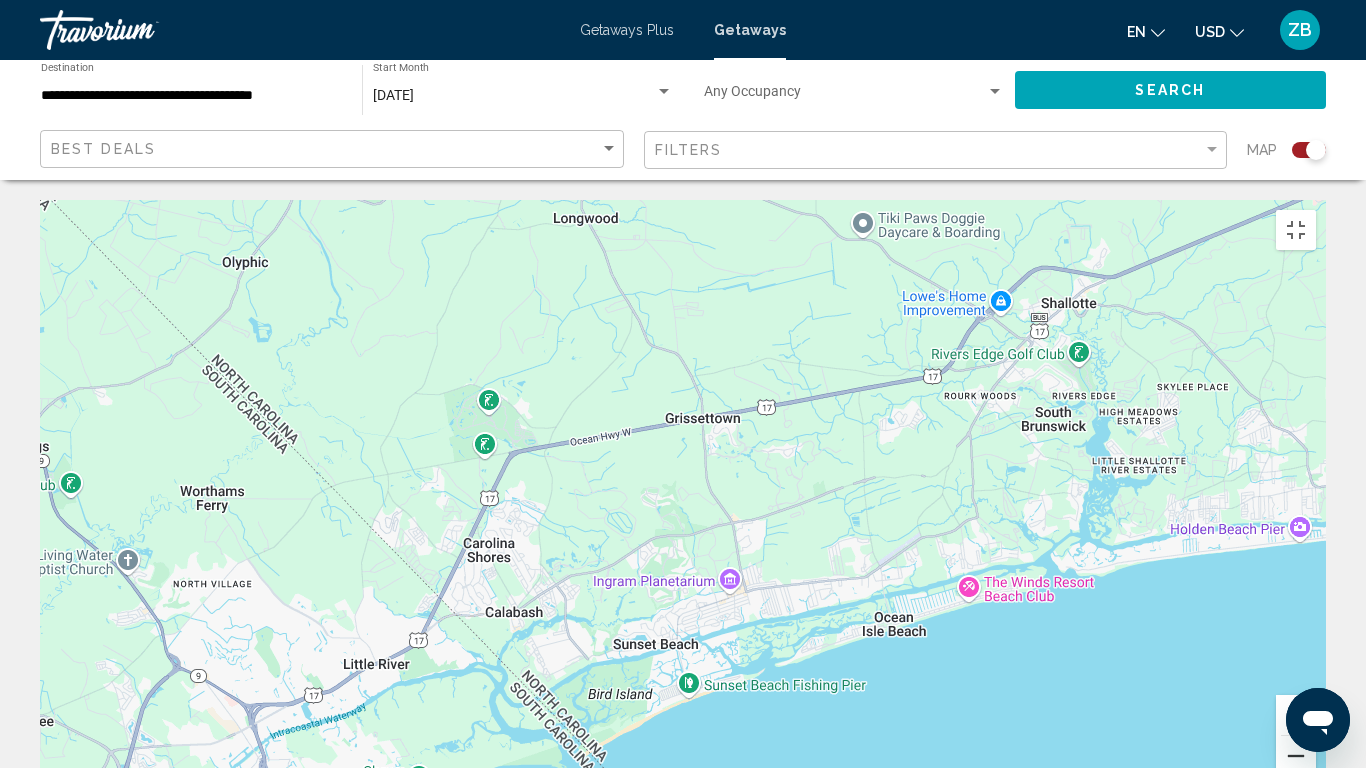 click at bounding box center [1296, 756] 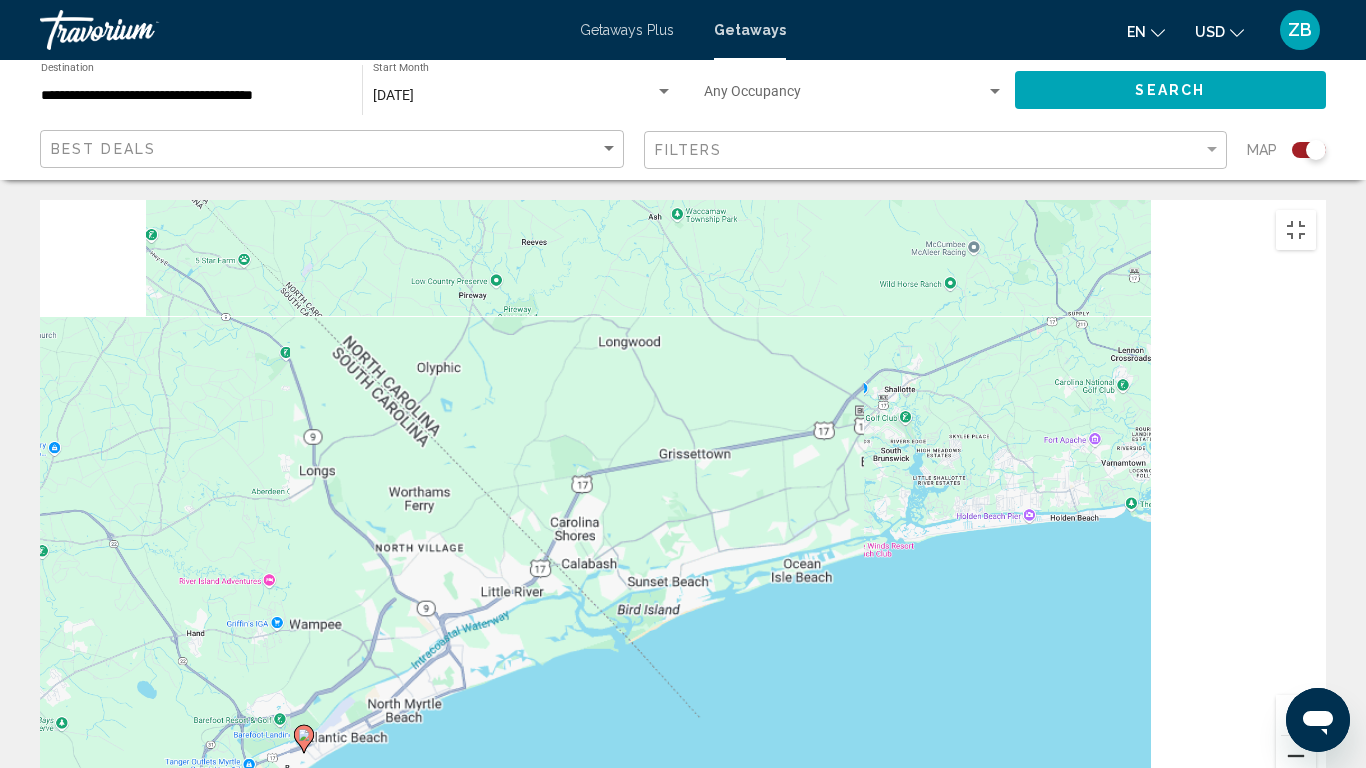 click at bounding box center (1296, 756) 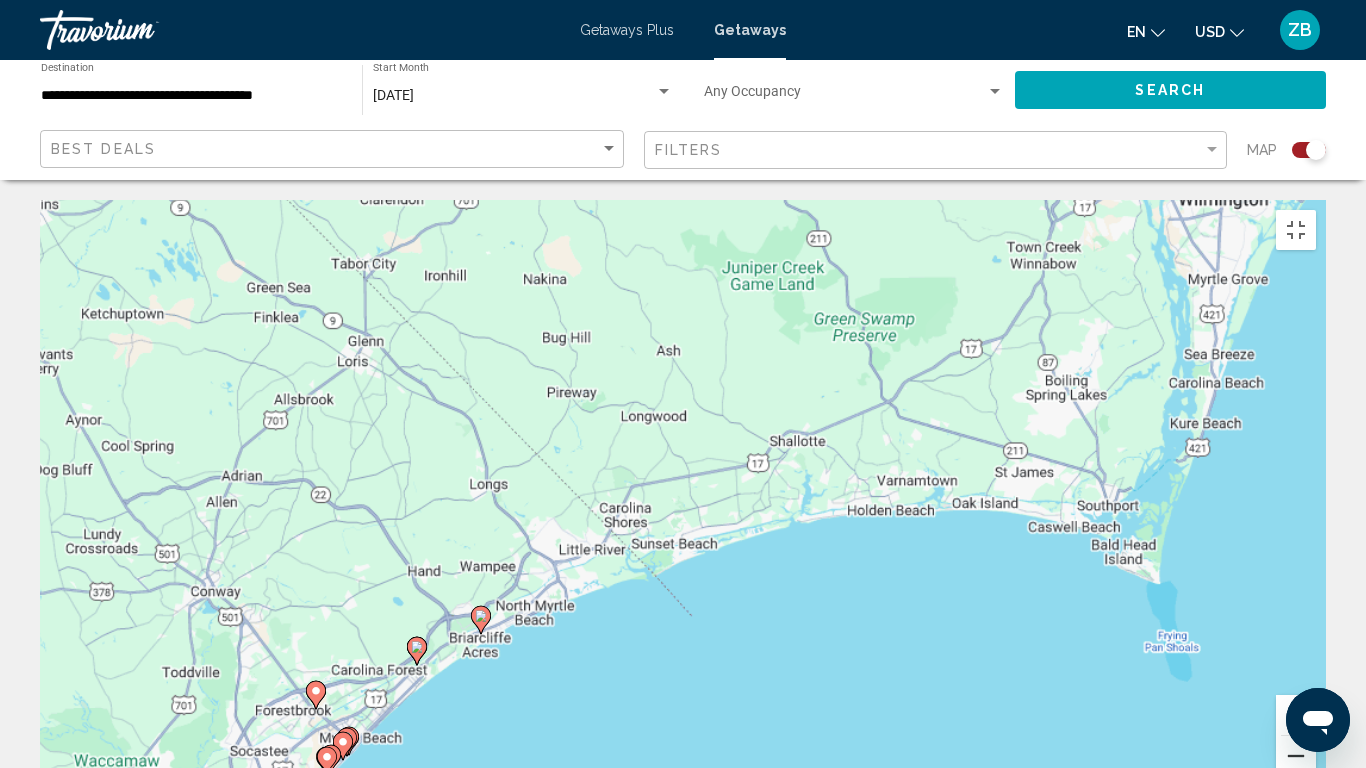click at bounding box center (1296, 756) 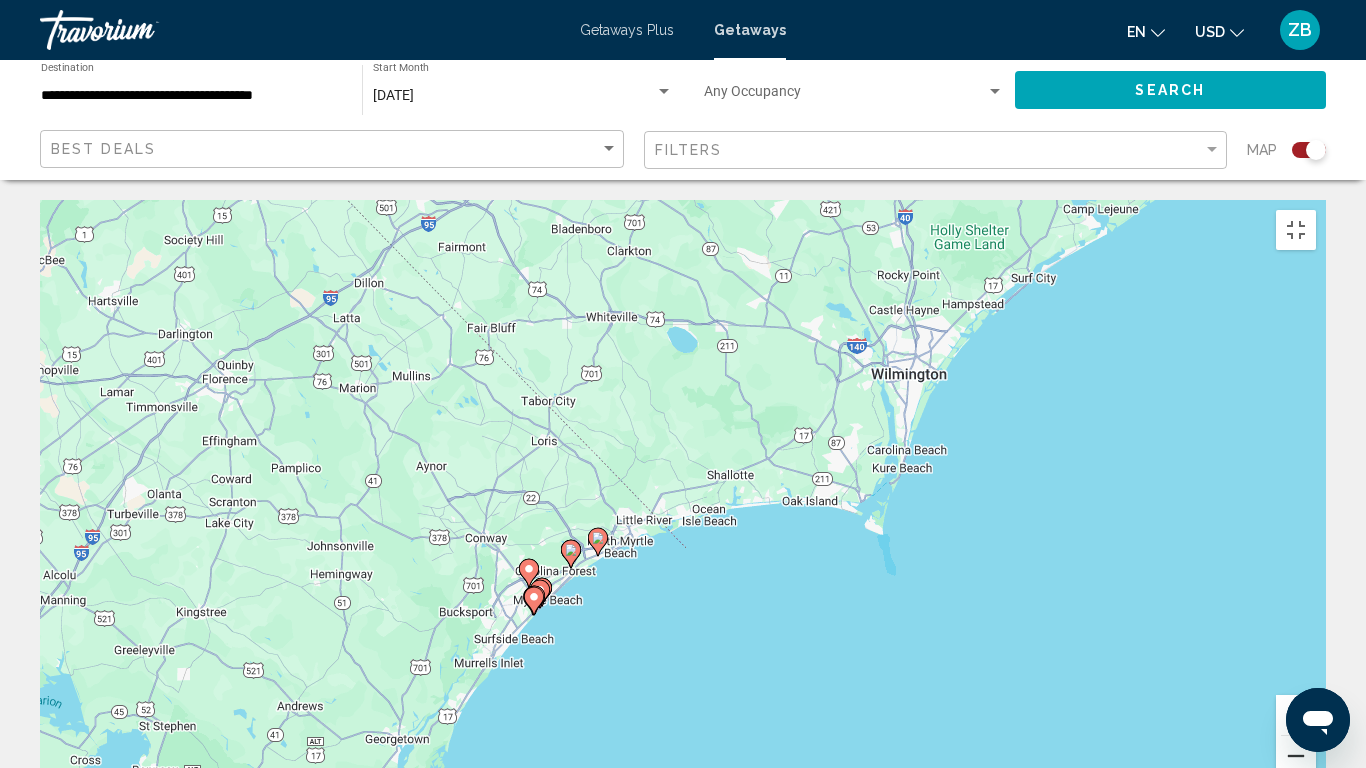 click at bounding box center [1296, 756] 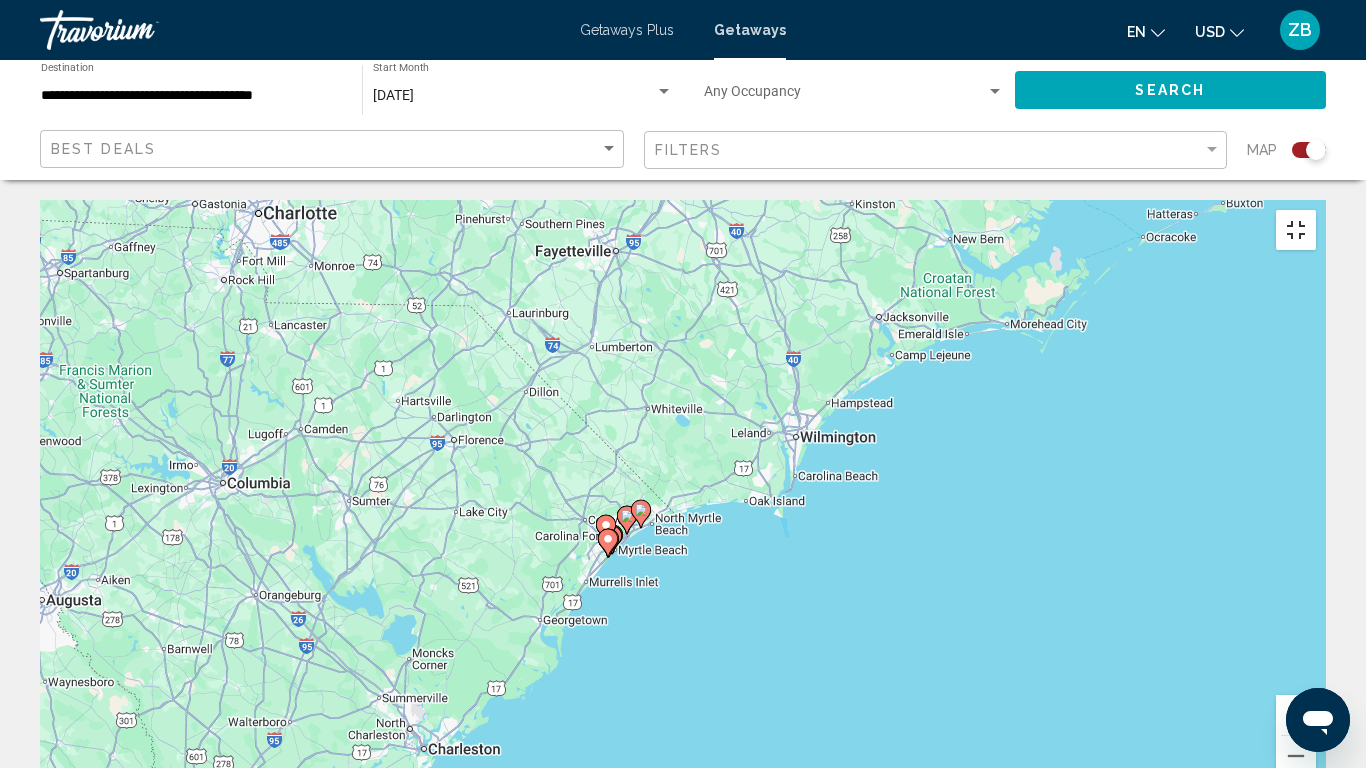 click at bounding box center (1296, 230) 